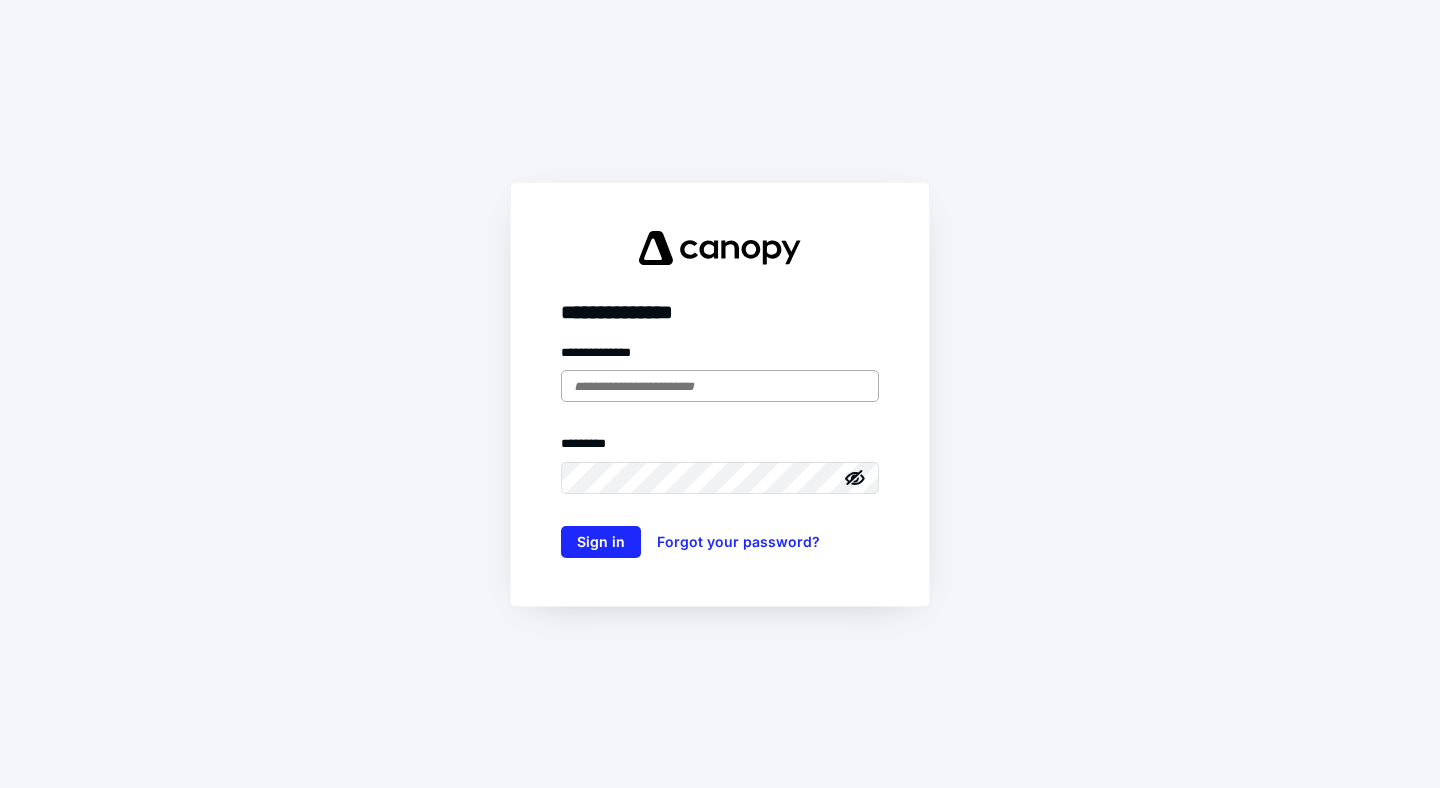 scroll, scrollTop: 0, scrollLeft: 0, axis: both 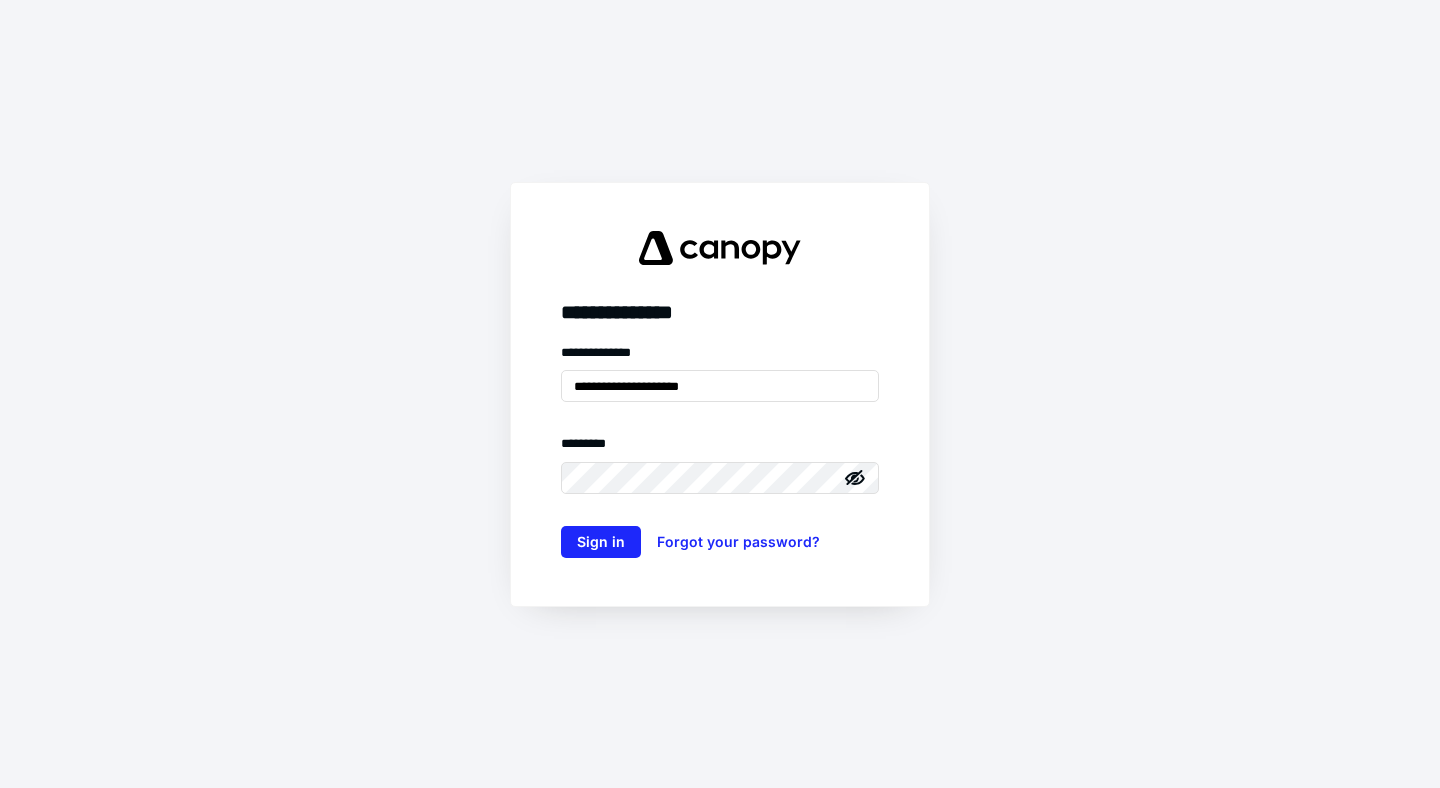 type on "**********" 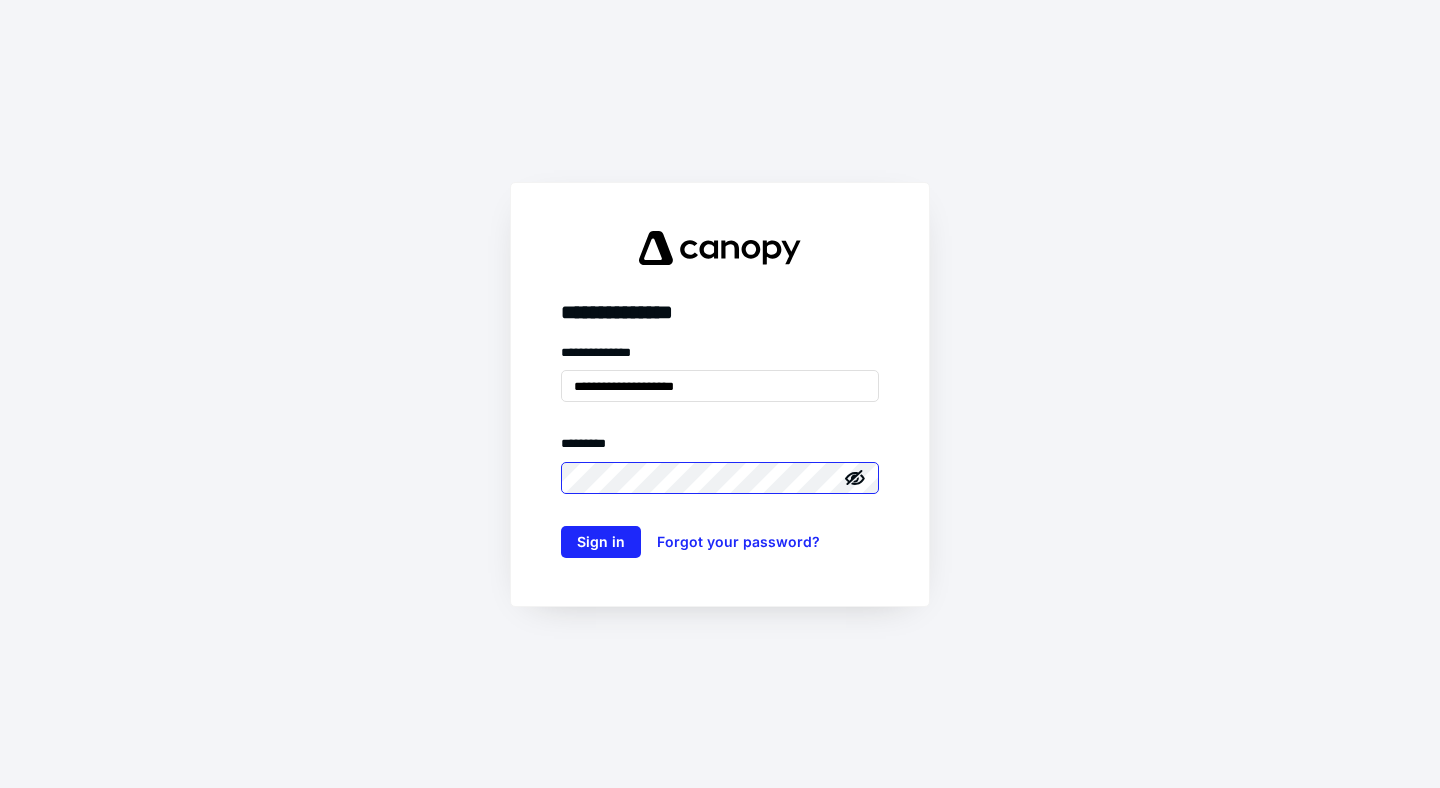 click on "Sign in" at bounding box center [601, 542] 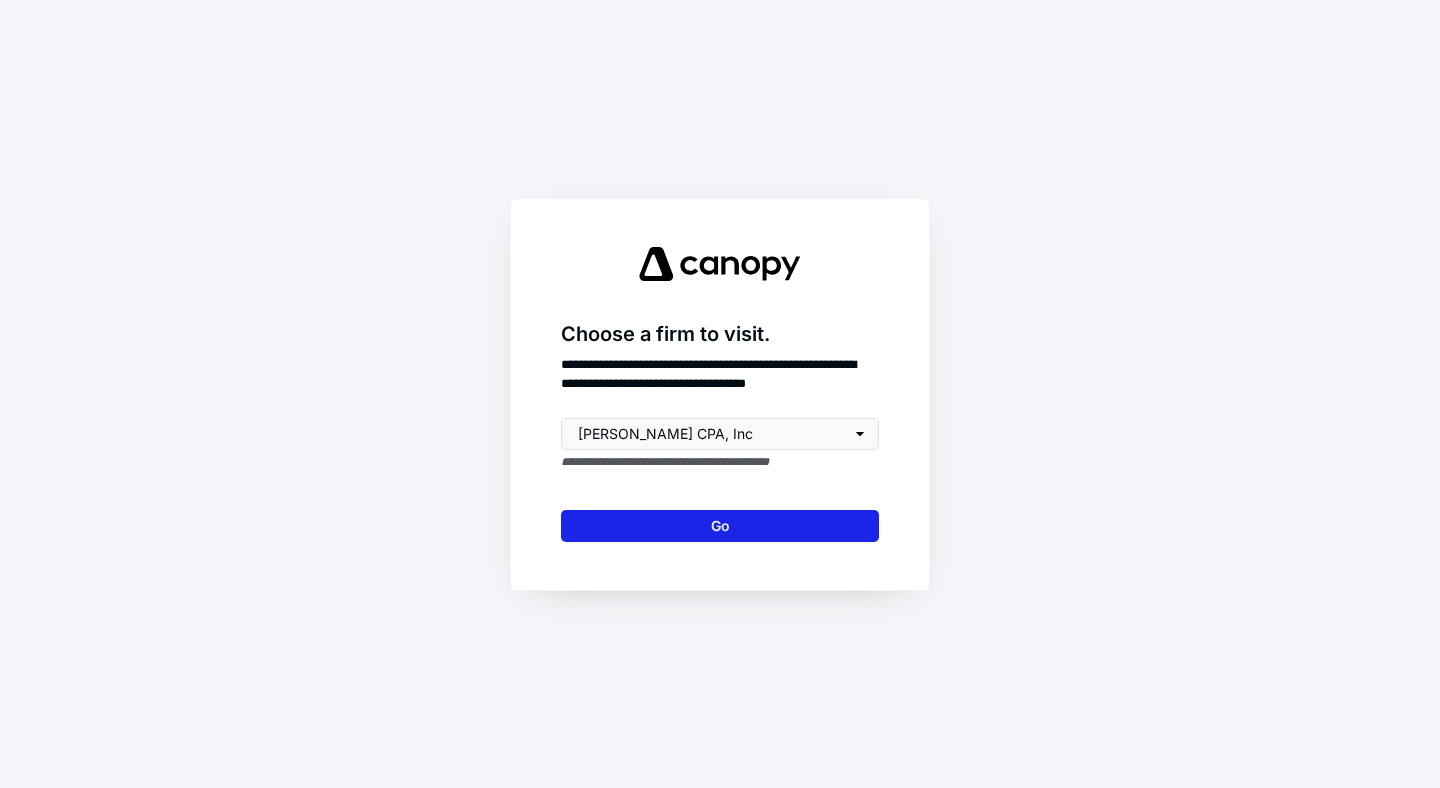 click on "Go" at bounding box center (720, 526) 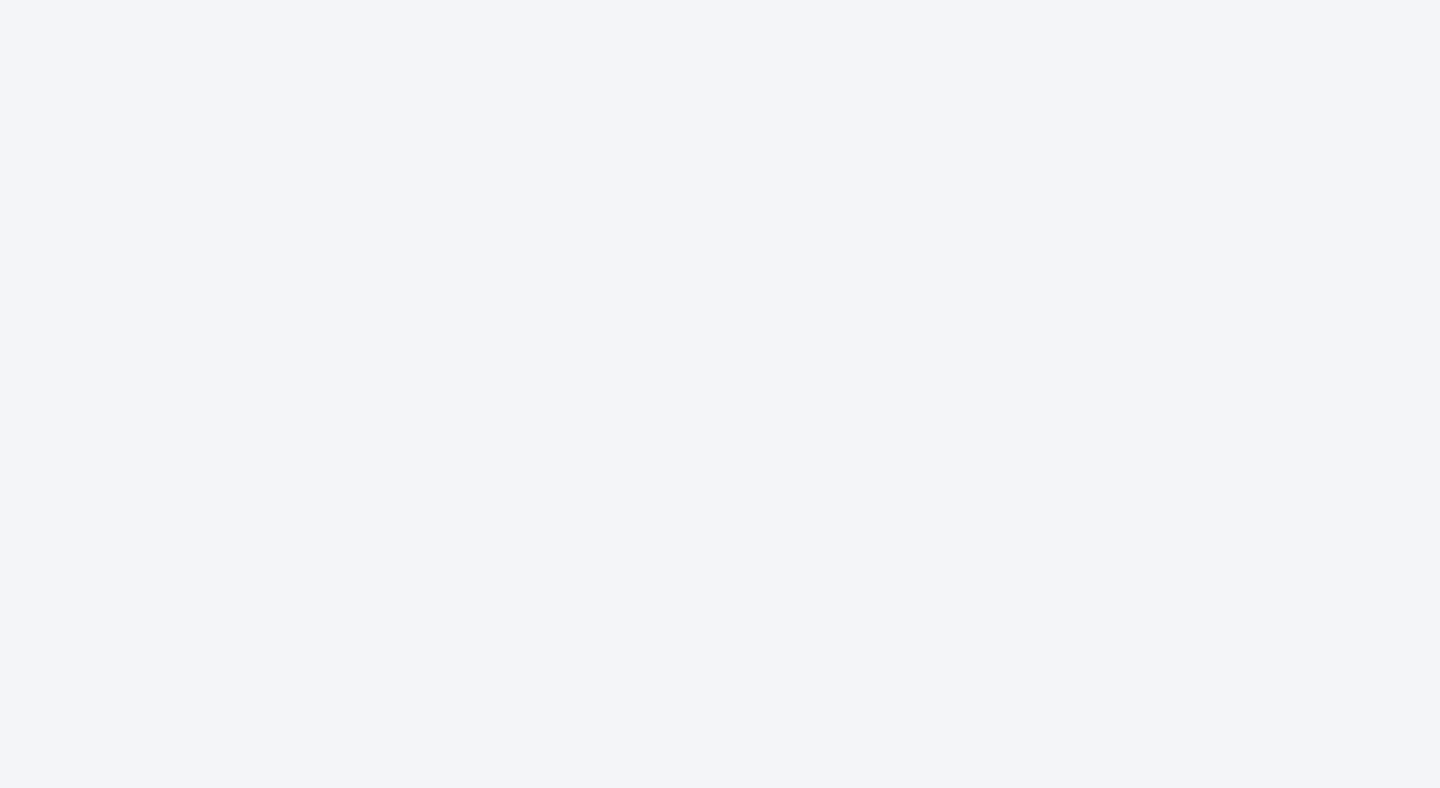 scroll, scrollTop: 0, scrollLeft: 0, axis: both 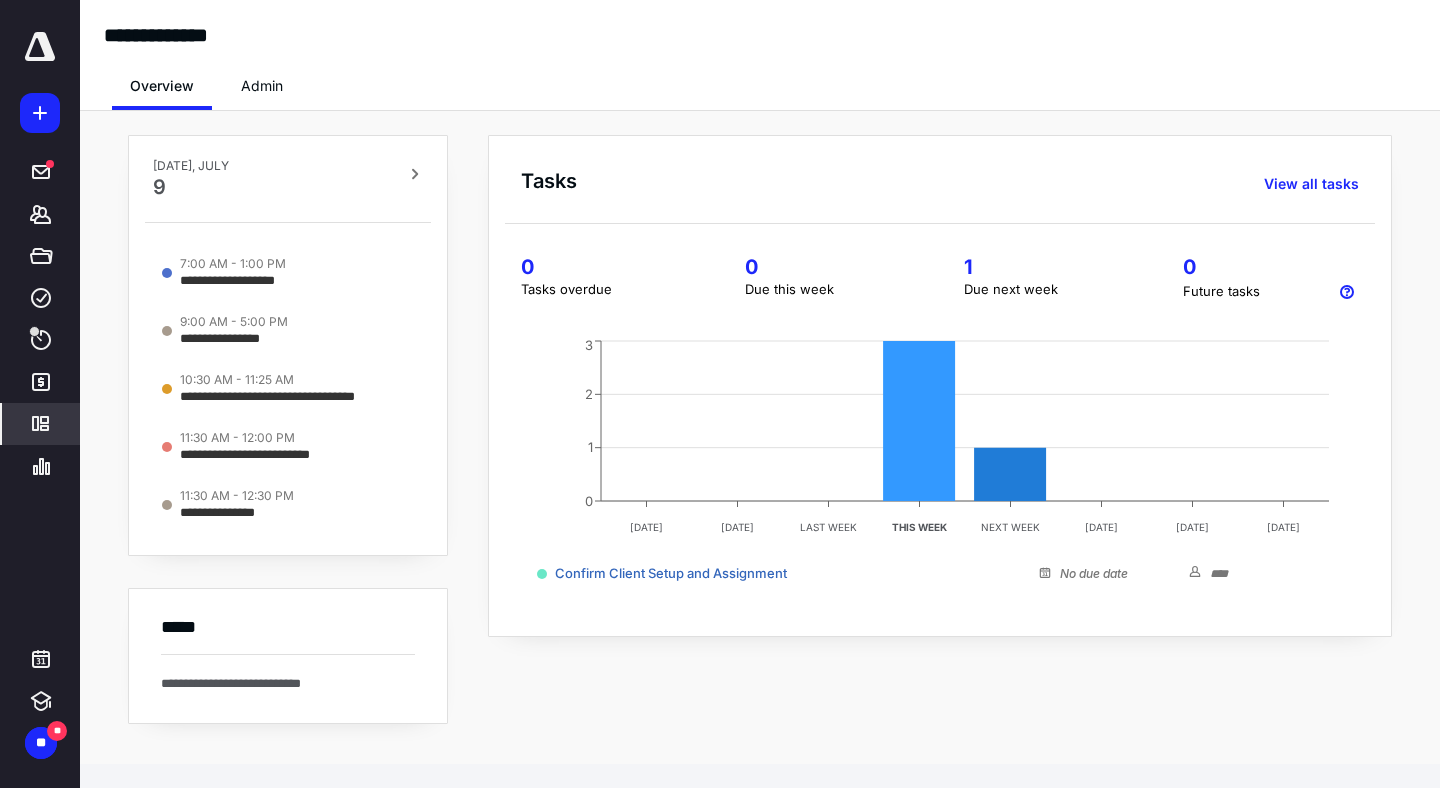 click 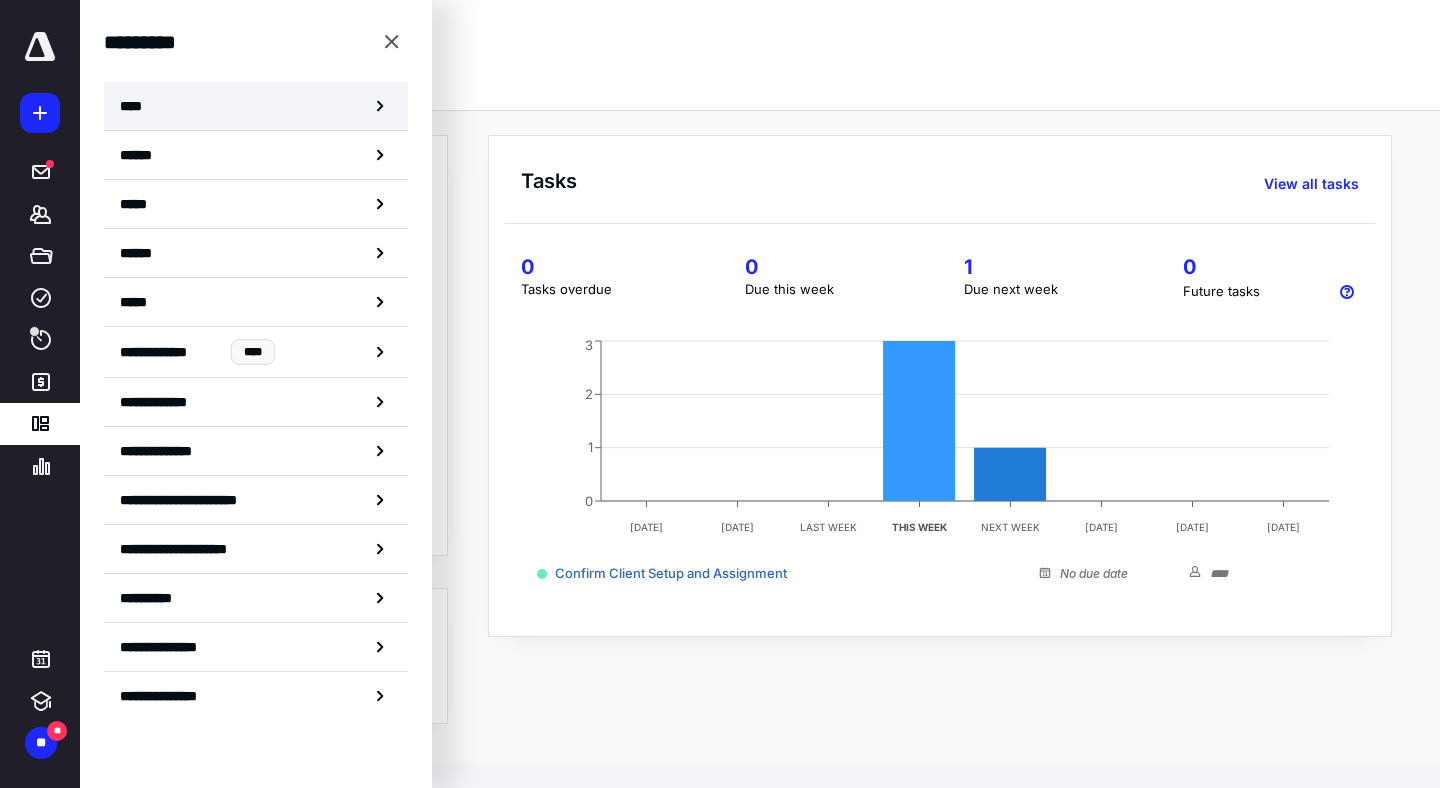 click on "****" at bounding box center (256, 106) 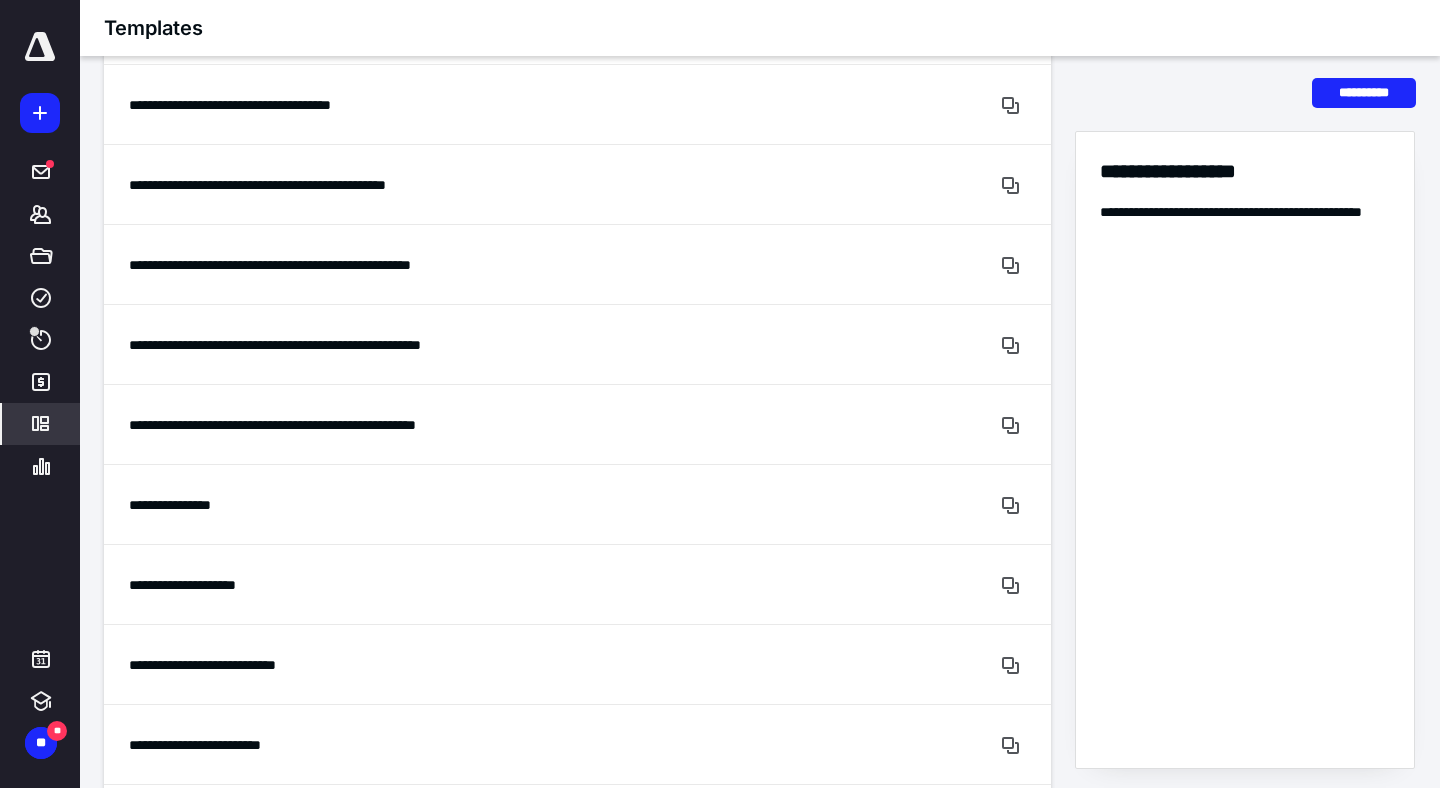 scroll, scrollTop: 9560, scrollLeft: 0, axis: vertical 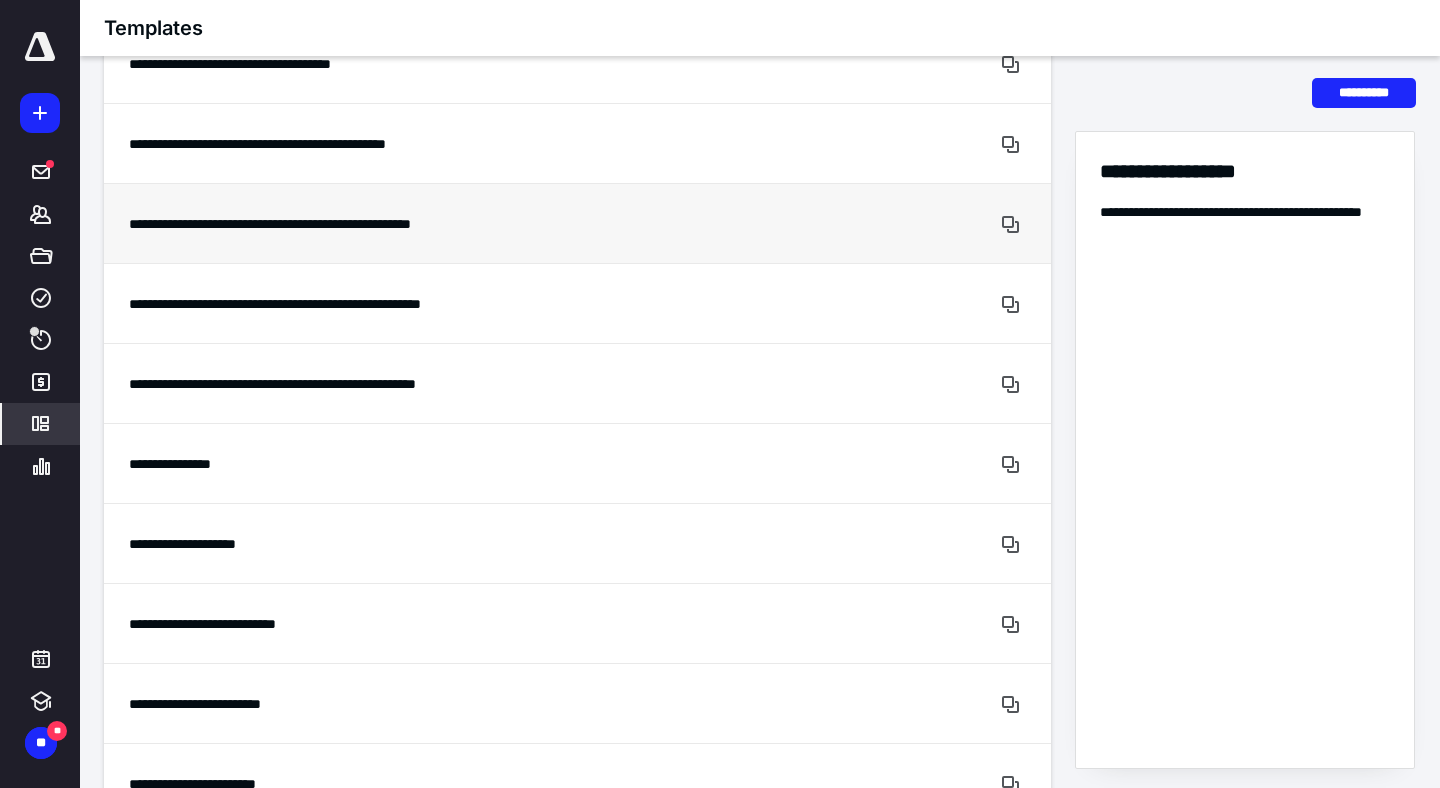 click on "**********" at bounding box center [502, 223] 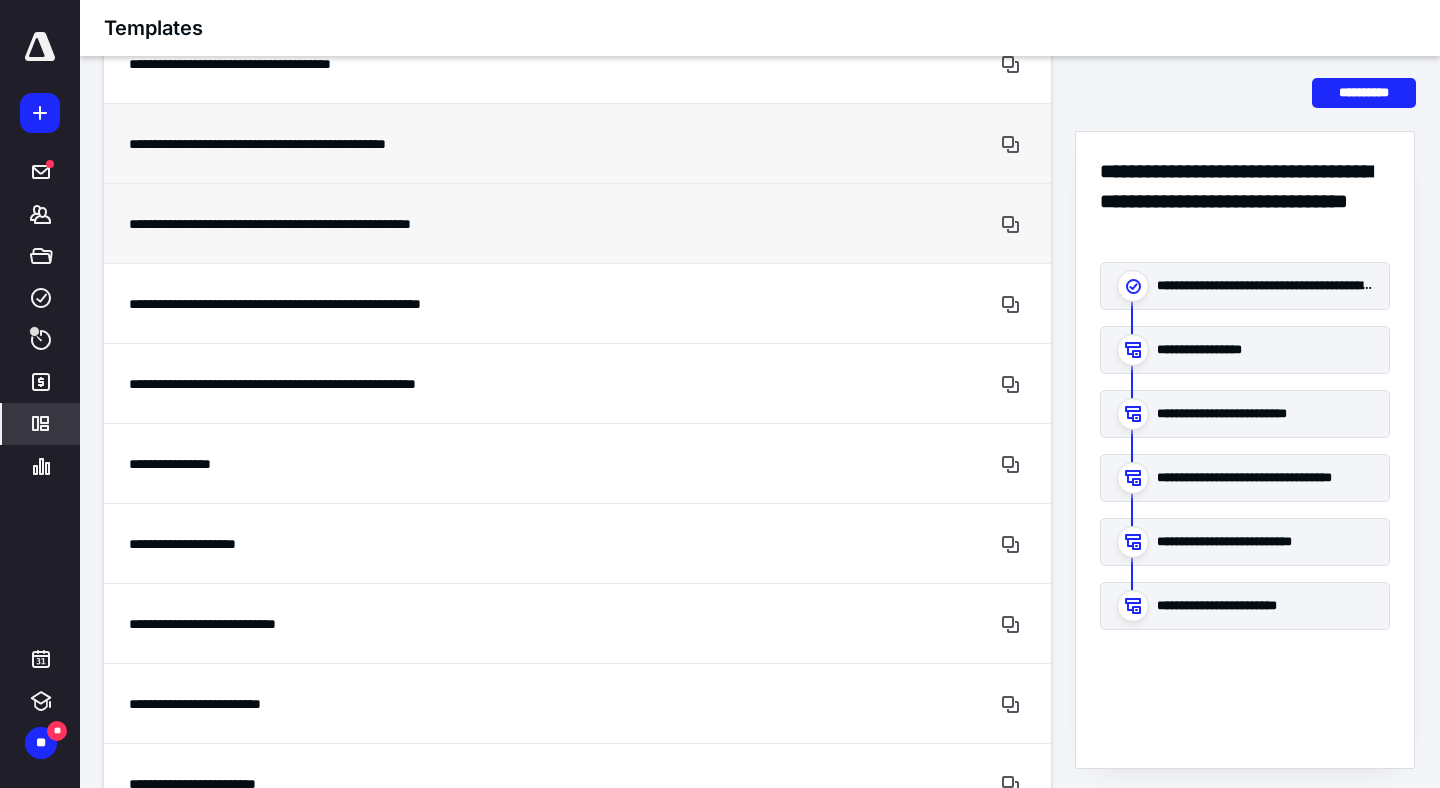 click on "**********" at bounding box center [502, 143] 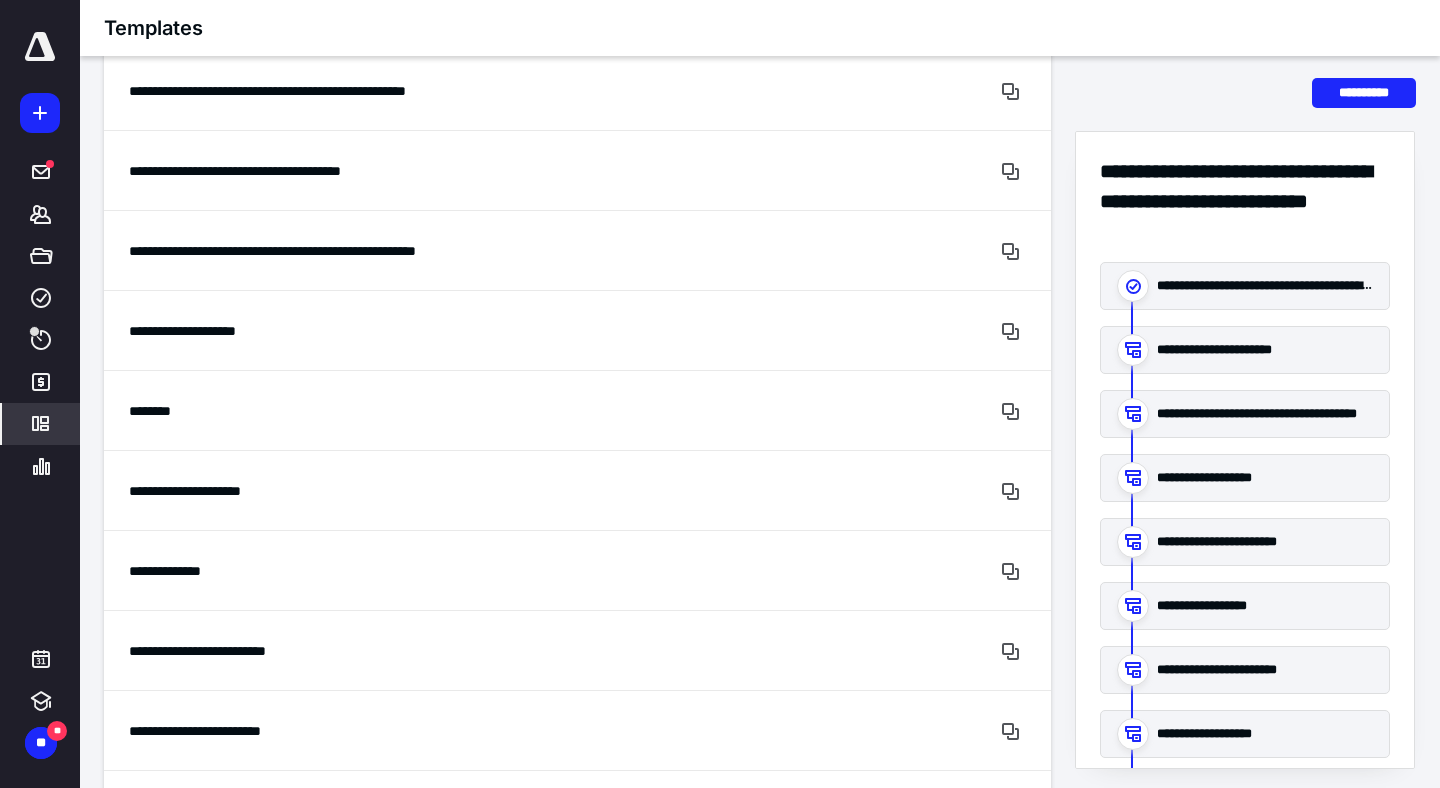 scroll, scrollTop: 11125, scrollLeft: 0, axis: vertical 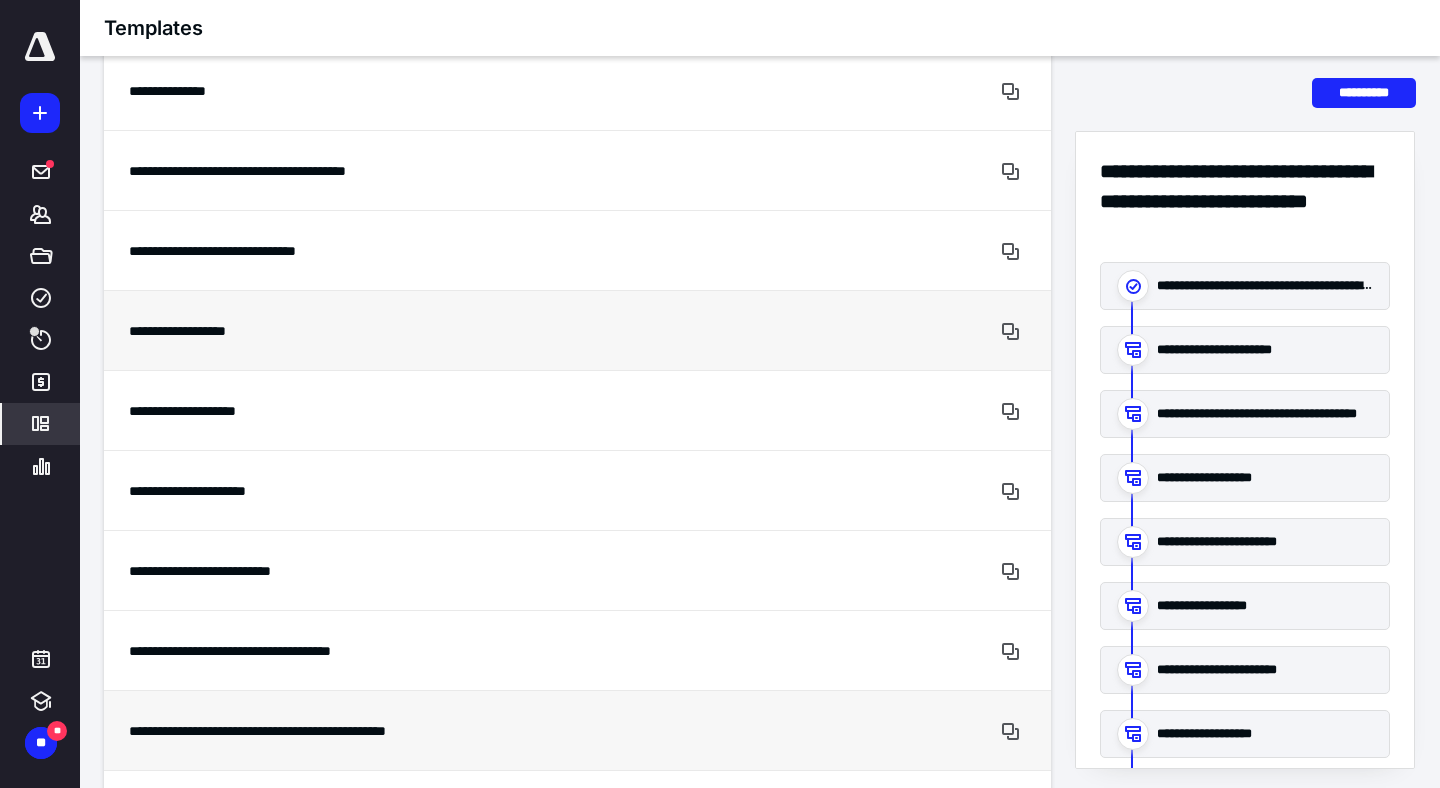 click on "**********" at bounding box center (502, 330) 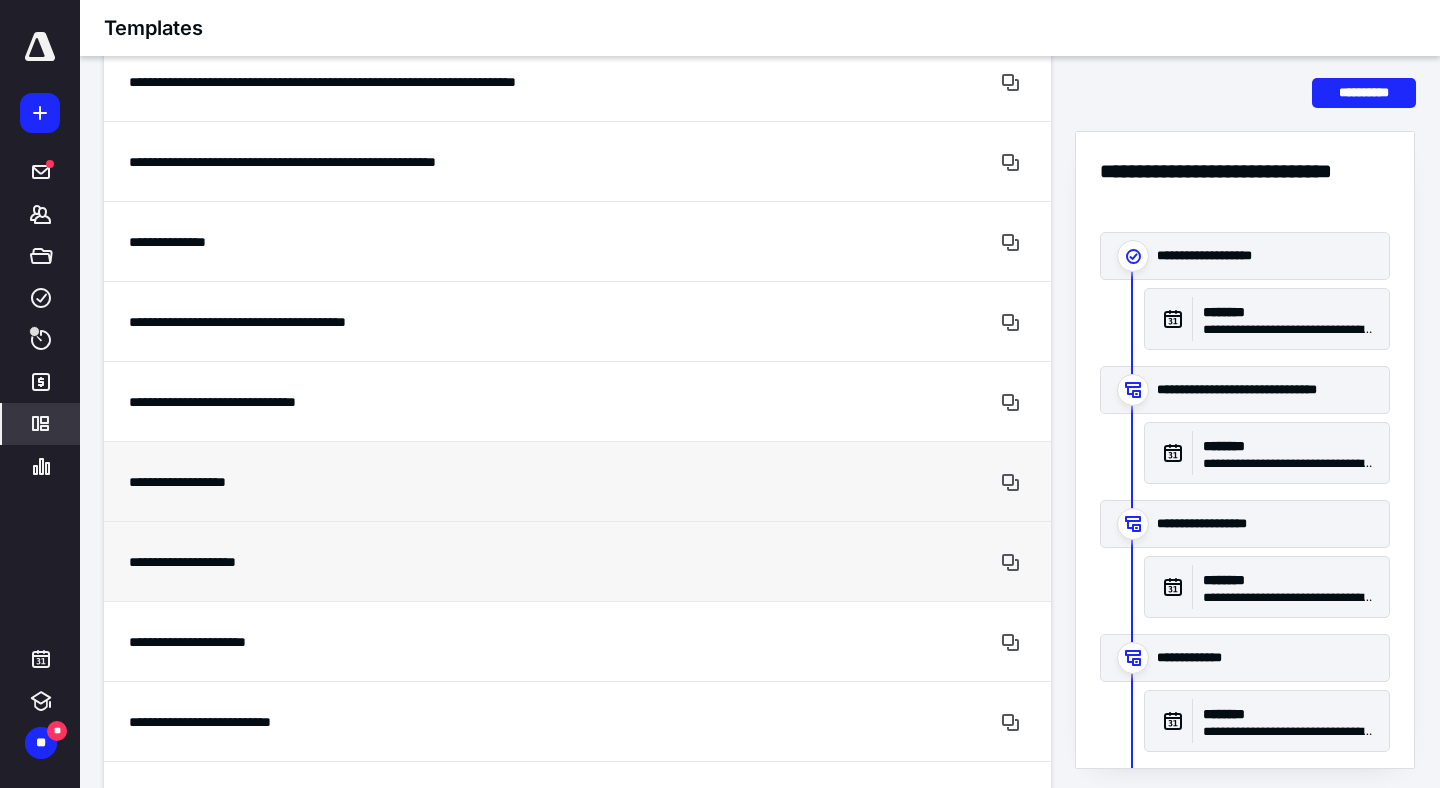 scroll, scrollTop: 8813, scrollLeft: 0, axis: vertical 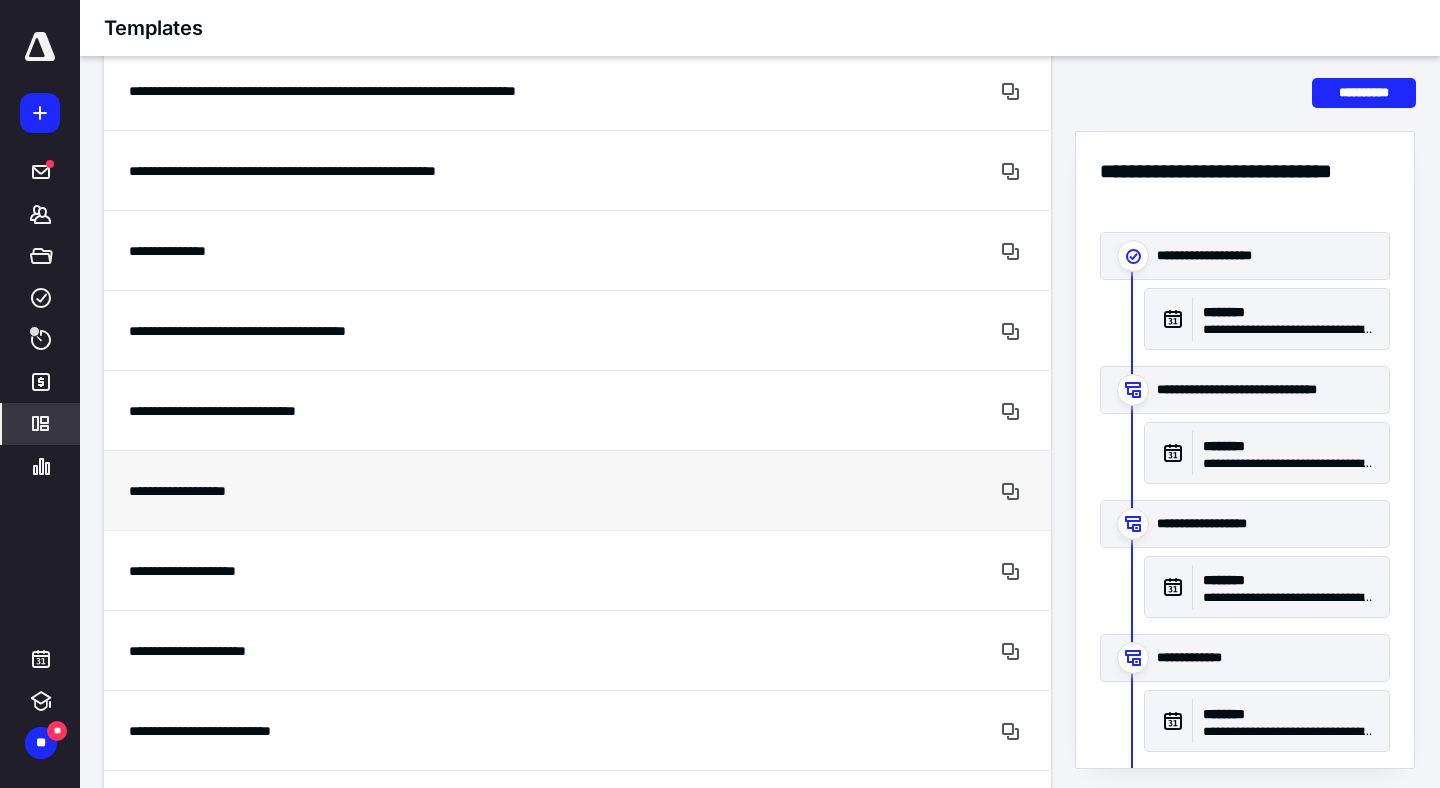 drag, startPoint x: 1435, startPoint y: 478, endPoint x: 1437, endPoint y: 448, distance: 30.066593 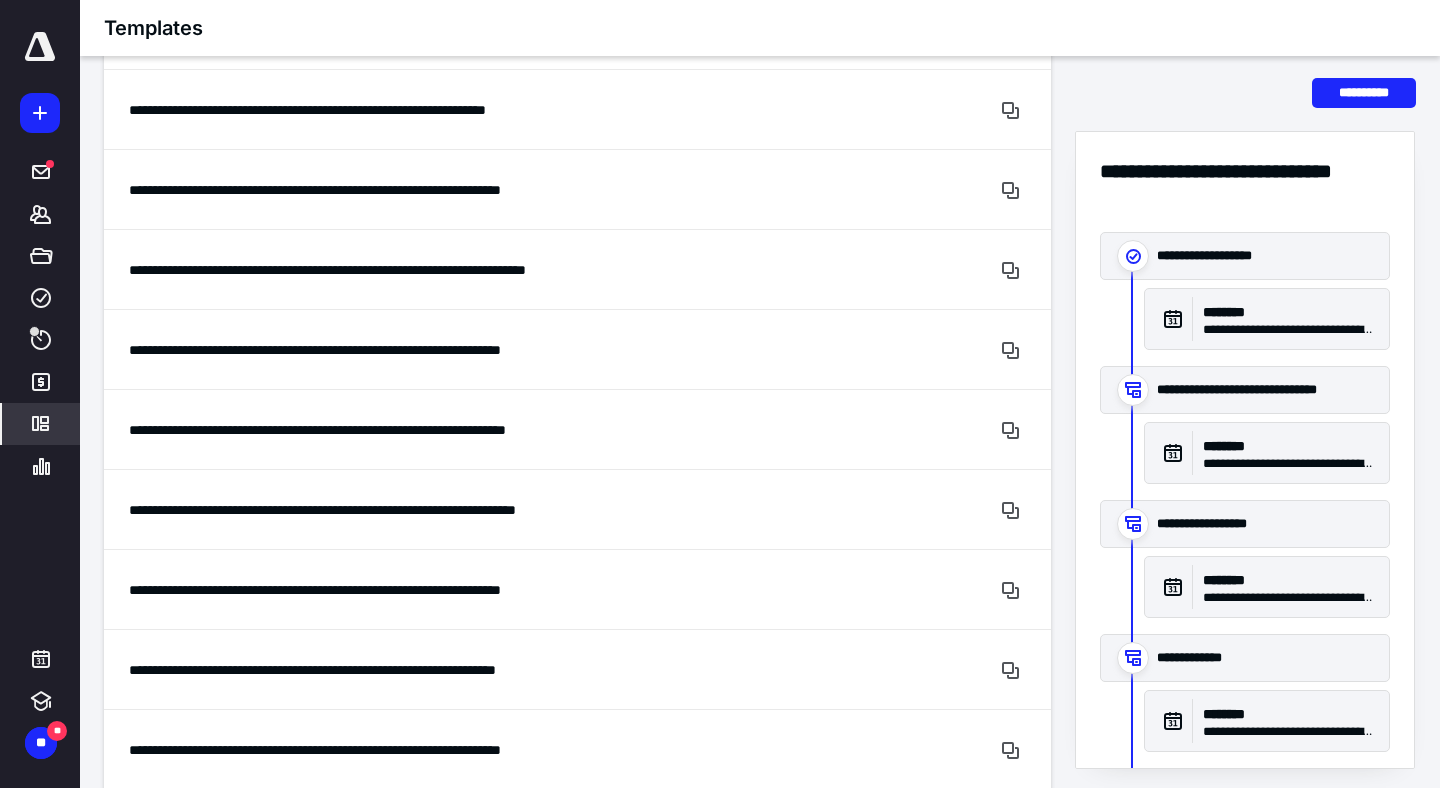 scroll, scrollTop: 5586, scrollLeft: 0, axis: vertical 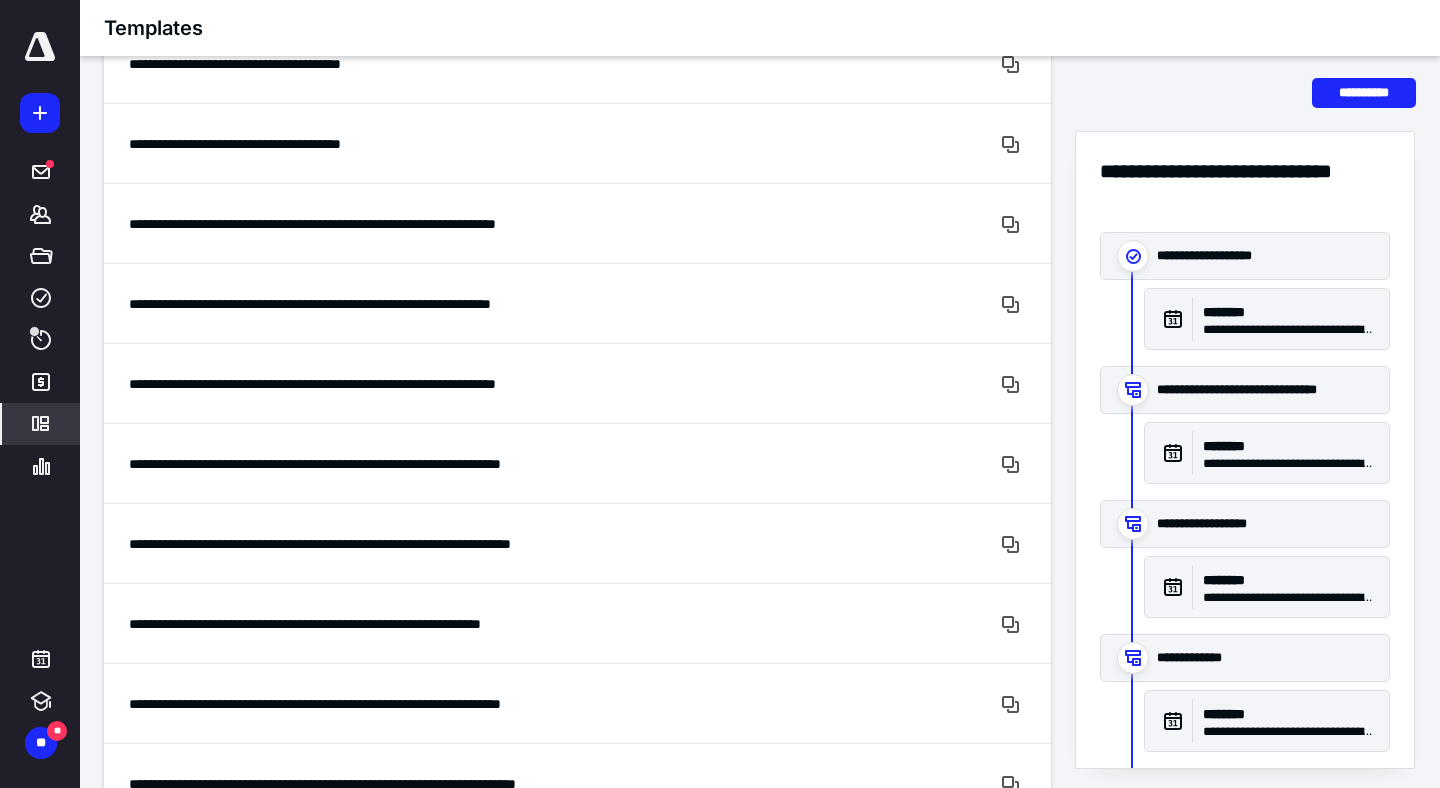 click on "**********" at bounding box center [760, 2604] 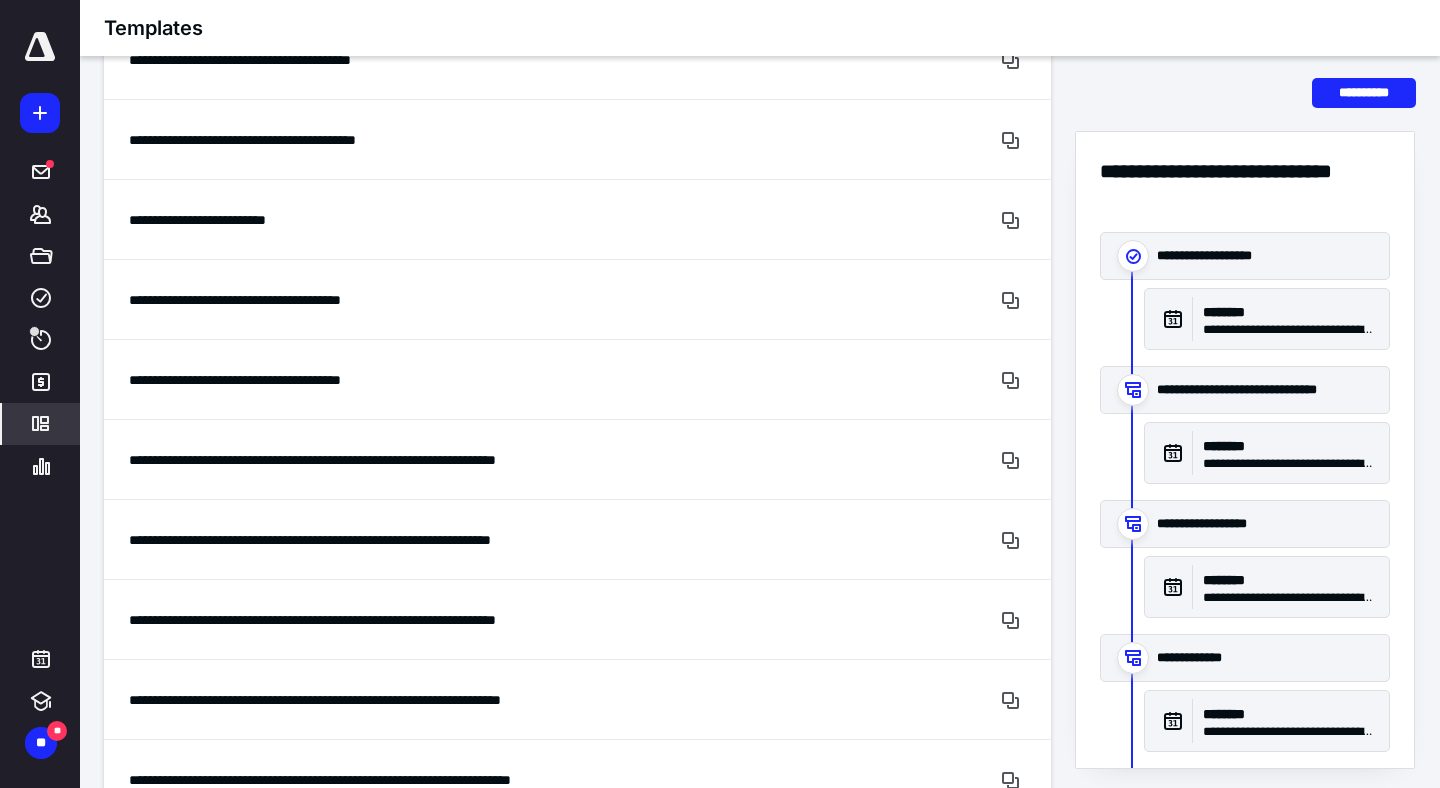 scroll, scrollTop: 3560, scrollLeft: 0, axis: vertical 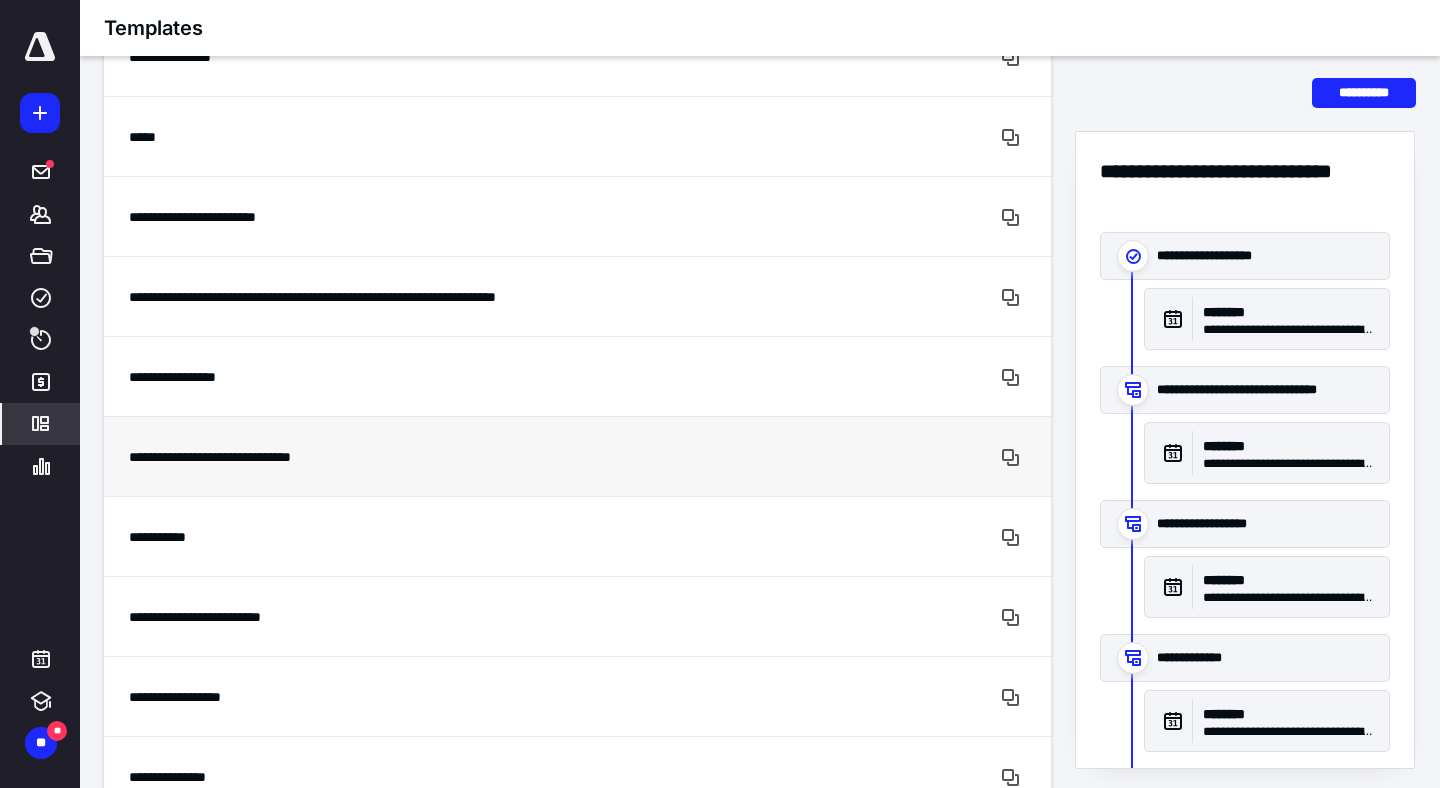click on "**********" at bounding box center [502, 457] 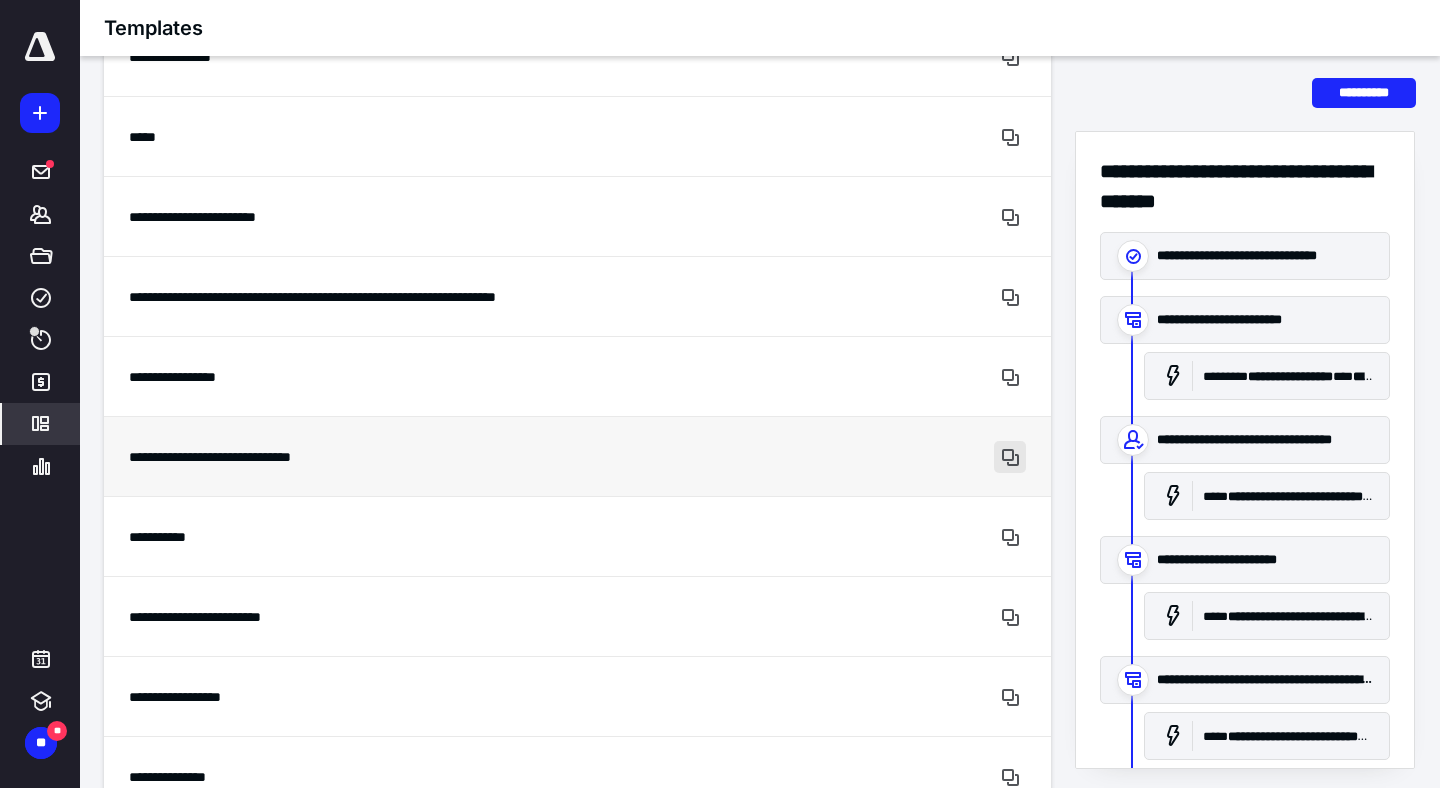click at bounding box center [1010, 457] 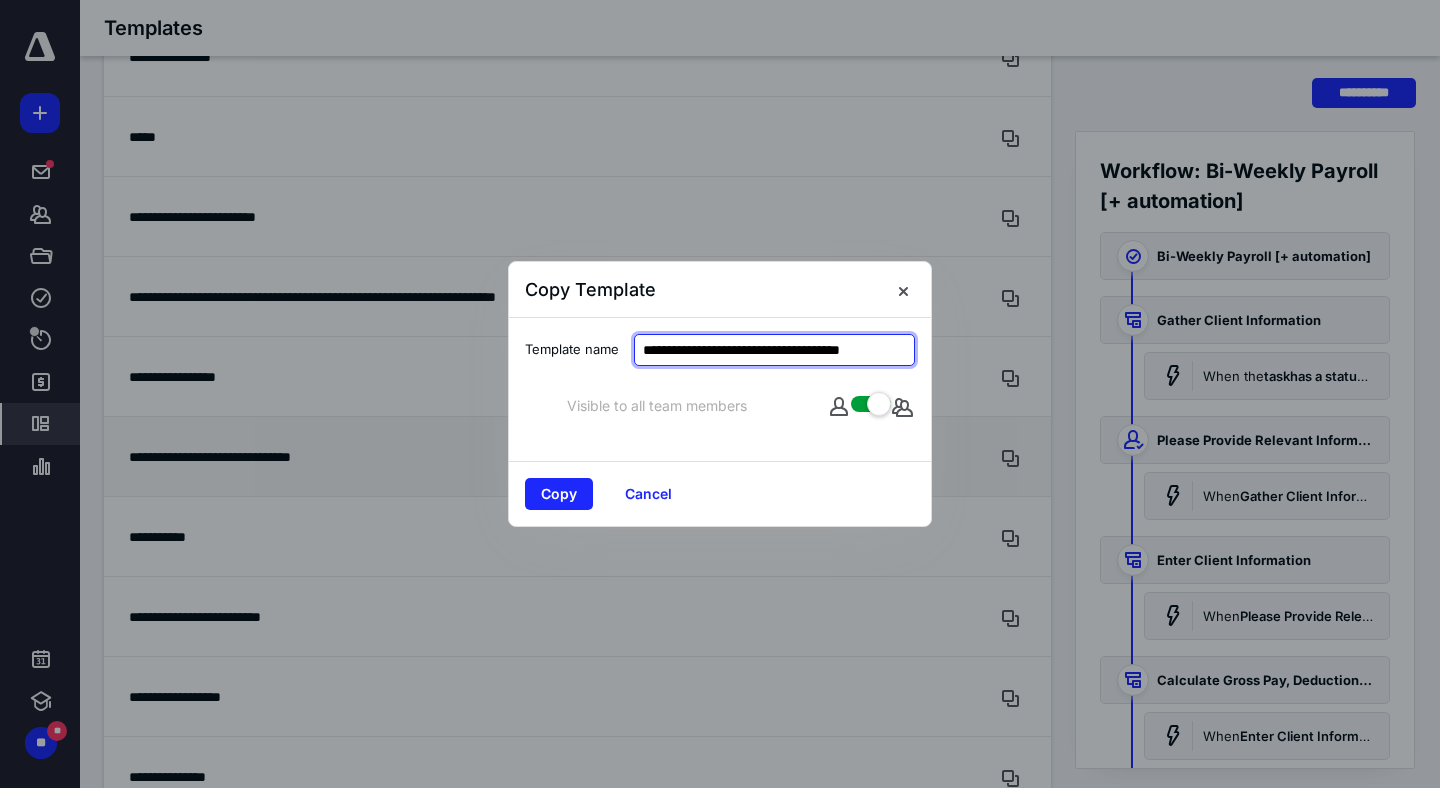 click on "**********" at bounding box center [774, 350] 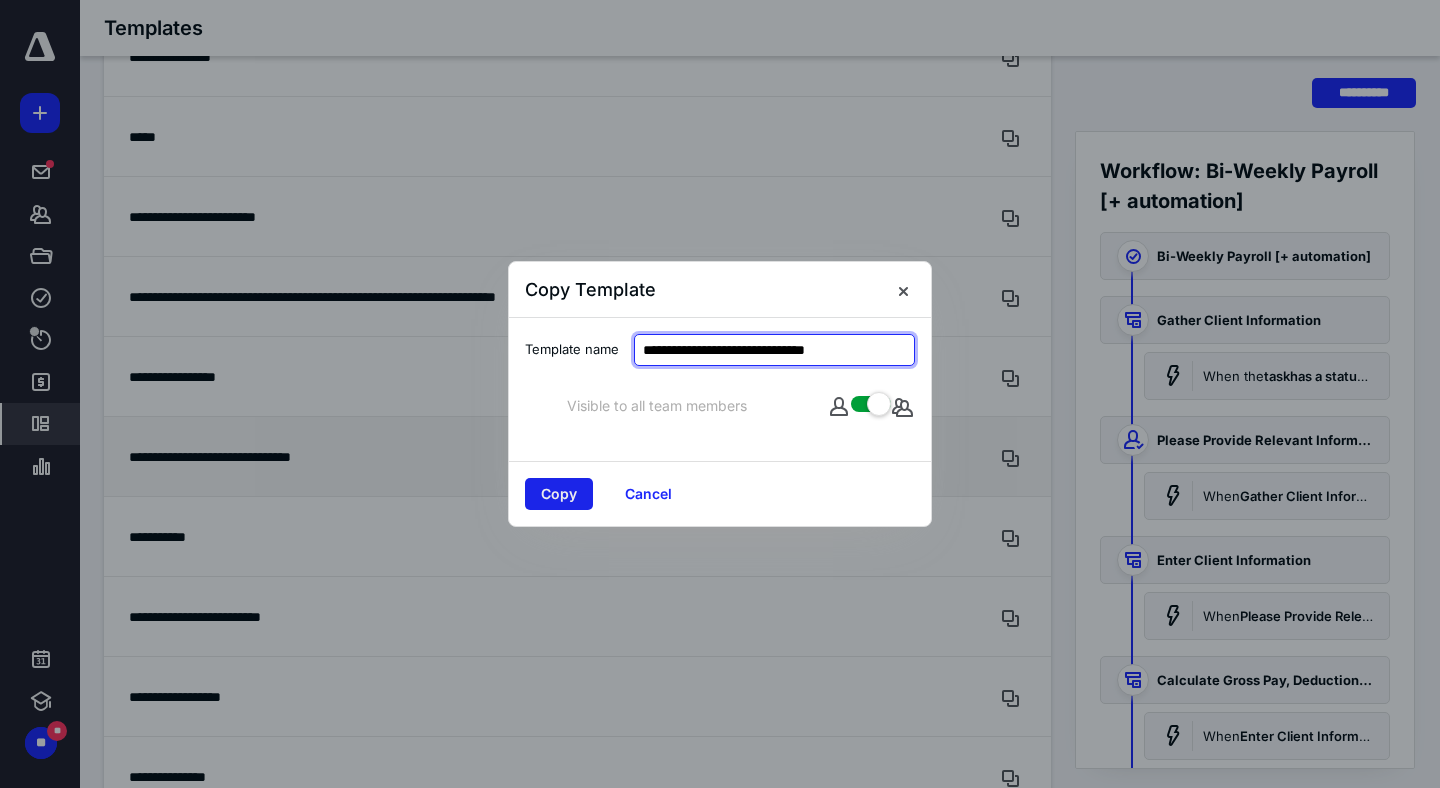 type on "**********" 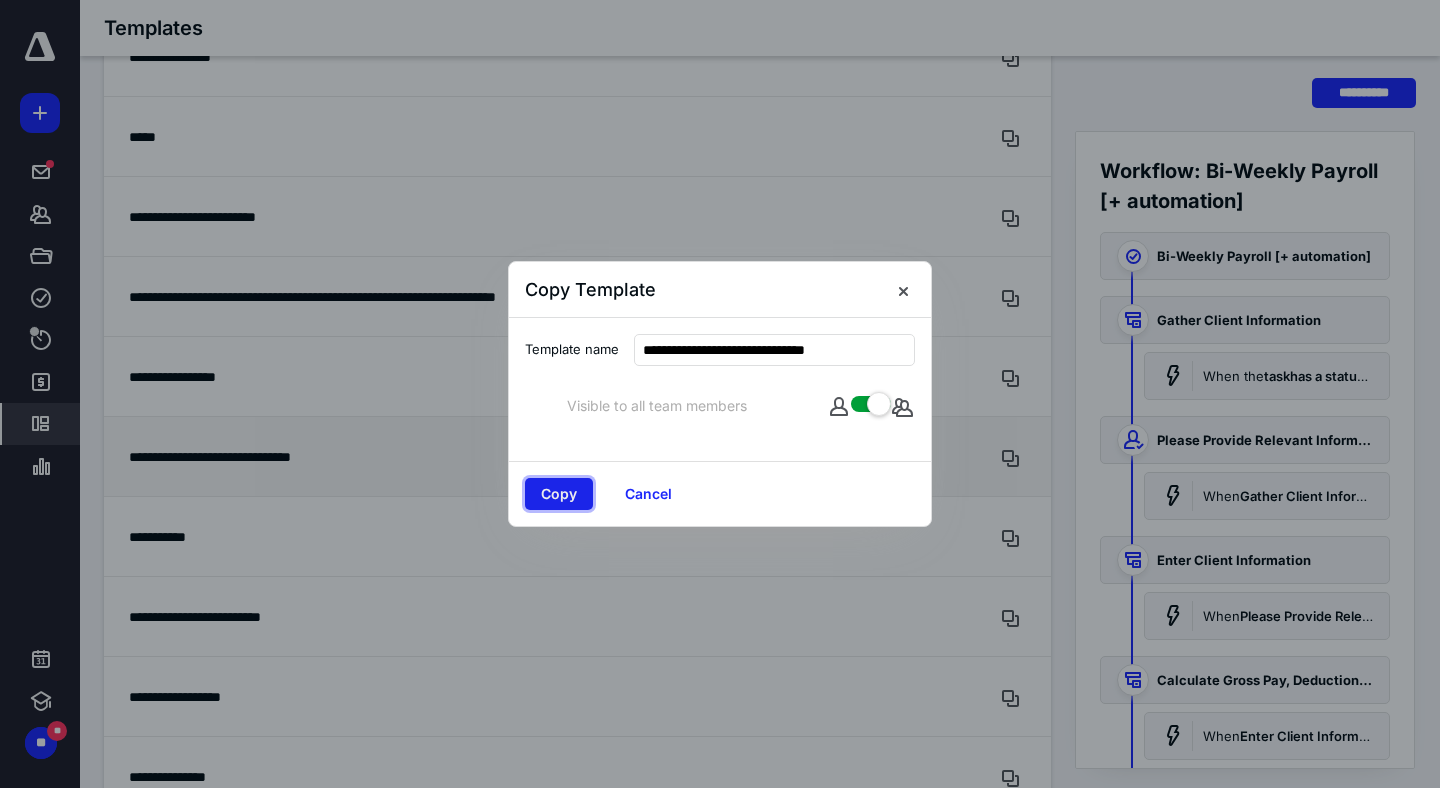 click on "Copy" at bounding box center [559, 494] 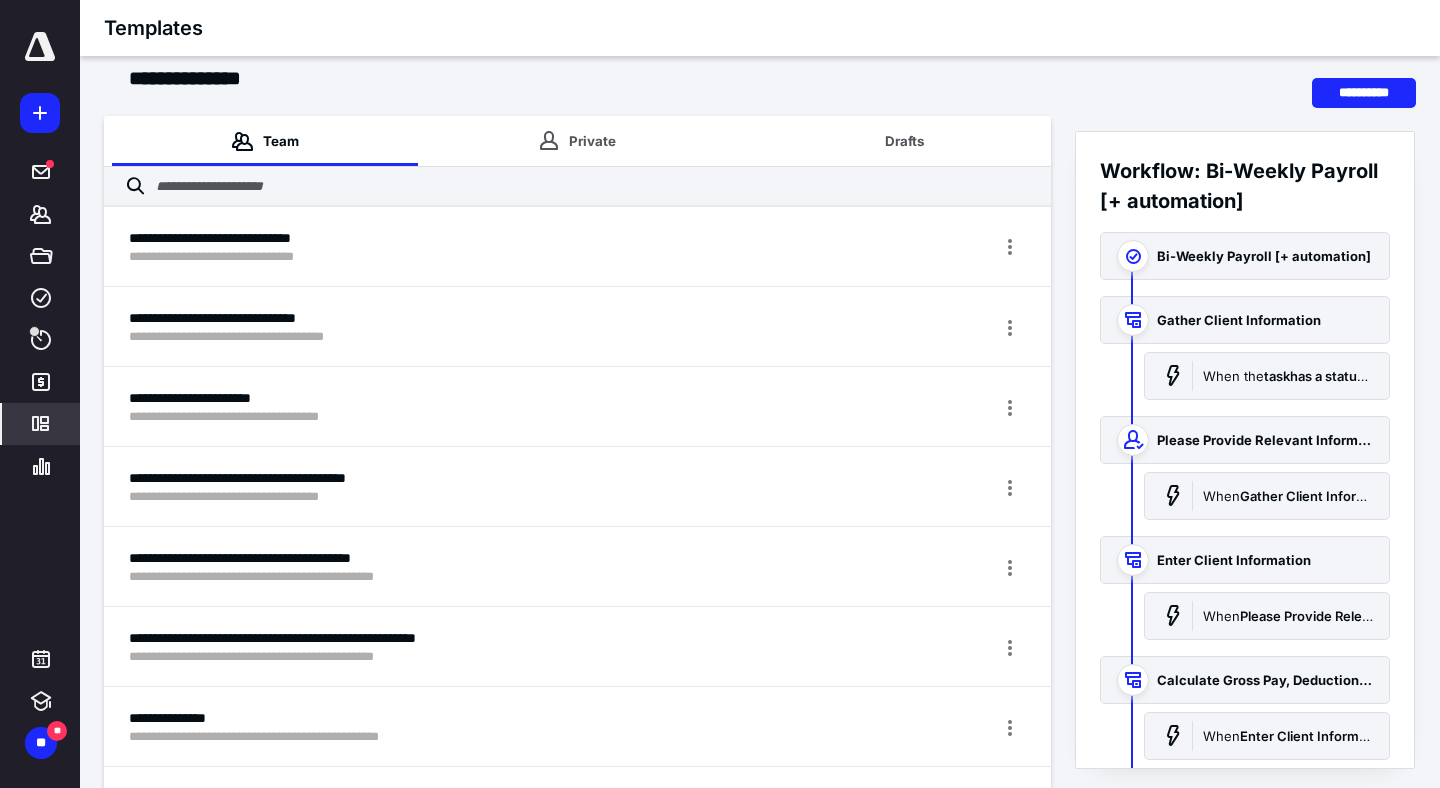 scroll, scrollTop: 0, scrollLeft: 0, axis: both 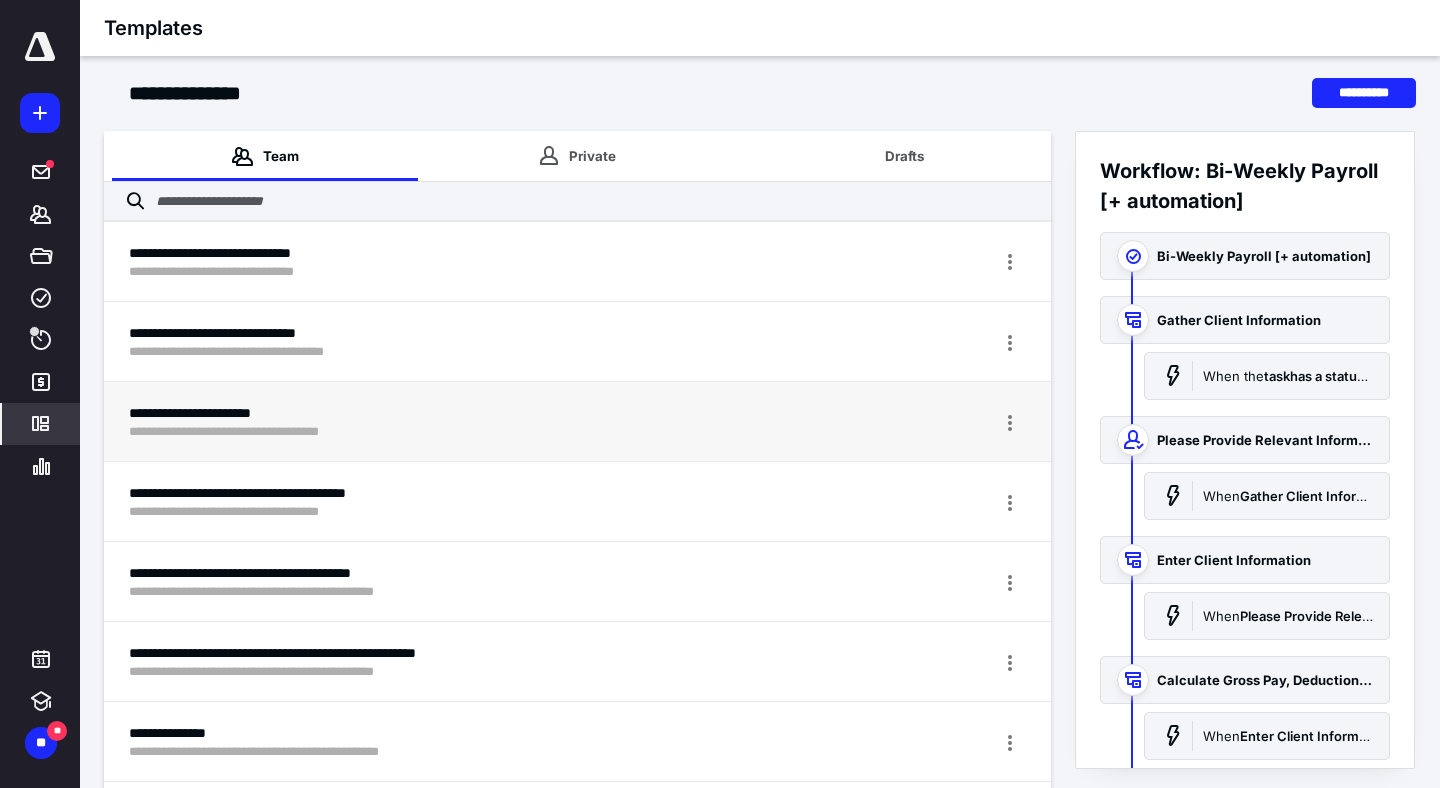 click on "**********" at bounding box center (502, 432) 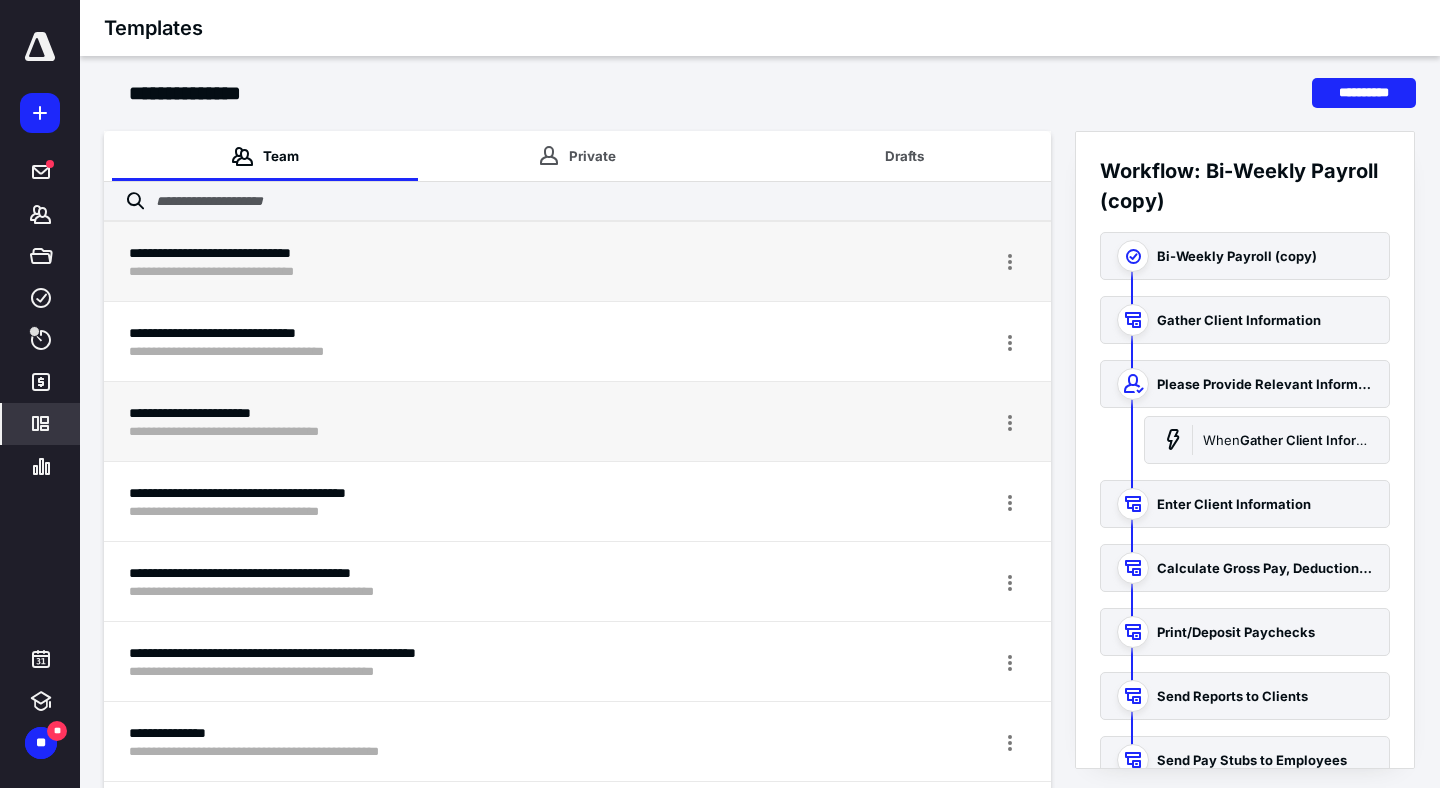 click on "**********" at bounding box center [502, 253] 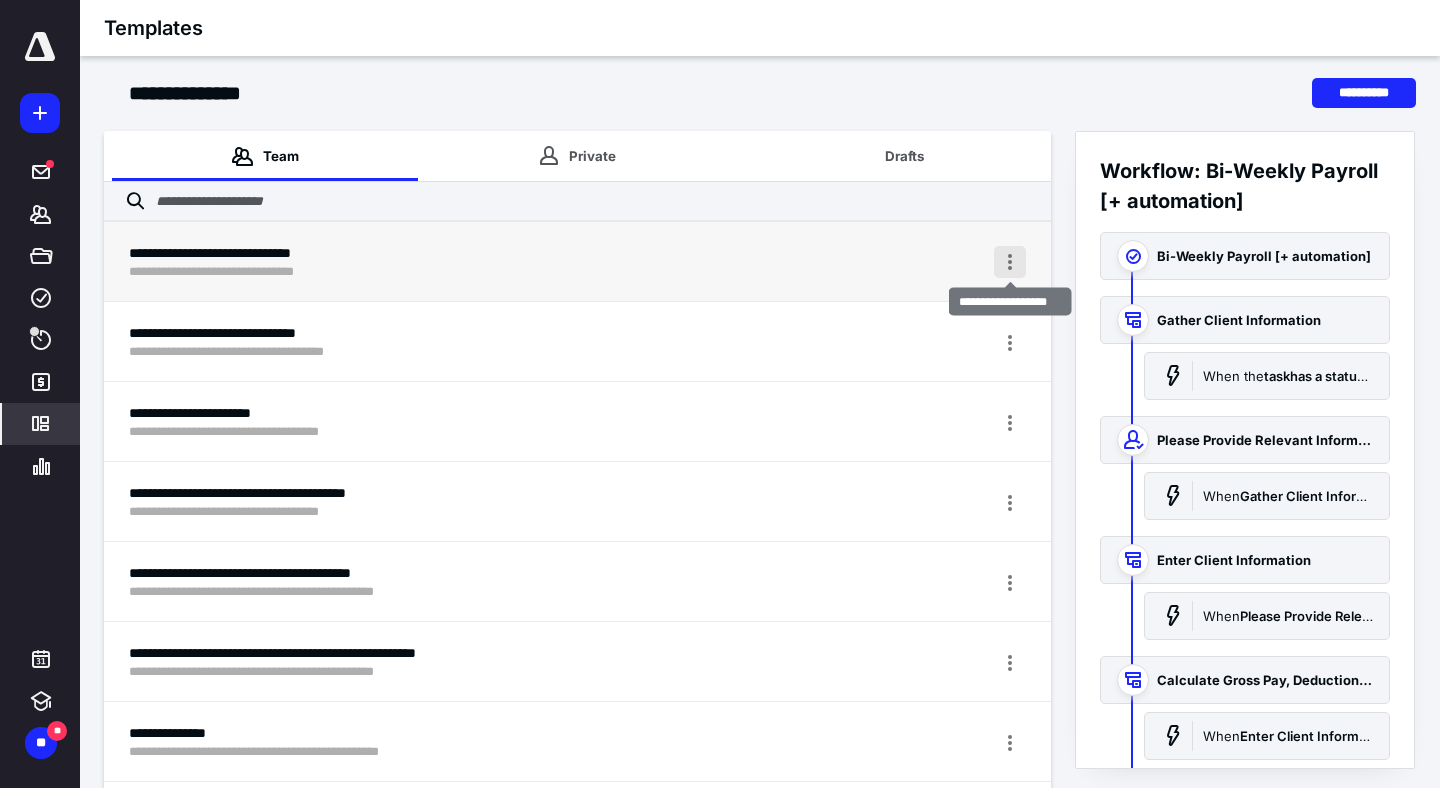 click at bounding box center (1010, 262) 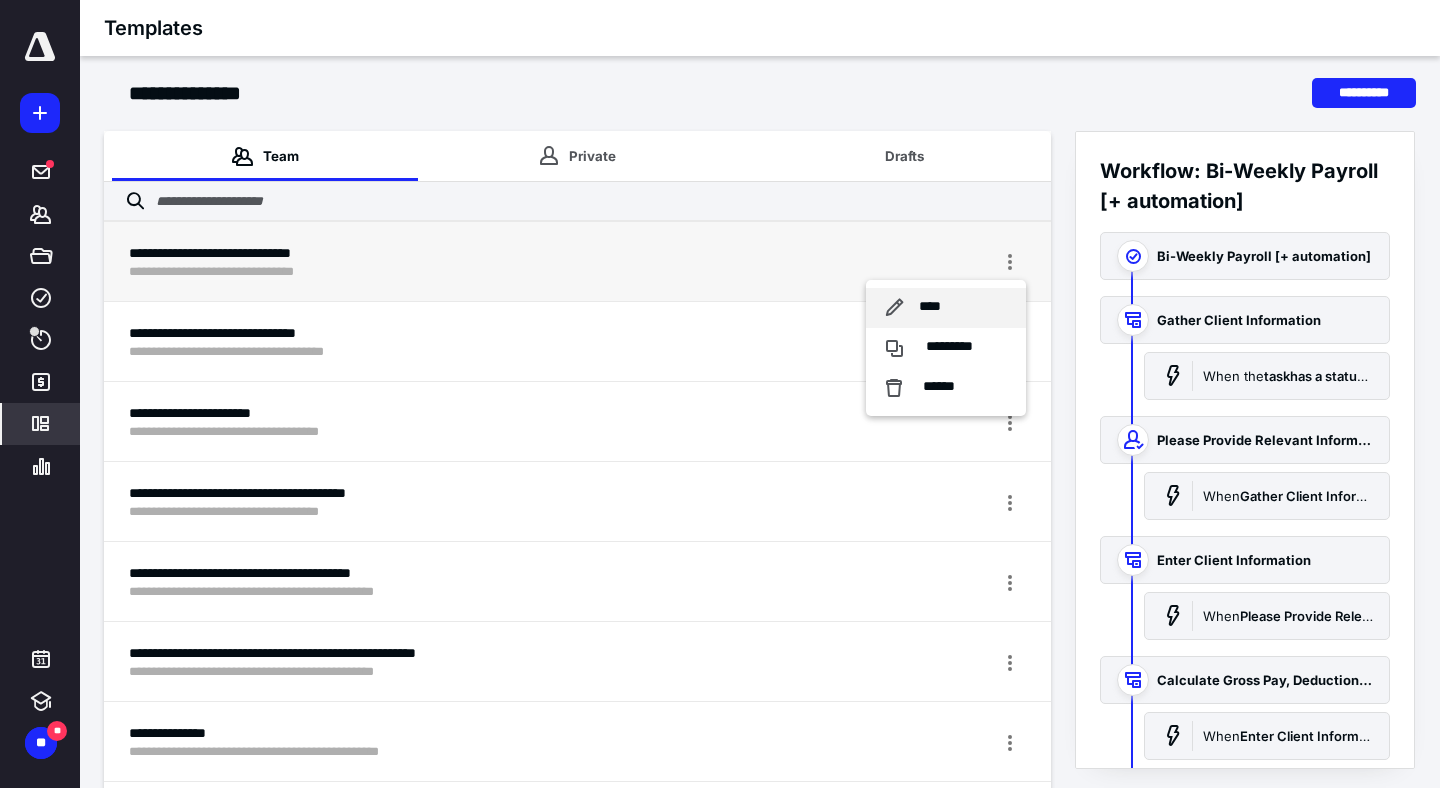 click on "****" at bounding box center [946, 308] 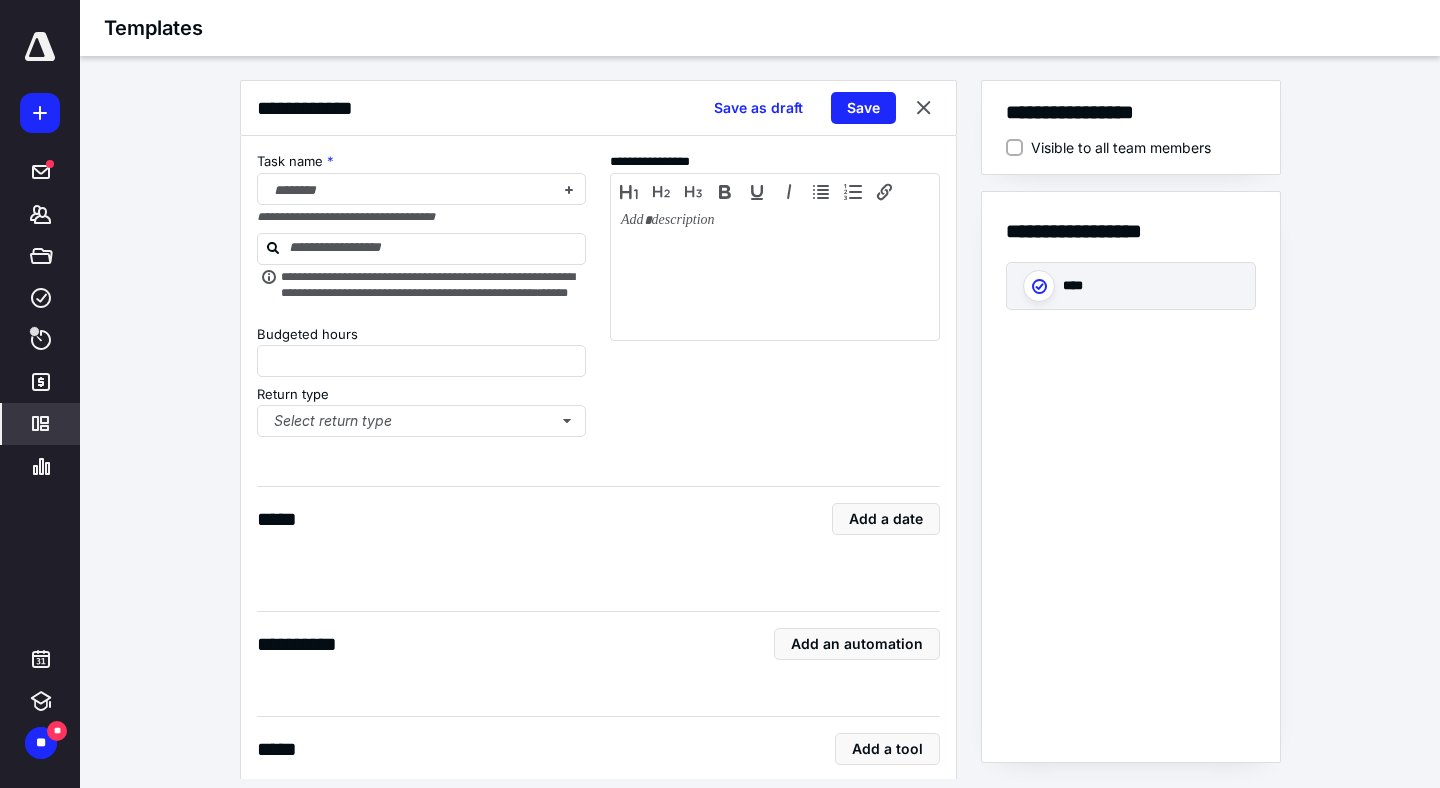 type on "*" 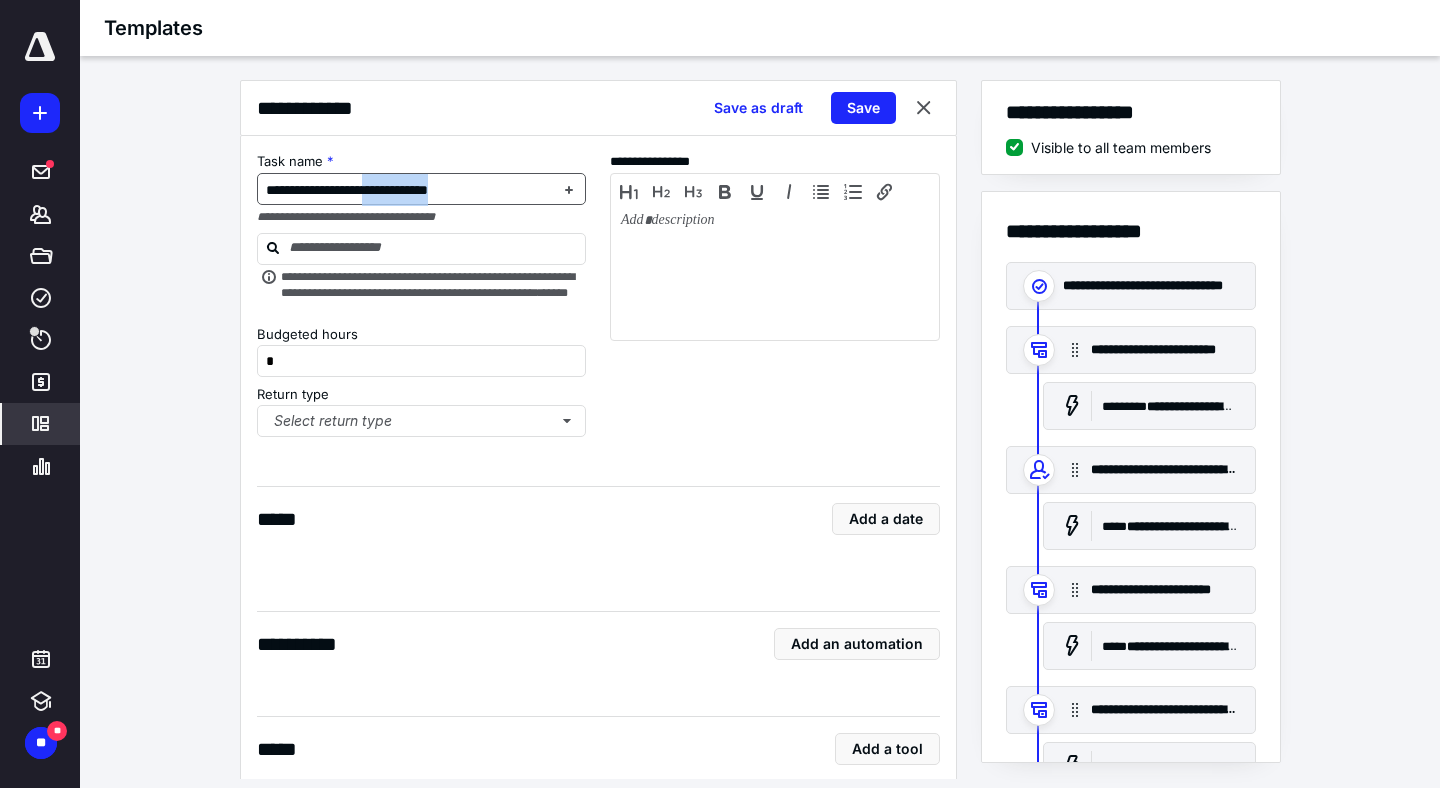 drag, startPoint x: 501, startPoint y: 194, endPoint x: 387, endPoint y: 197, distance: 114.03947 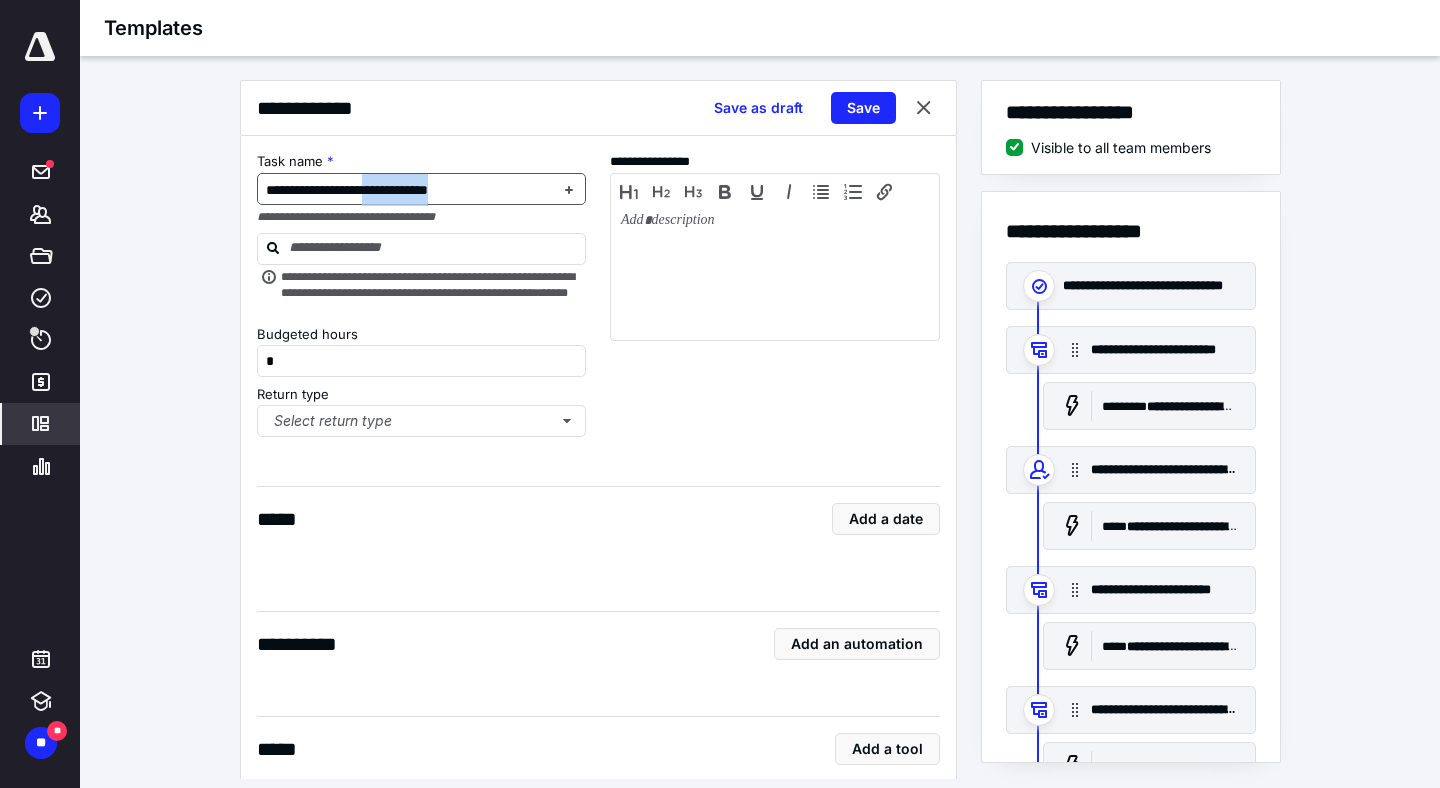 click on "**********" at bounding box center [410, 190] 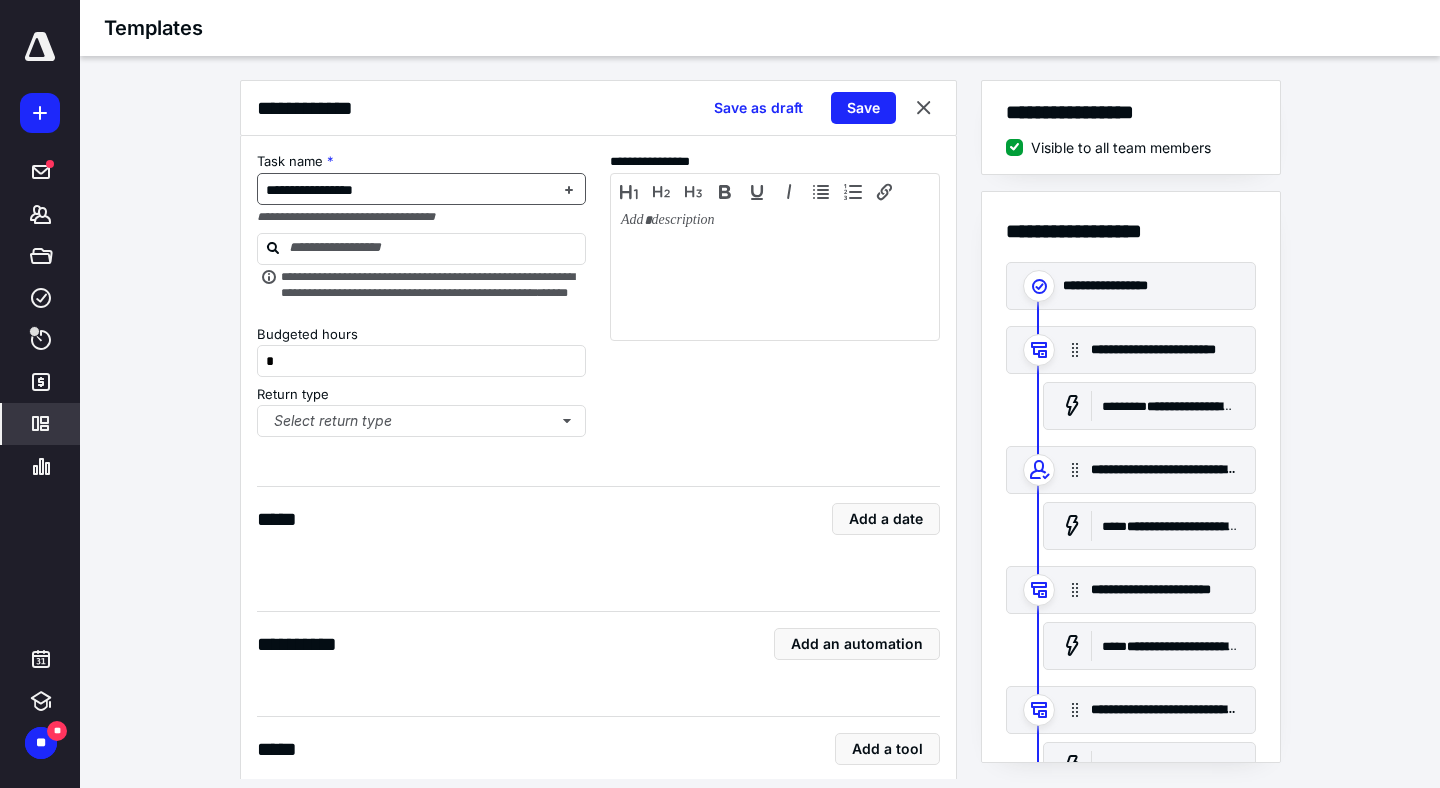 type 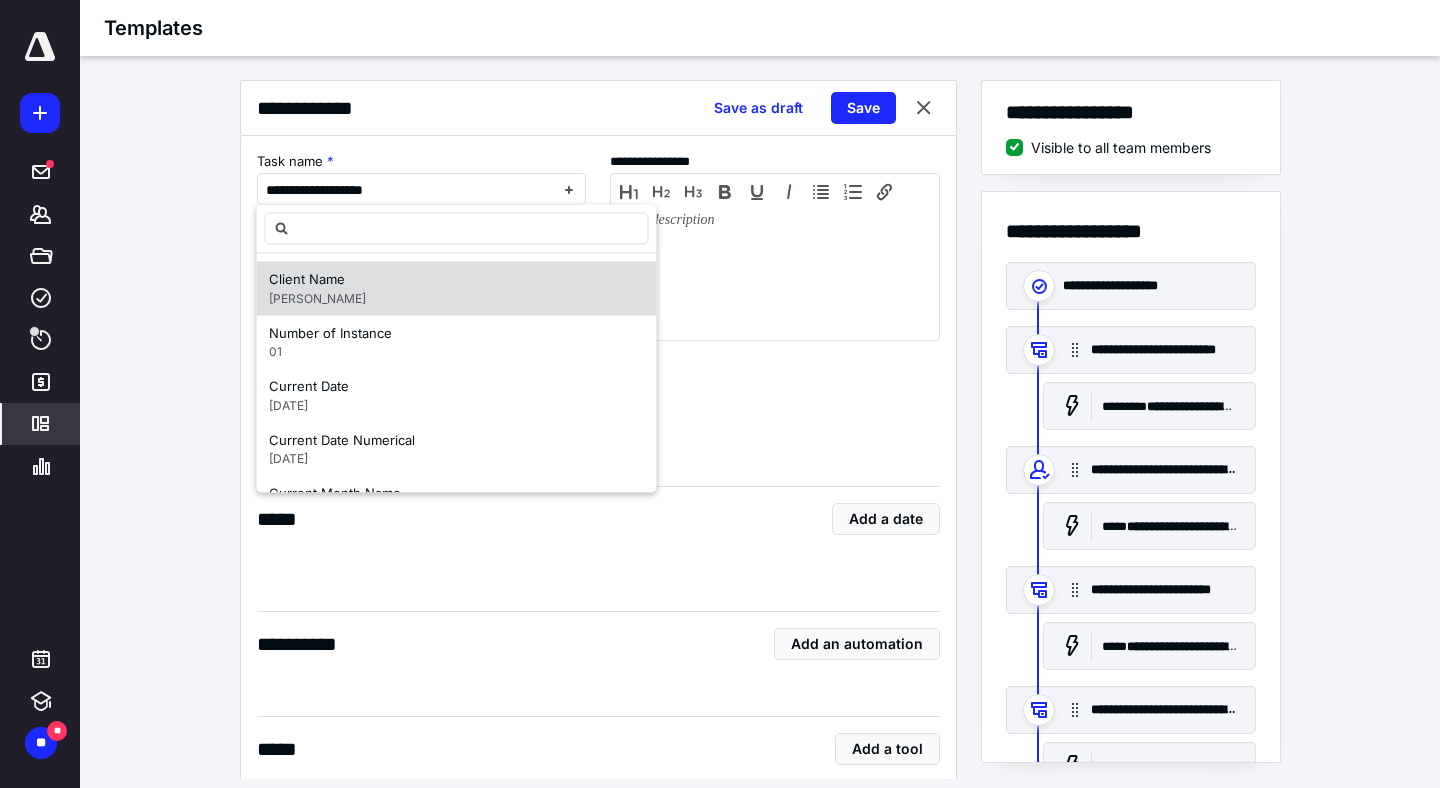 click on "Client Name John Doe" at bounding box center [457, 289] 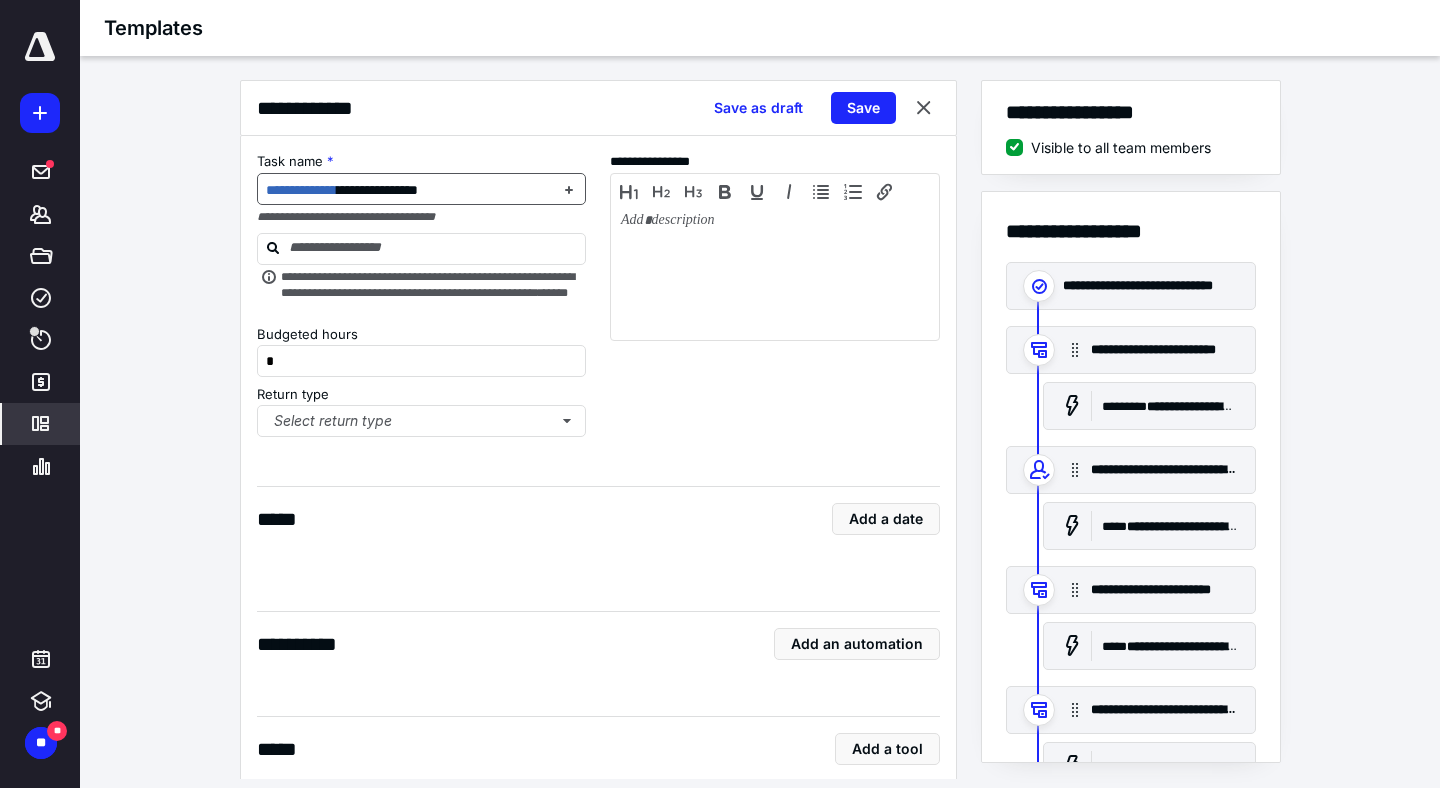 click on "**********" at bounding box center [377, 190] 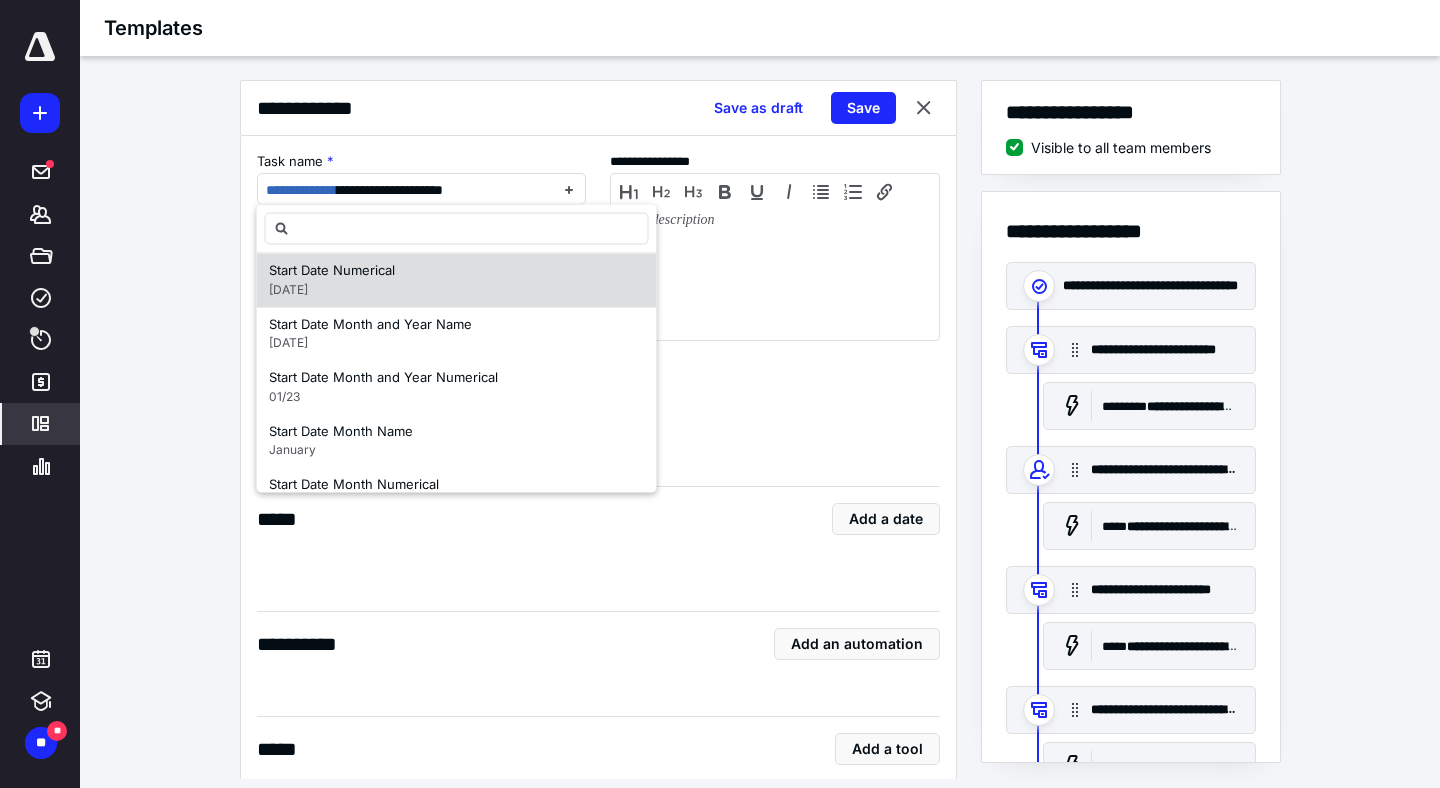 scroll, scrollTop: 596, scrollLeft: 0, axis: vertical 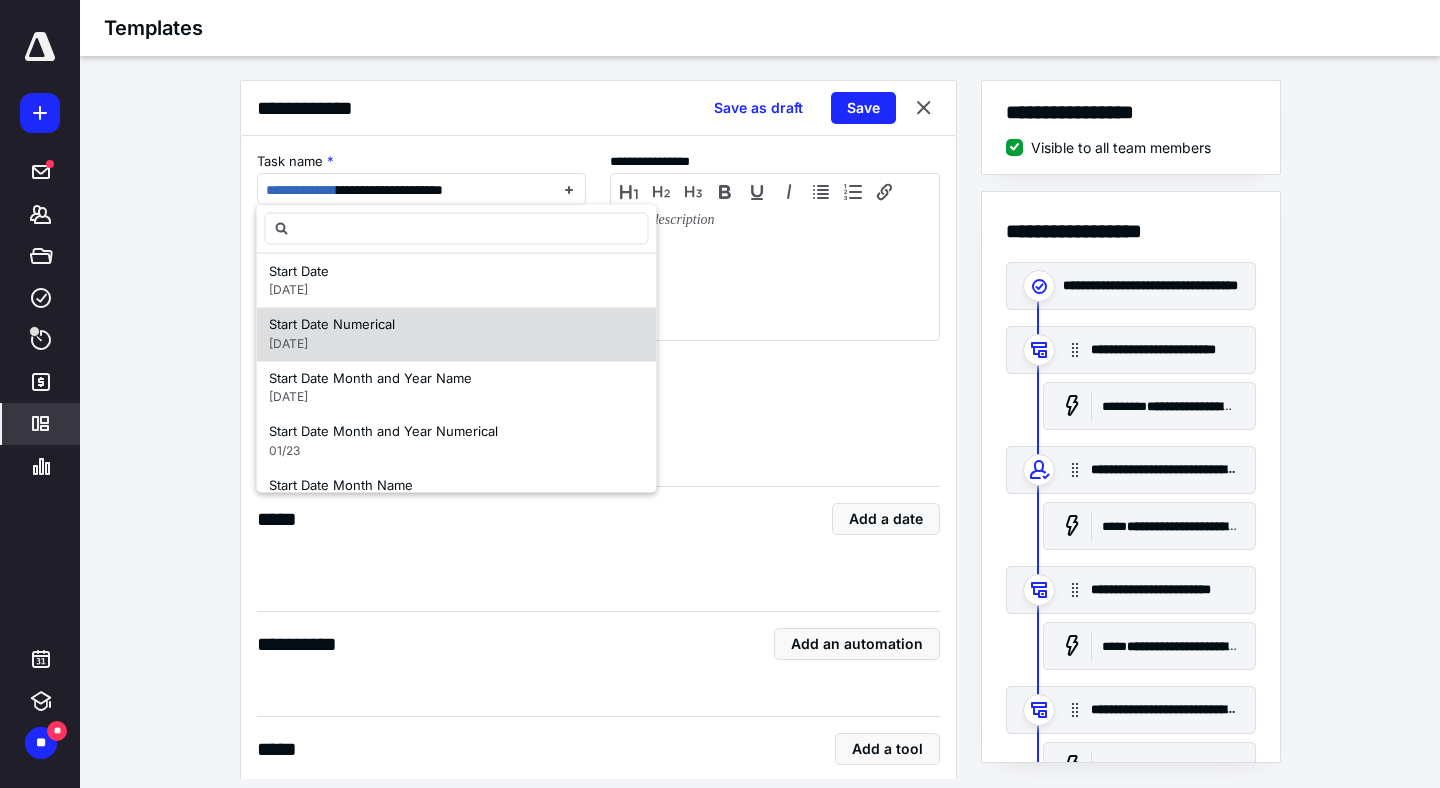 click on "02/01/23" at bounding box center (332, 344) 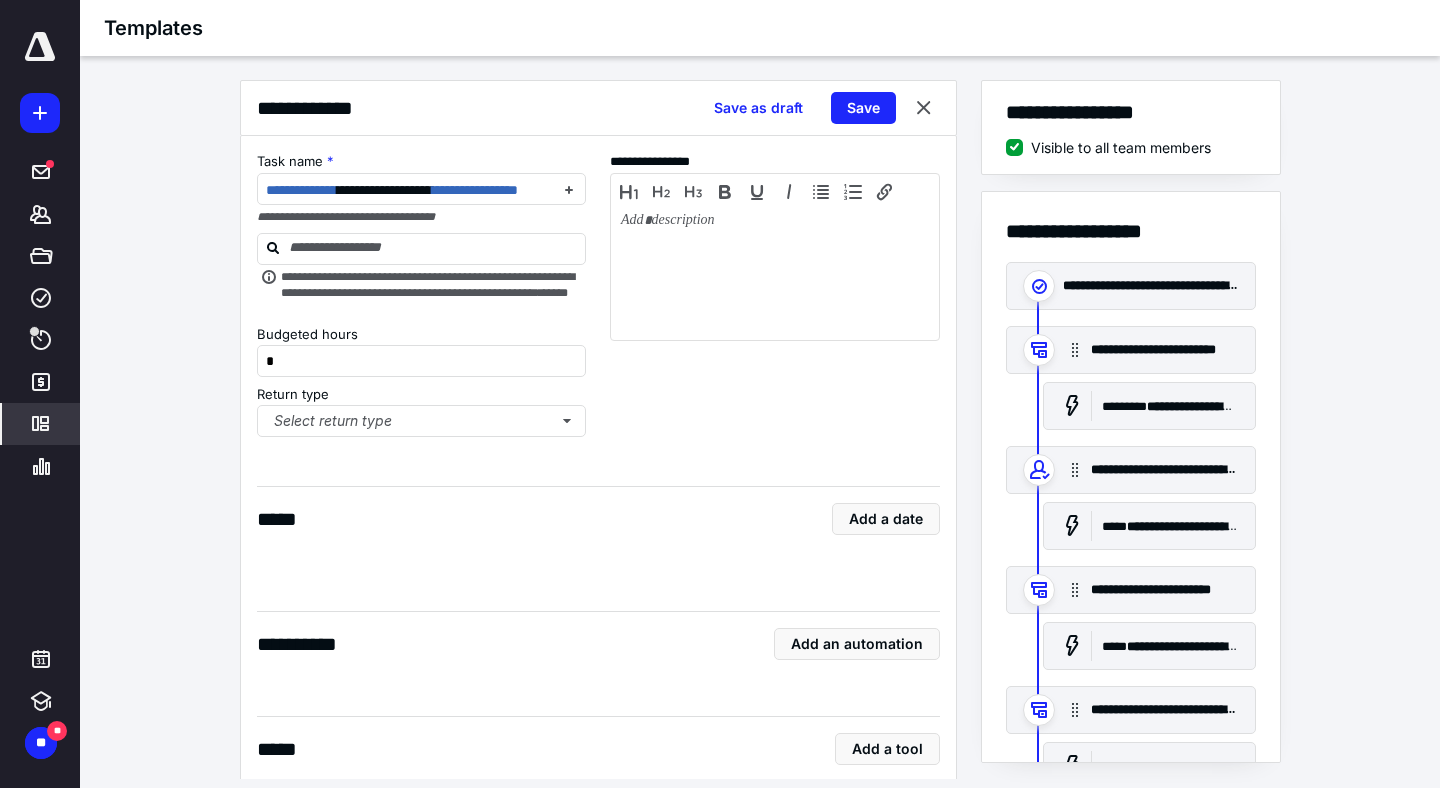 scroll, scrollTop: 0, scrollLeft: 0, axis: both 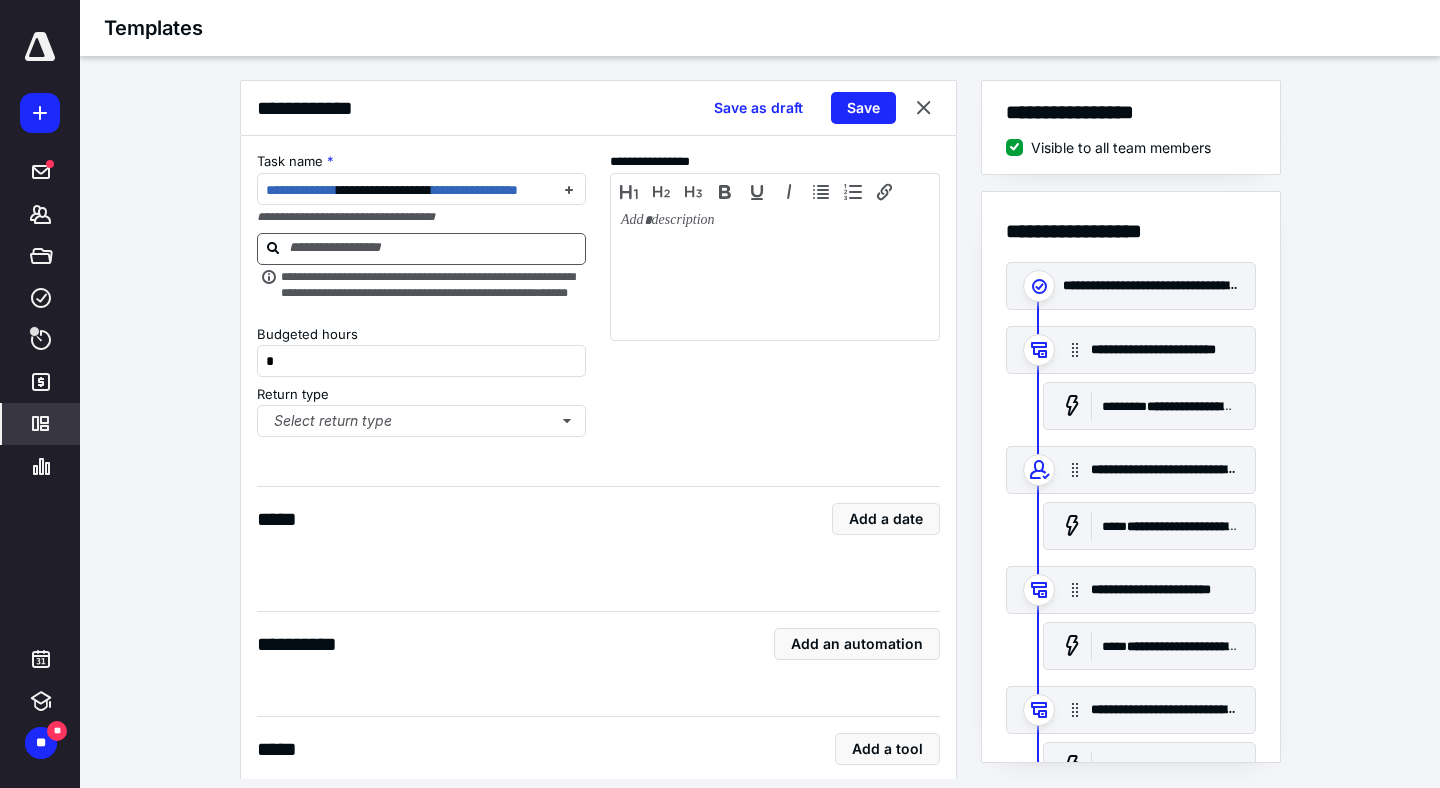 click at bounding box center (434, 248) 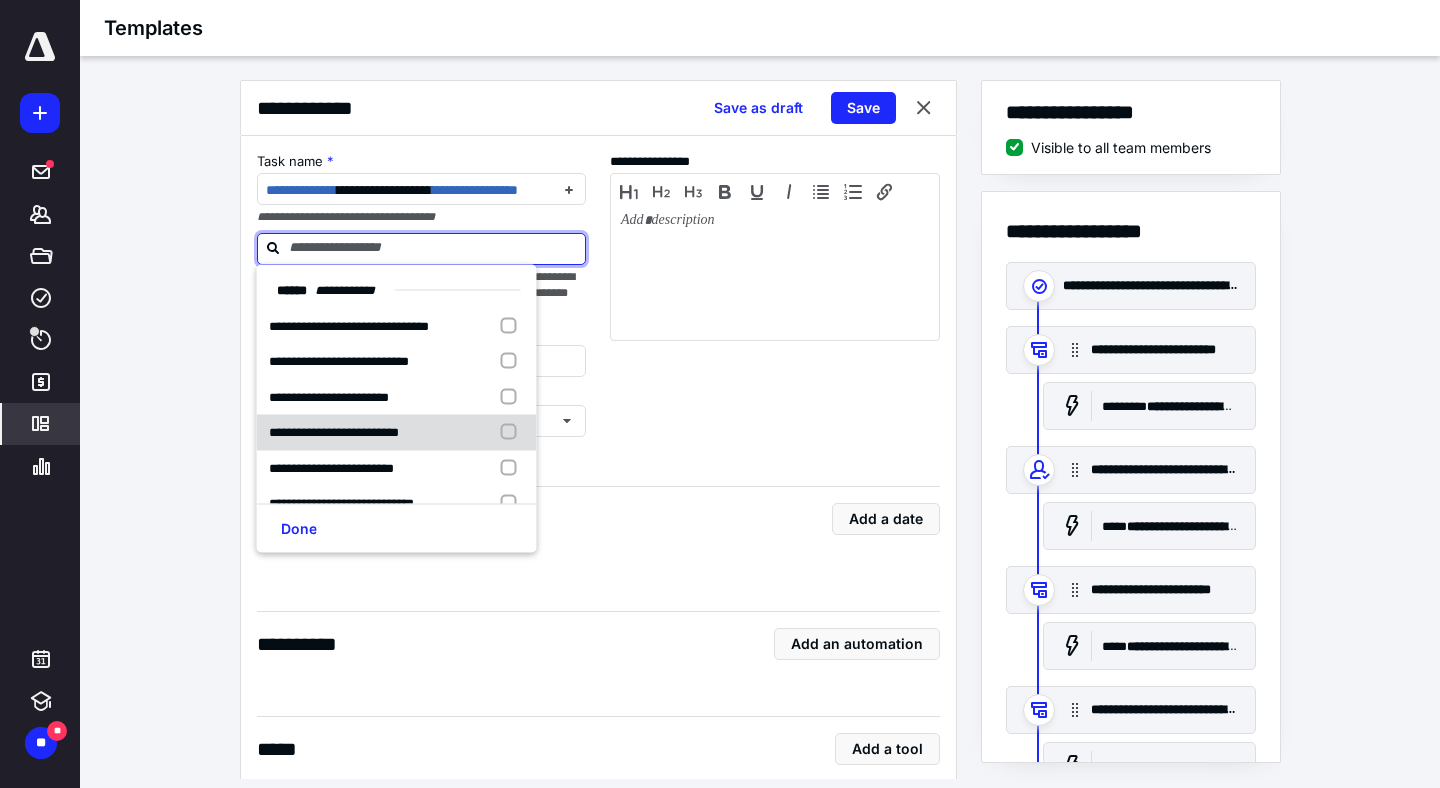 click at bounding box center (513, 433) 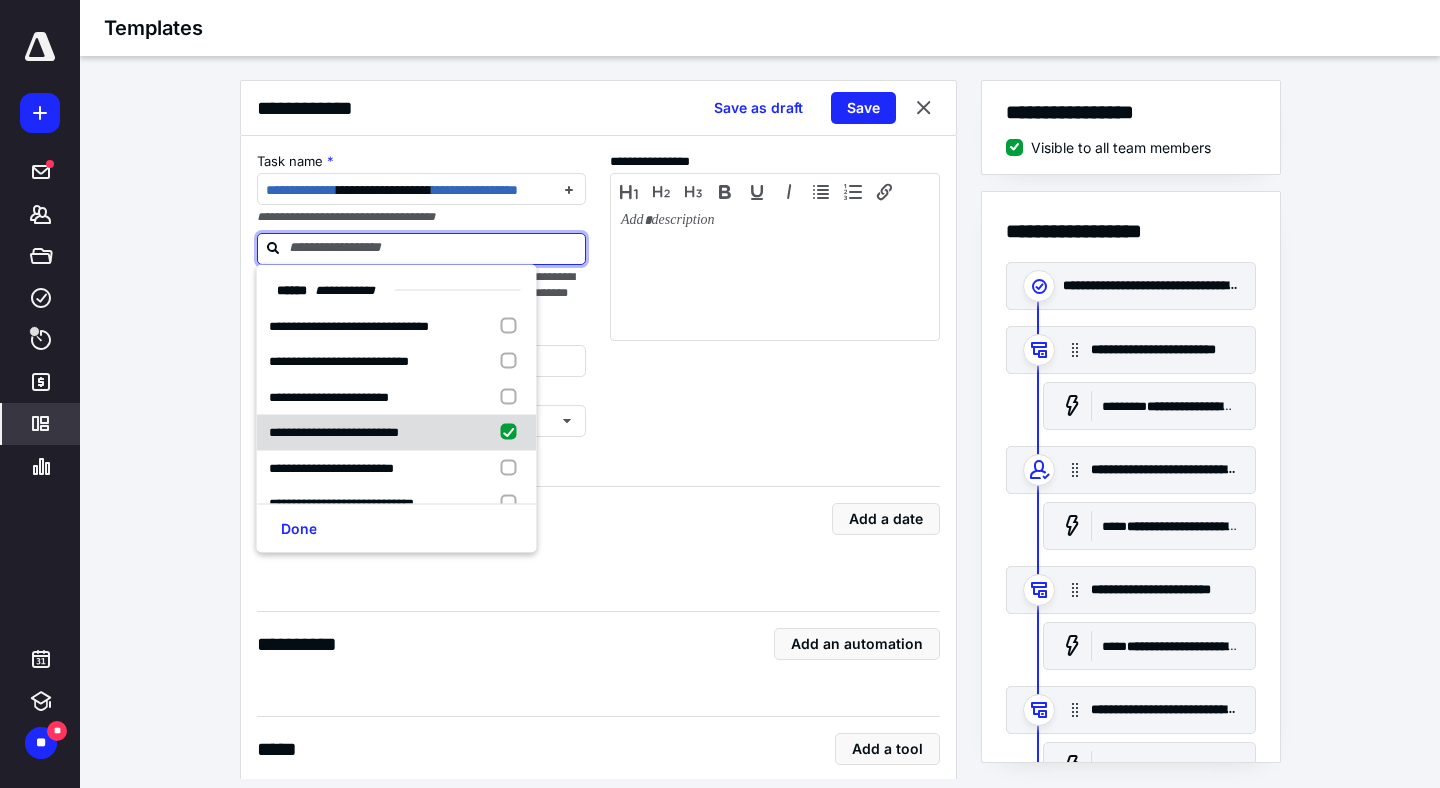 checkbox on "true" 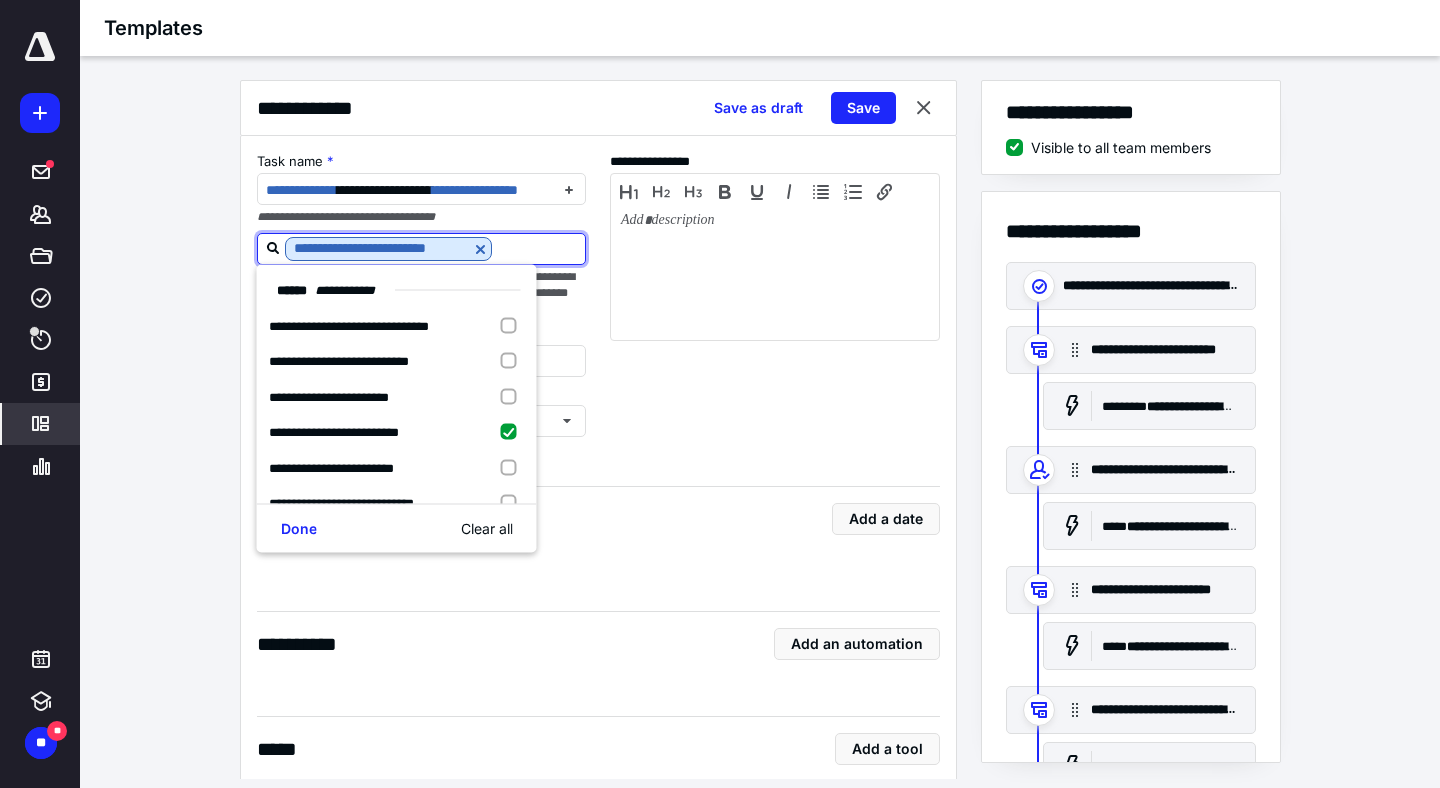click on "**********" at bounding box center (598, 299) 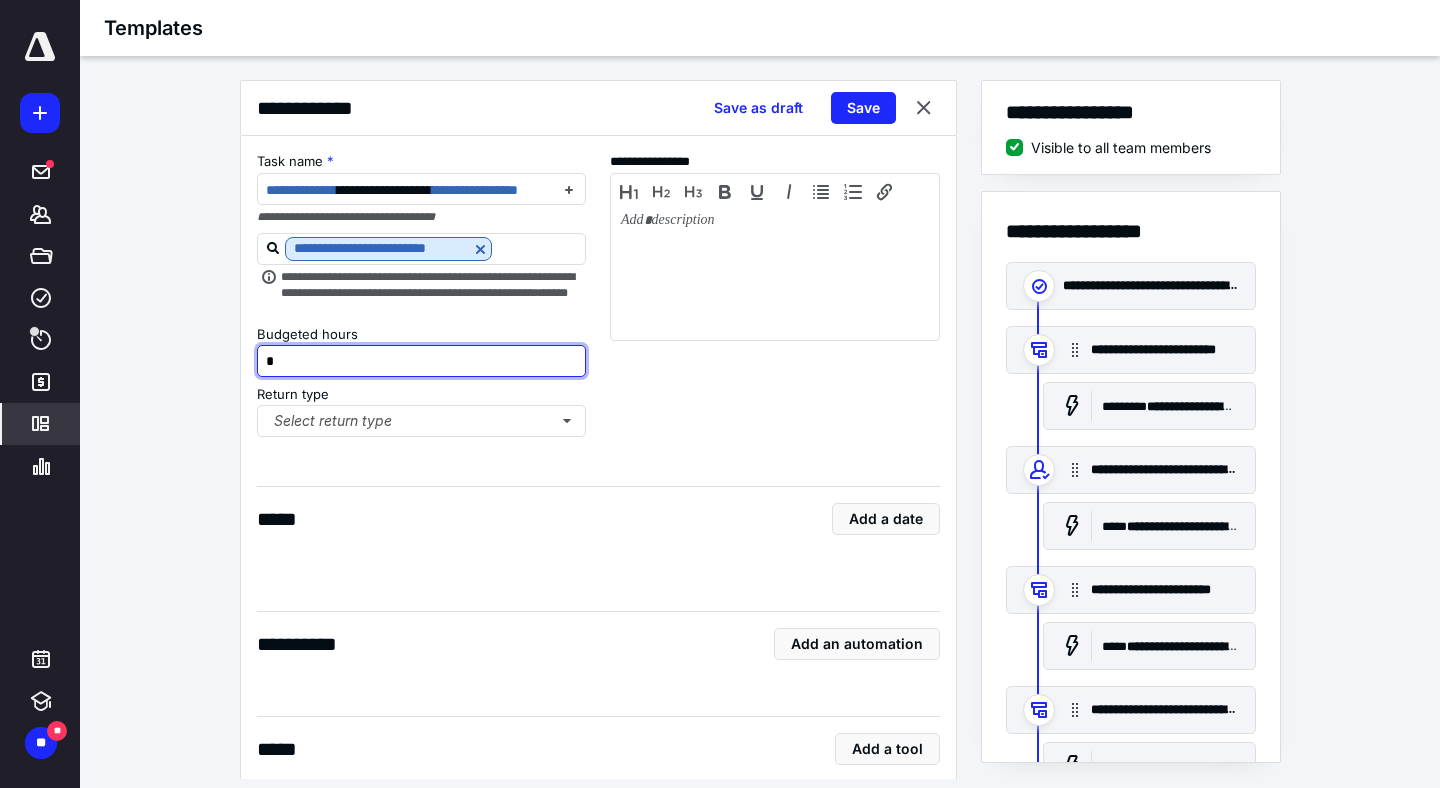 click on "*" at bounding box center (422, 361) 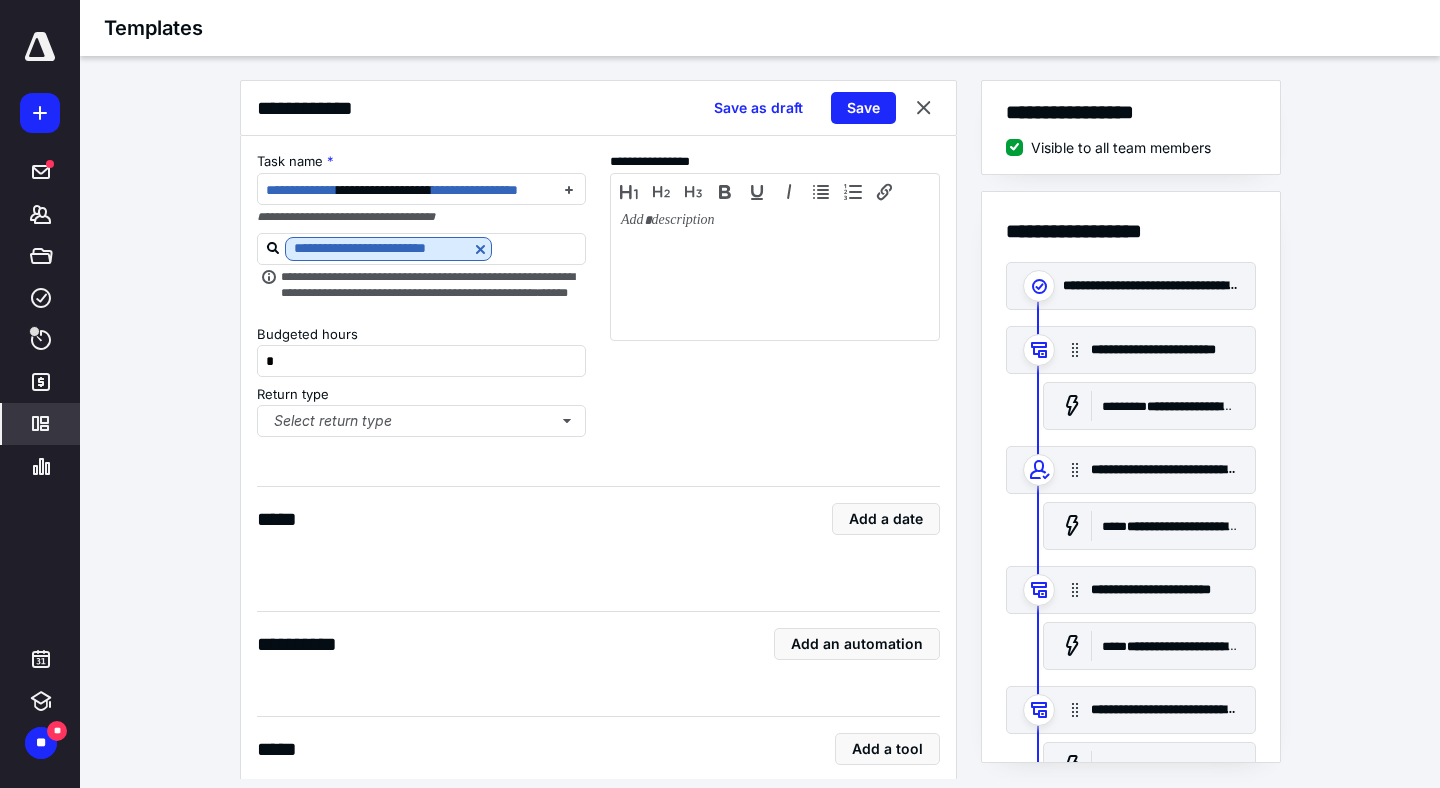 click on "**********" at bounding box center [598, 299] 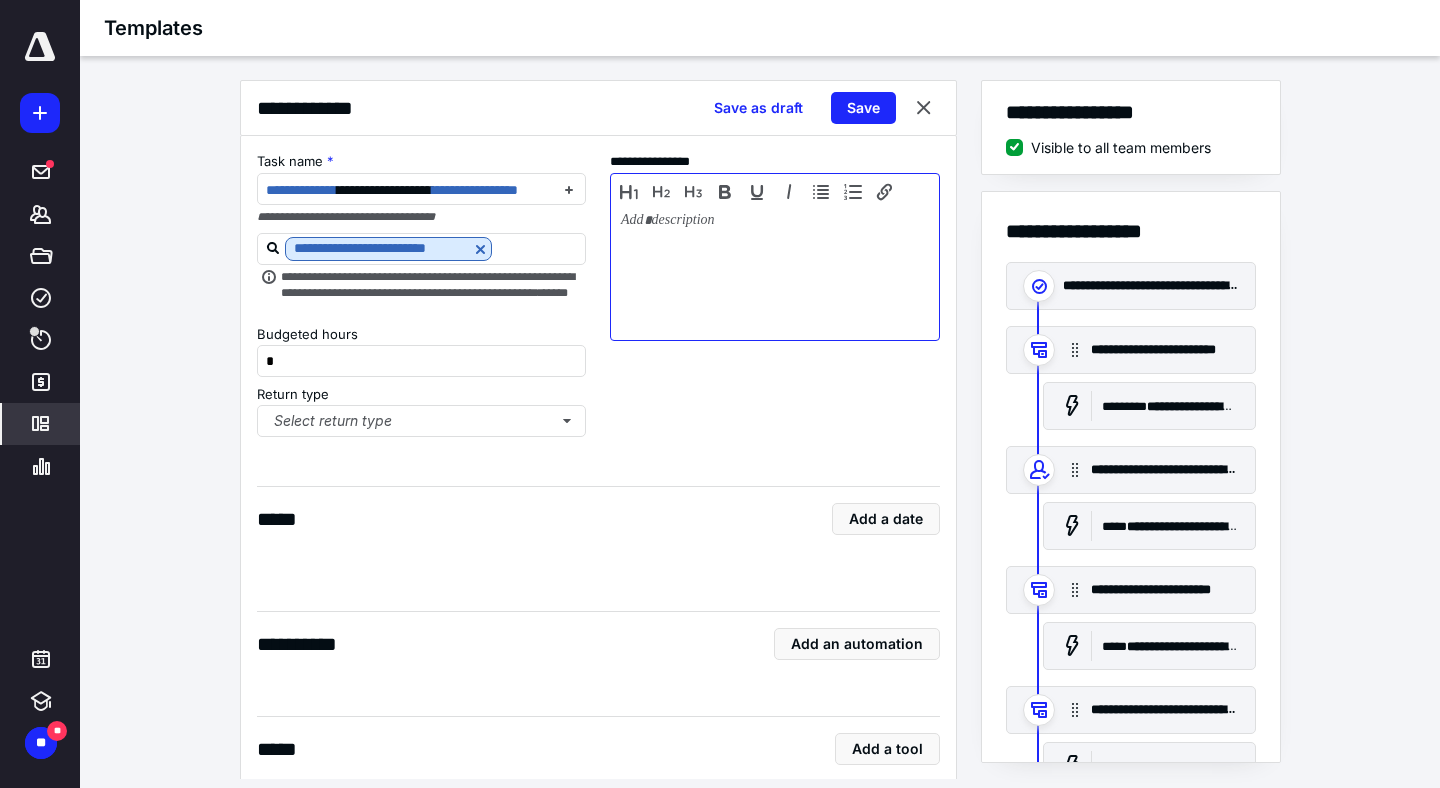 click at bounding box center (775, 272) 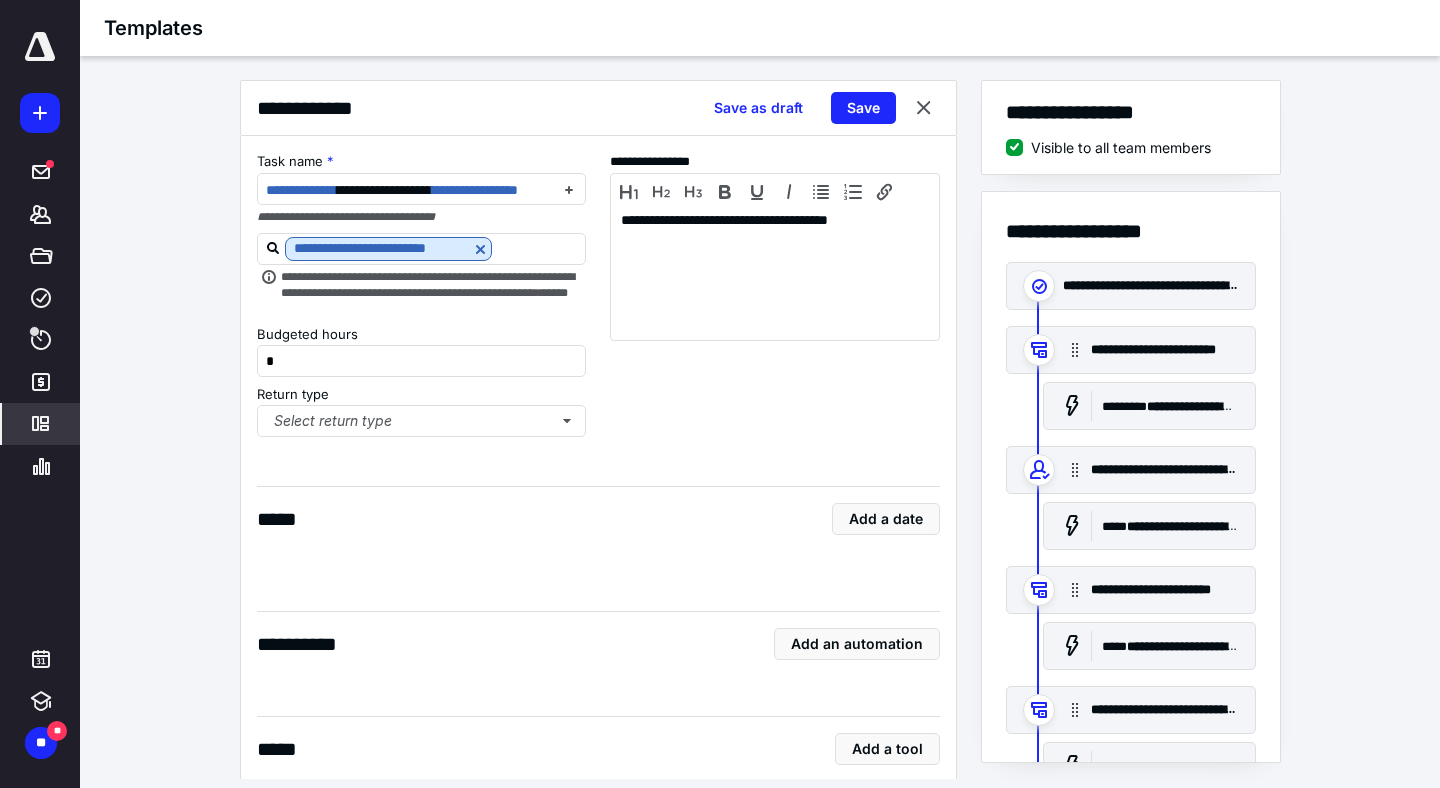 click on "**********" at bounding box center [760, 429] 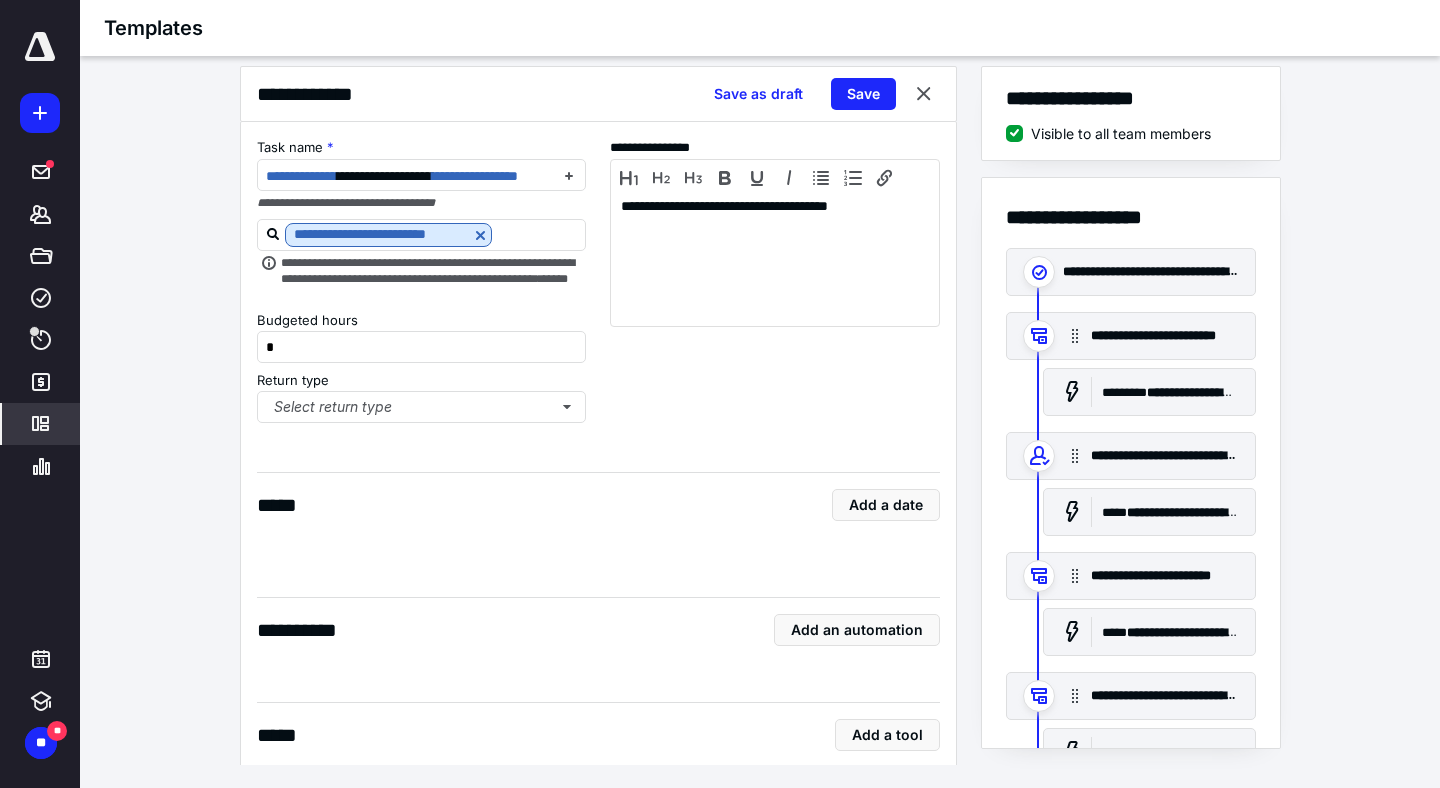 scroll, scrollTop: 15, scrollLeft: 0, axis: vertical 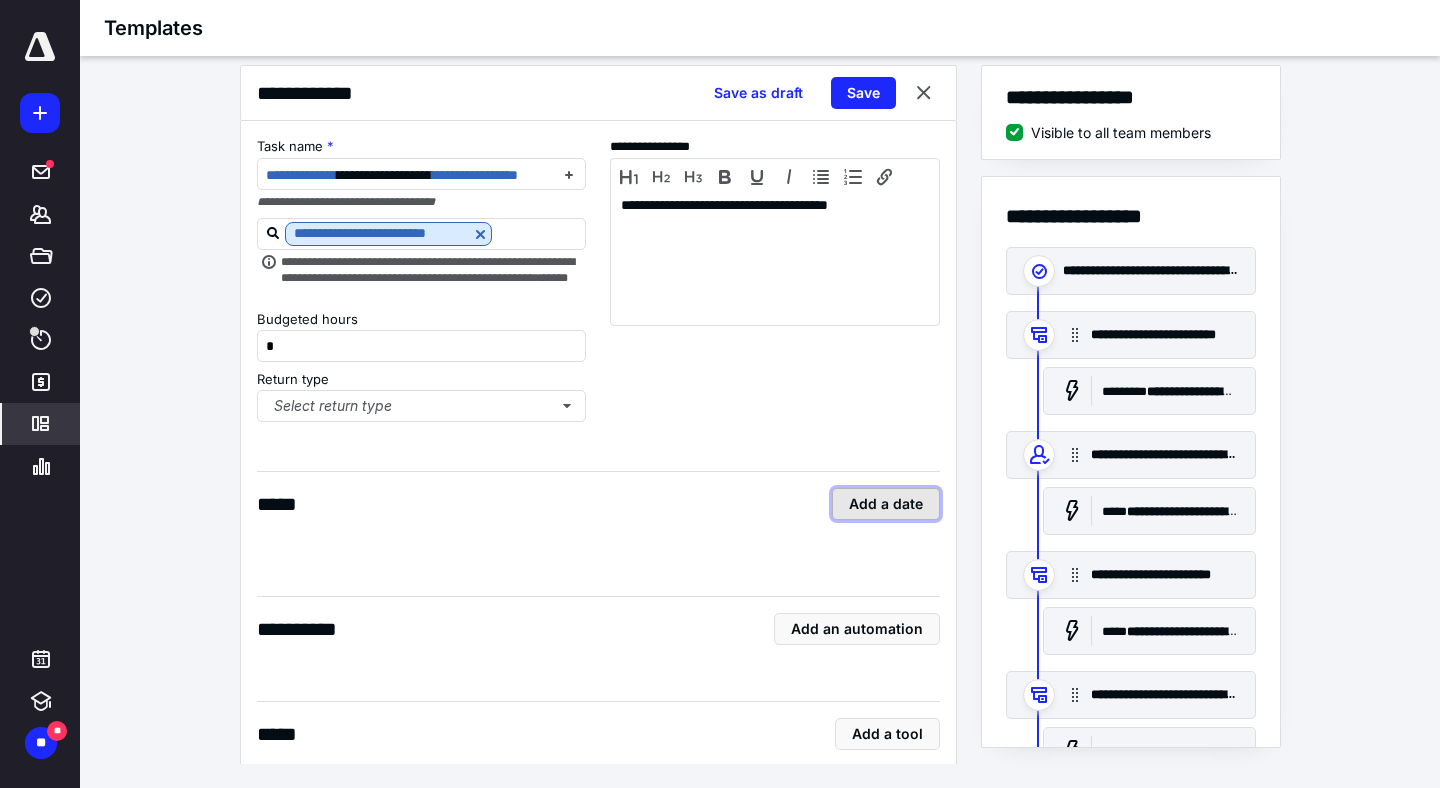 click on "Add a date" at bounding box center (886, 504) 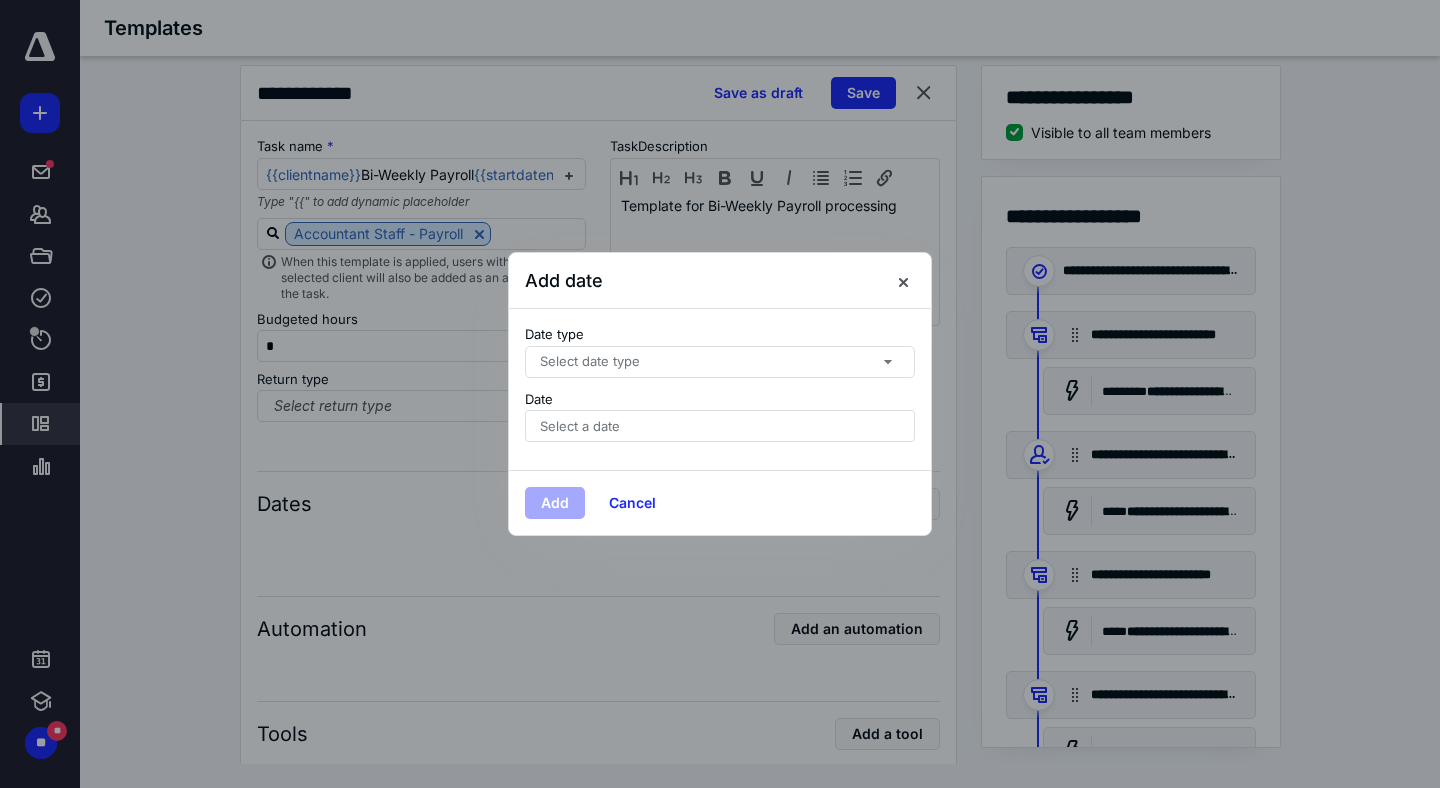 click on "Select date type" at bounding box center (720, 362) 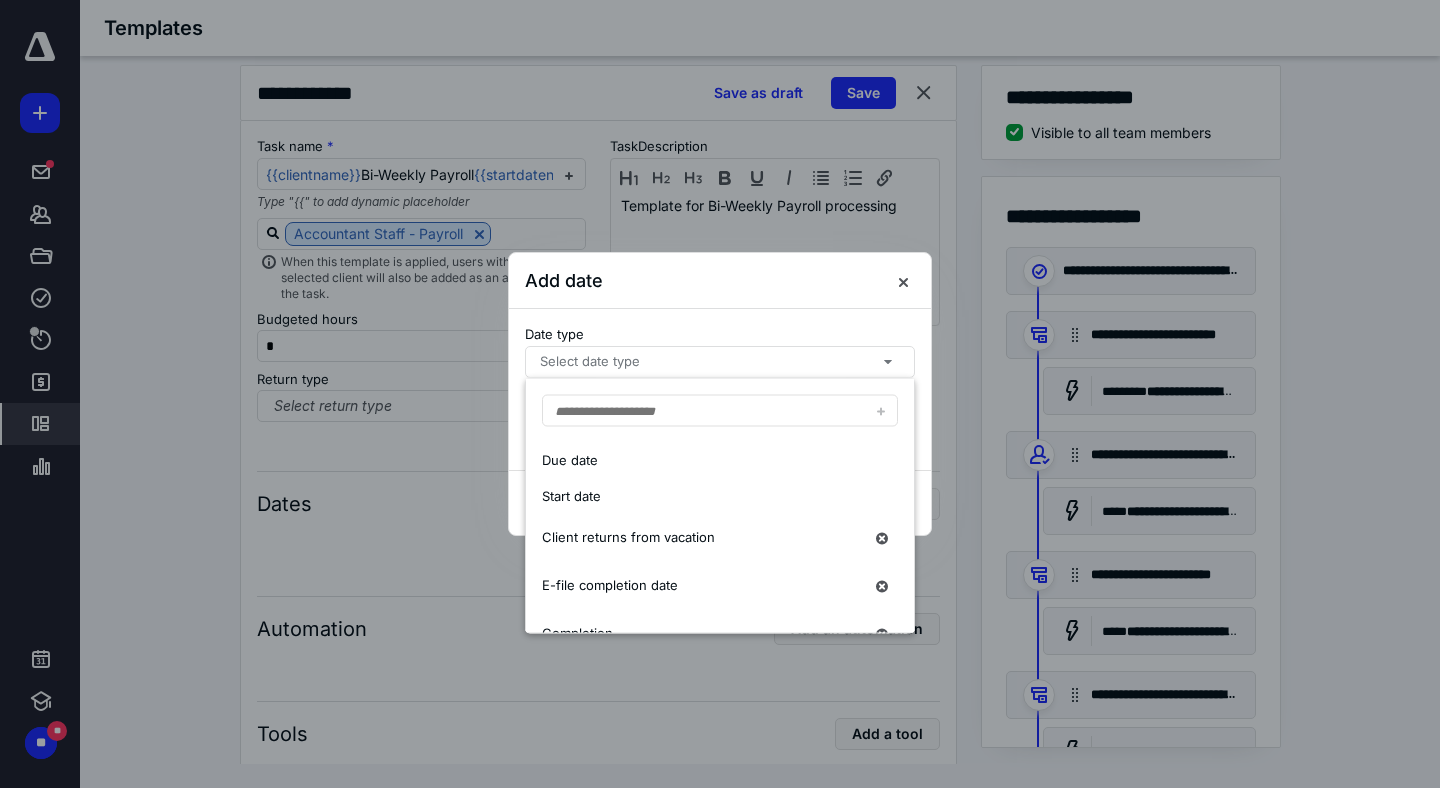 click at bounding box center (720, 394) 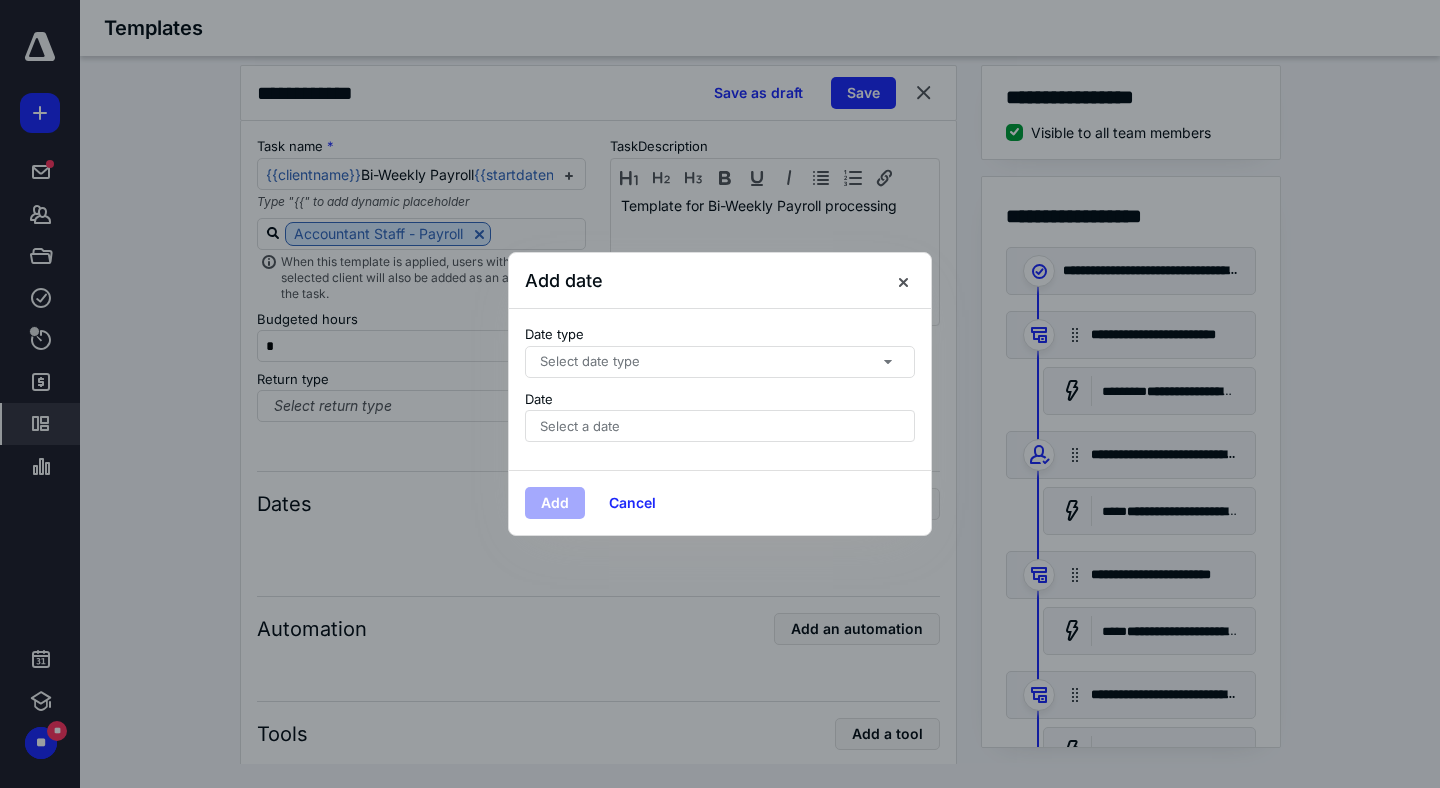 click at bounding box center [720, 394] 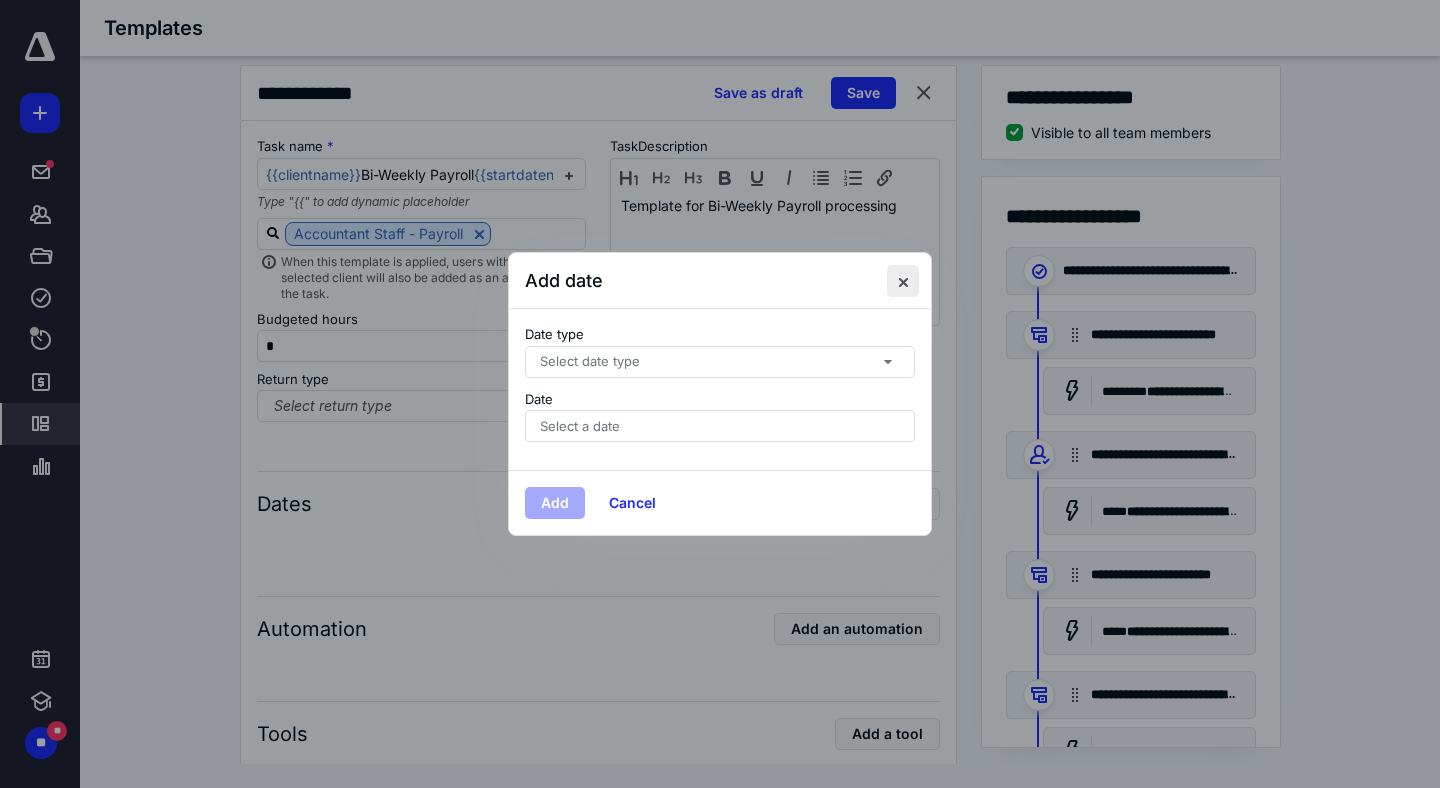click at bounding box center (903, 281) 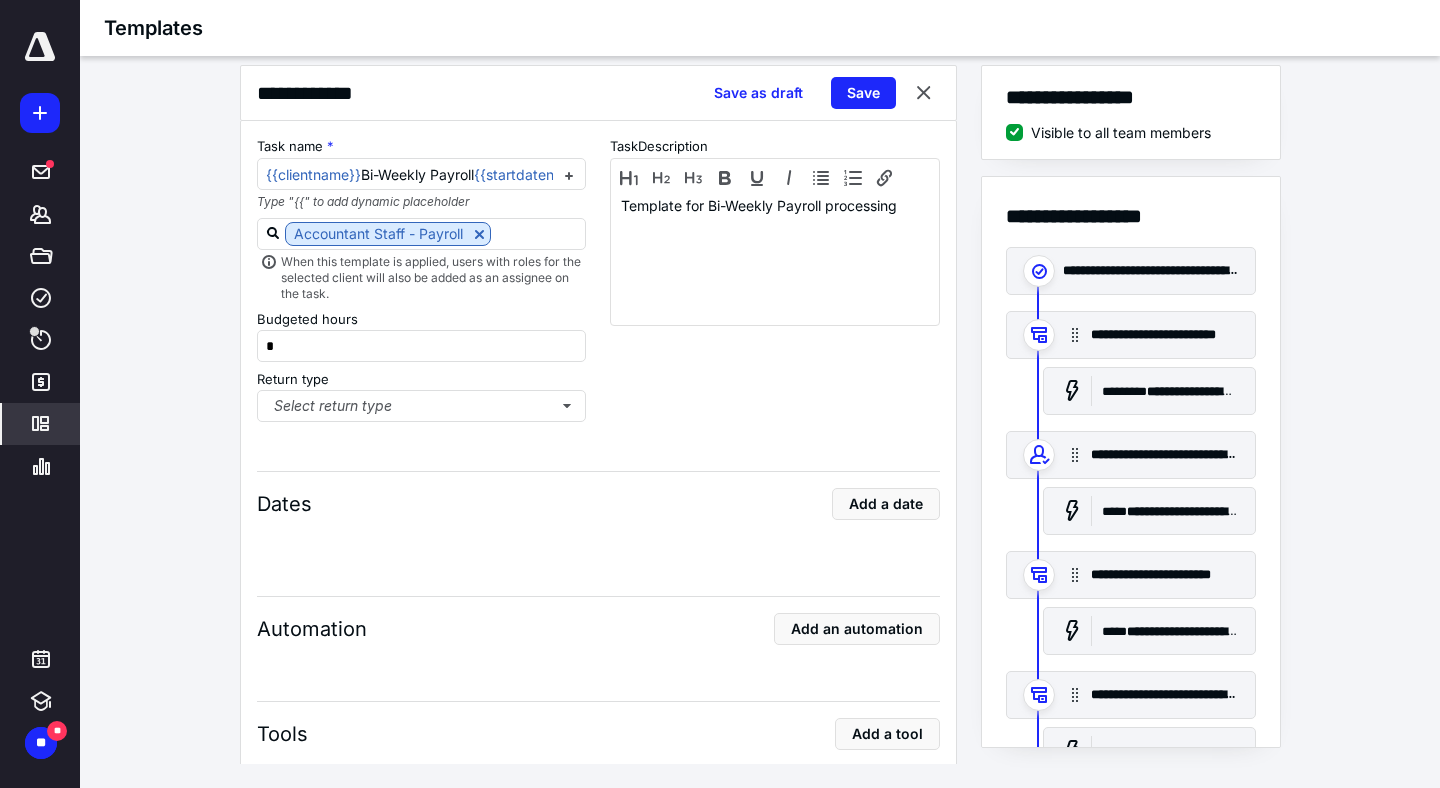 click on "**********" at bounding box center [760, 414] 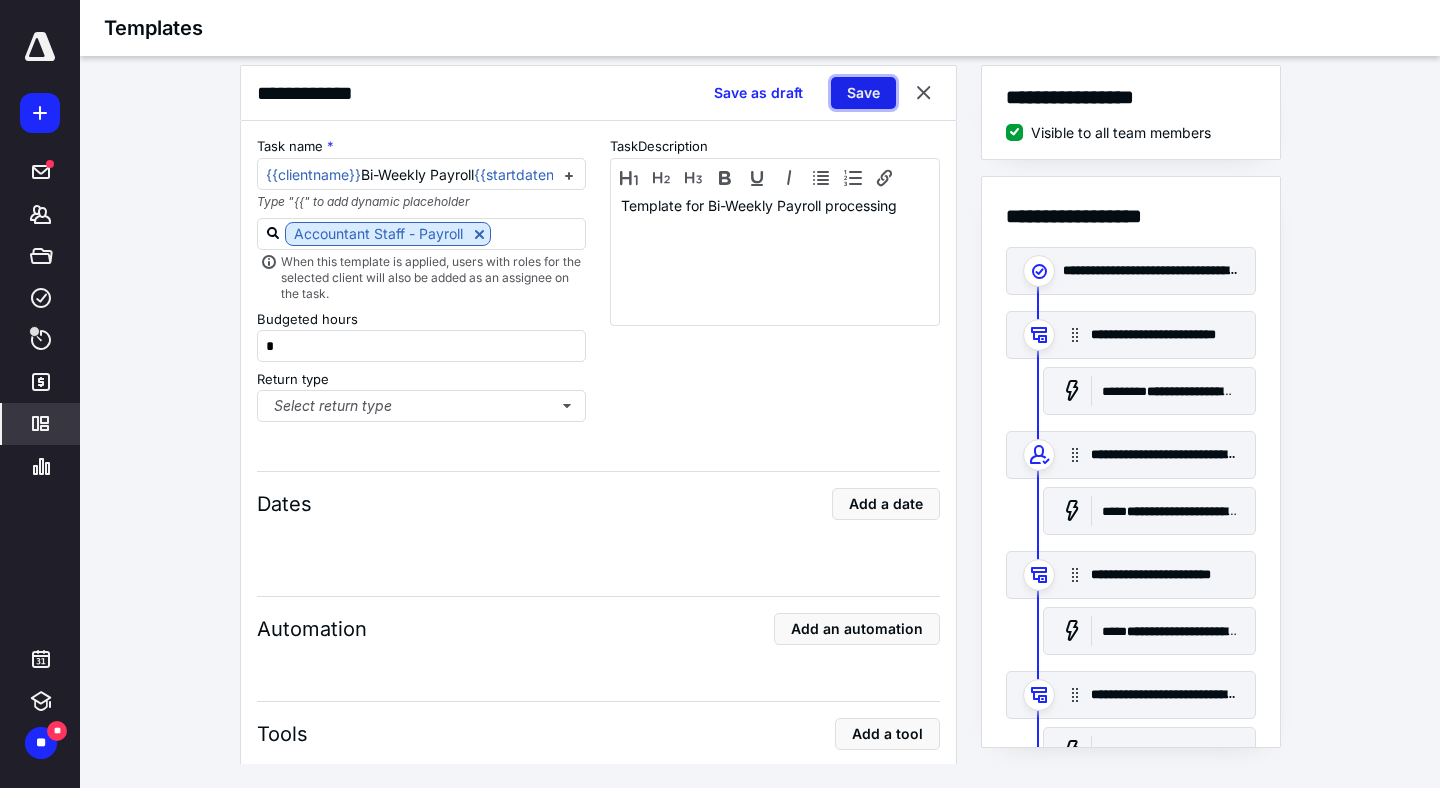 click on "Save" at bounding box center [863, 93] 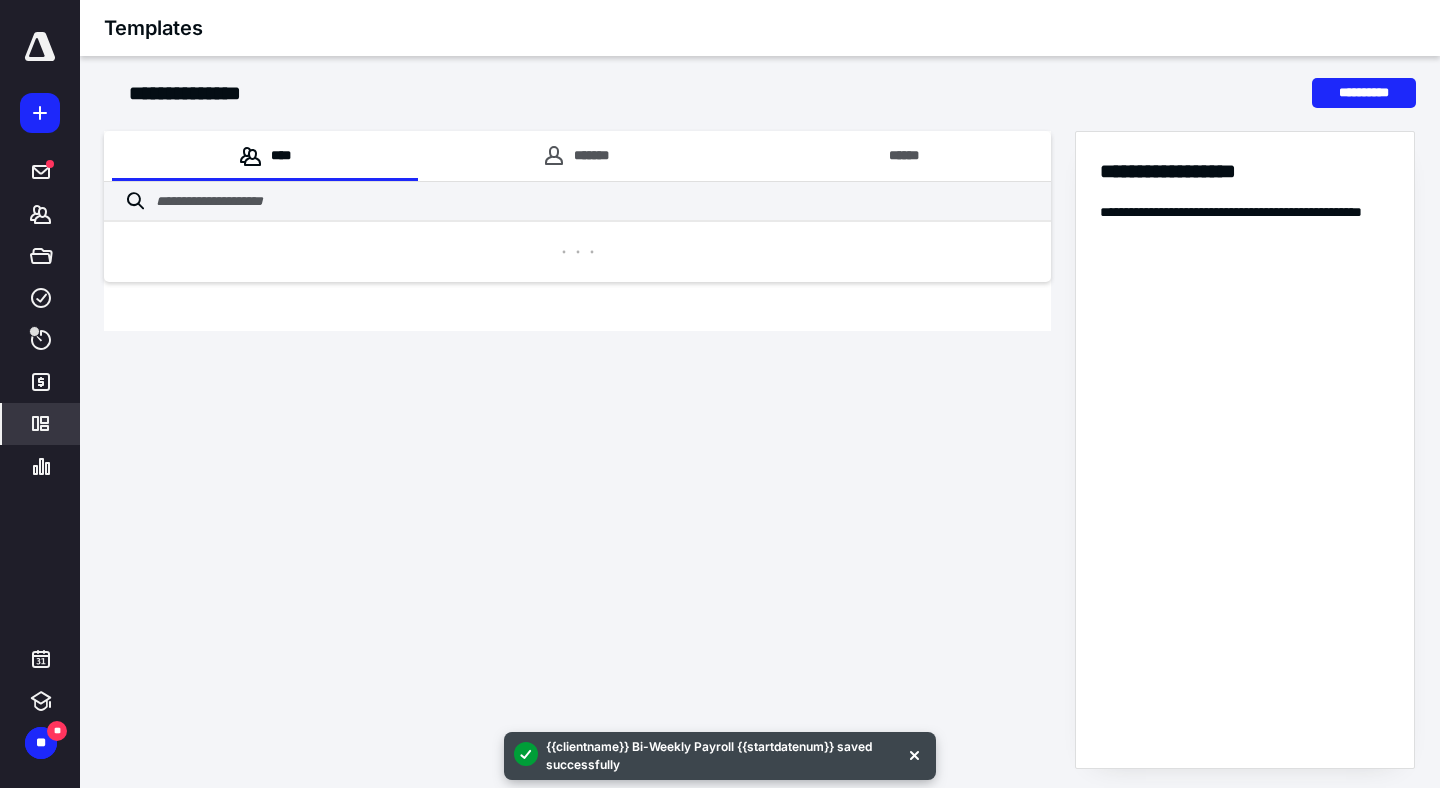scroll, scrollTop: 0, scrollLeft: 0, axis: both 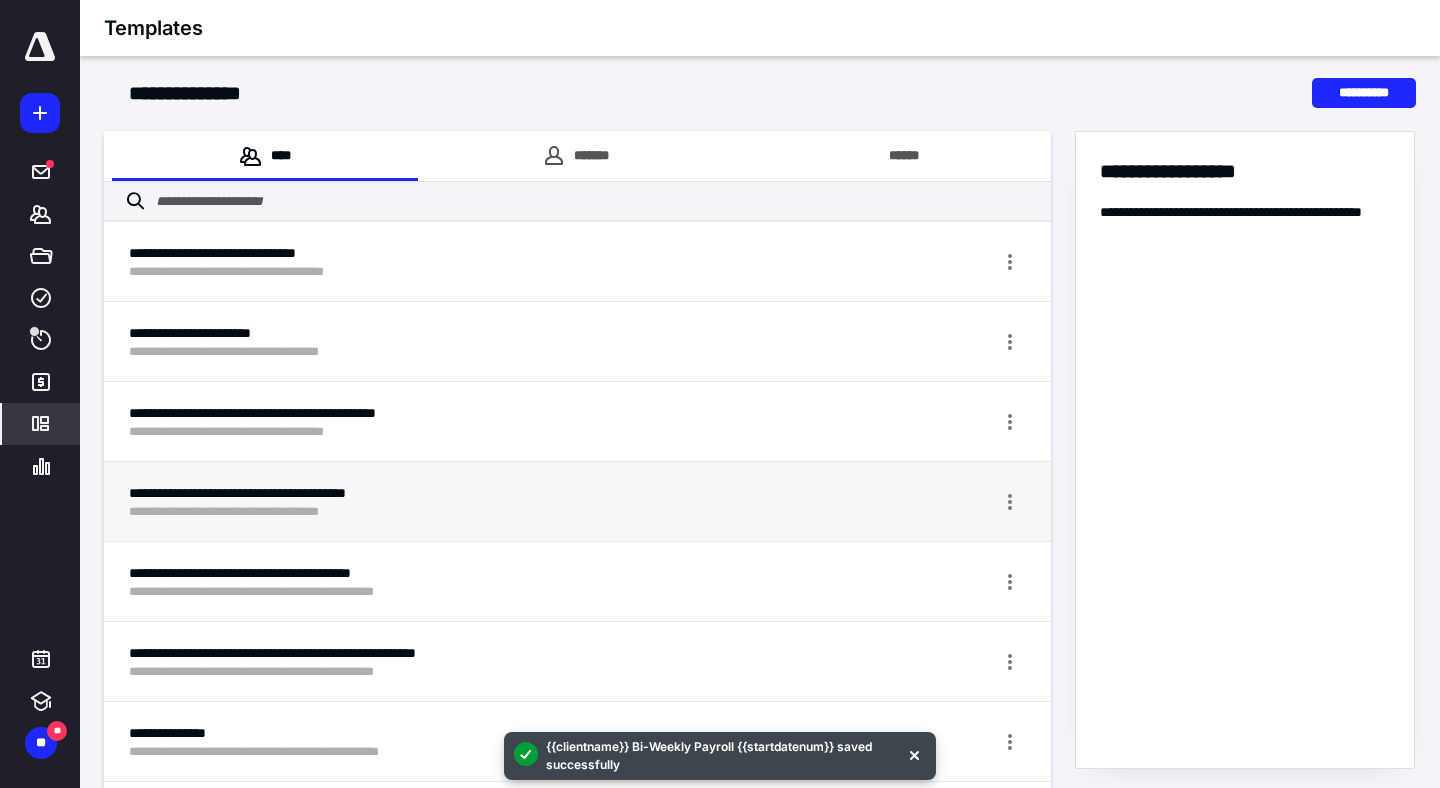 click on "**********" at bounding box center (502, 512) 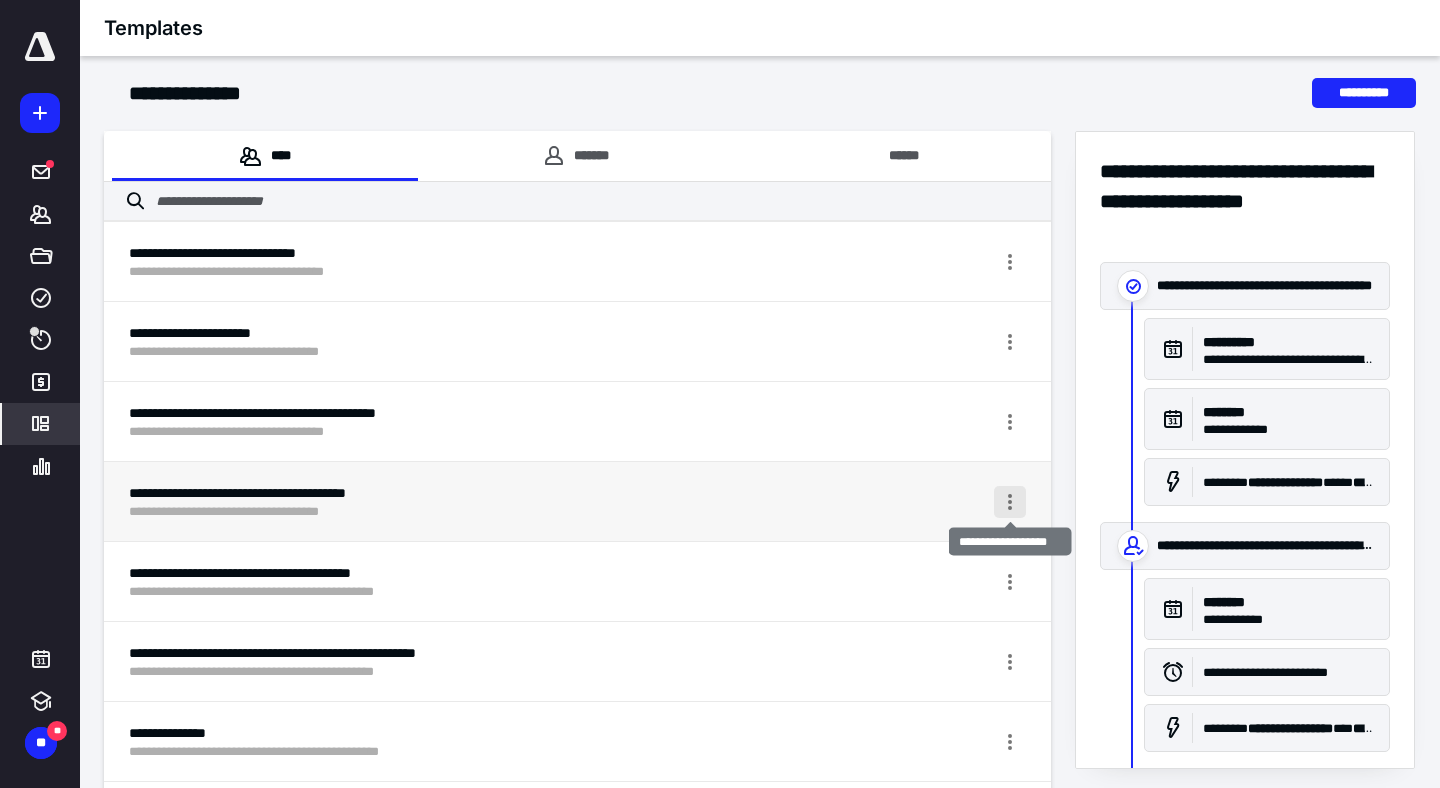 click at bounding box center (1010, 502) 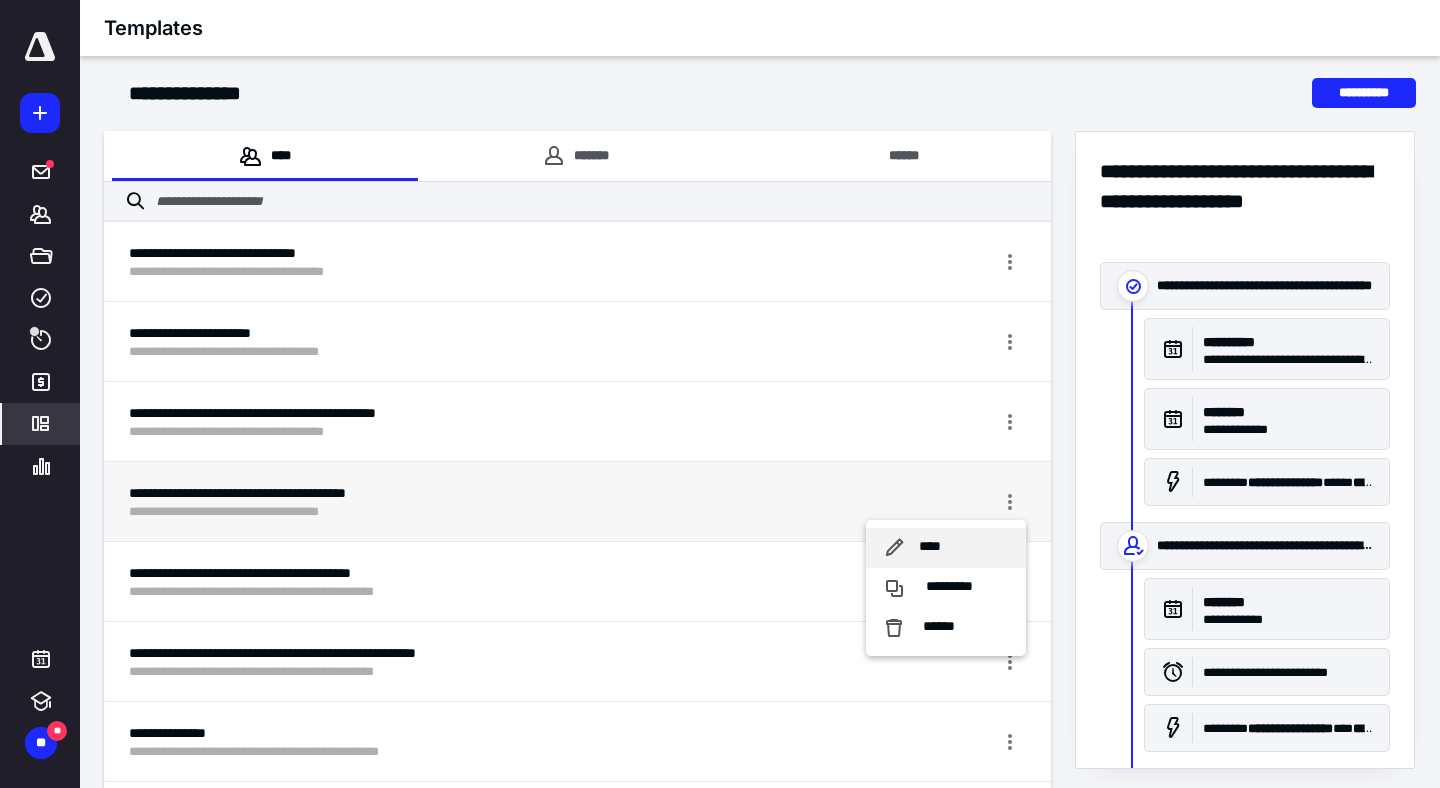click on "****" at bounding box center (930, 547) 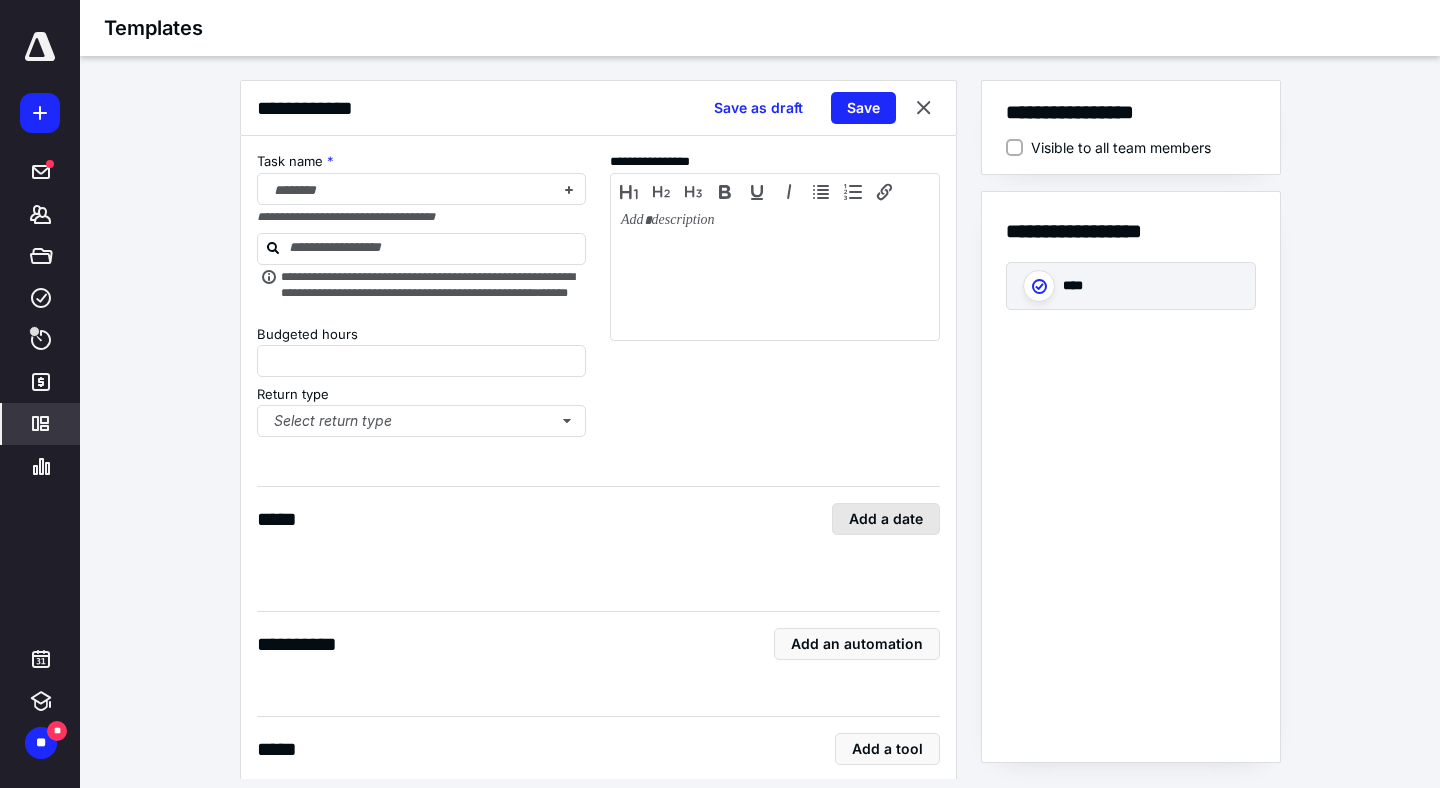 type on "*" 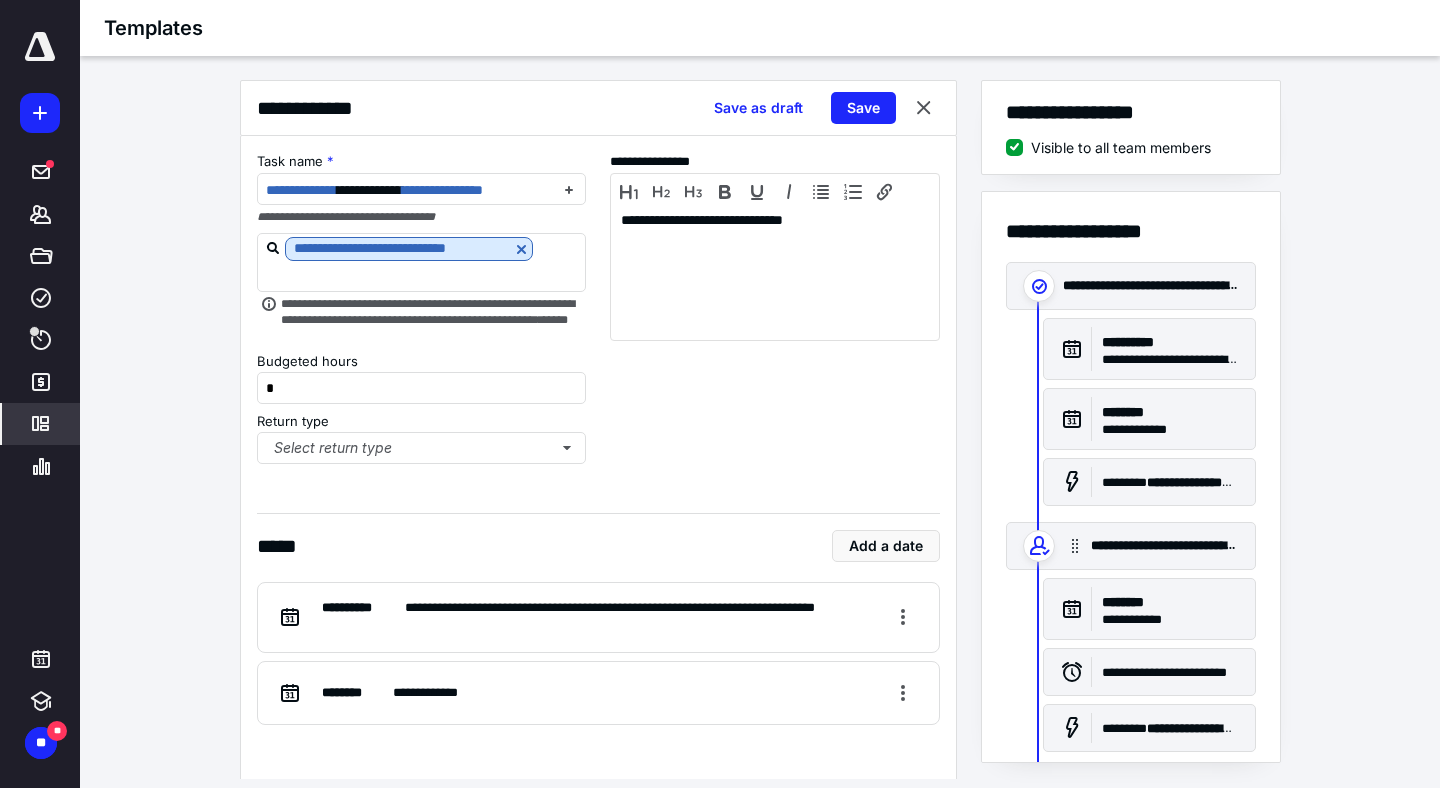 click on "**********" at bounding box center [760, 429] 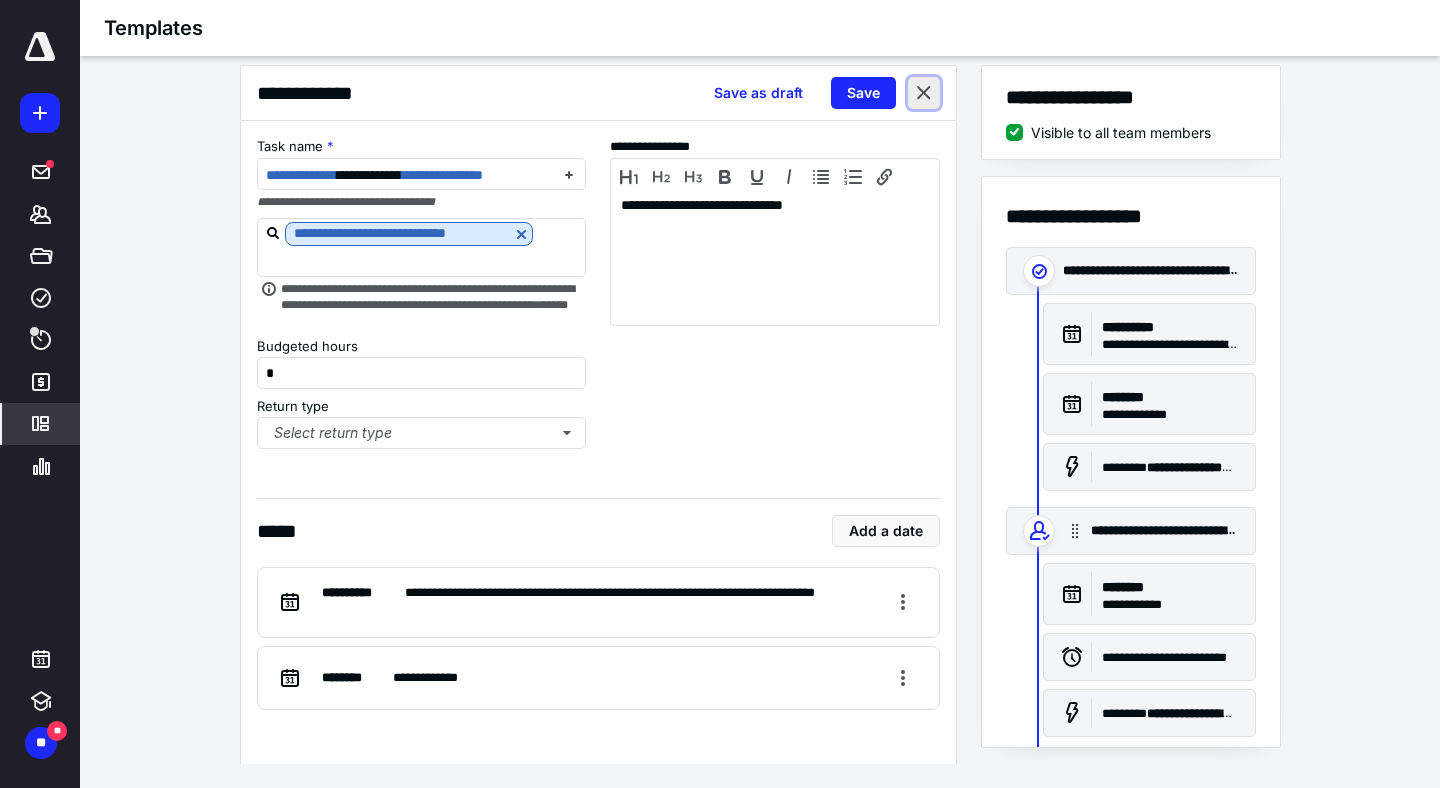 click at bounding box center [924, 93] 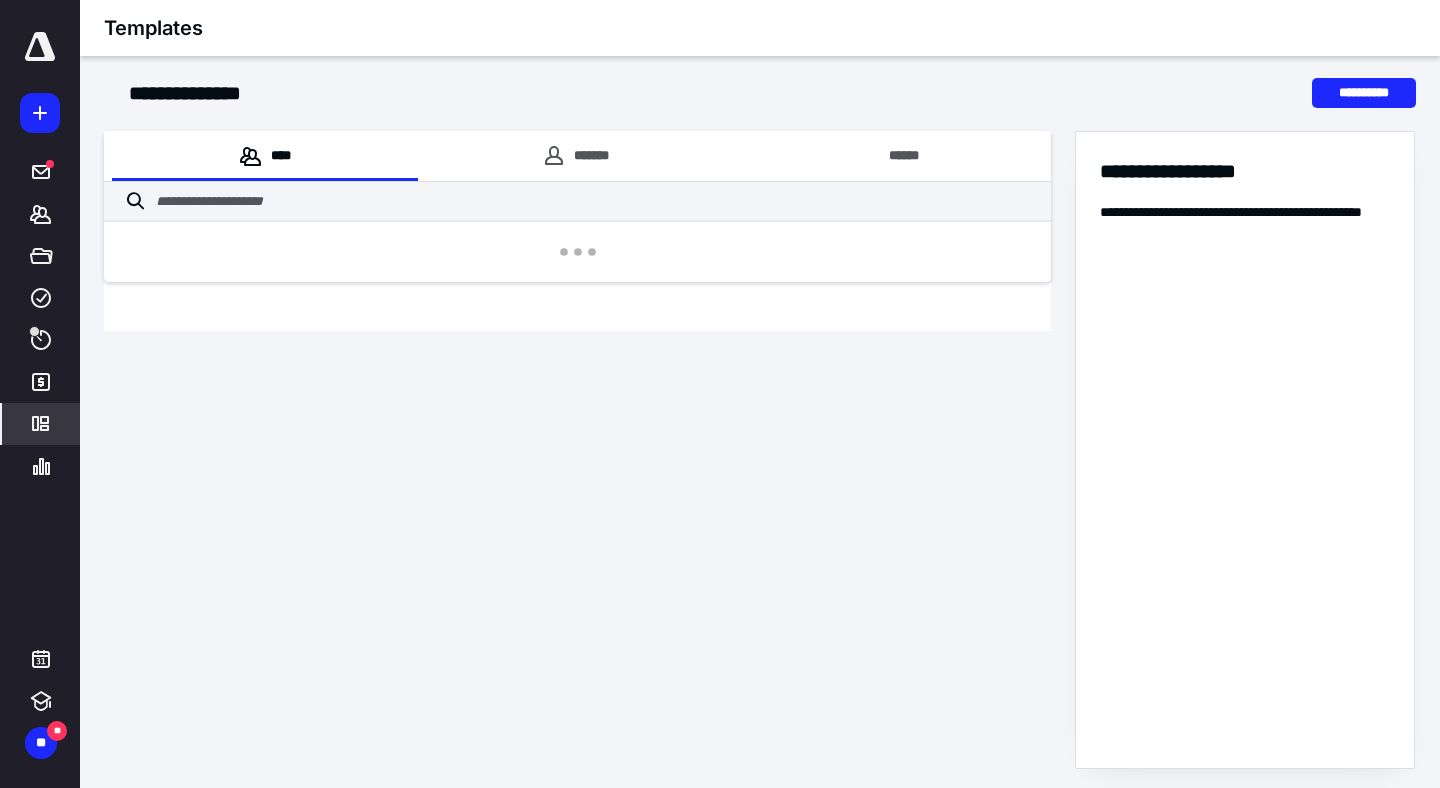 scroll, scrollTop: 0, scrollLeft: 0, axis: both 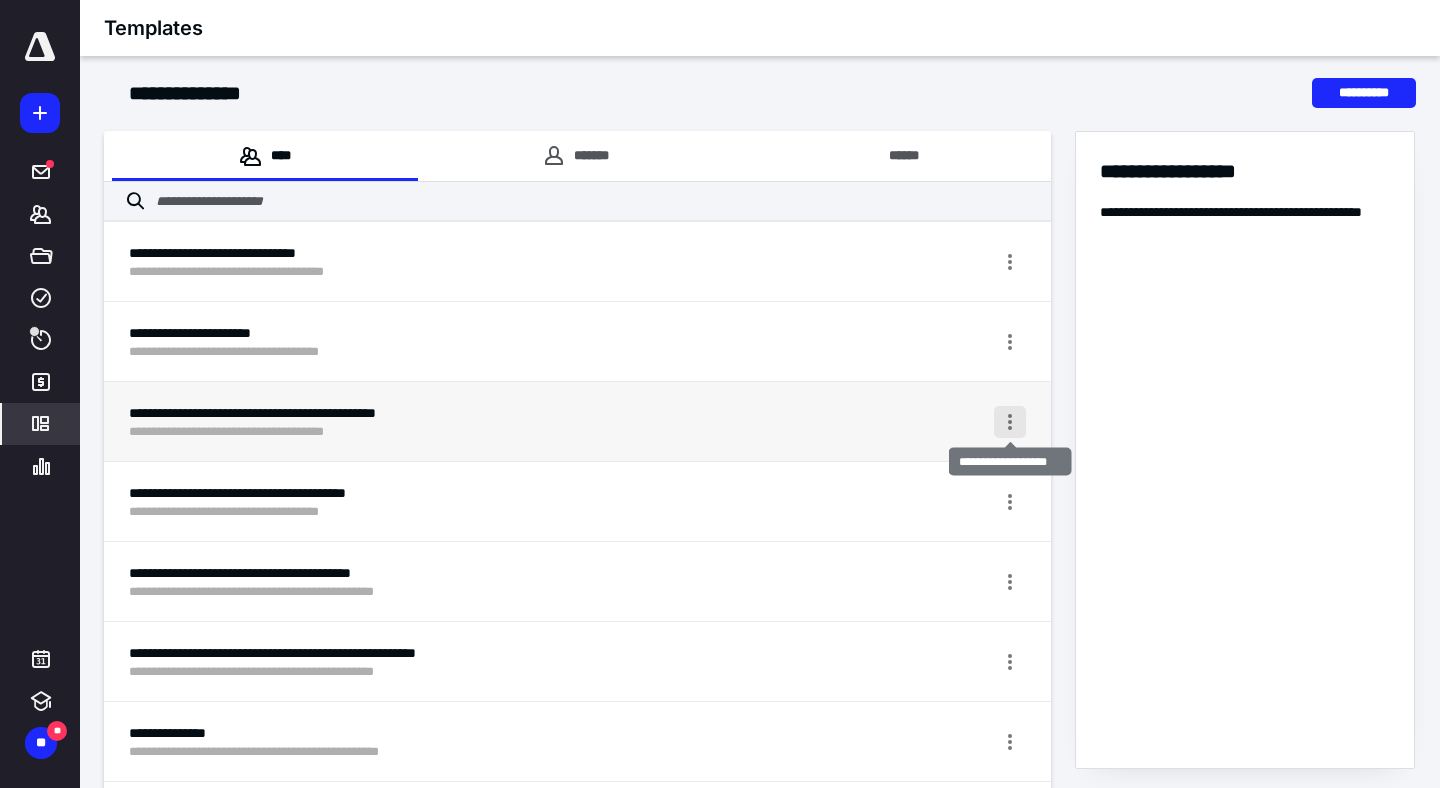 click at bounding box center [1010, 422] 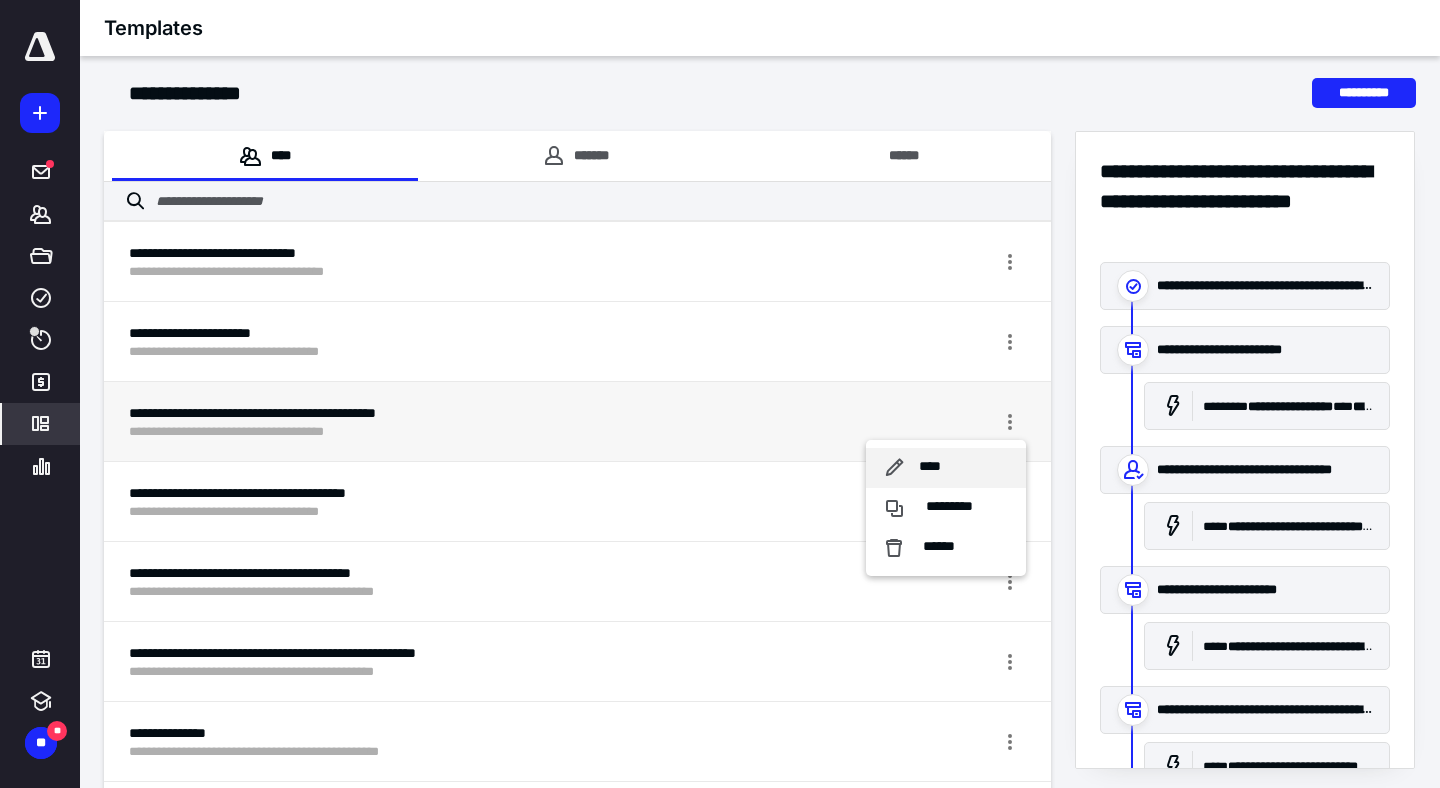 click on "****" at bounding box center [946, 468] 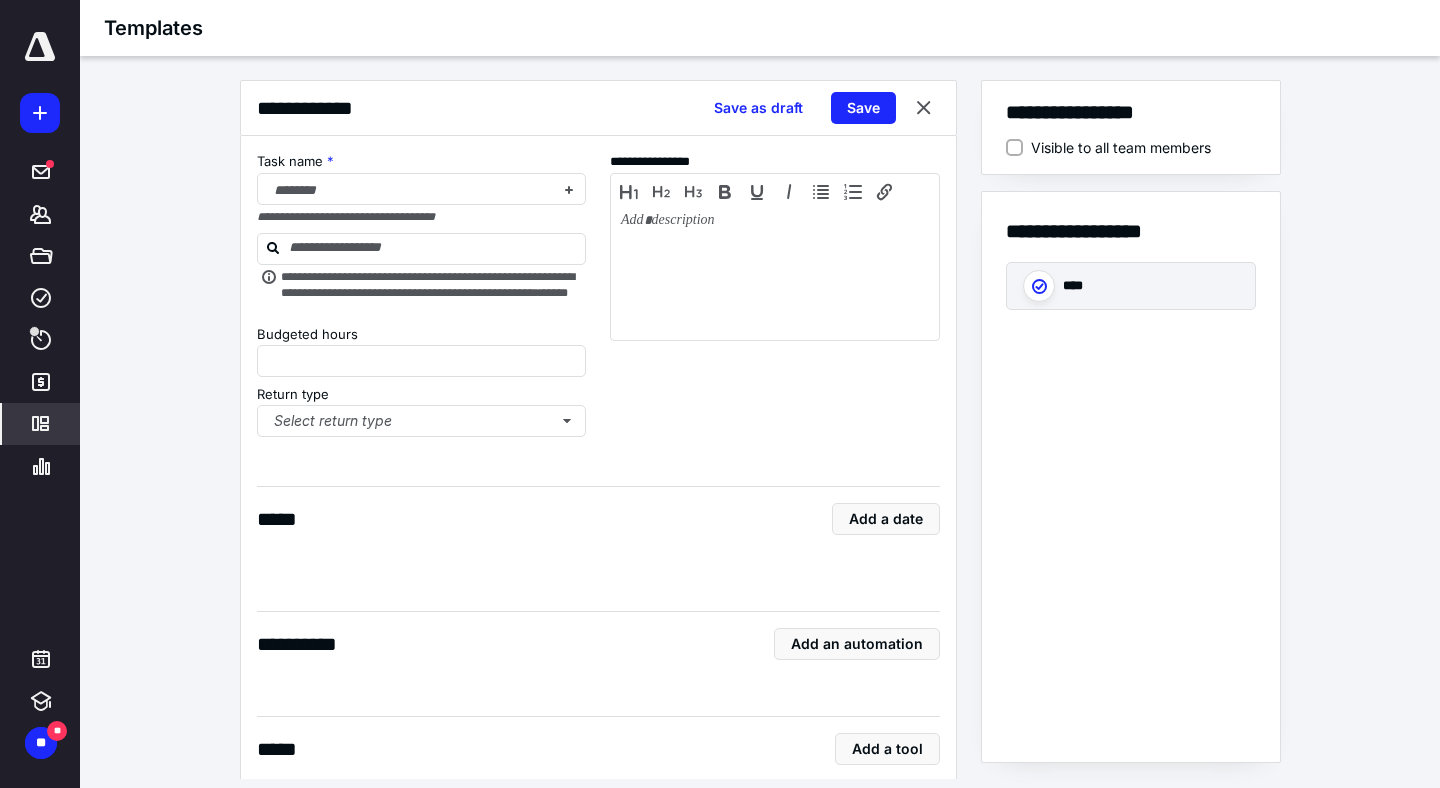type on "*" 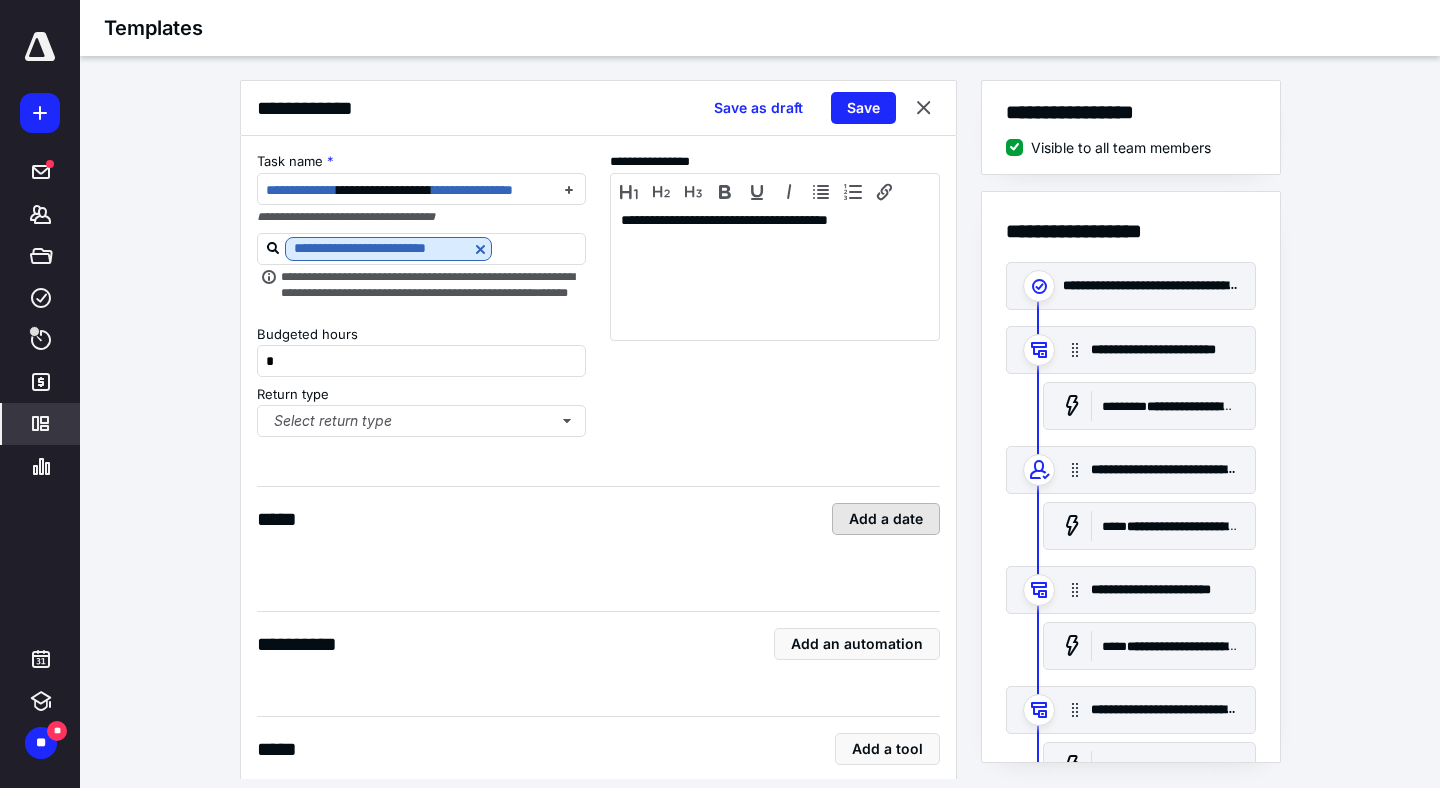 click on "Add a date" at bounding box center (886, 519) 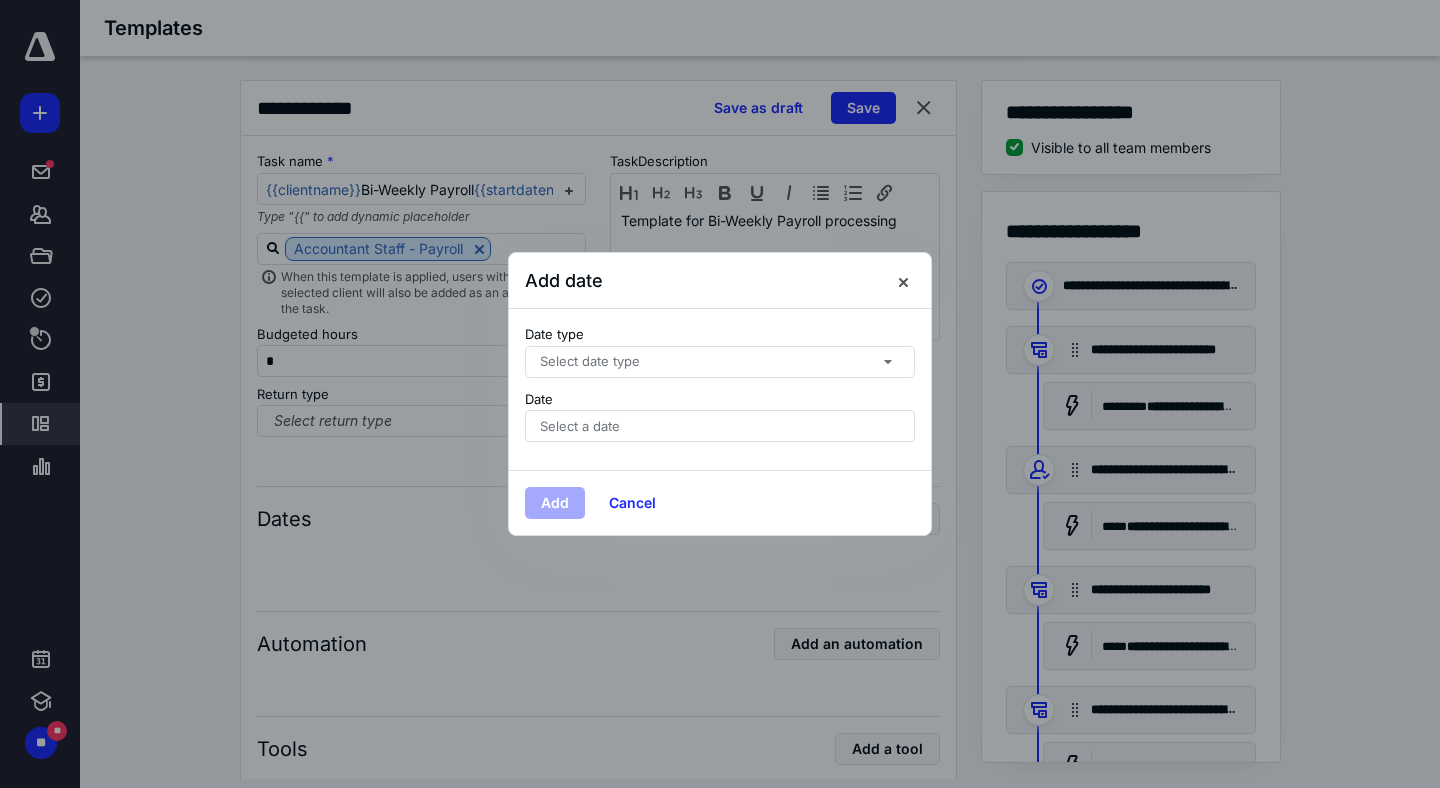 click on "Select date type" at bounding box center [720, 362] 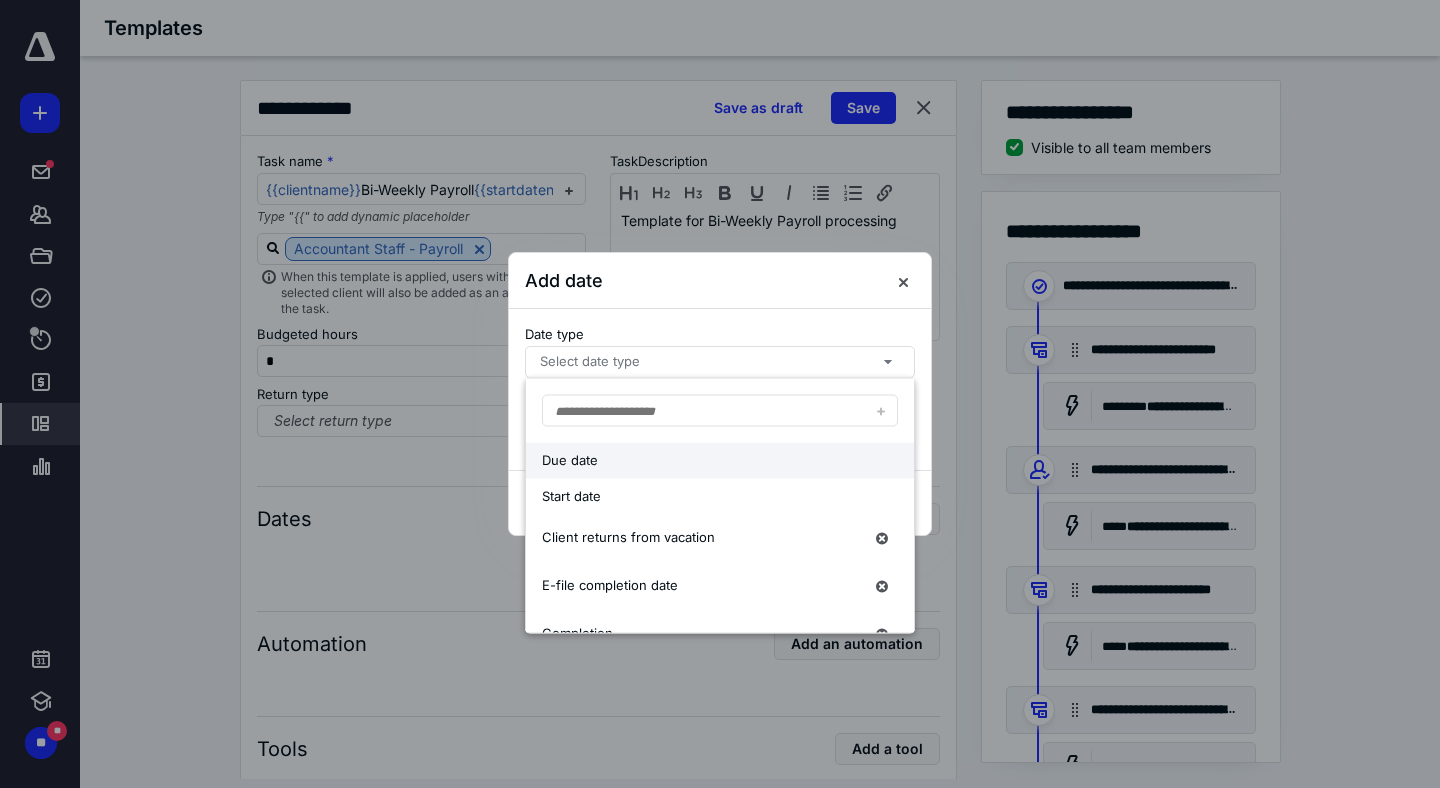 click on "Due date" at bounding box center (720, 461) 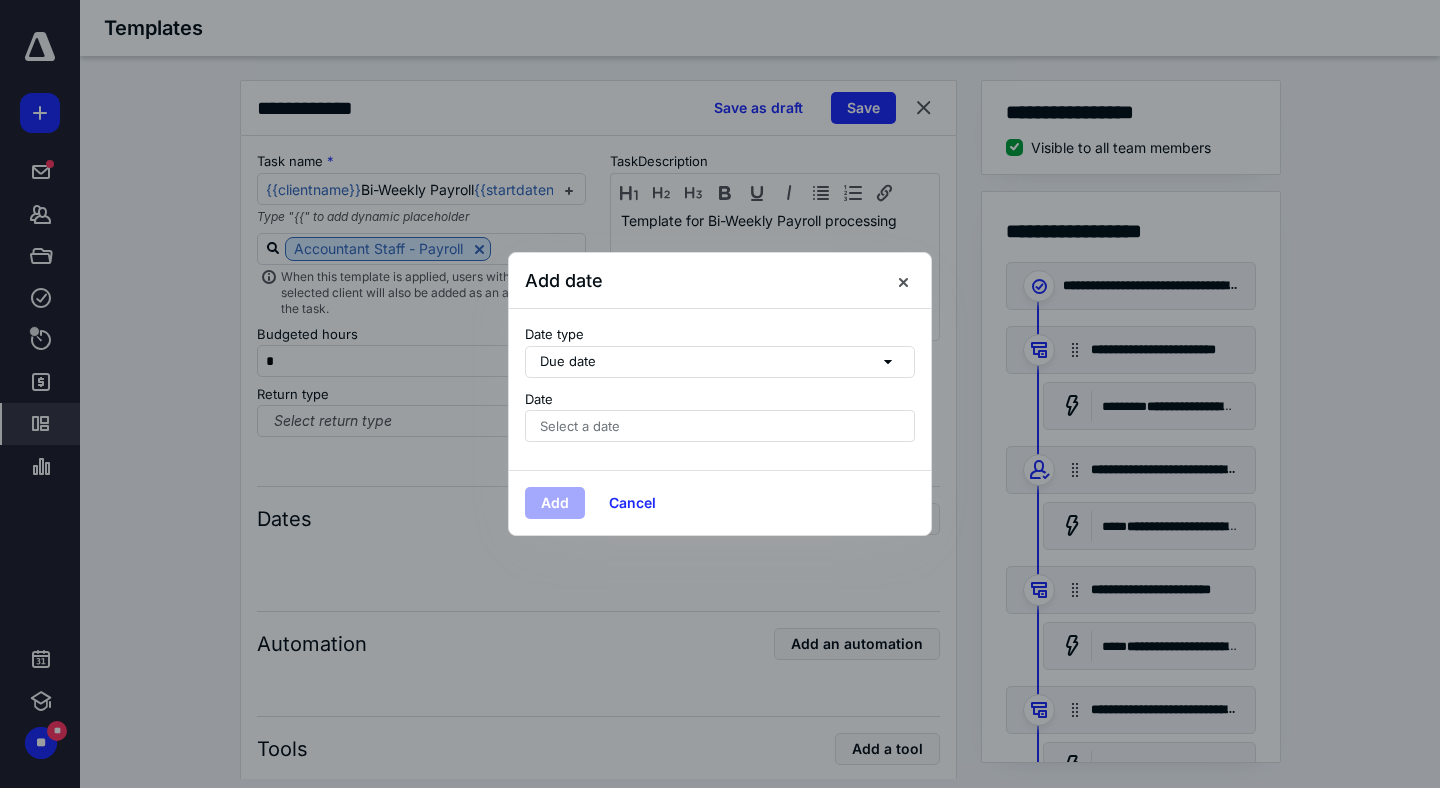 click on "Select a date" at bounding box center (720, 426) 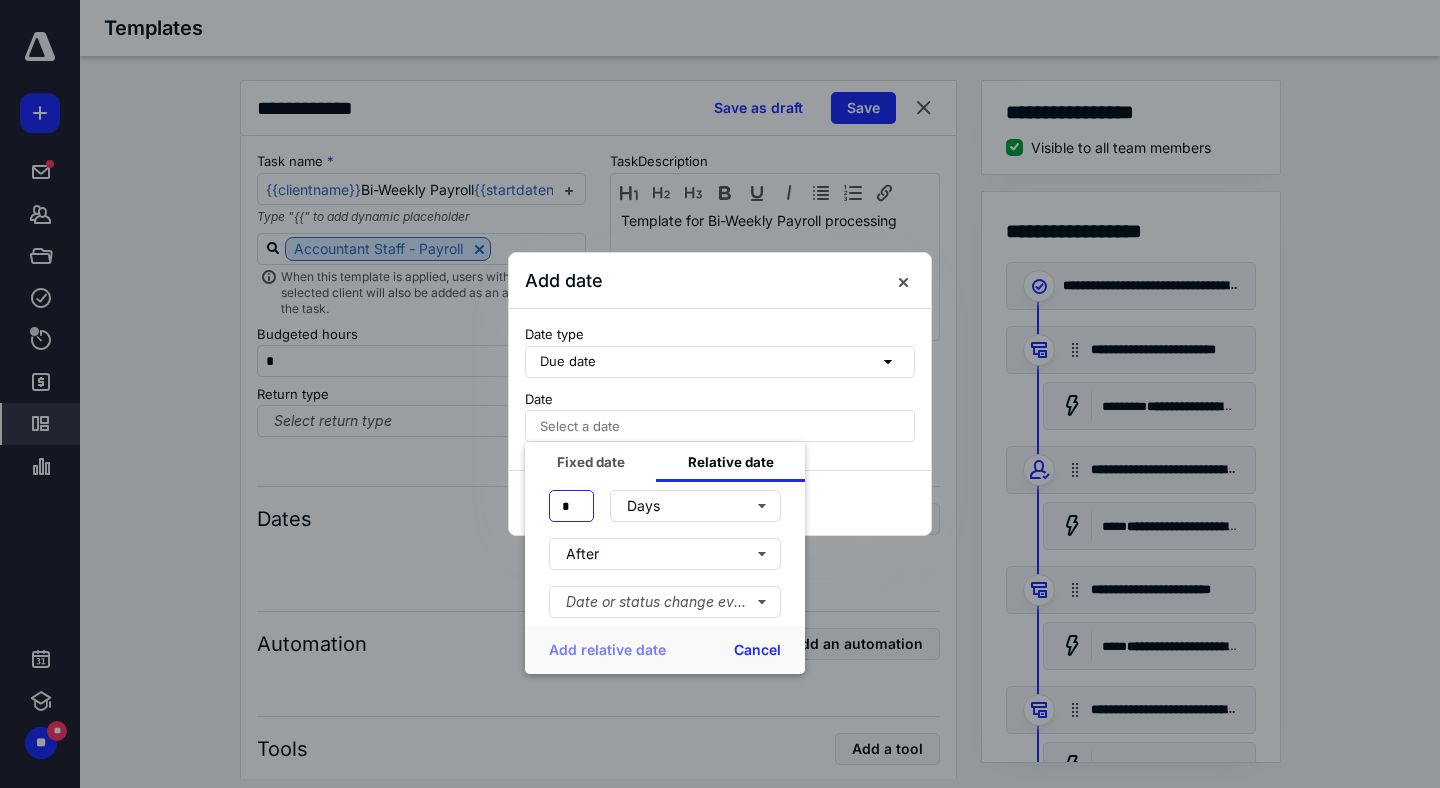 click on "*" at bounding box center (571, 506) 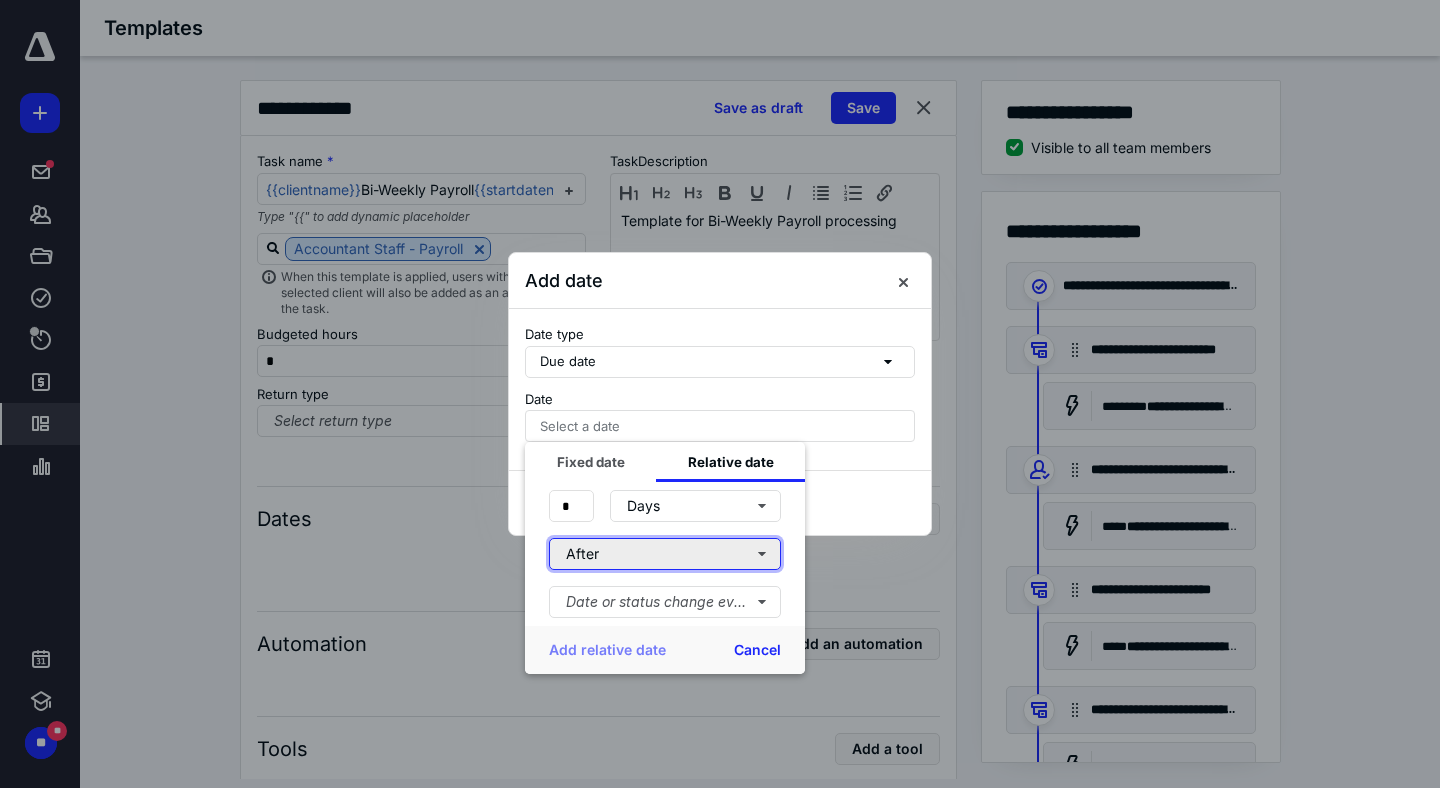 click on "After" at bounding box center (665, 554) 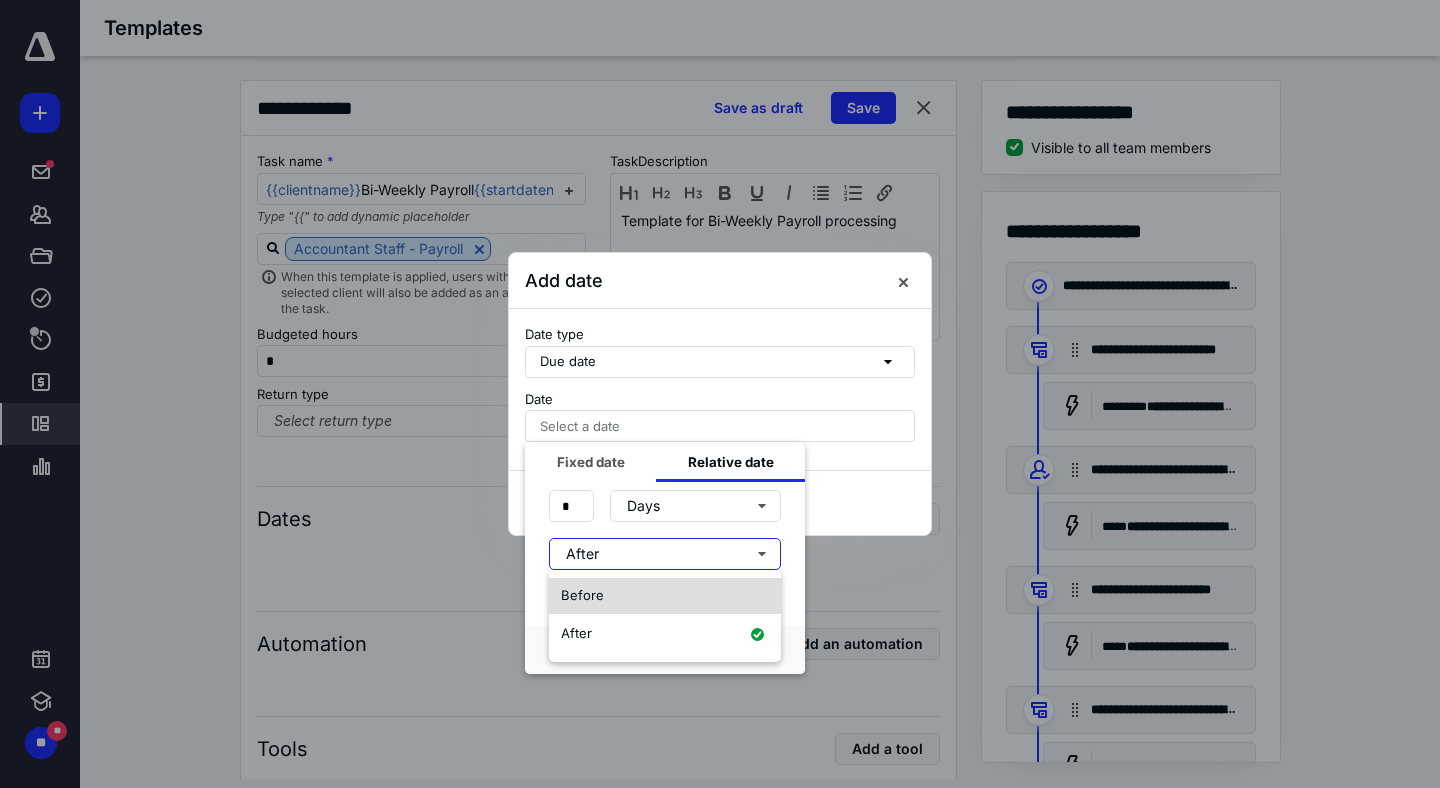 click on "Before" at bounding box center (665, 596) 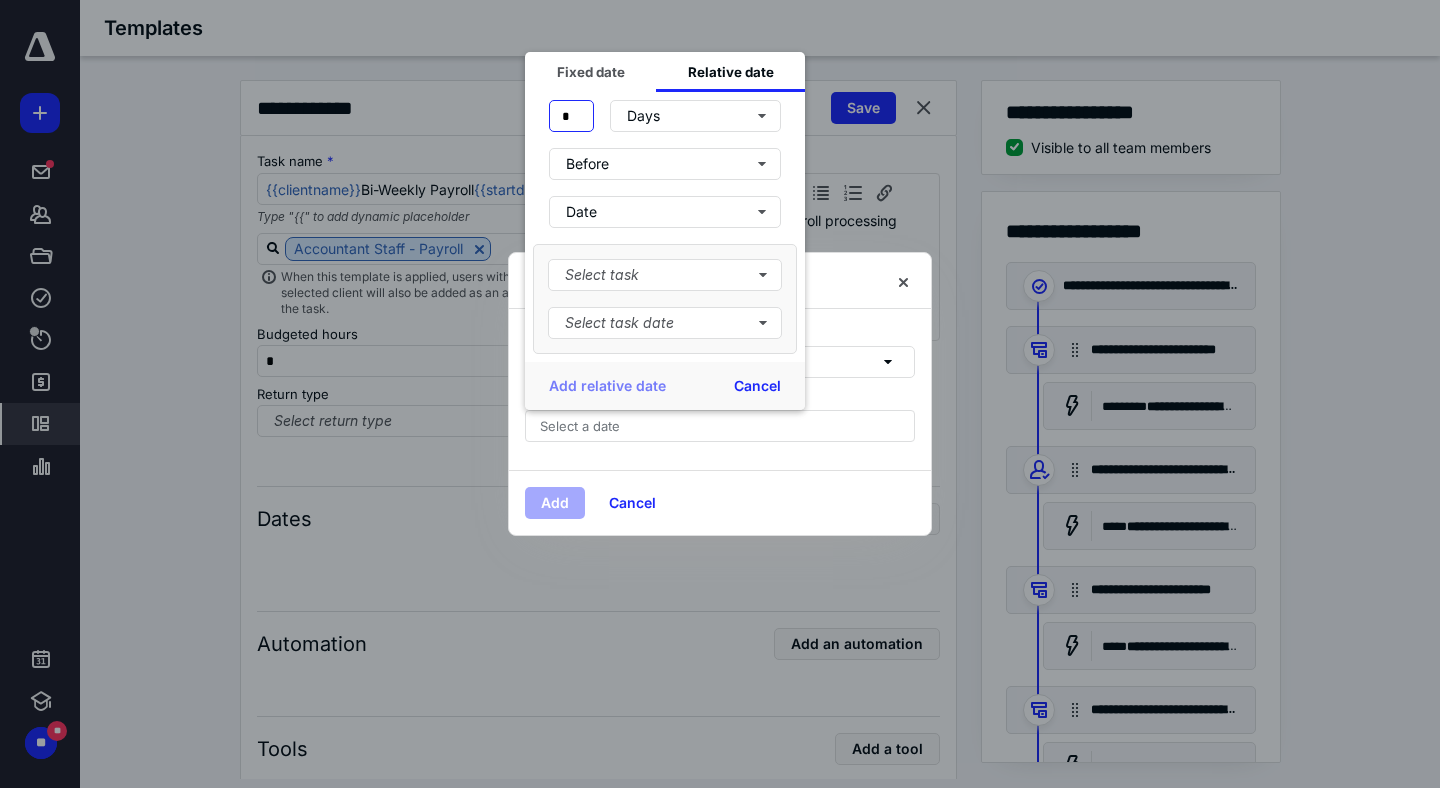 drag, startPoint x: 590, startPoint y: 107, endPoint x: 543, endPoint y: 107, distance: 47 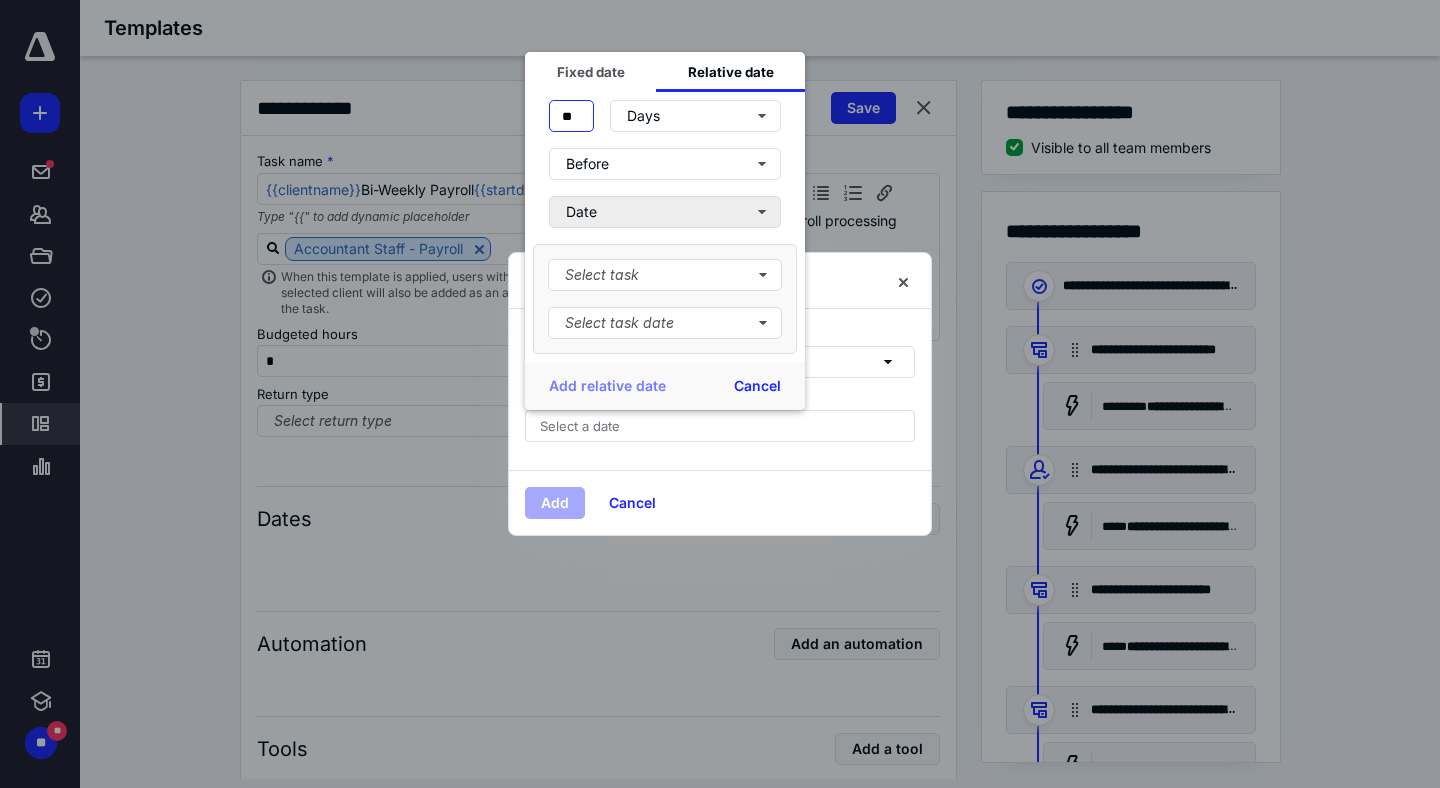 type on "**" 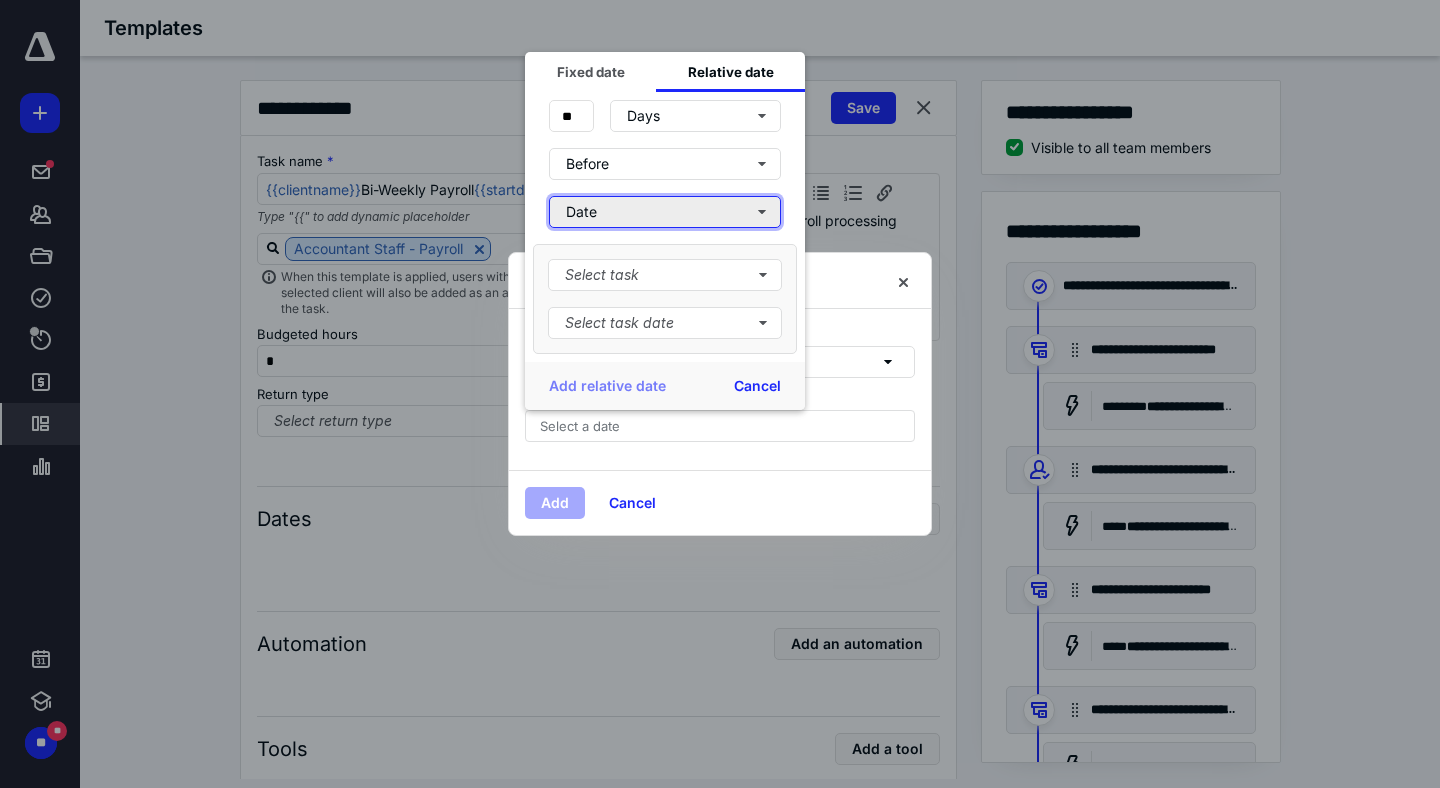 click on "Date" at bounding box center (665, 212) 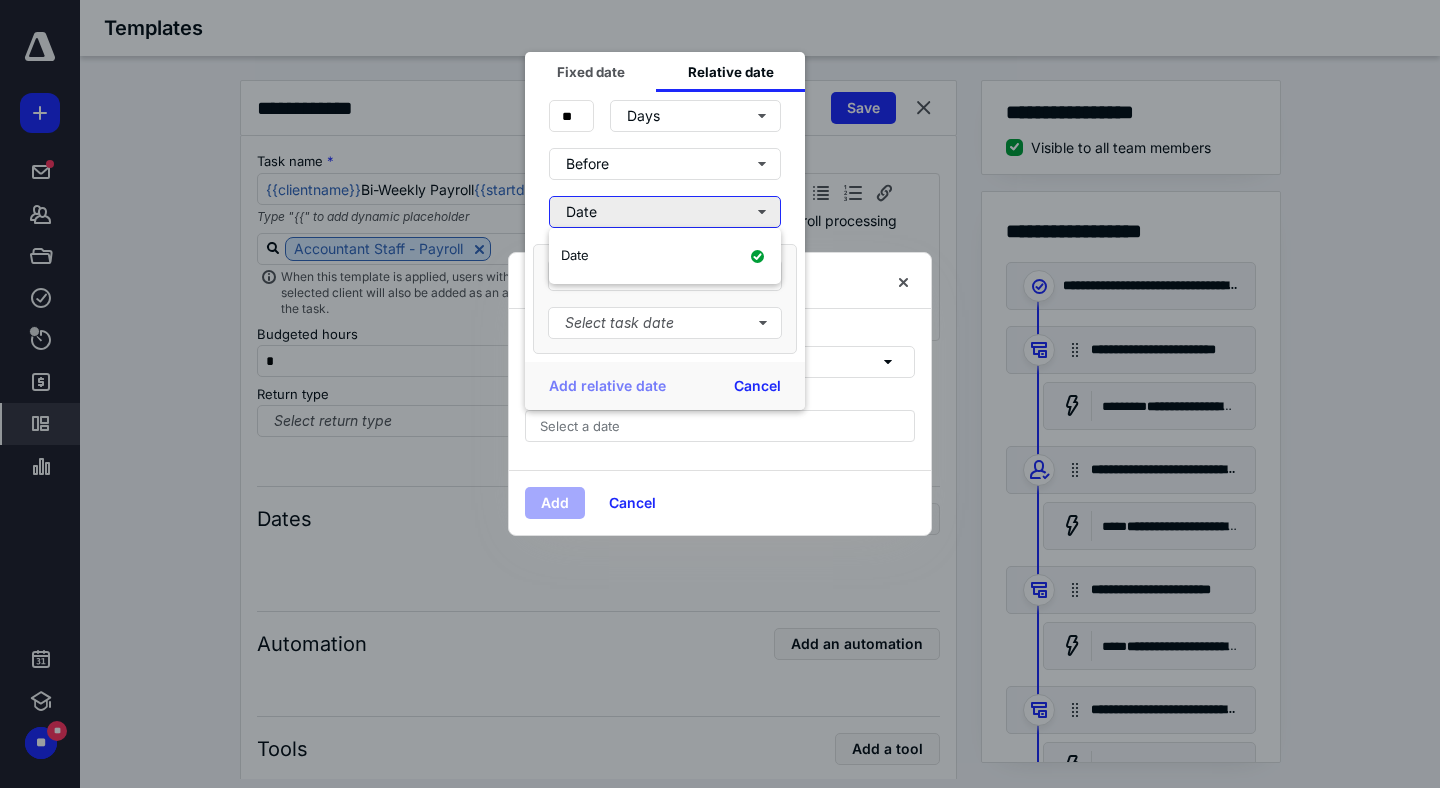 click on "Date" at bounding box center [665, 212] 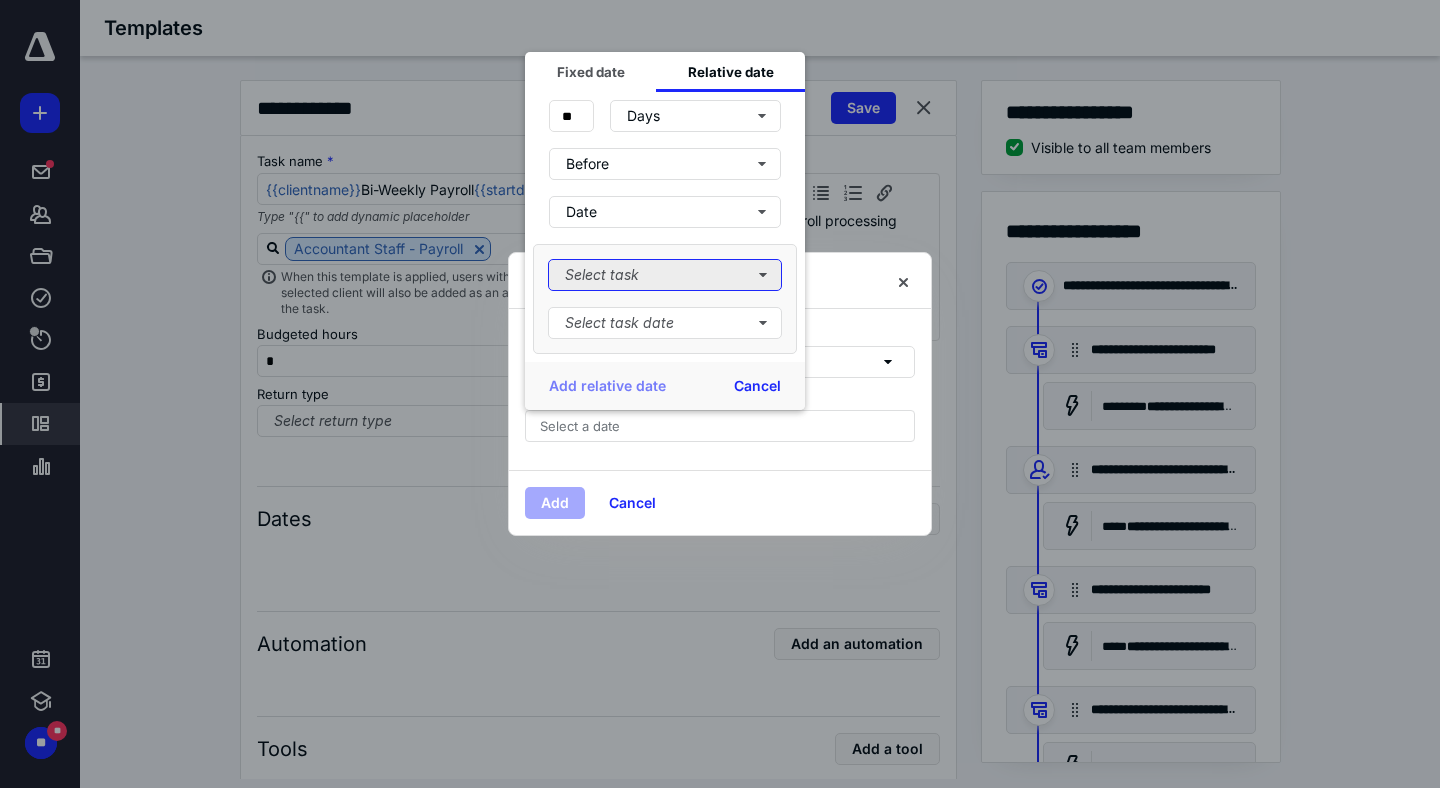 click on "Select task" at bounding box center (665, 275) 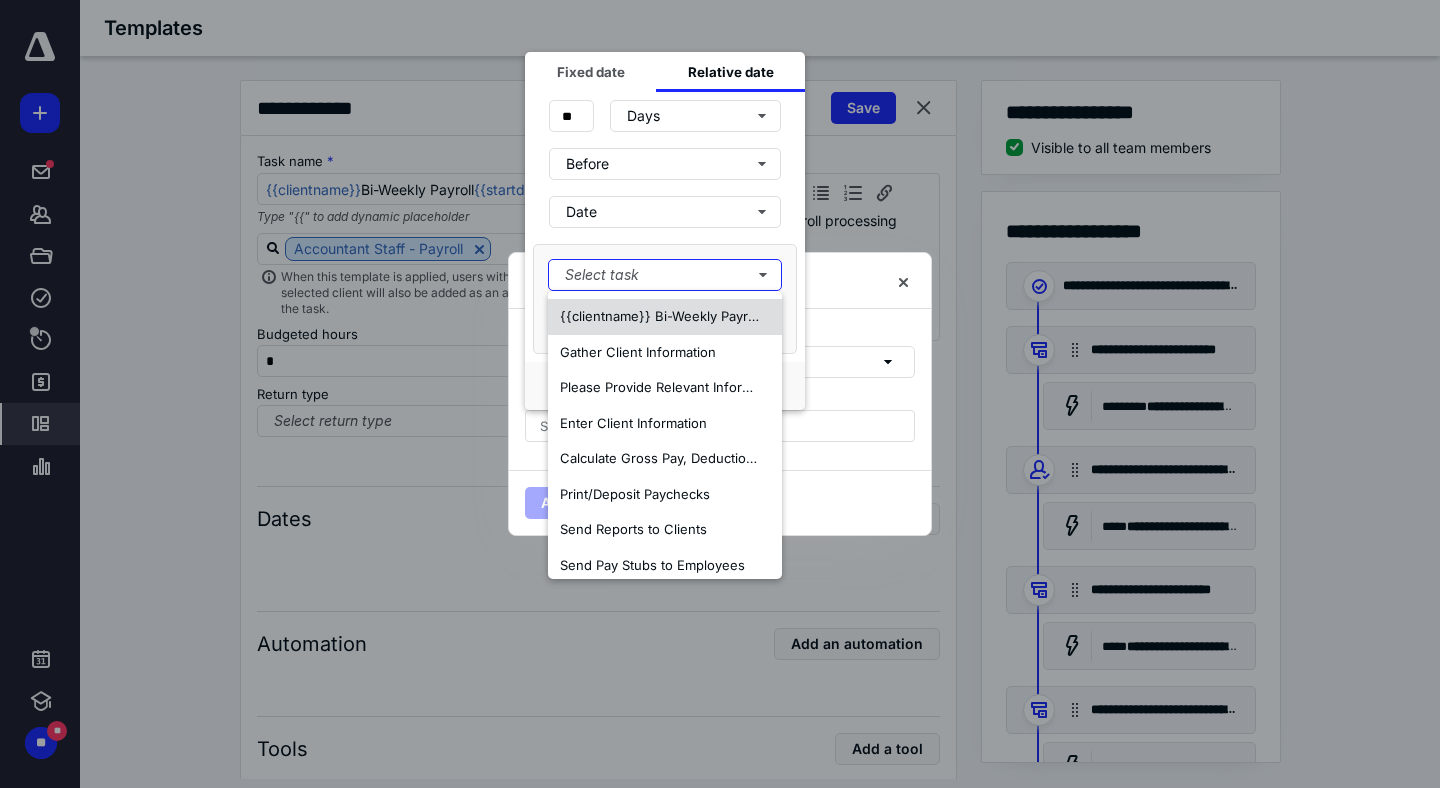 click on "{{clientname}} Bi-Weekly Payroll {{startdatenum}}" at bounding box center (715, 316) 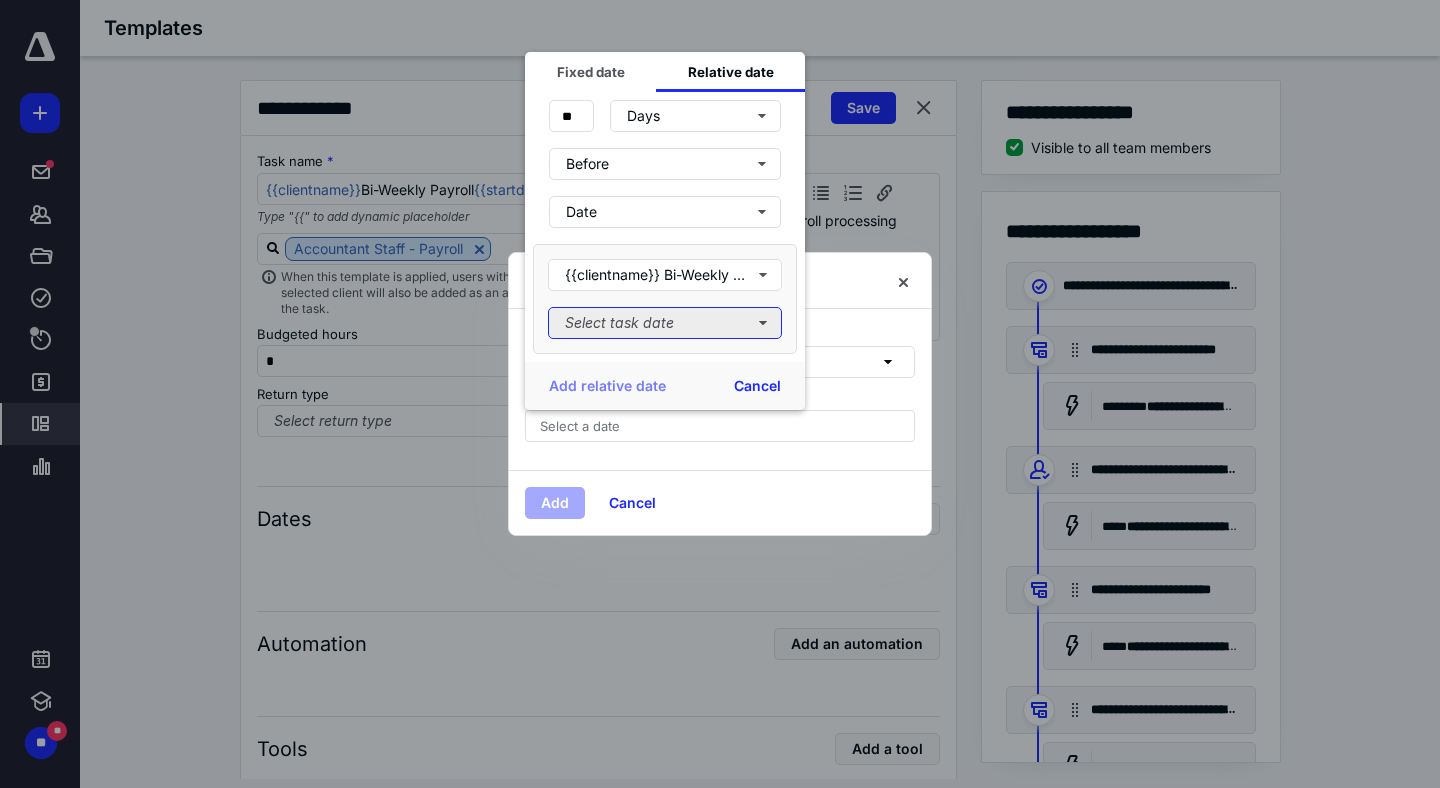 click on "Select task date" at bounding box center [665, 323] 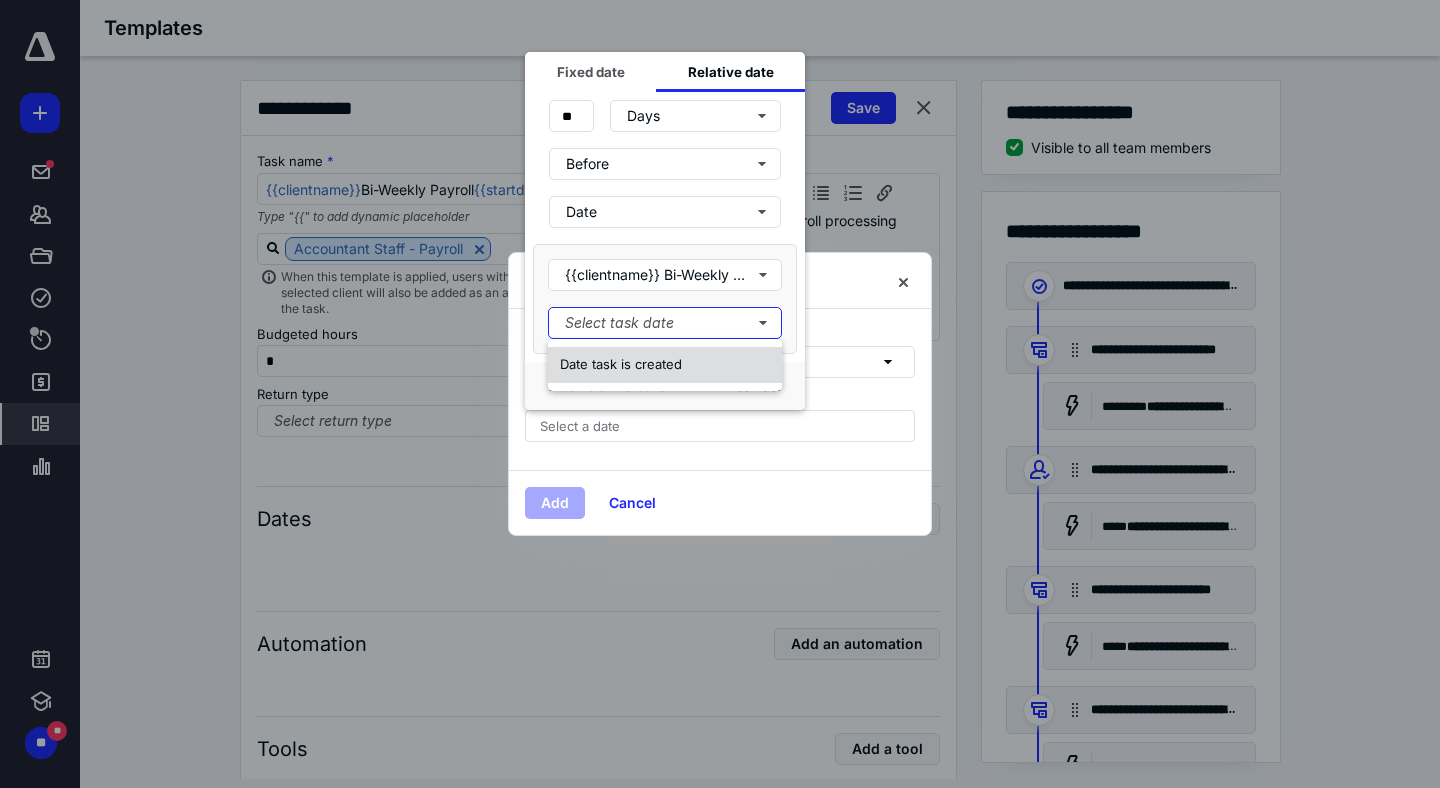 click on "Date task is created" at bounding box center (621, 364) 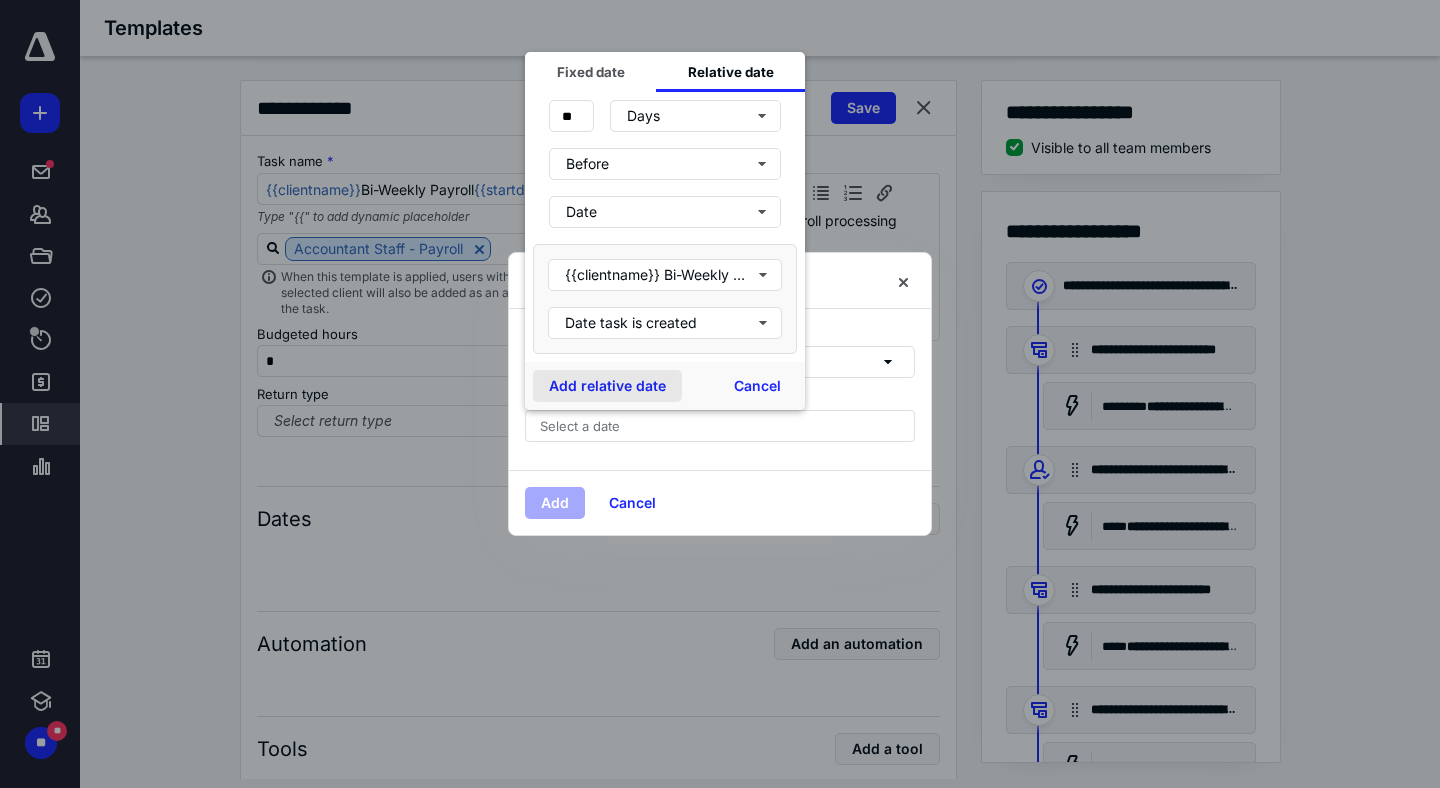 click on "Add relative date" at bounding box center [607, 386] 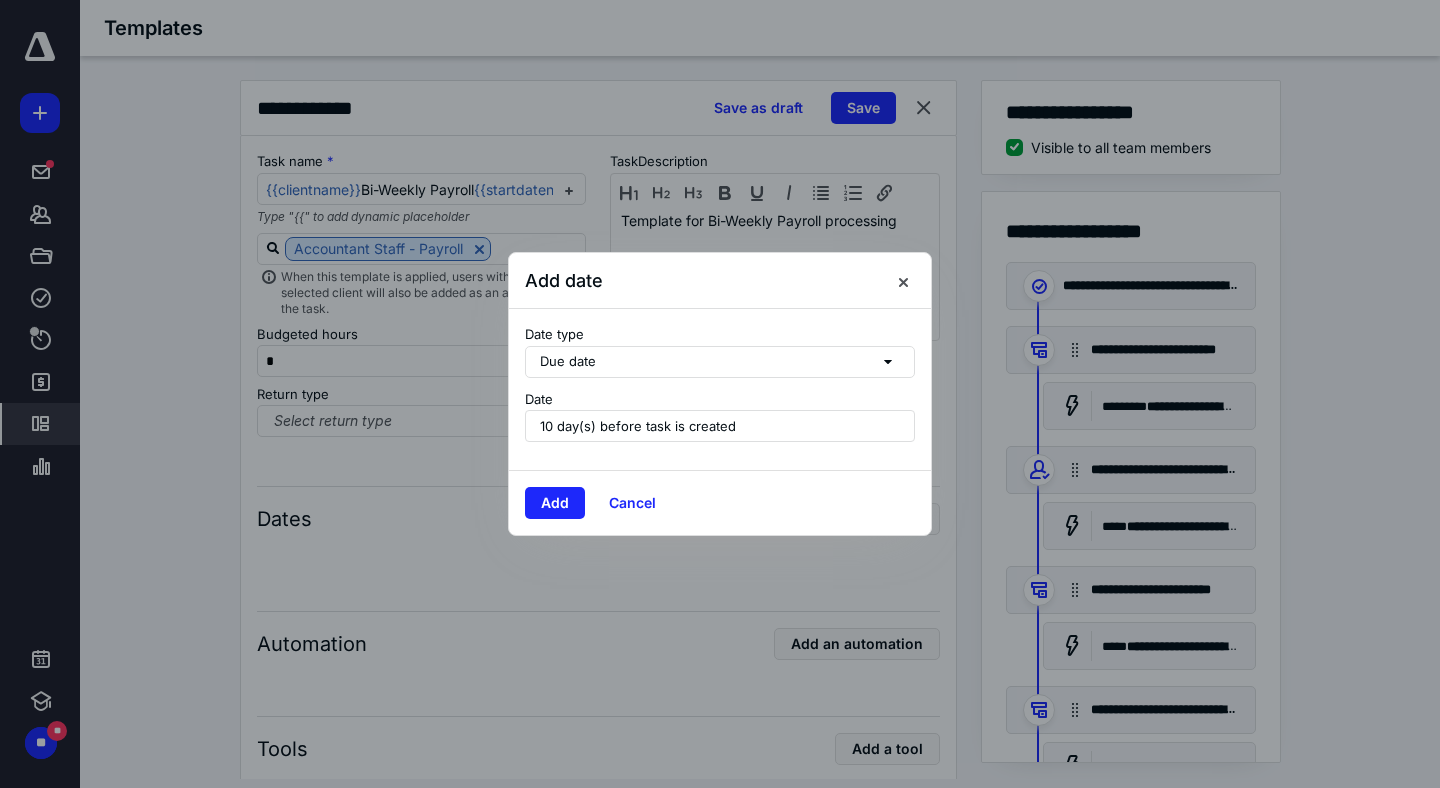 click on "10 day(s) before task is created" at bounding box center (638, 426) 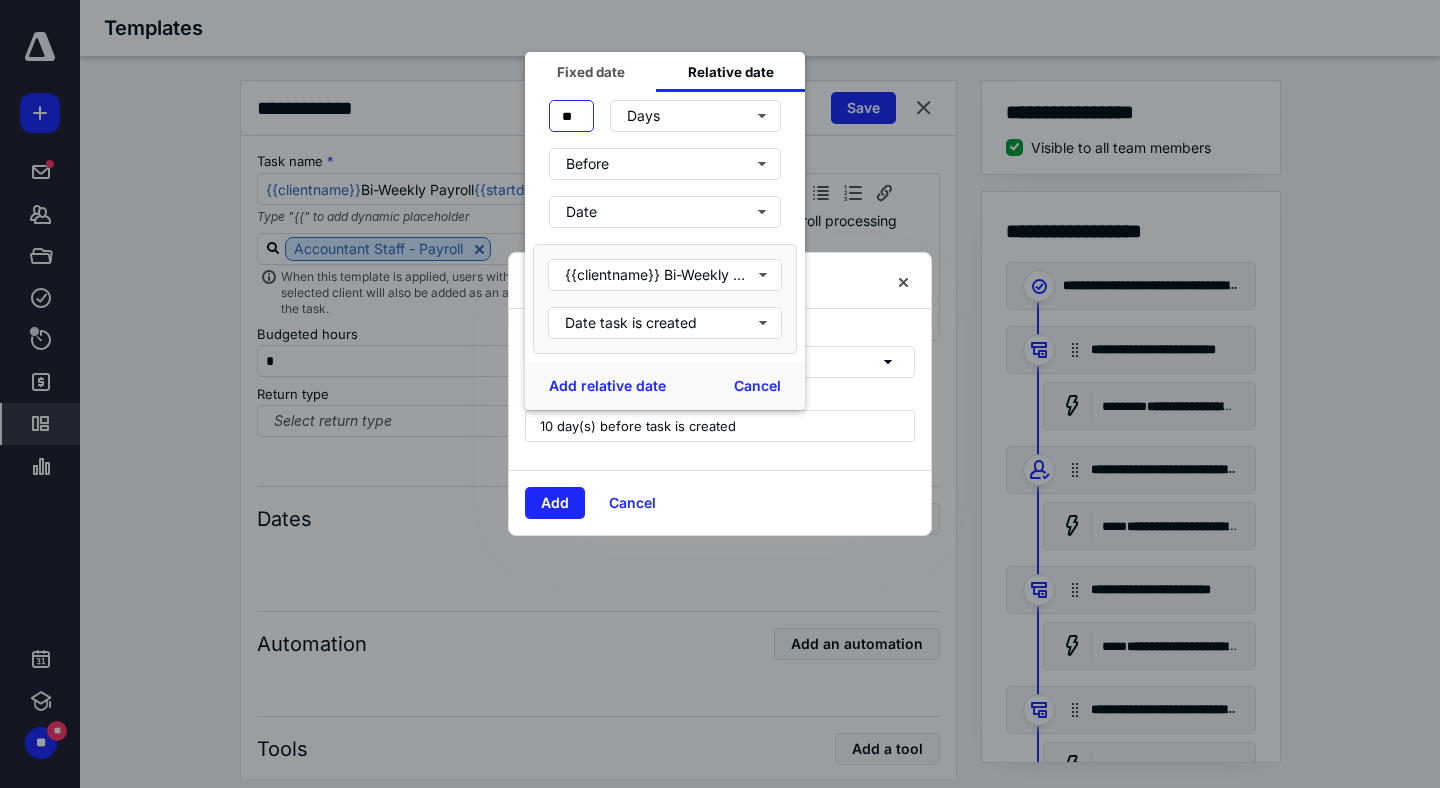 click on "**" at bounding box center [571, 116] 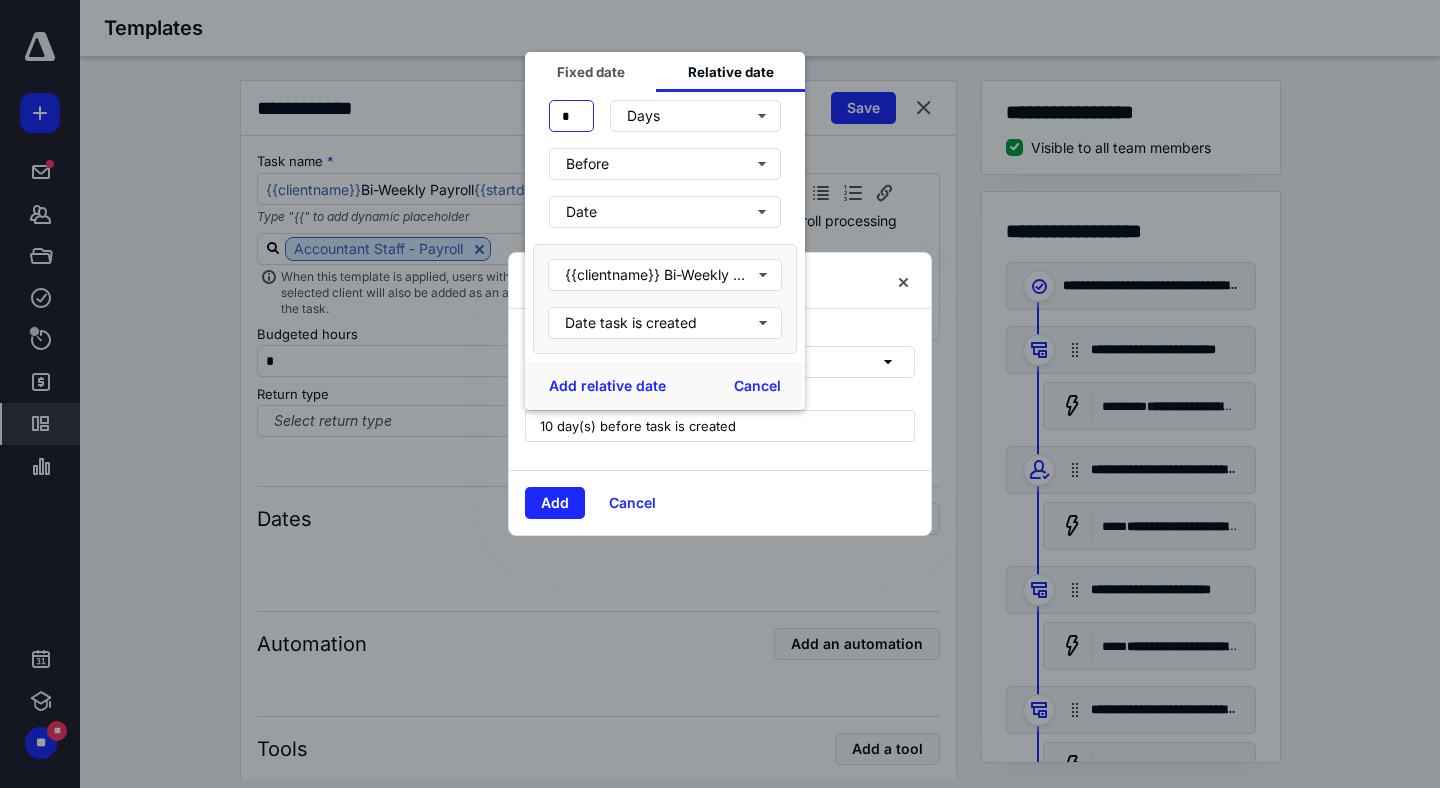 drag, startPoint x: 576, startPoint y: 119, endPoint x: 557, endPoint y: 119, distance: 19 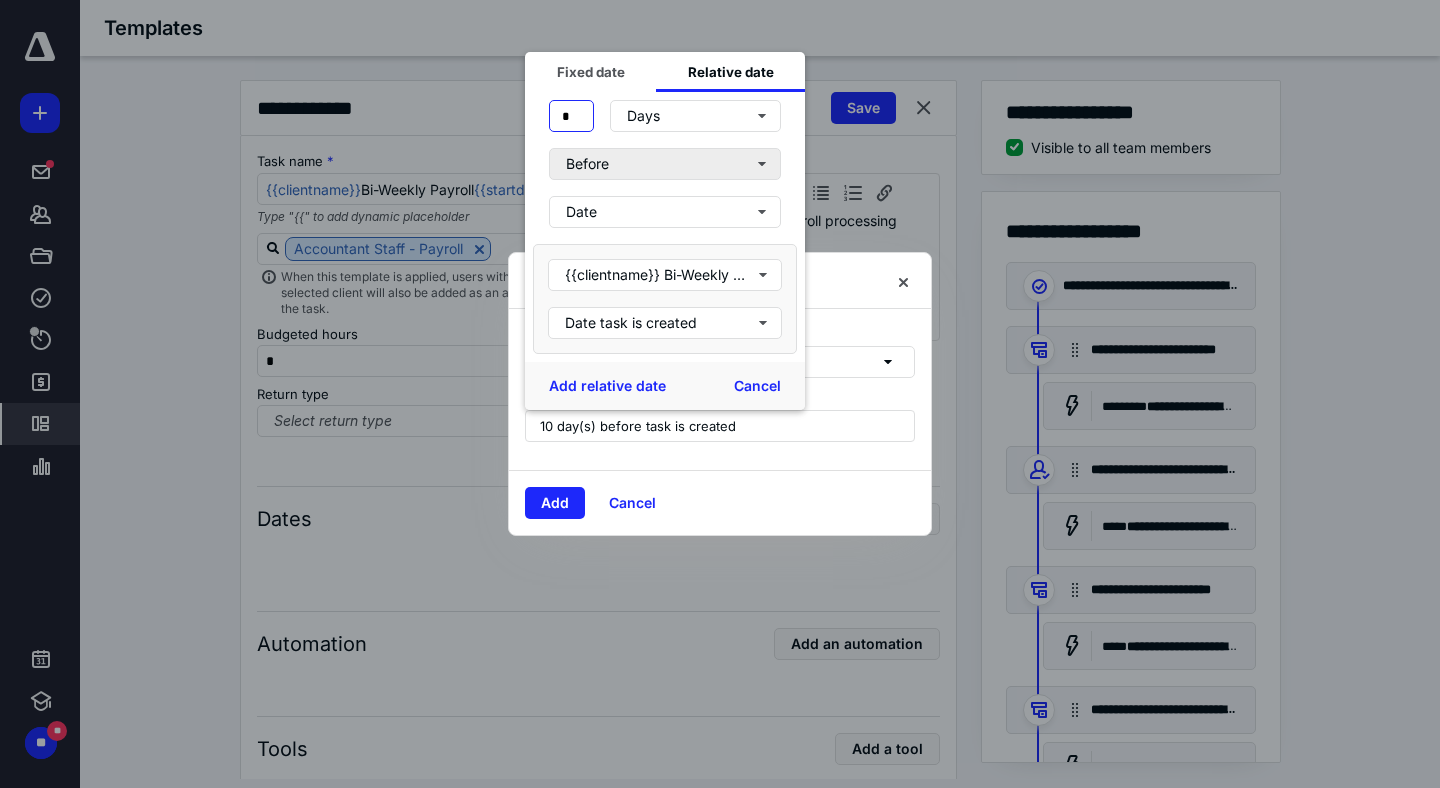 type on "*" 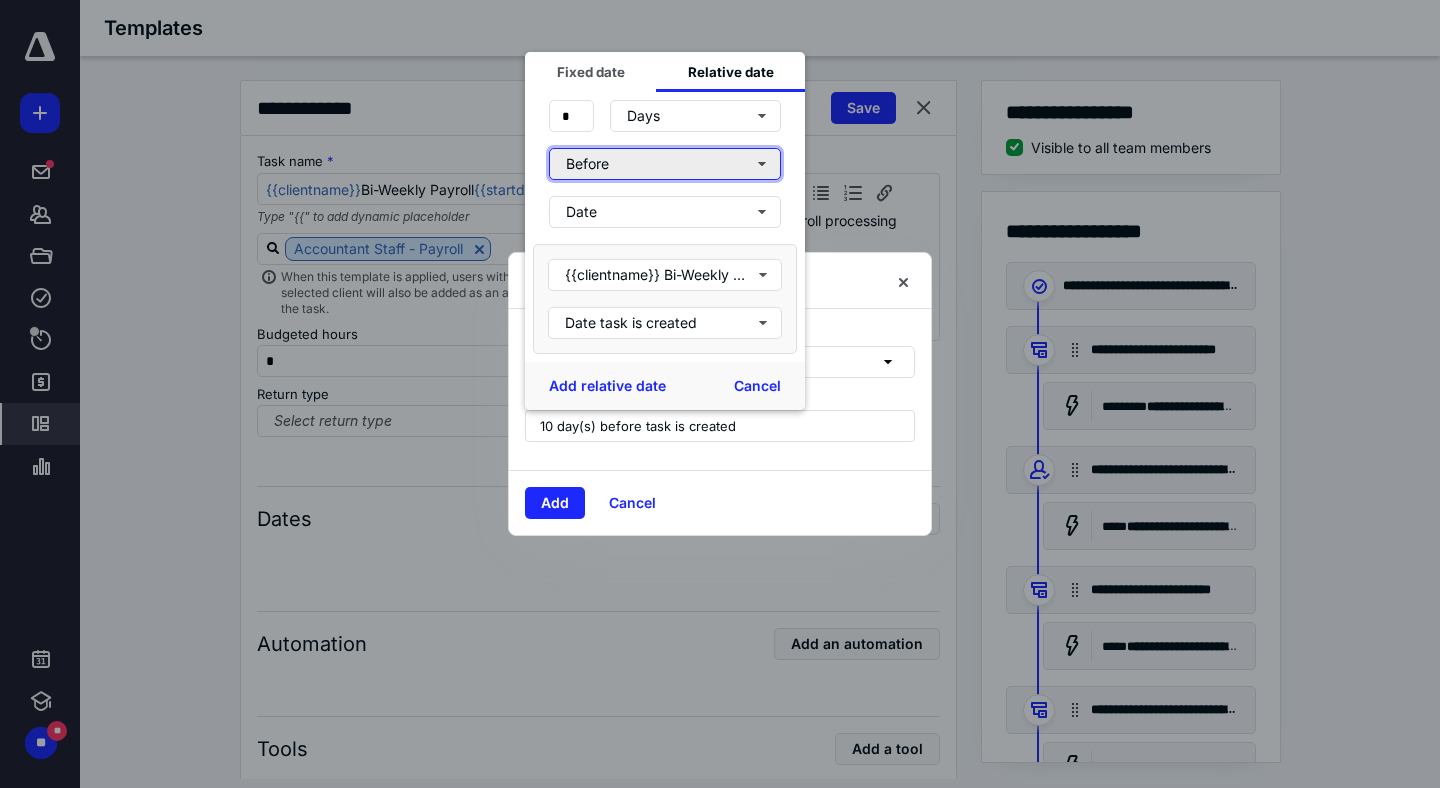 click on "Before" at bounding box center [665, 164] 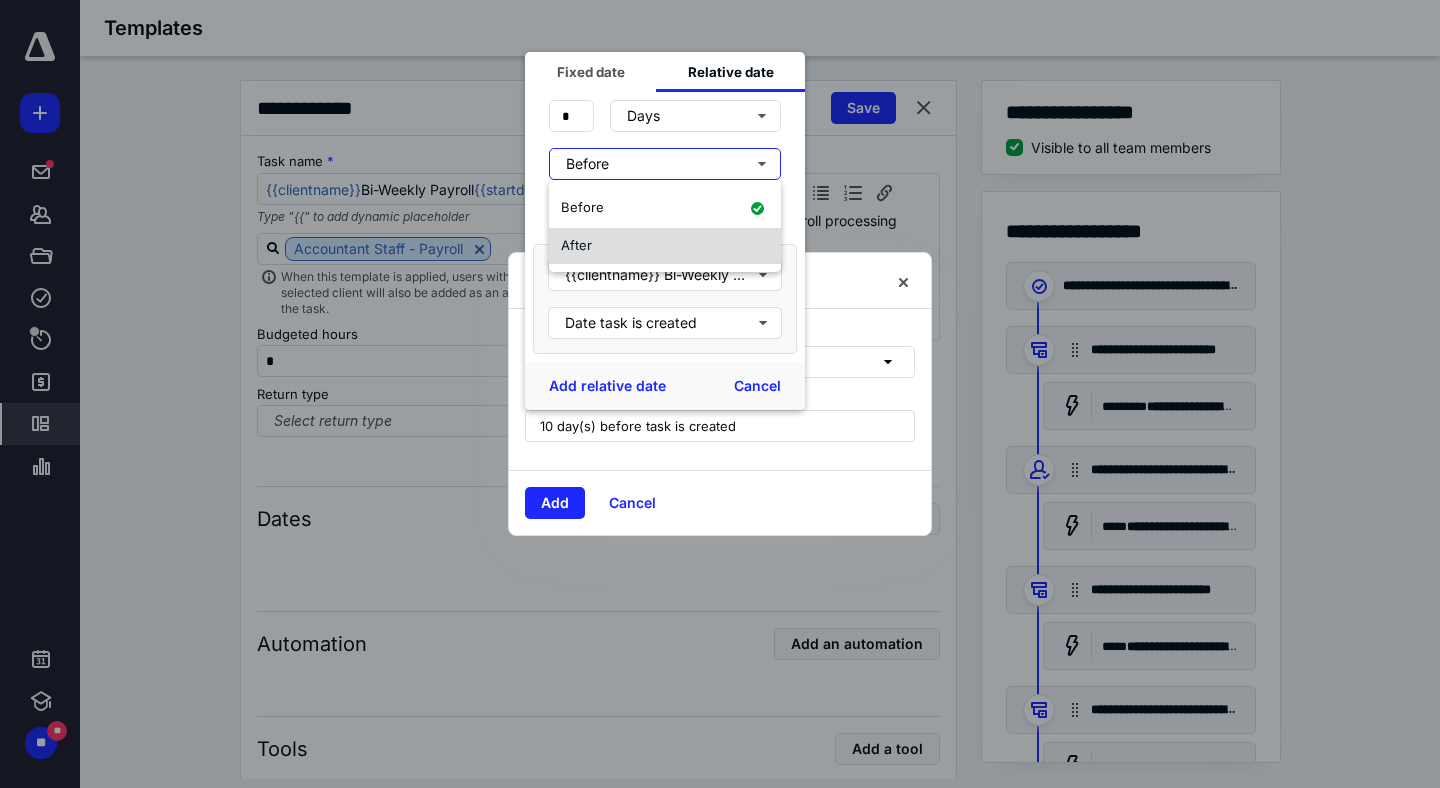 click on "After" at bounding box center [665, 246] 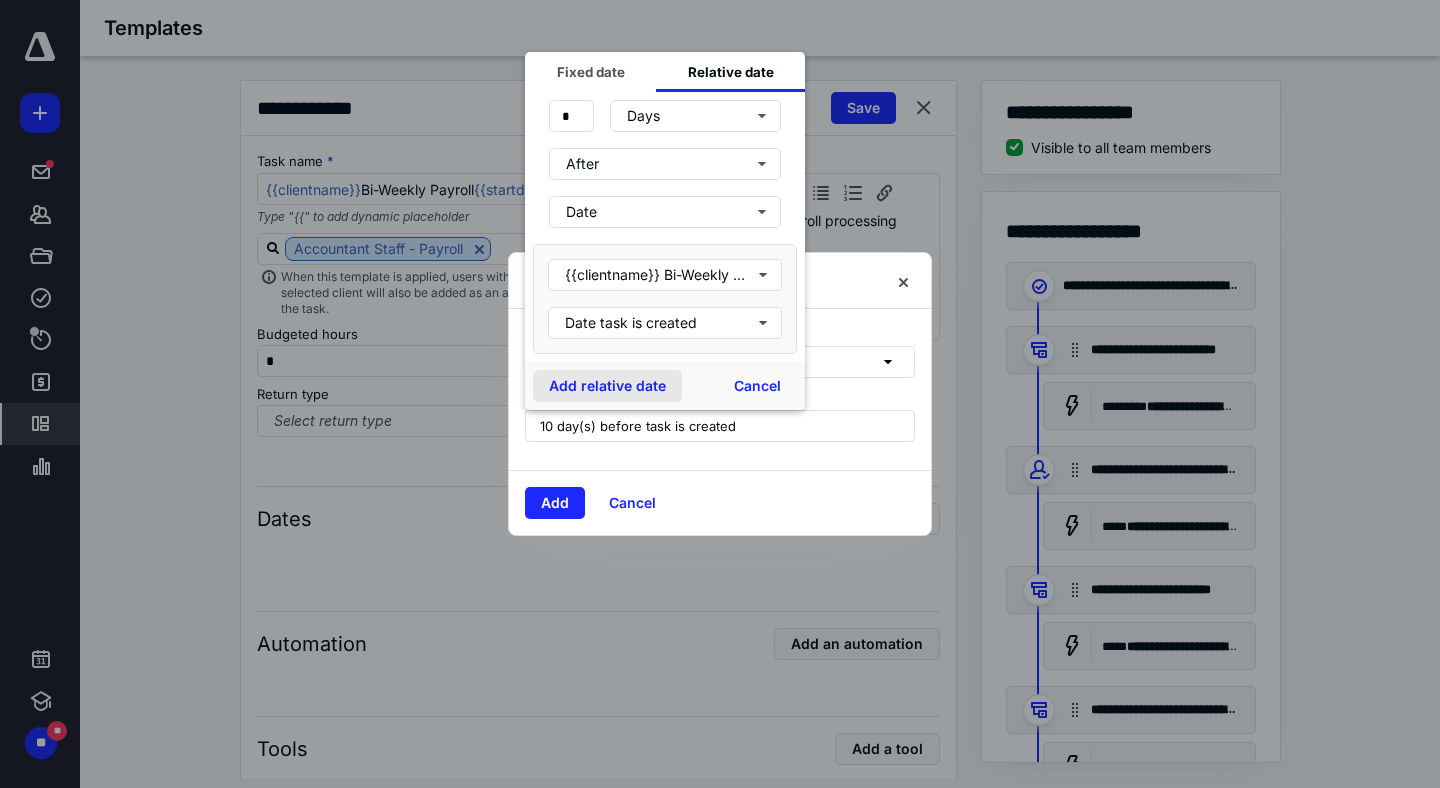 click on "Add relative date" at bounding box center (607, 386) 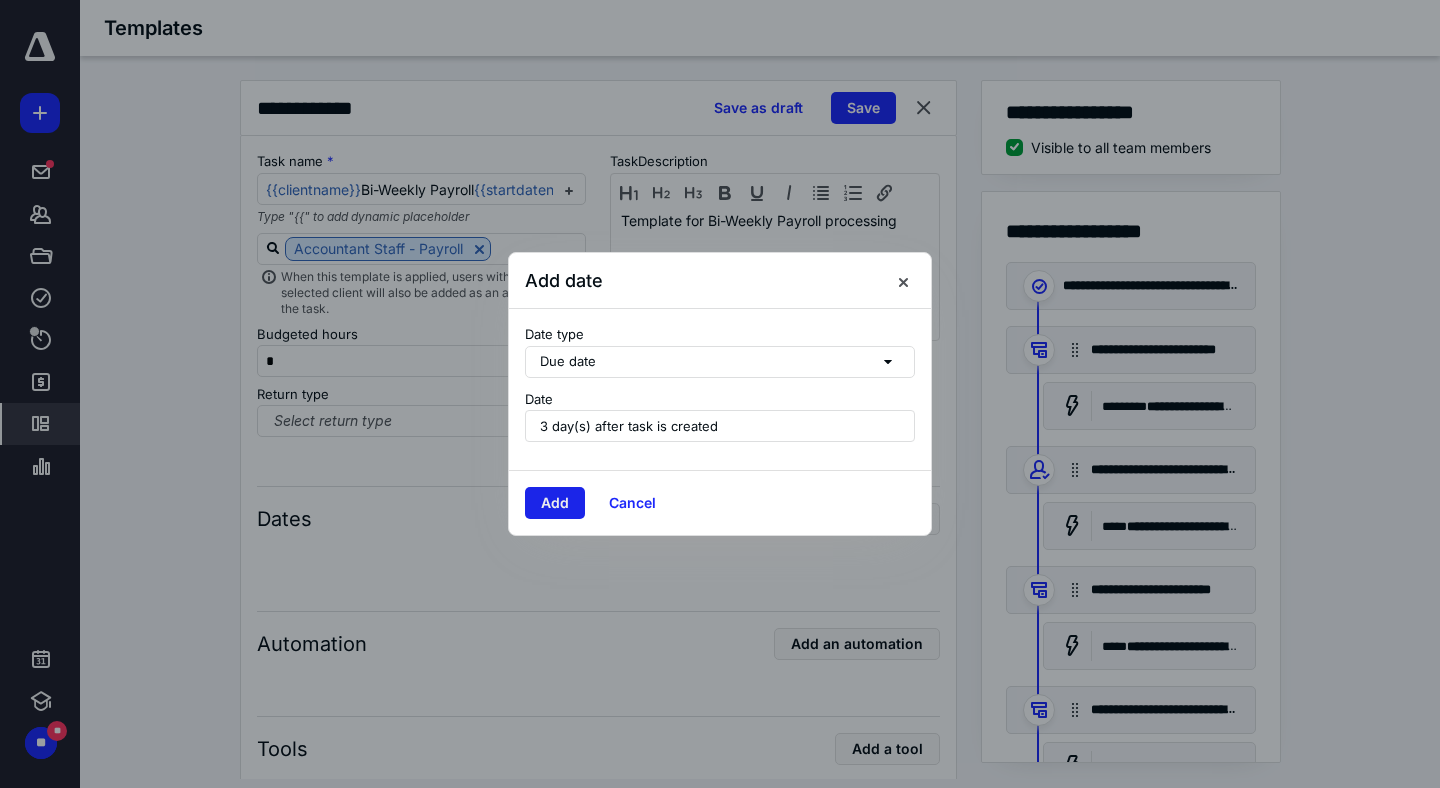 click on "Add" at bounding box center (555, 503) 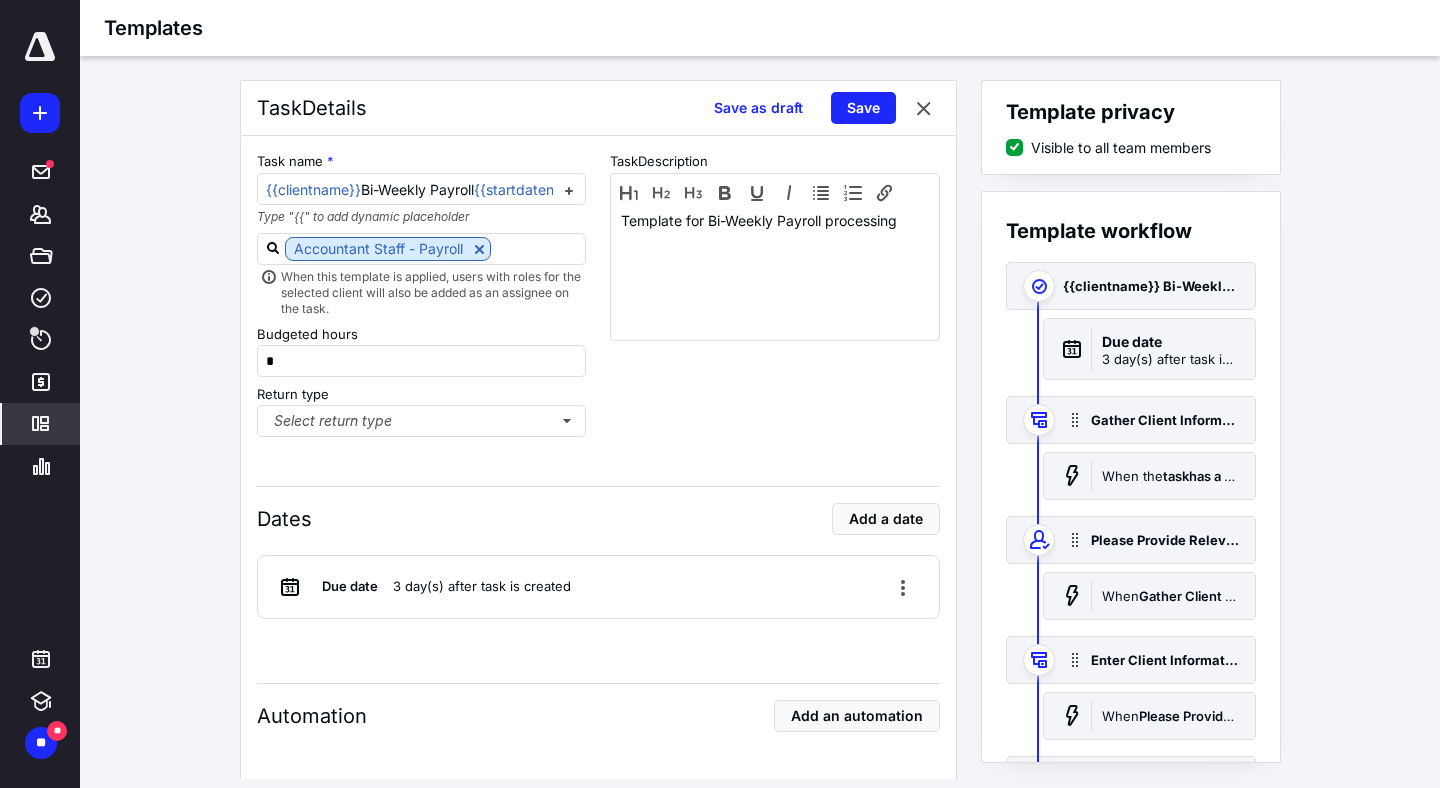 click on "**********" at bounding box center [760, 429] 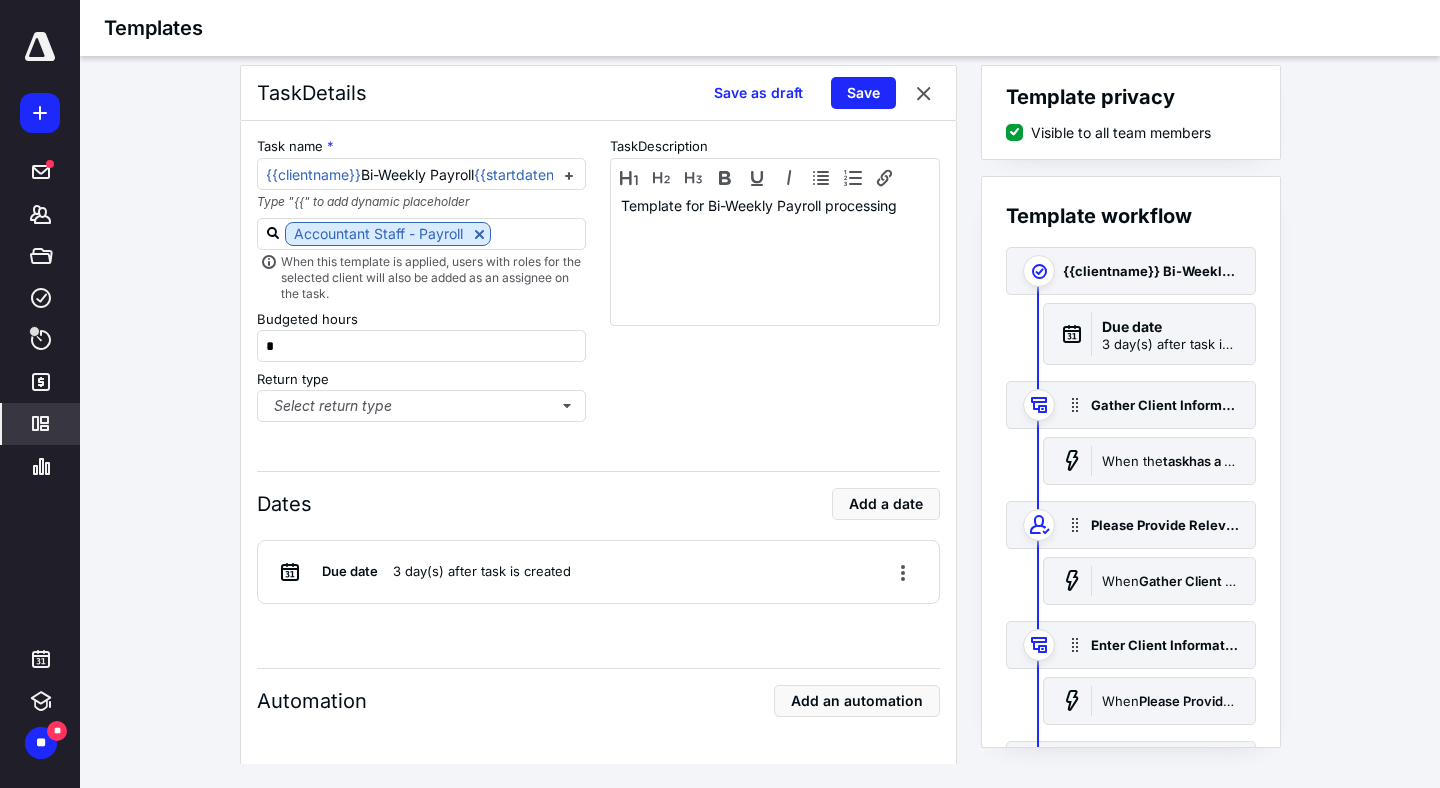 click on "**********" at bounding box center [760, 414] 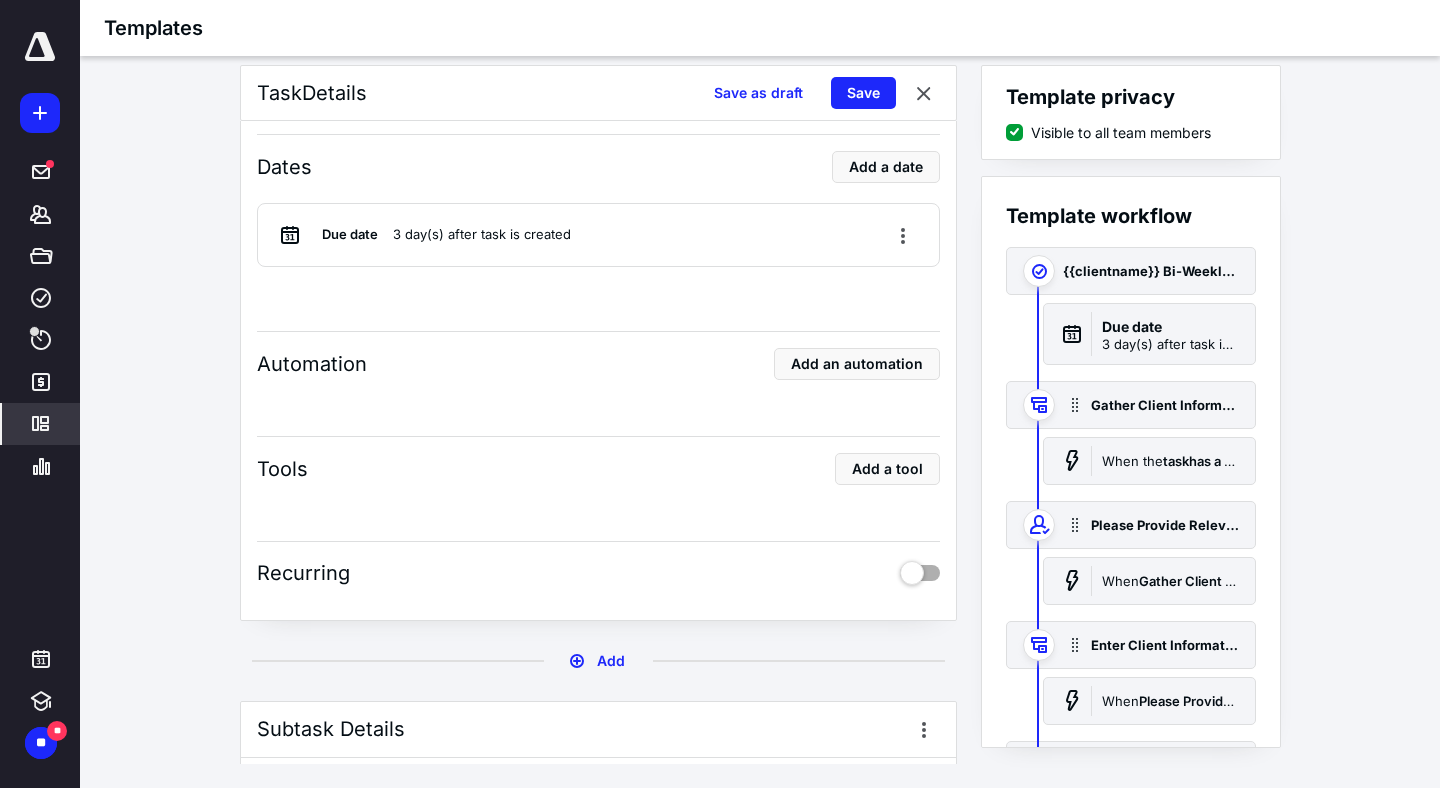 scroll, scrollTop: 400, scrollLeft: 0, axis: vertical 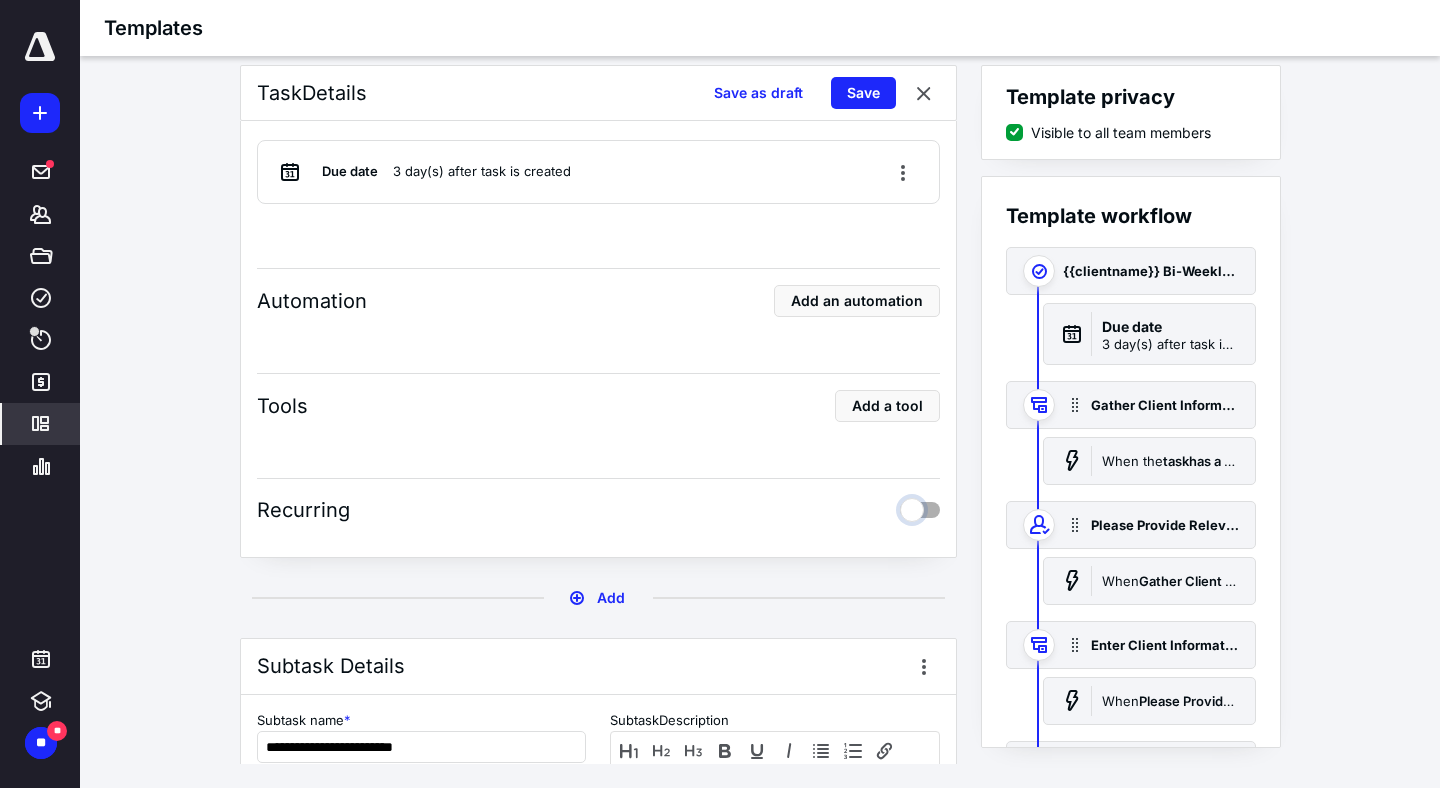 click at bounding box center (920, 507) 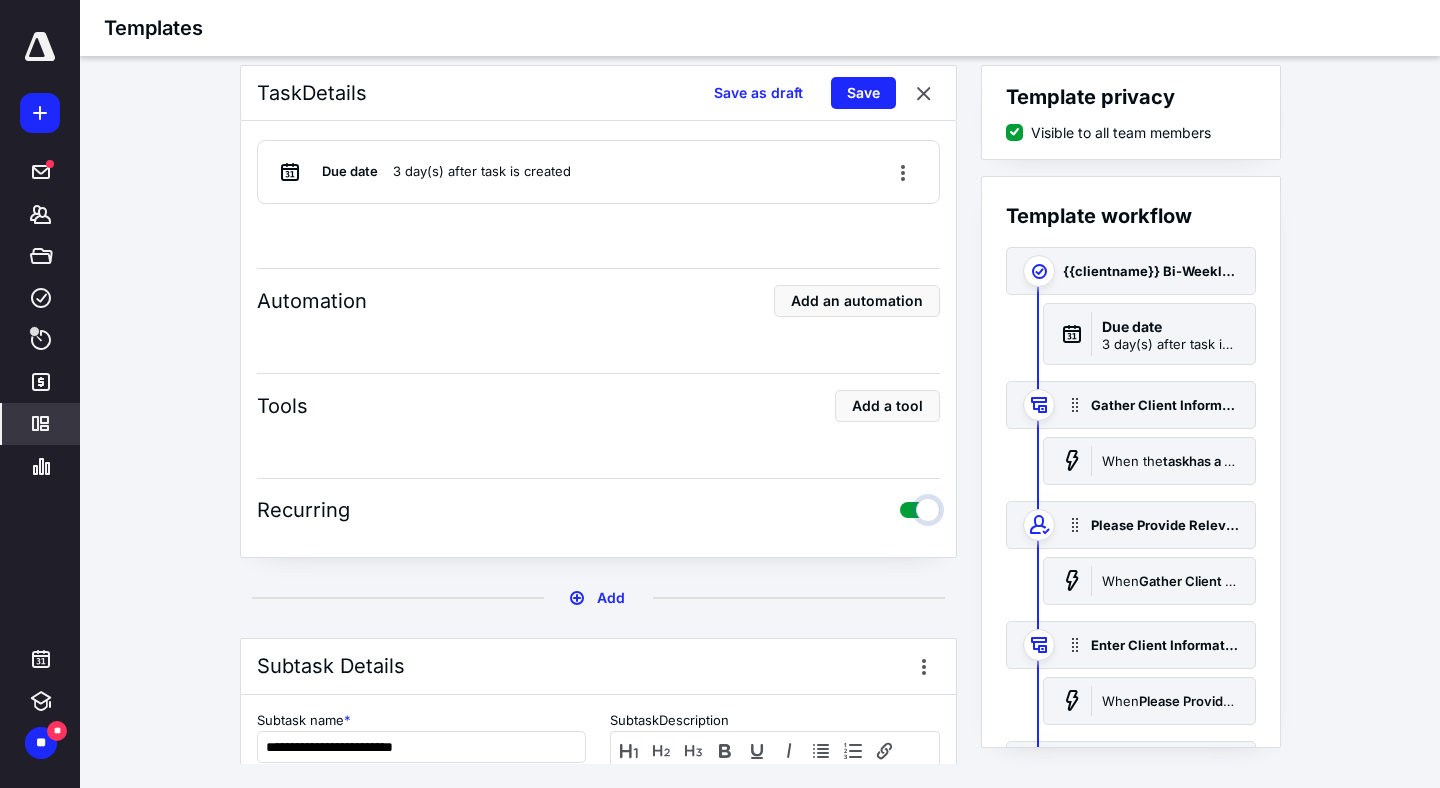 checkbox on "true" 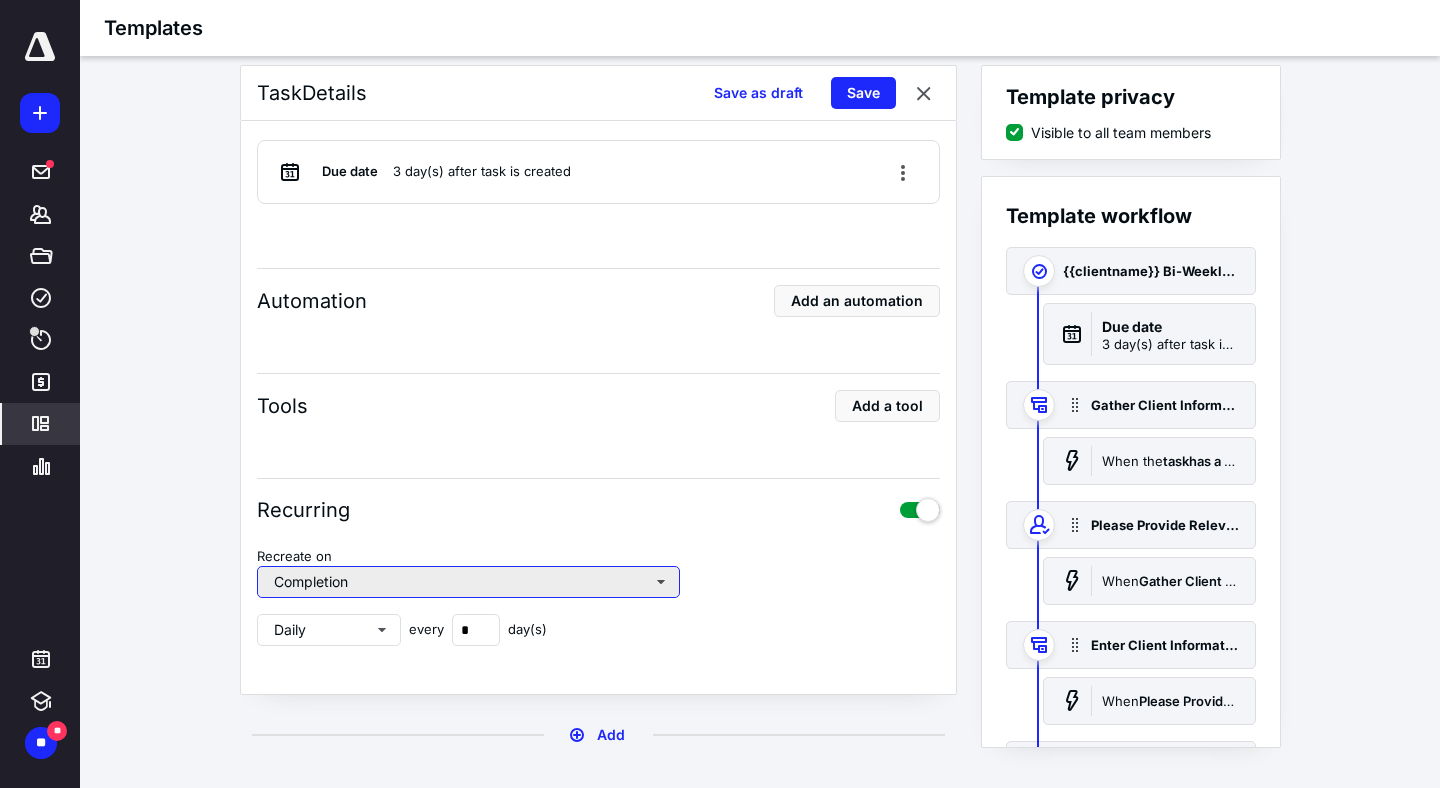 click on "Completion" at bounding box center (468, 582) 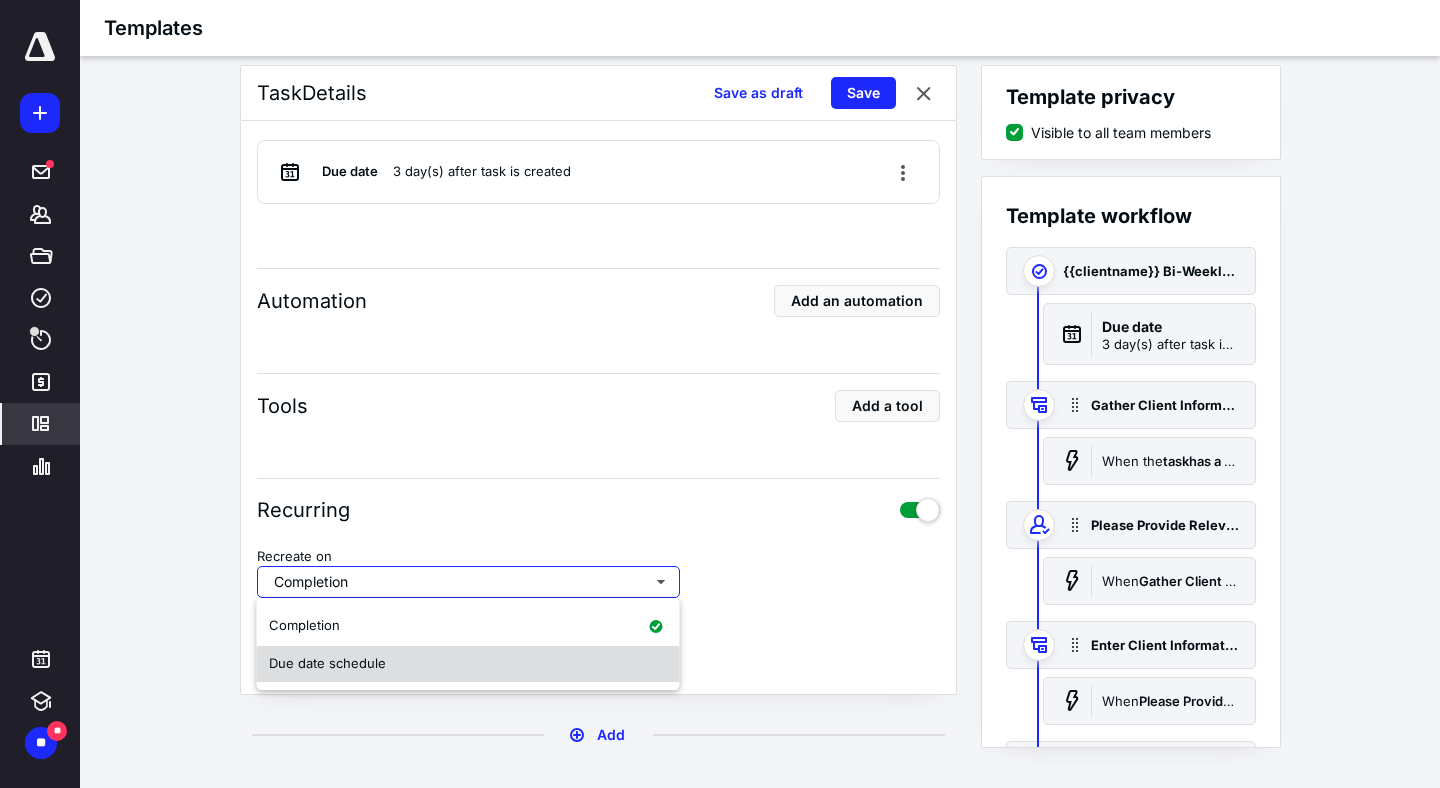 click on "Due date schedule" at bounding box center (327, 663) 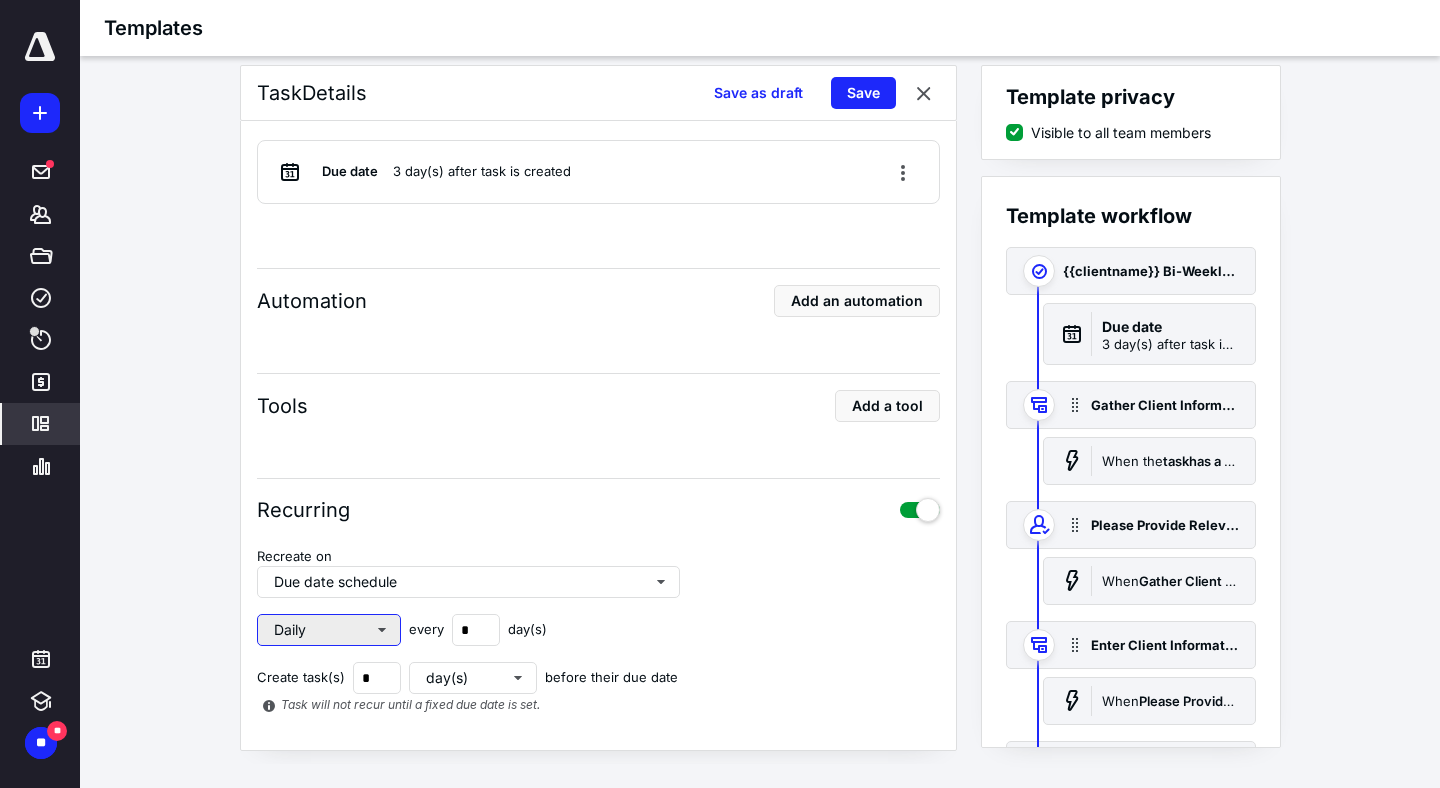 click on "Daily" at bounding box center (329, 630) 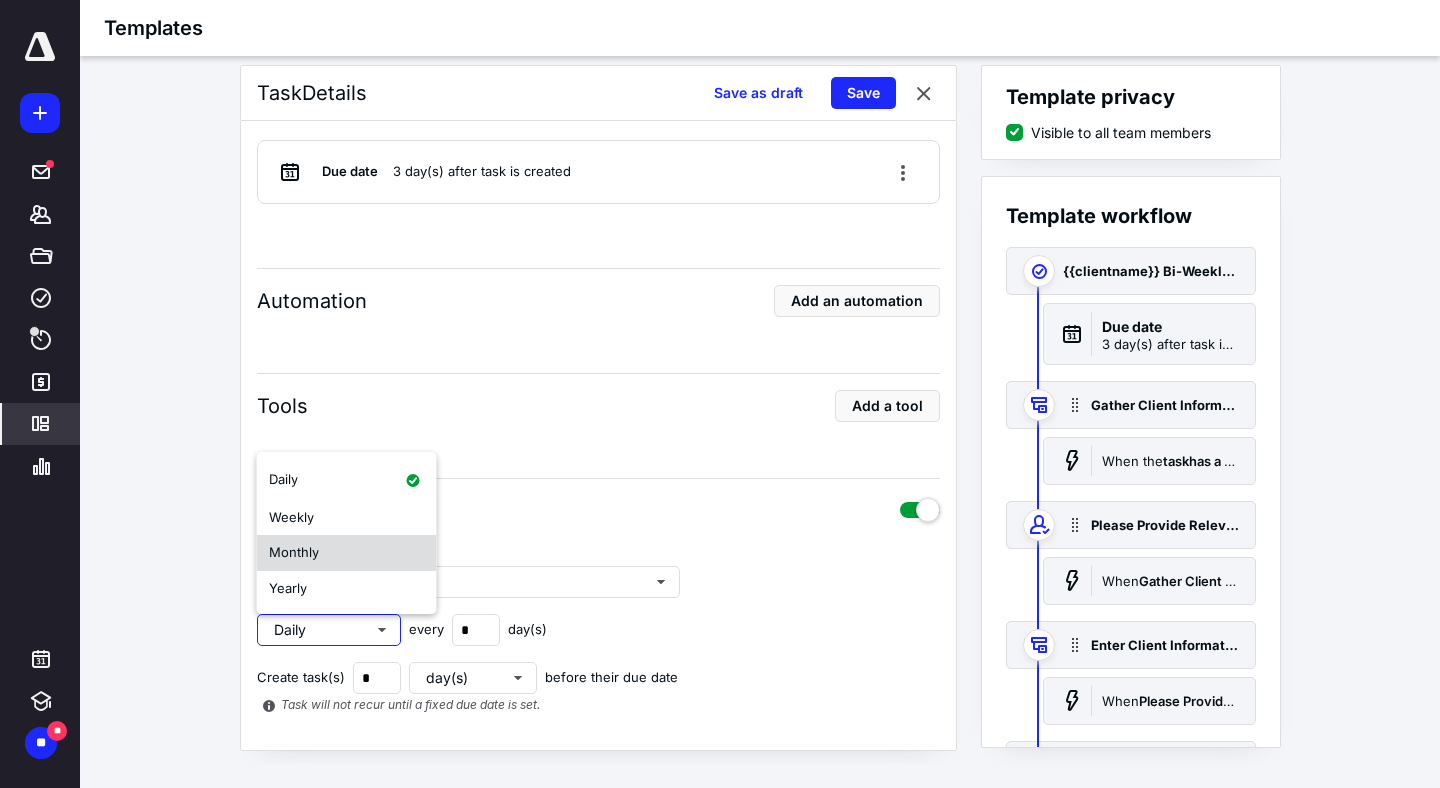 click on "Monthly" at bounding box center [347, 553] 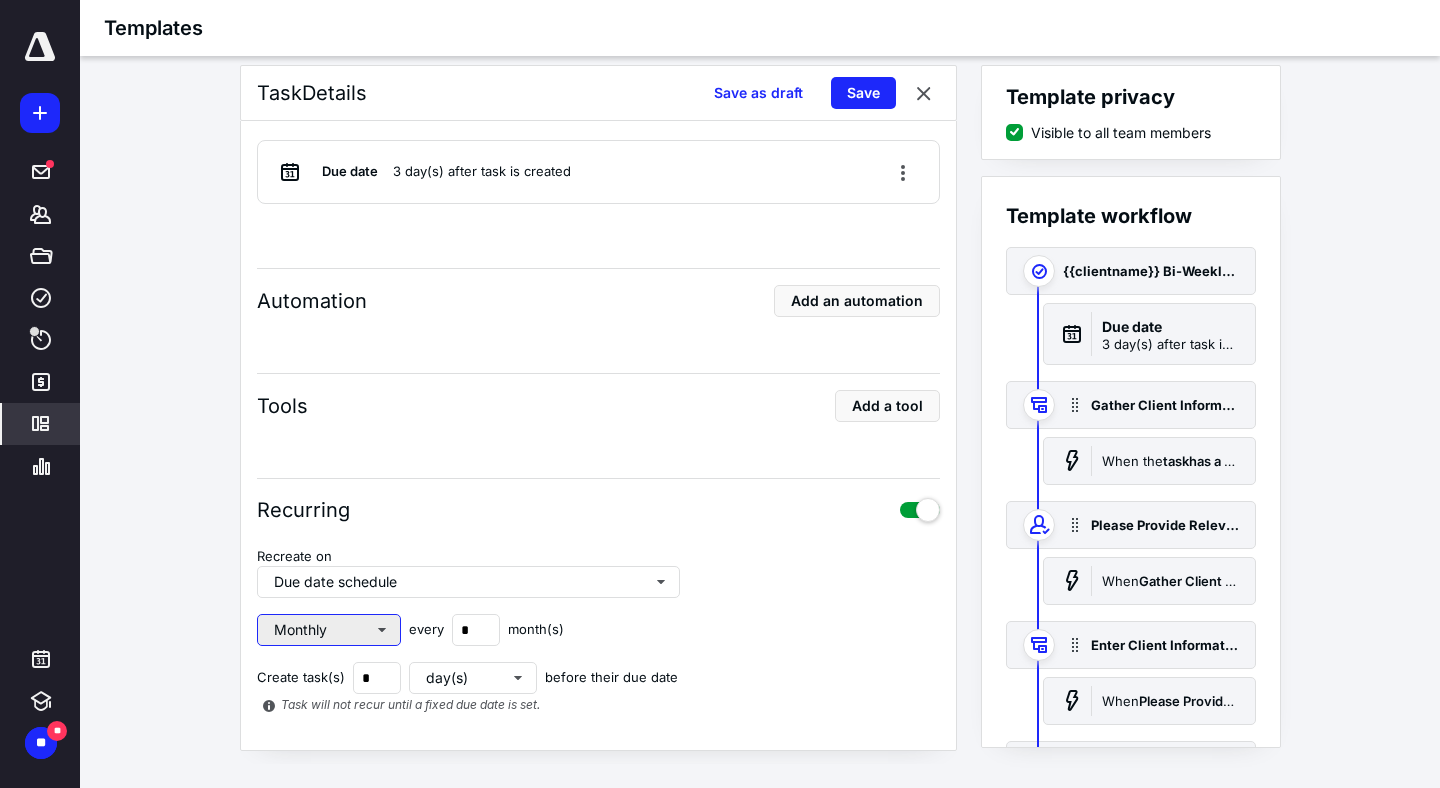 click on "Monthly" at bounding box center (329, 630) 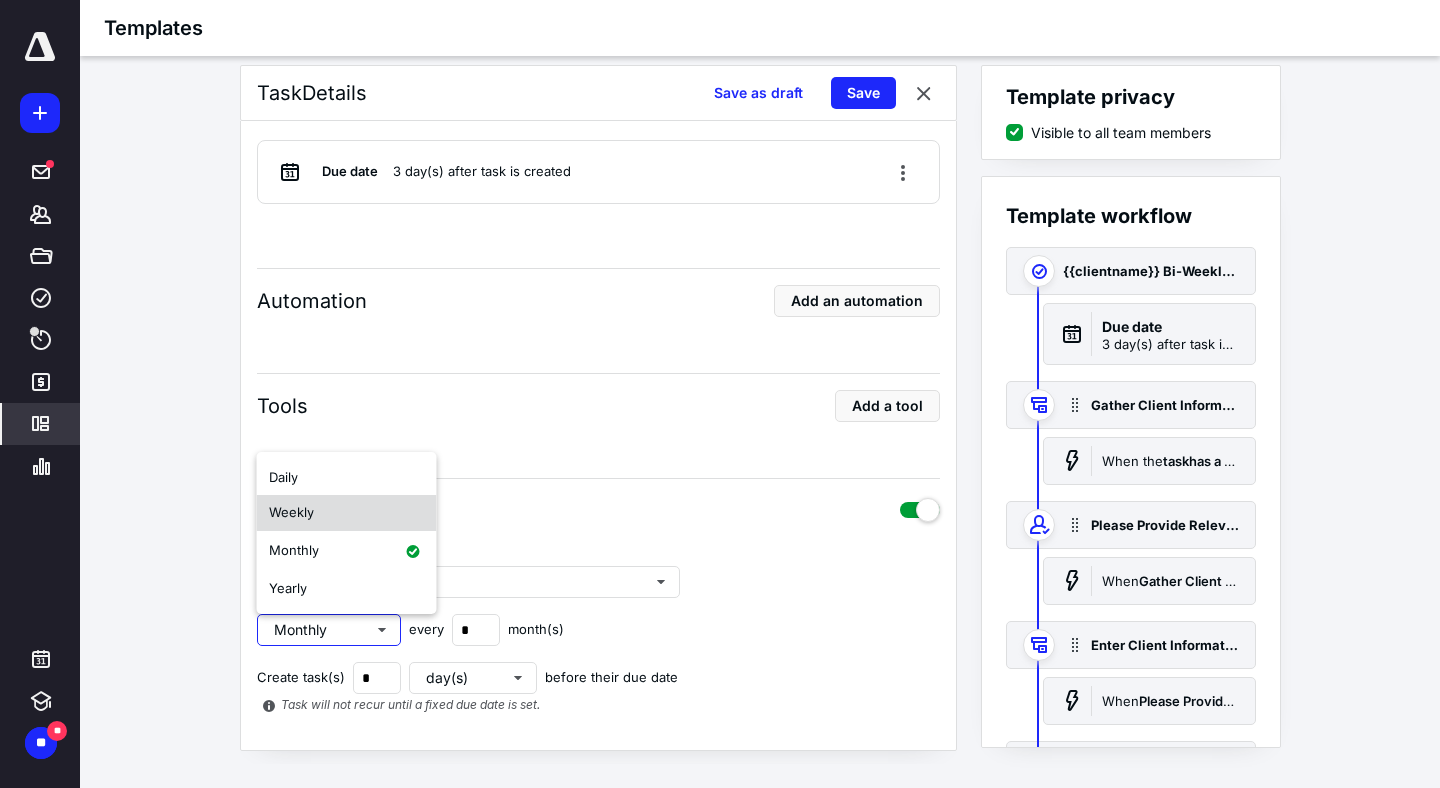 click on "Weekly" at bounding box center [347, 513] 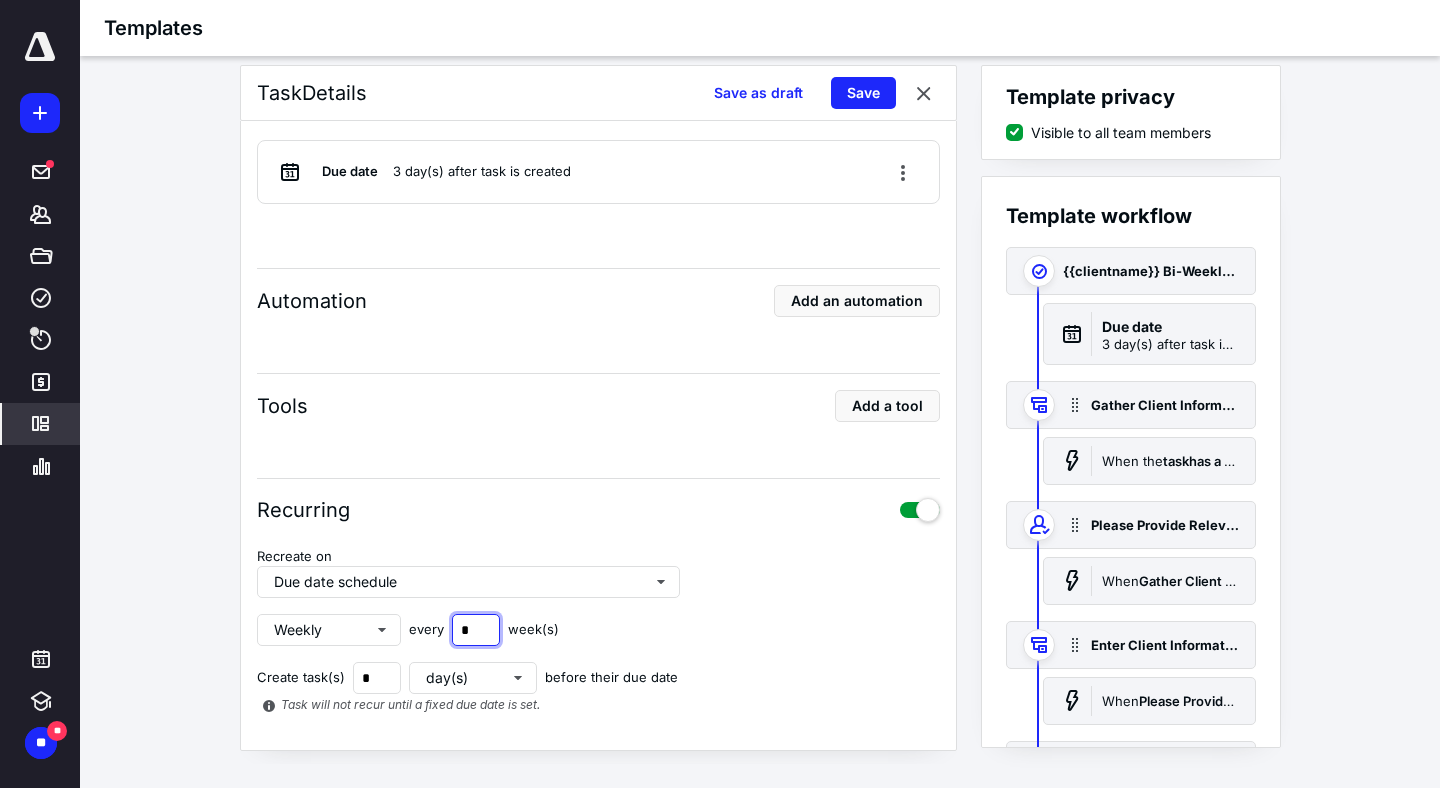 click on "*" at bounding box center (476, 630) 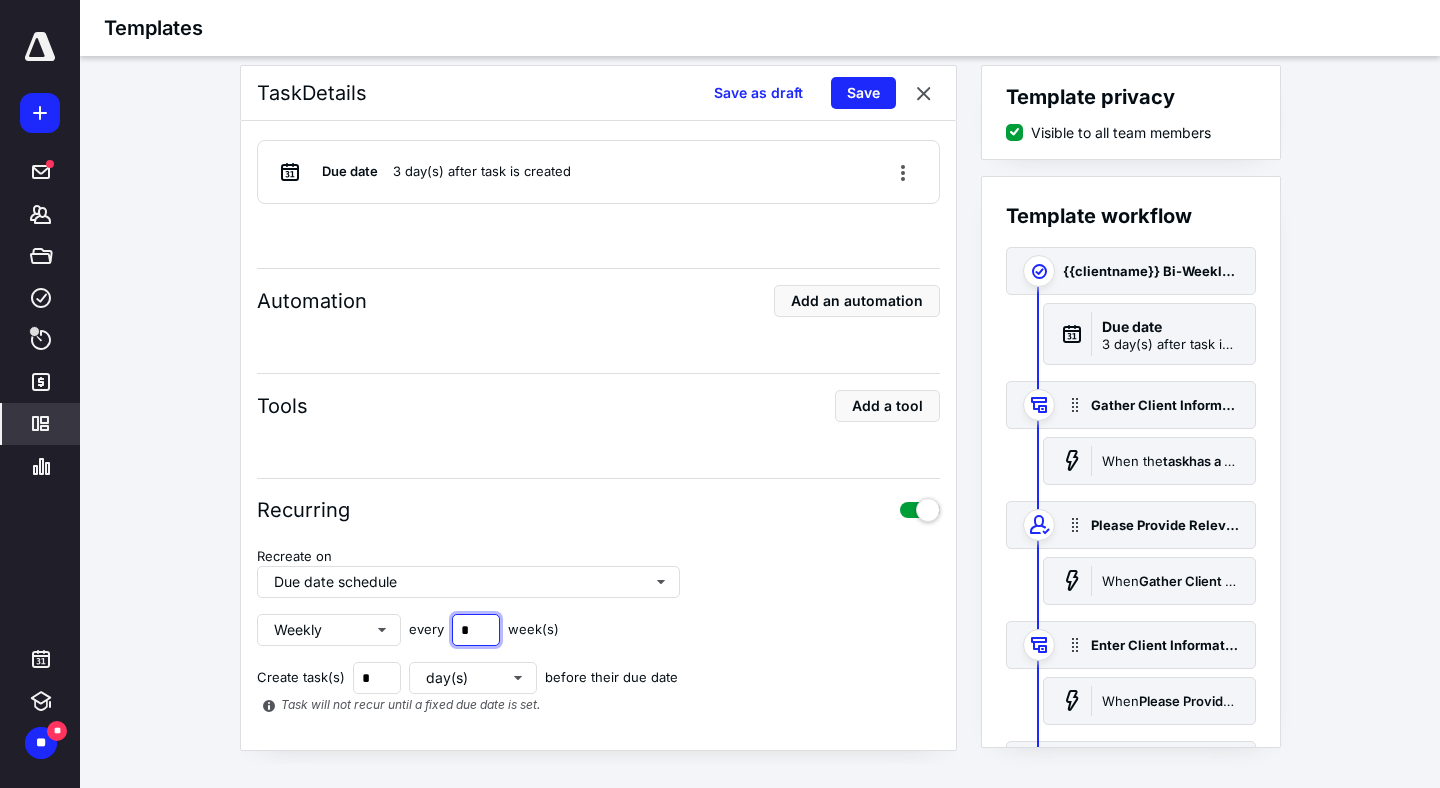 type on "*" 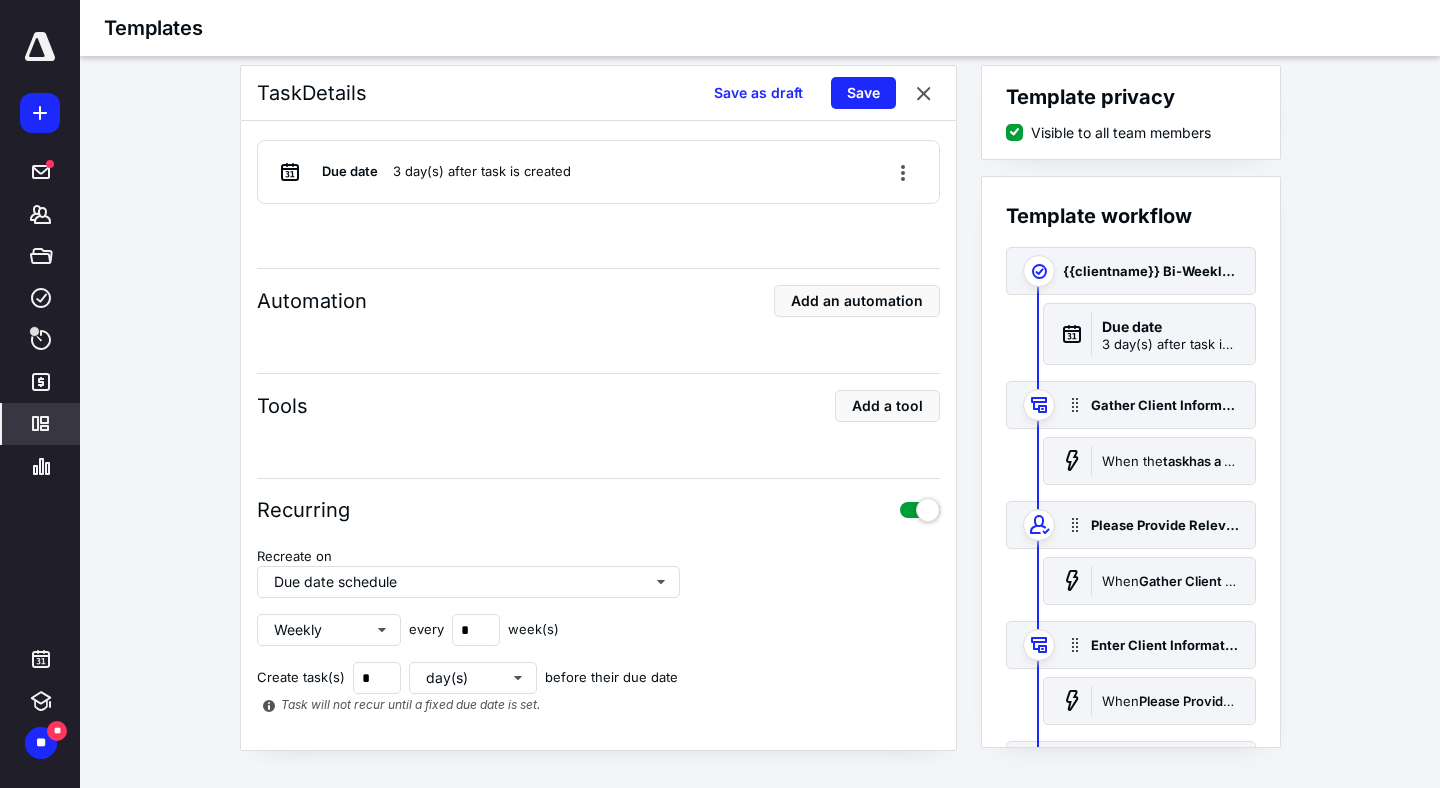 click on "**********" at bounding box center (760, 414) 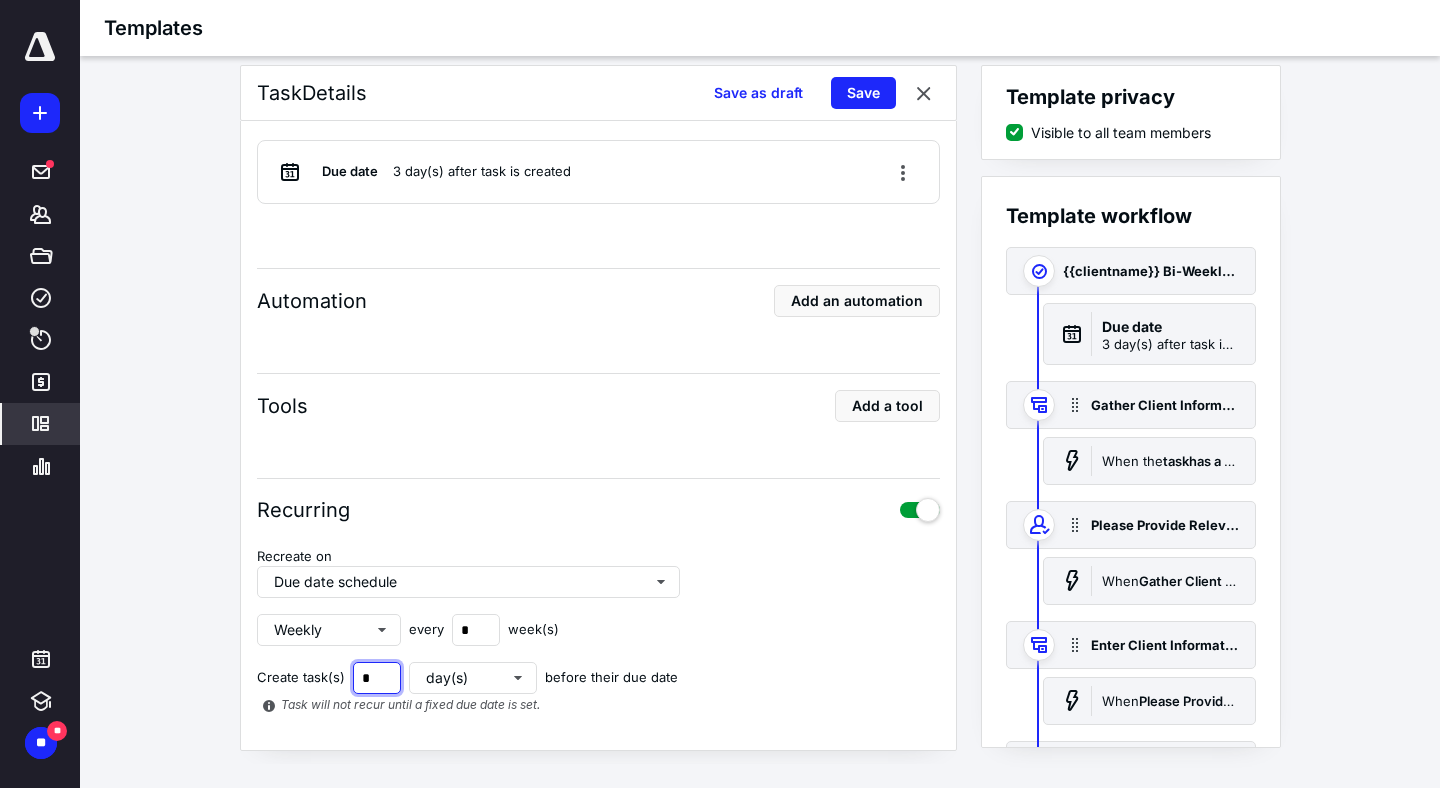drag, startPoint x: 379, startPoint y: 678, endPoint x: 338, endPoint y: 678, distance: 41 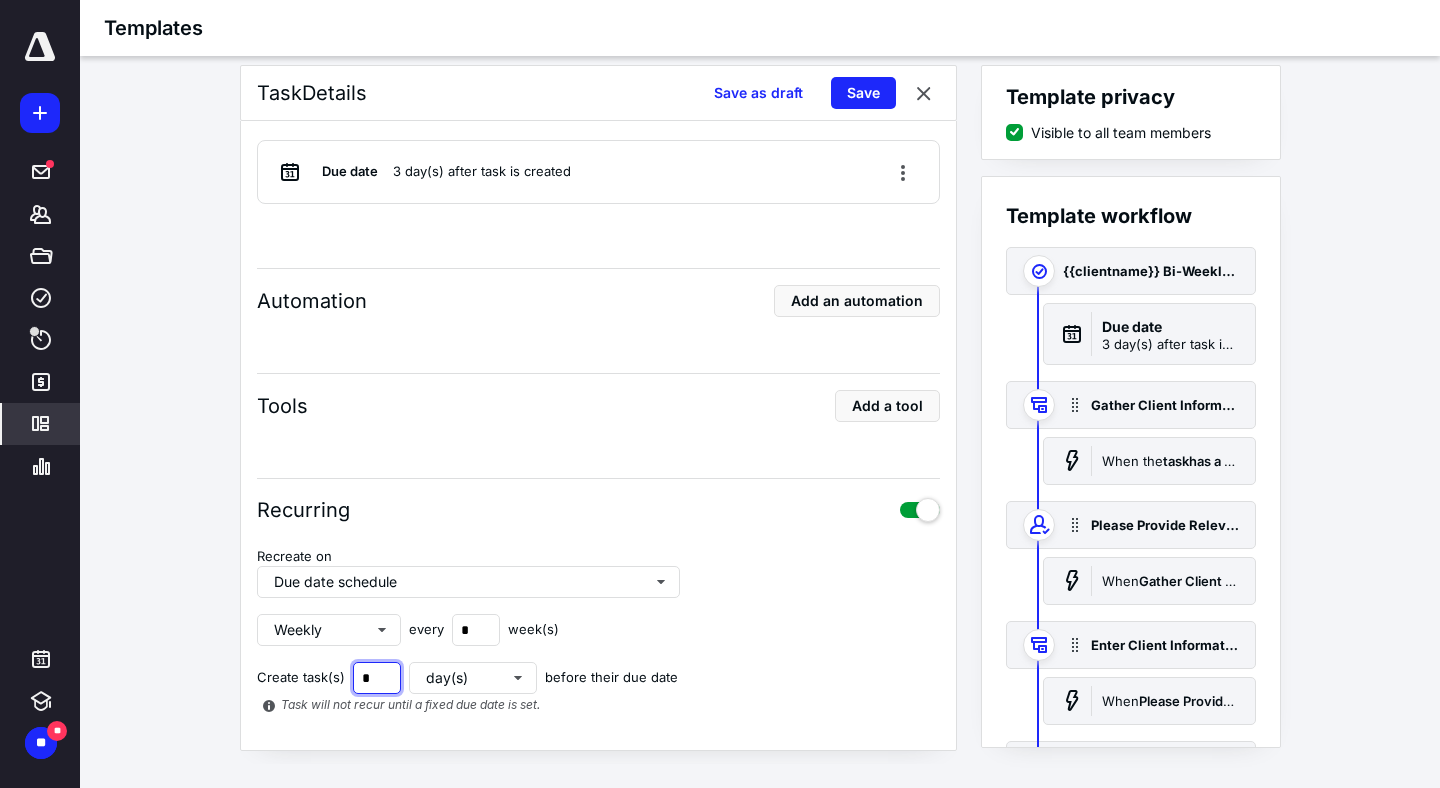 click on "Create task(s) * day(s) before their due date" at bounding box center [468, 678] 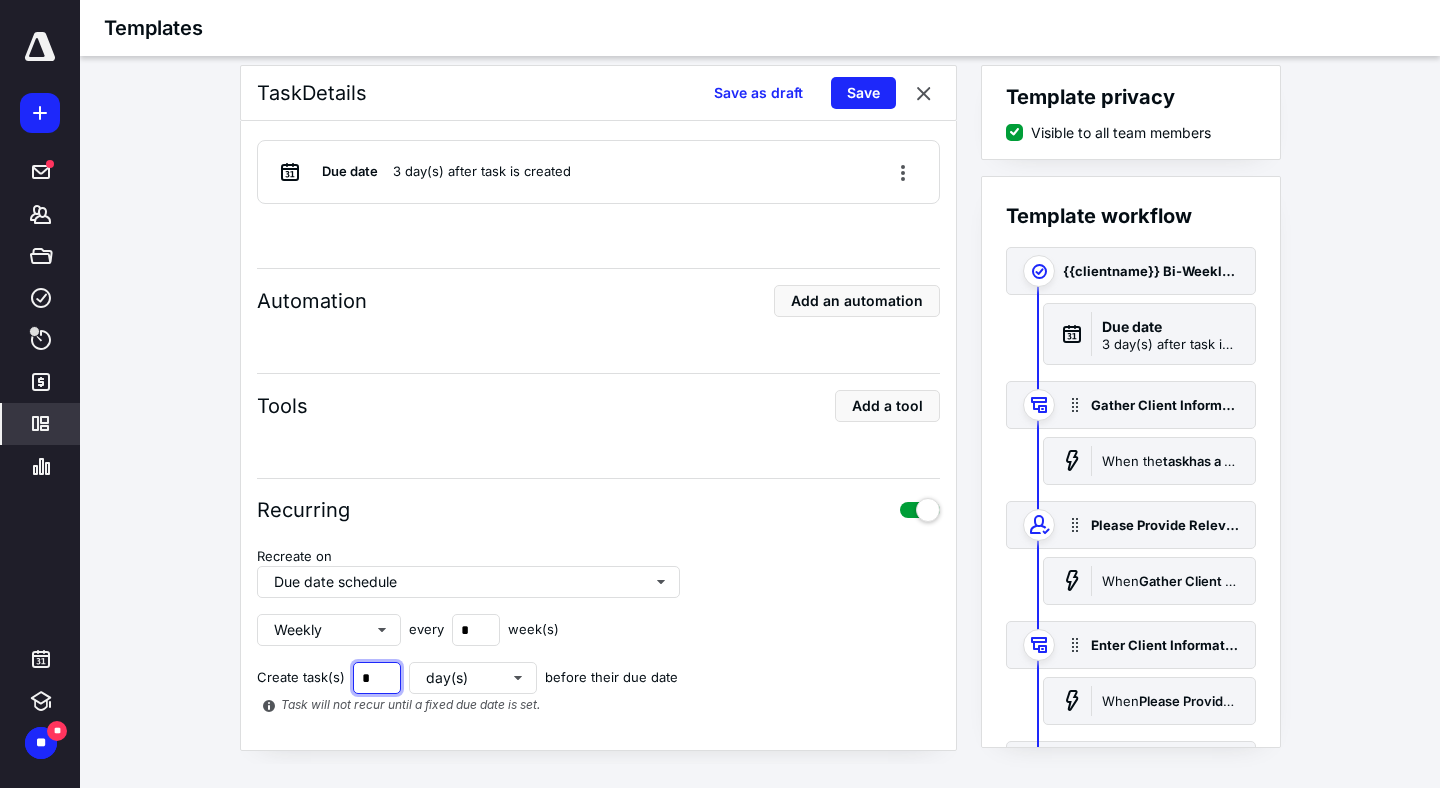 type on "*" 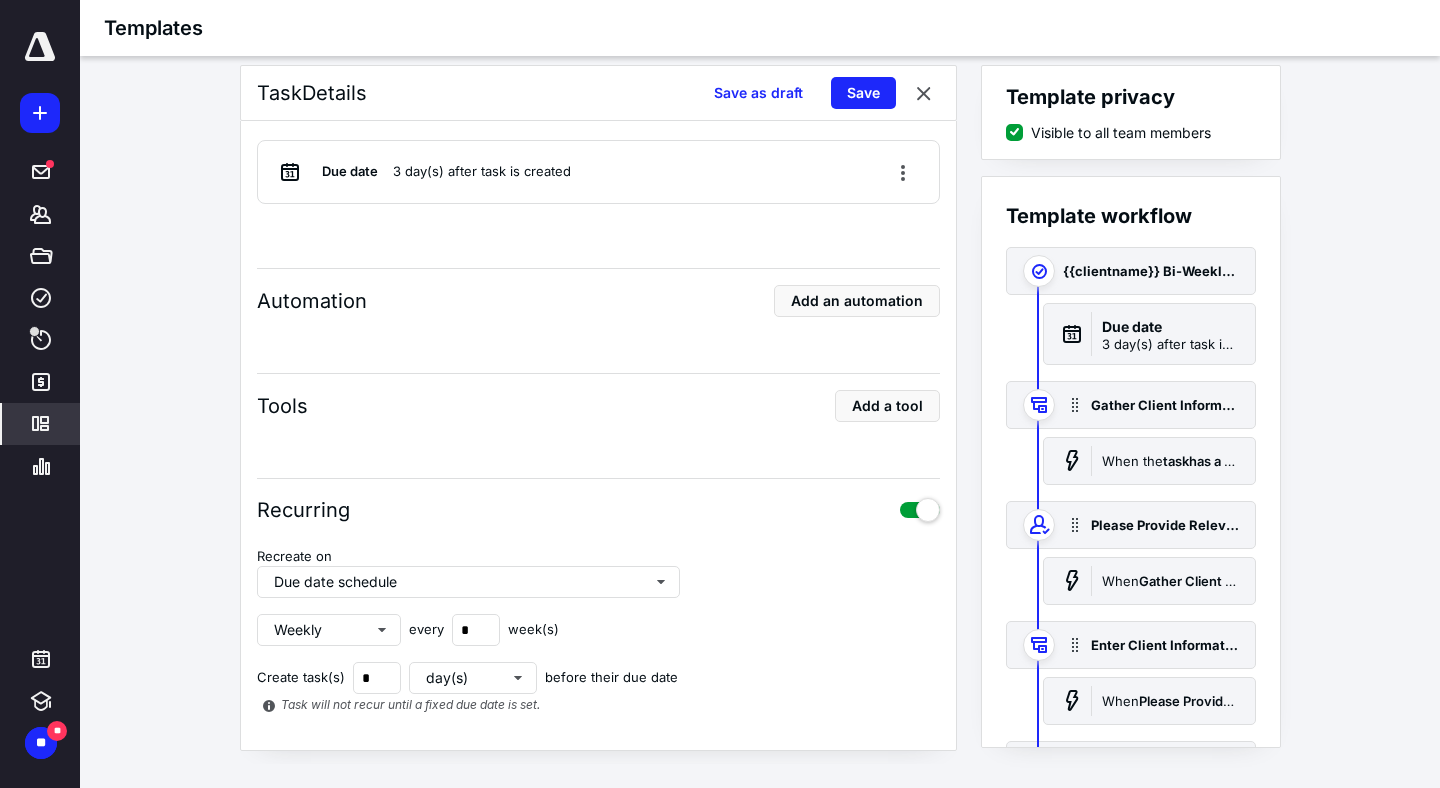 click on "**********" at bounding box center (760, 414) 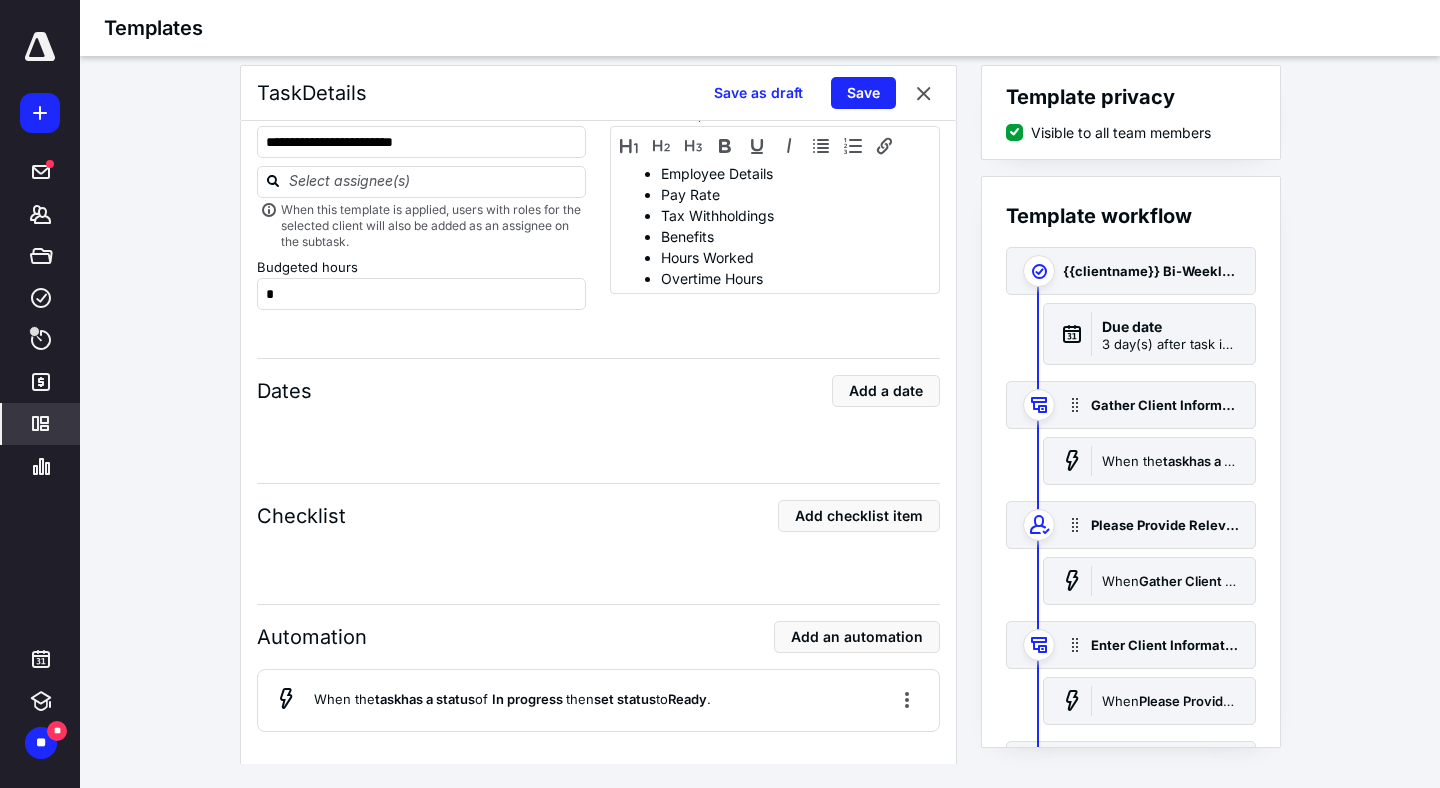 scroll, scrollTop: 1200, scrollLeft: 0, axis: vertical 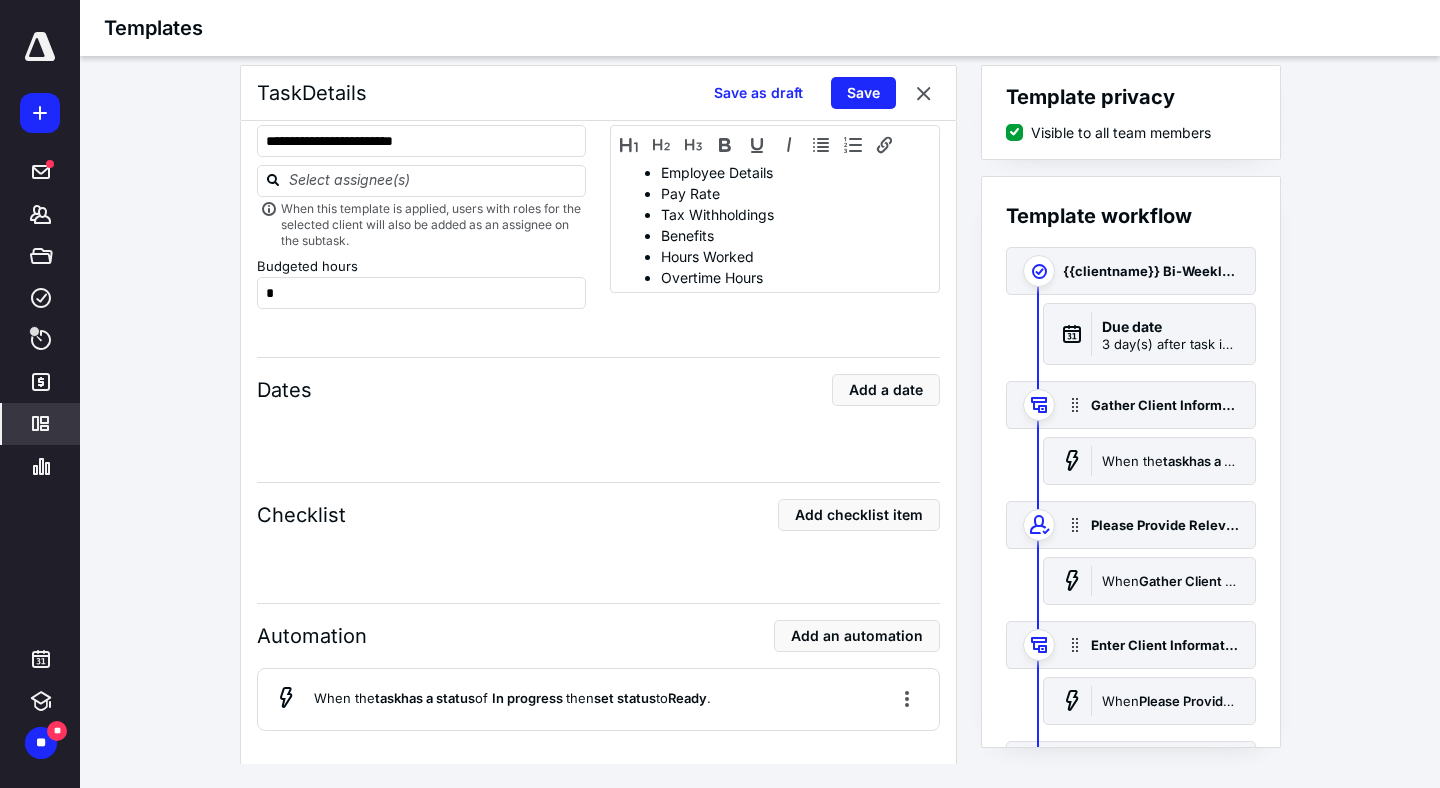 click on "**********" at bounding box center [760, 414] 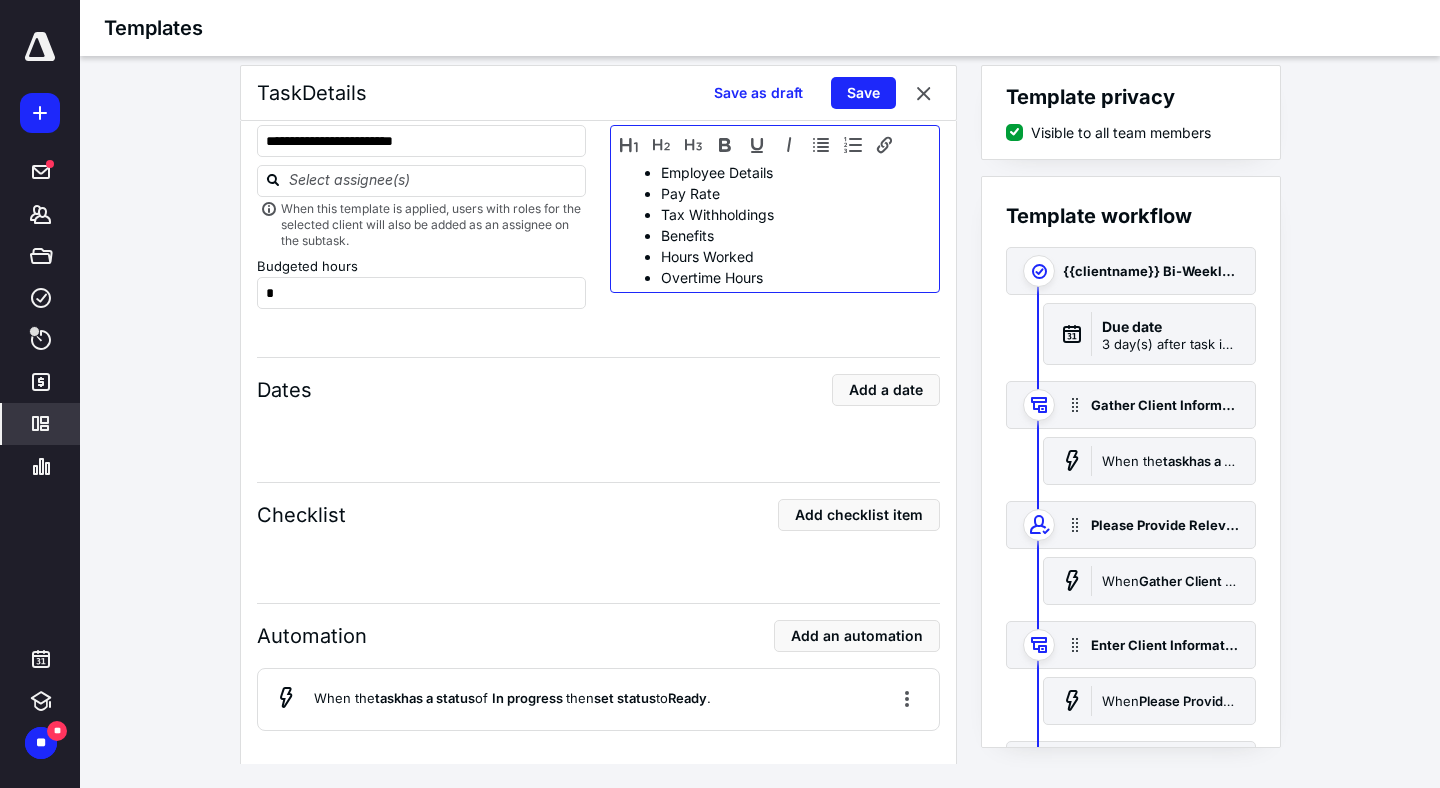 click on "Overtime Hours" at bounding box center (795, 277) 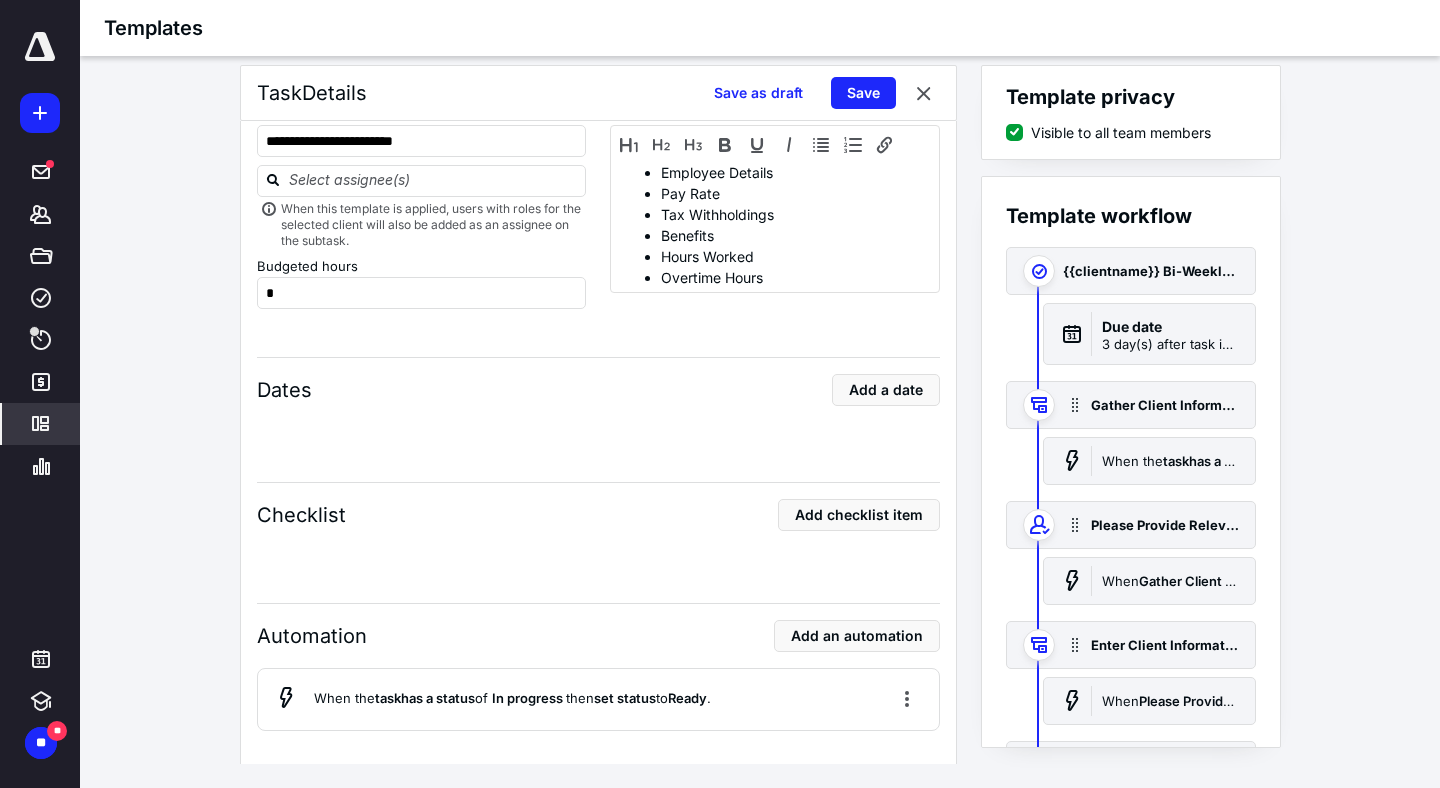 click on "**********" at bounding box center (760, 414) 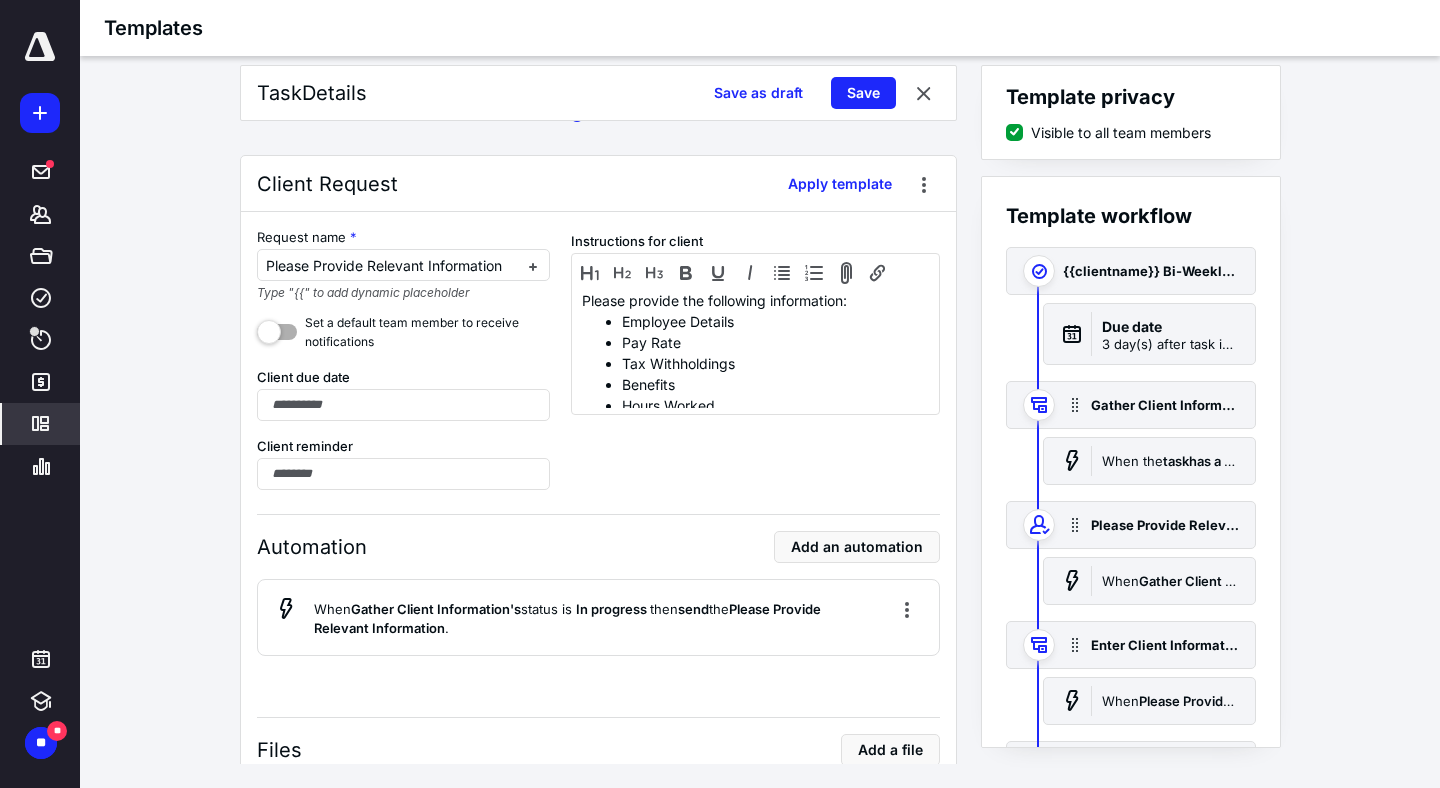 scroll, scrollTop: 2000, scrollLeft: 0, axis: vertical 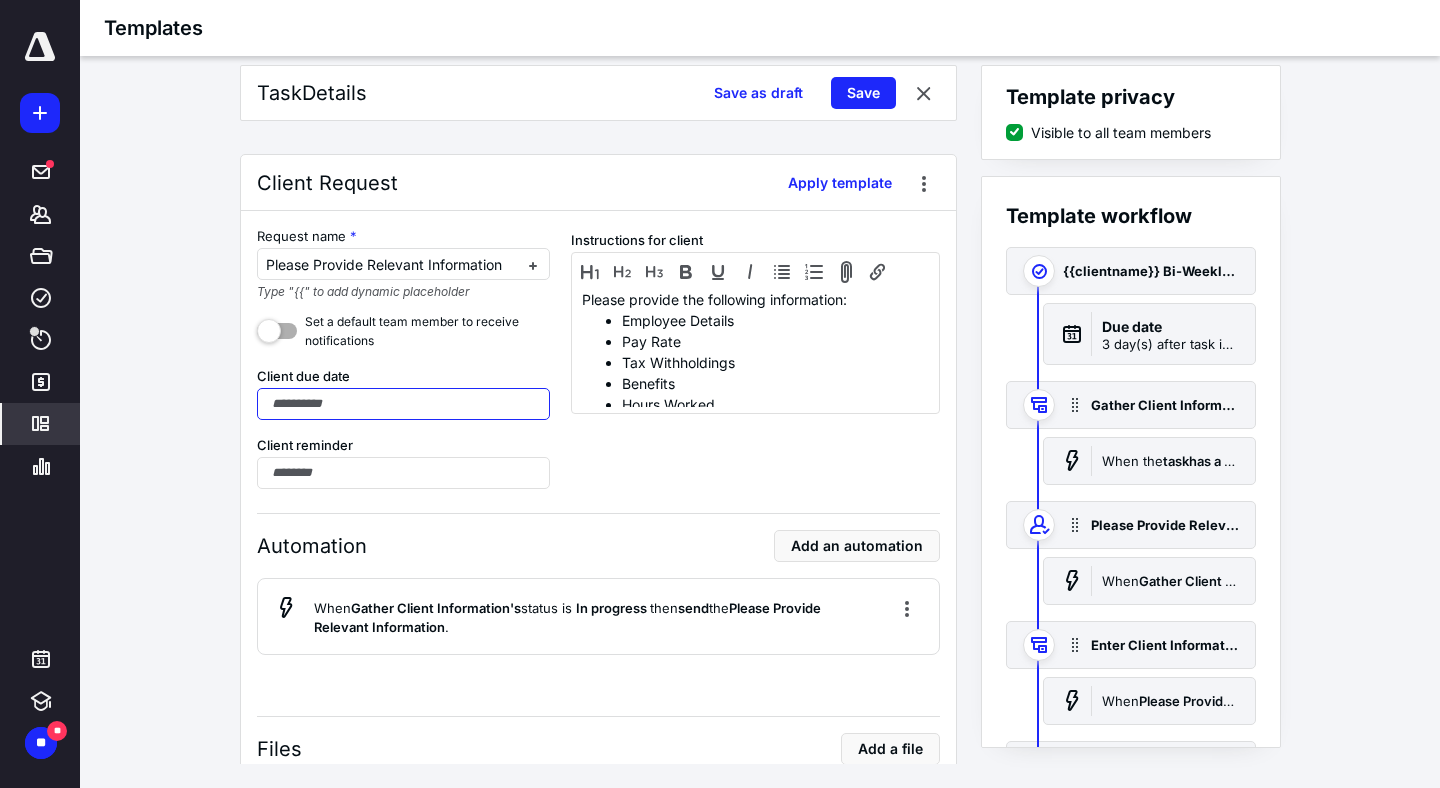 click at bounding box center [404, 404] 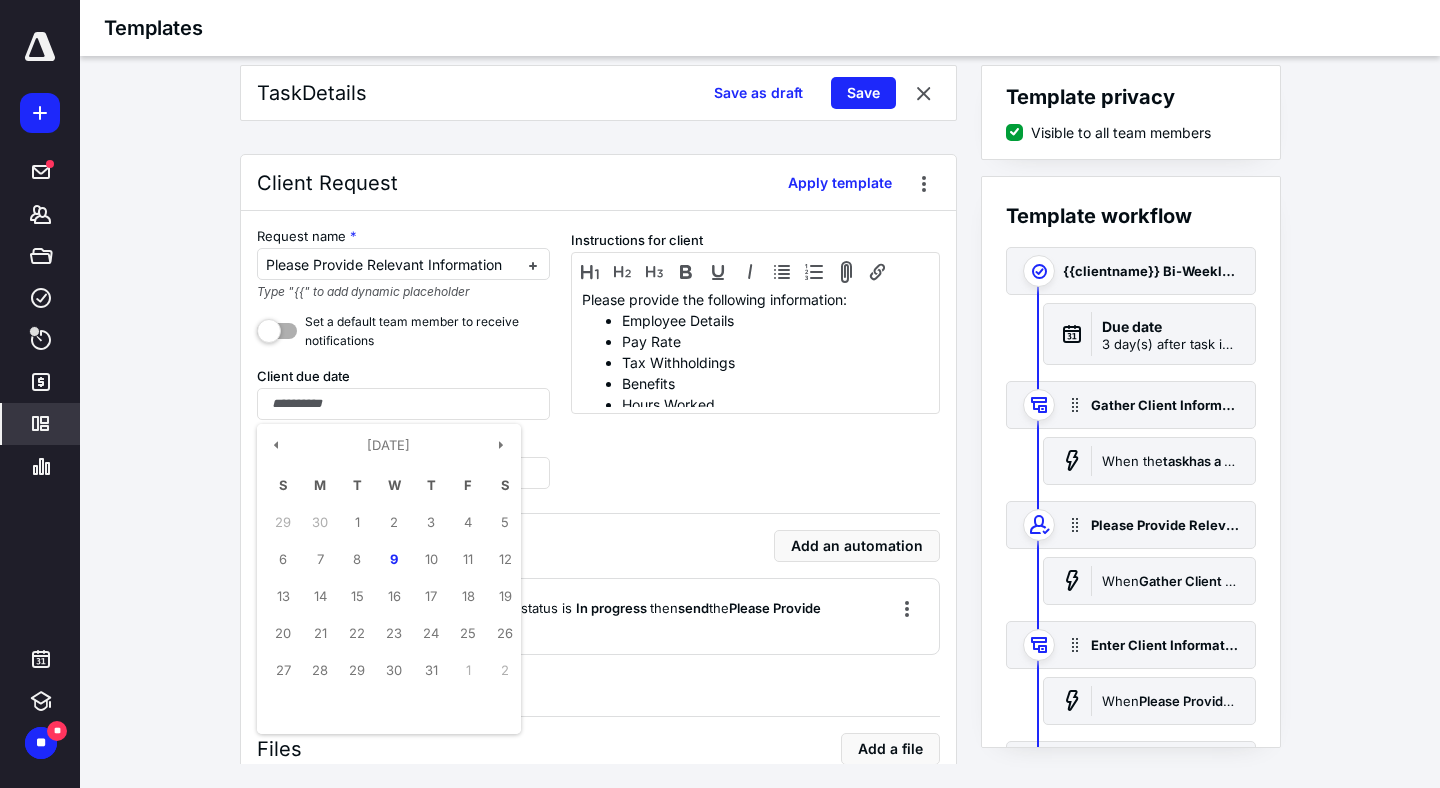 click on "**********" at bounding box center [760, 414] 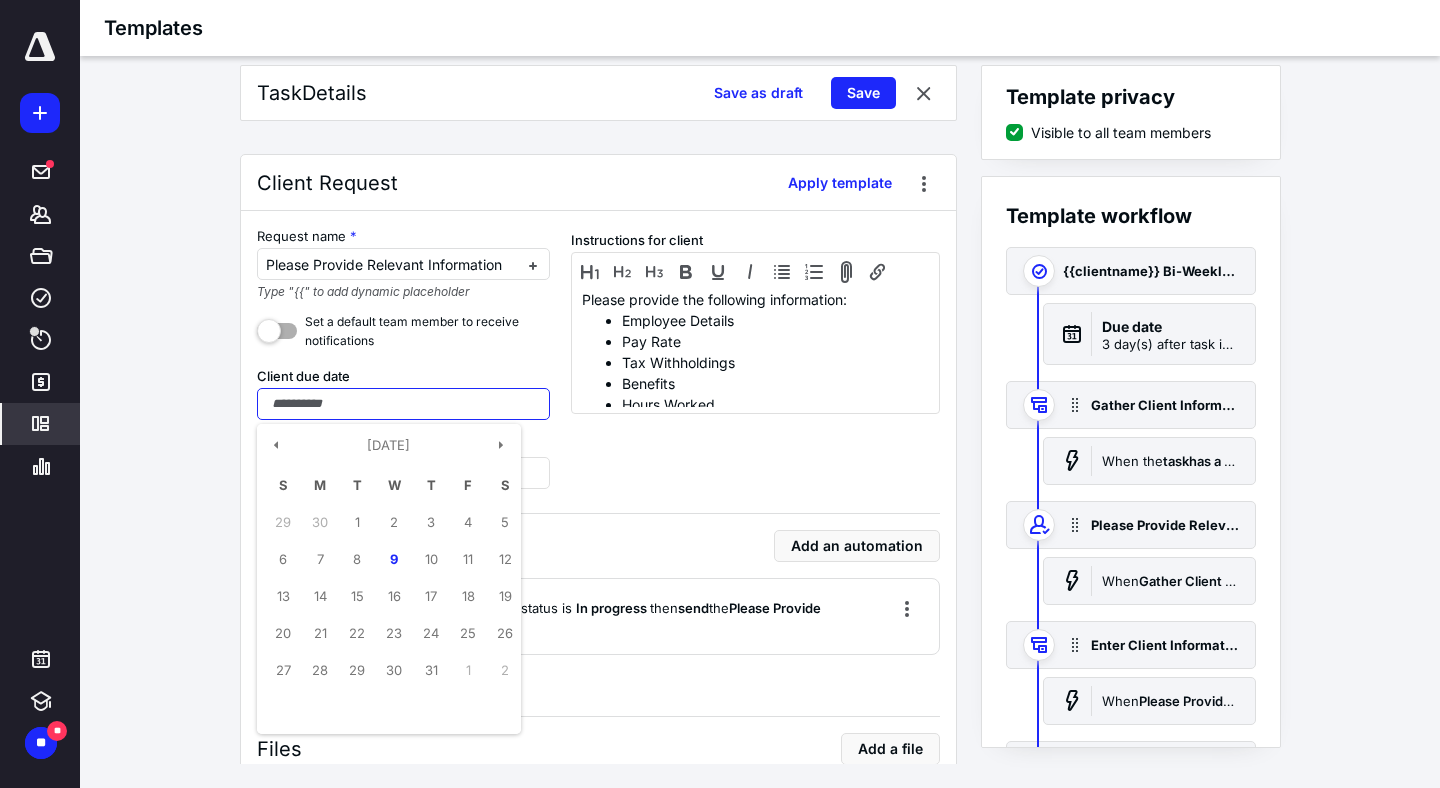 click at bounding box center [404, 404] 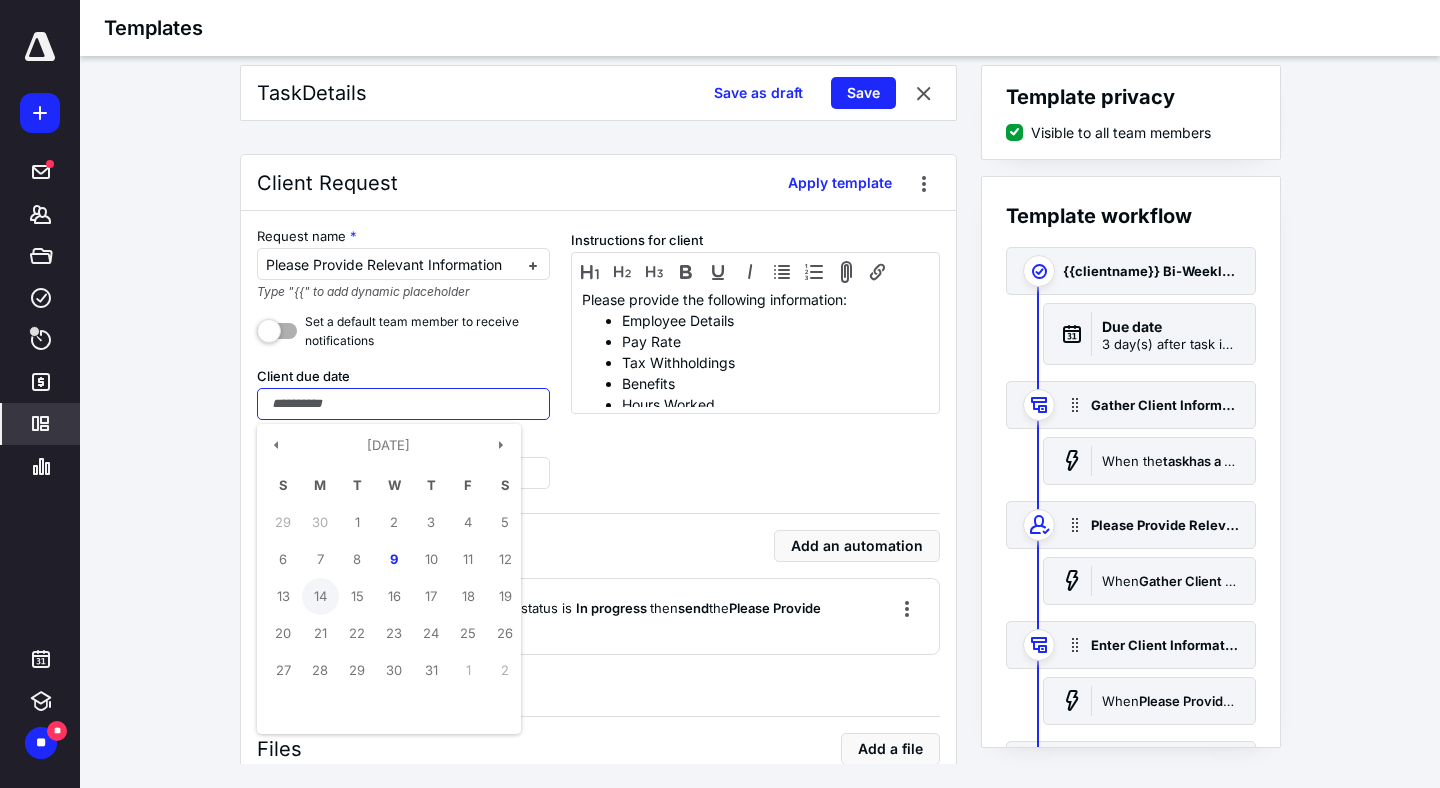 click on "14" at bounding box center [320, 596] 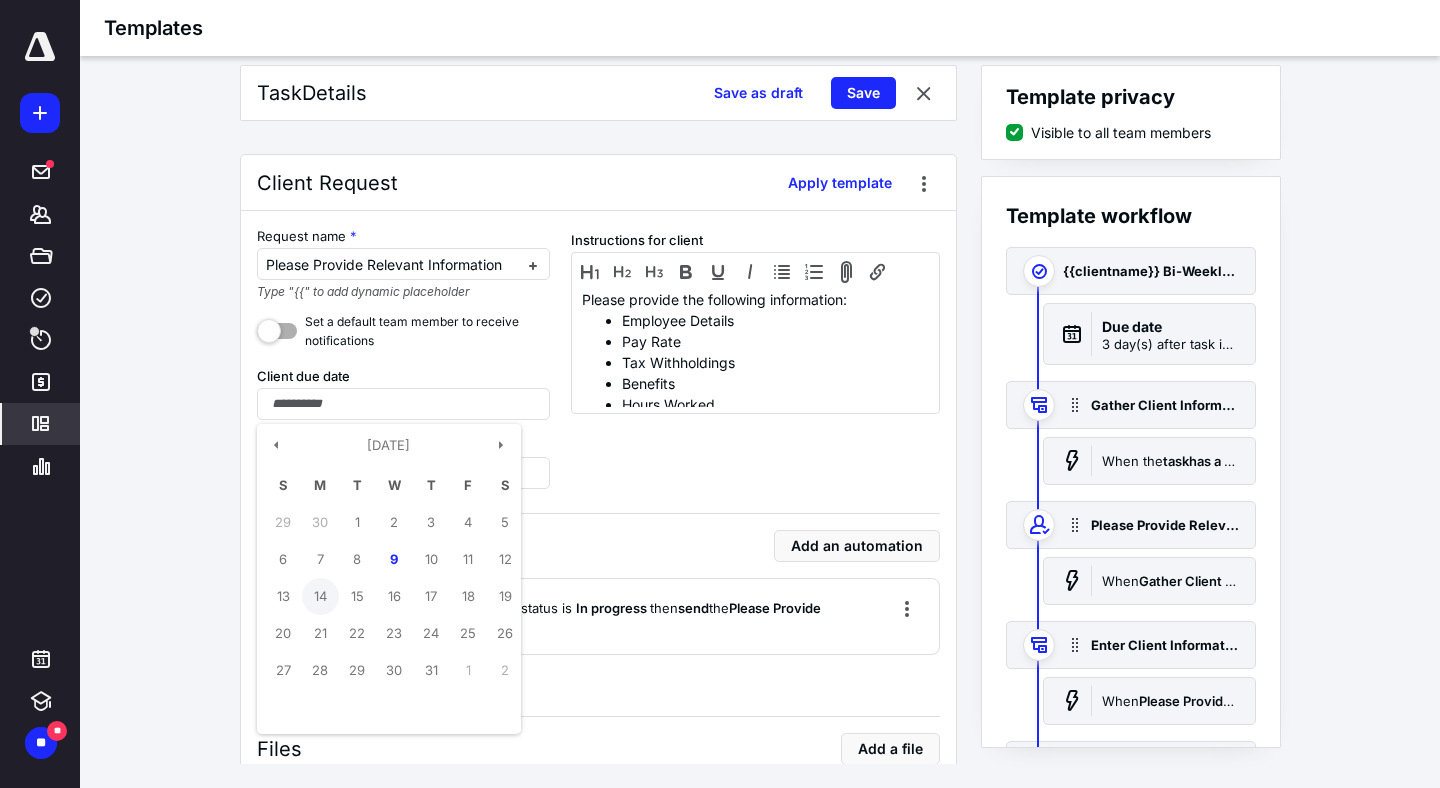 type on "**********" 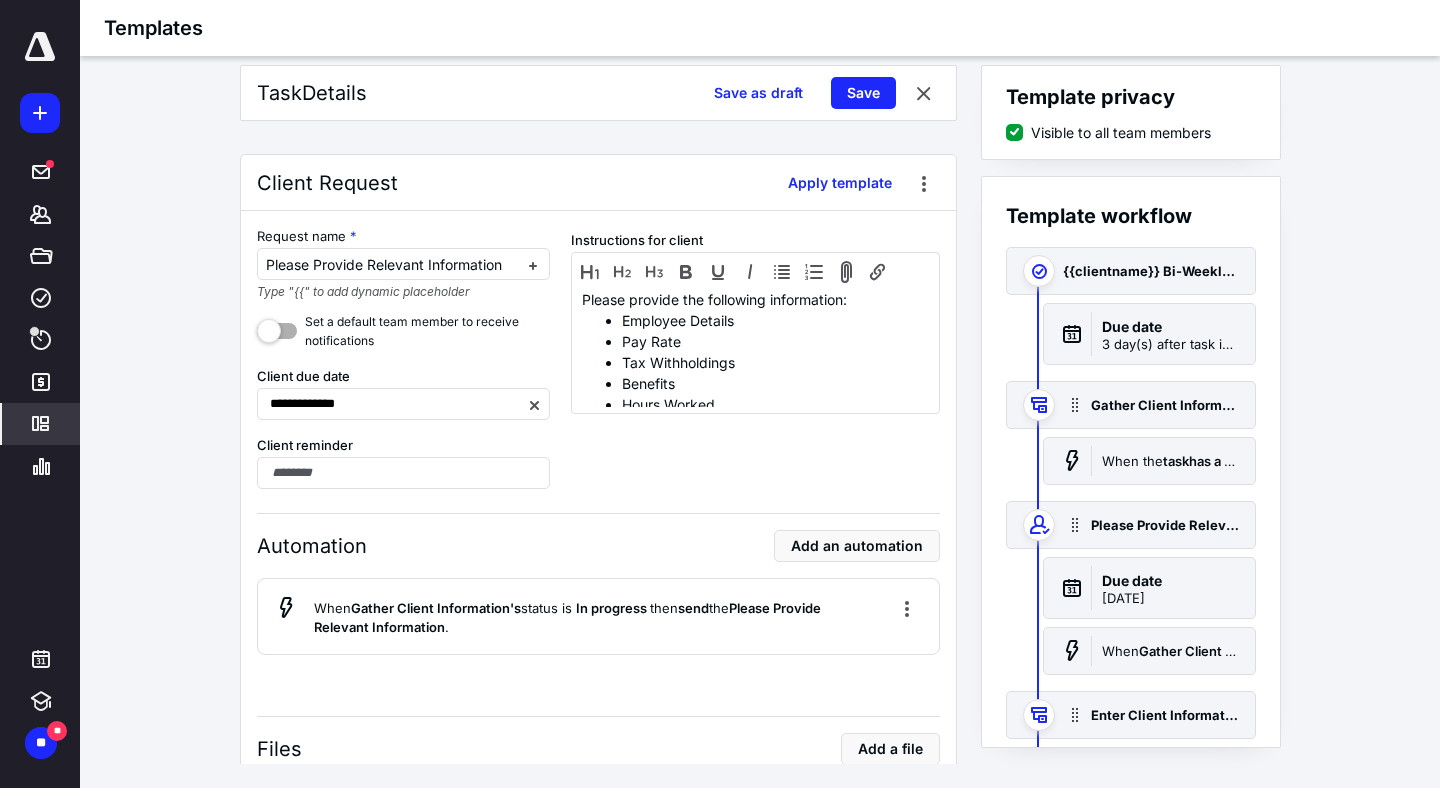 click on "**********" at bounding box center [760, 414] 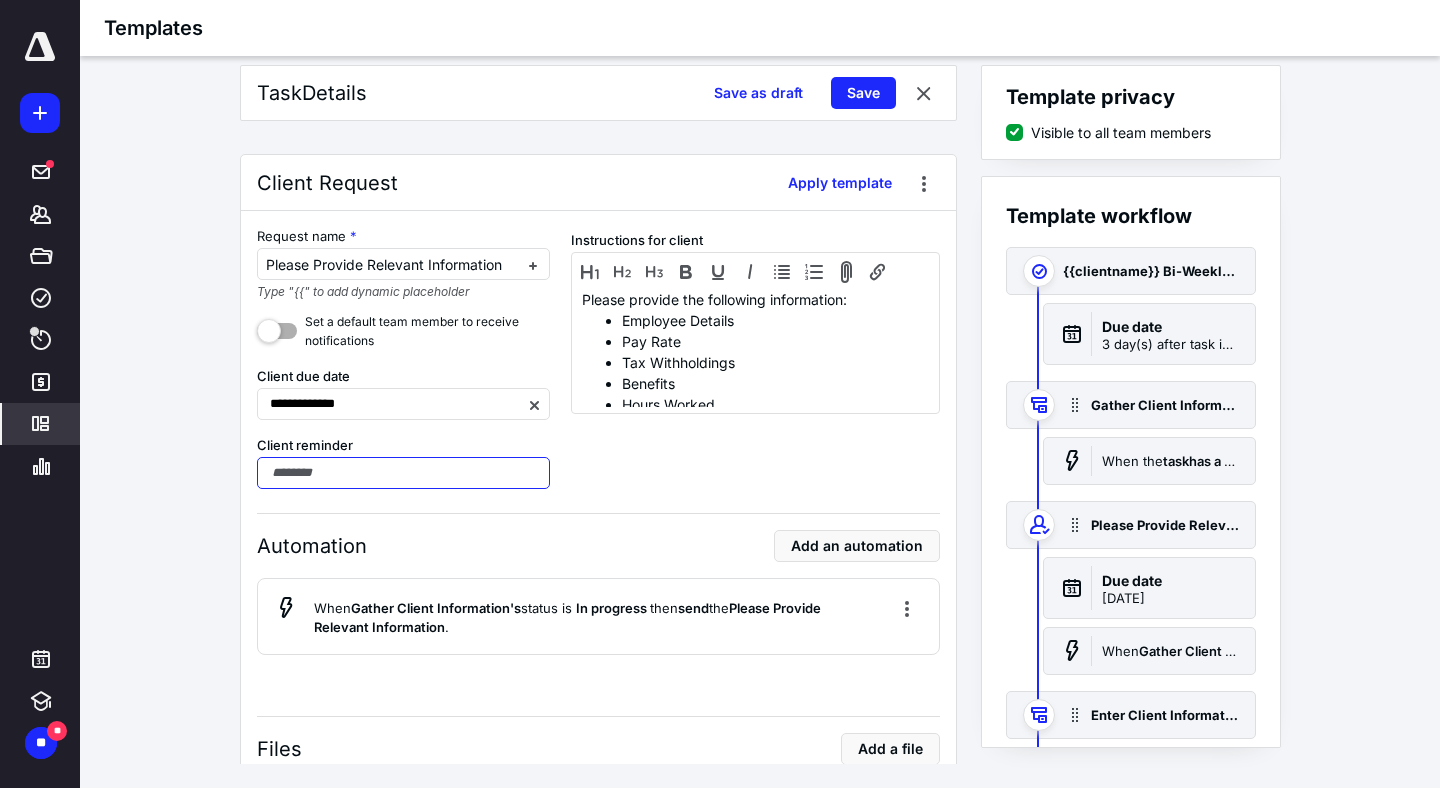 click at bounding box center (404, 473) 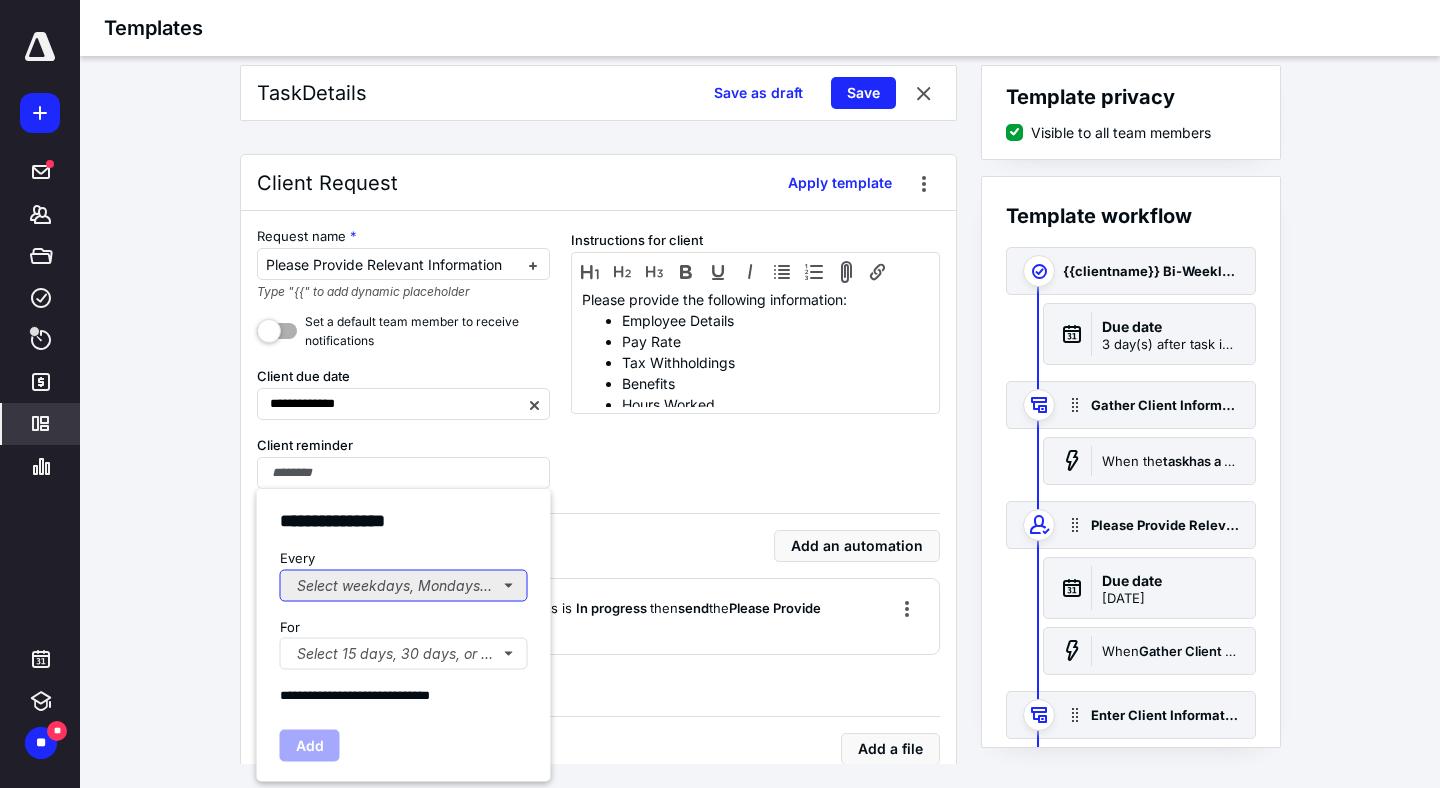 click on "Select weekdays, Mondays, or Tues..." at bounding box center (404, 585) 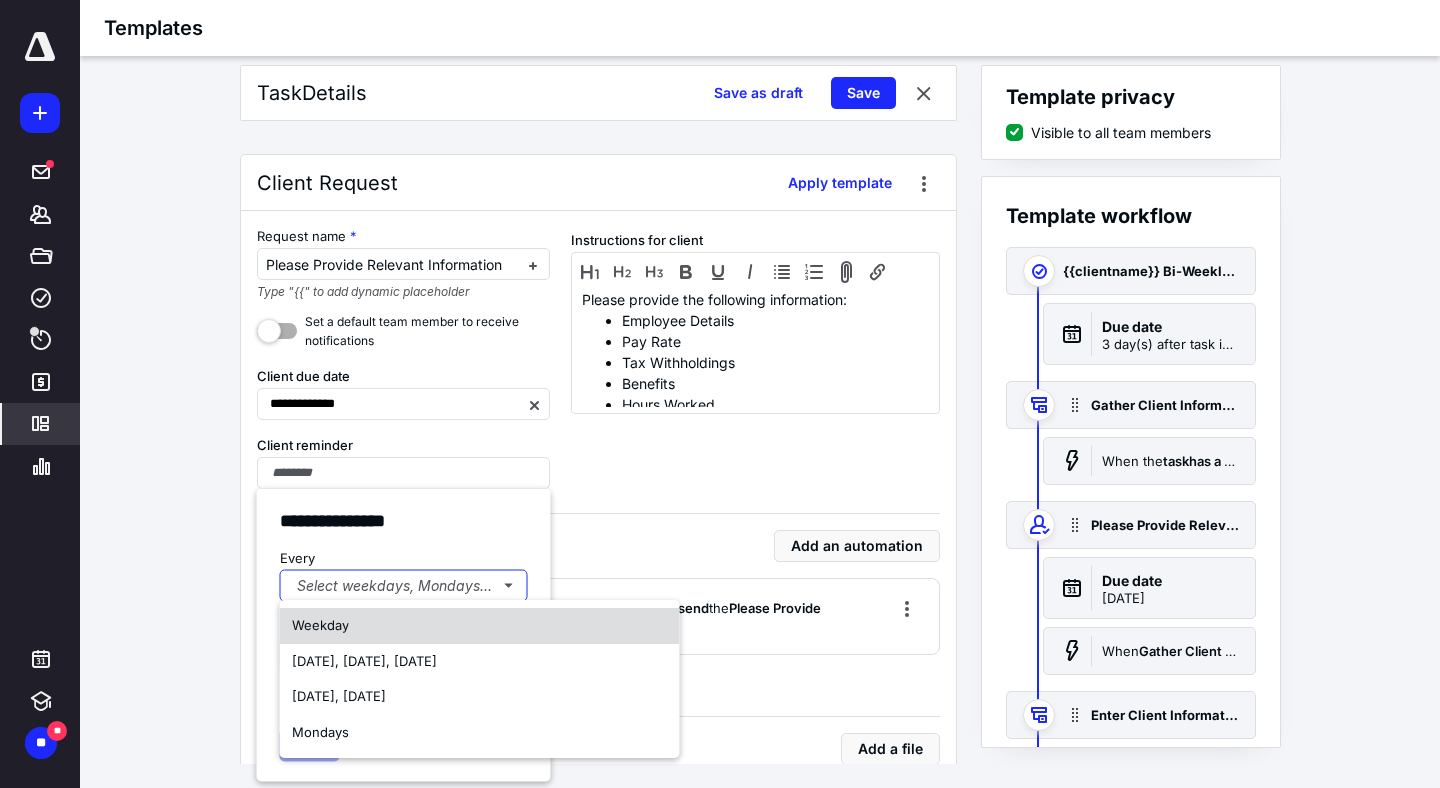 click on "Weekday" at bounding box center (480, 626) 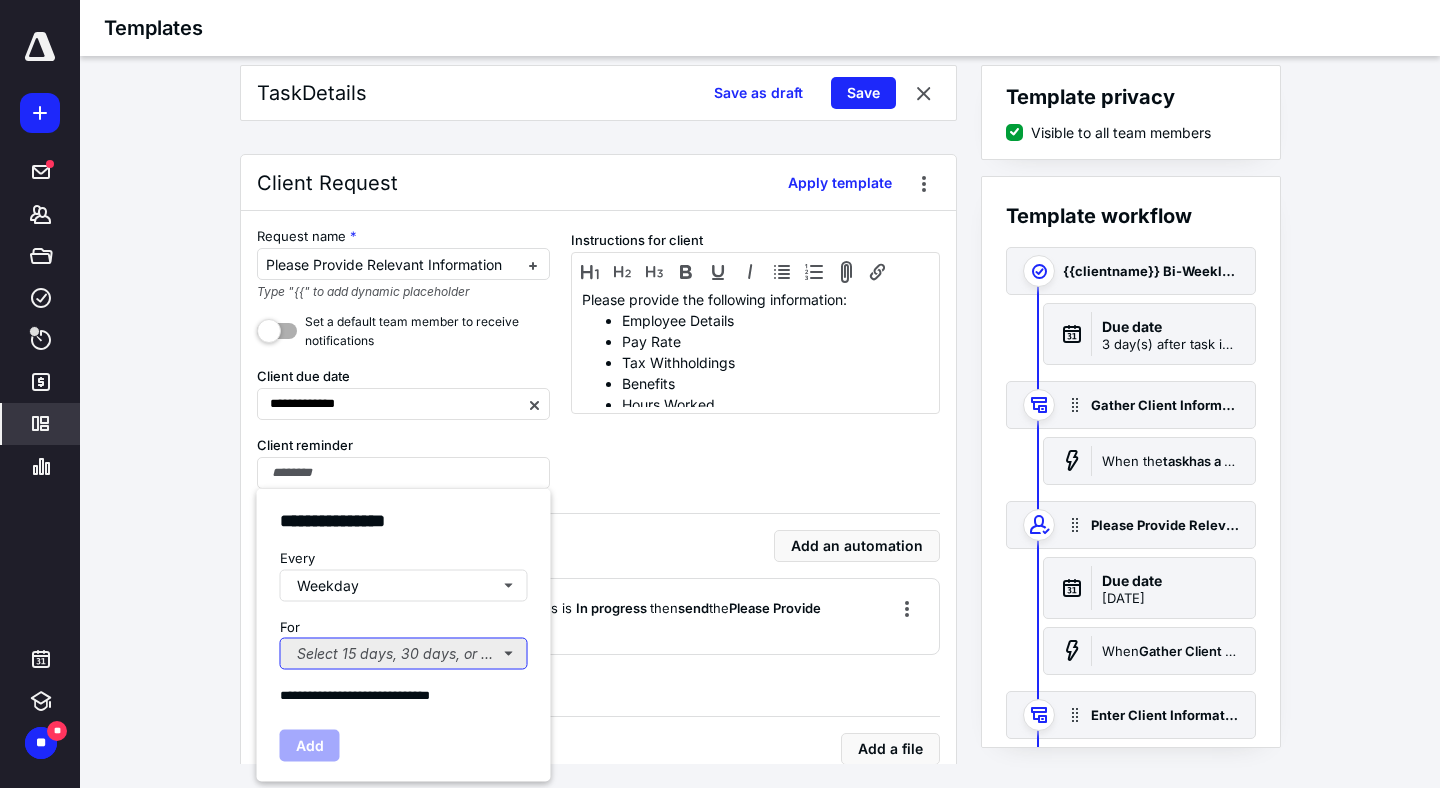 click on "Select 15 days, 30 days, or 45 days..." at bounding box center (404, 654) 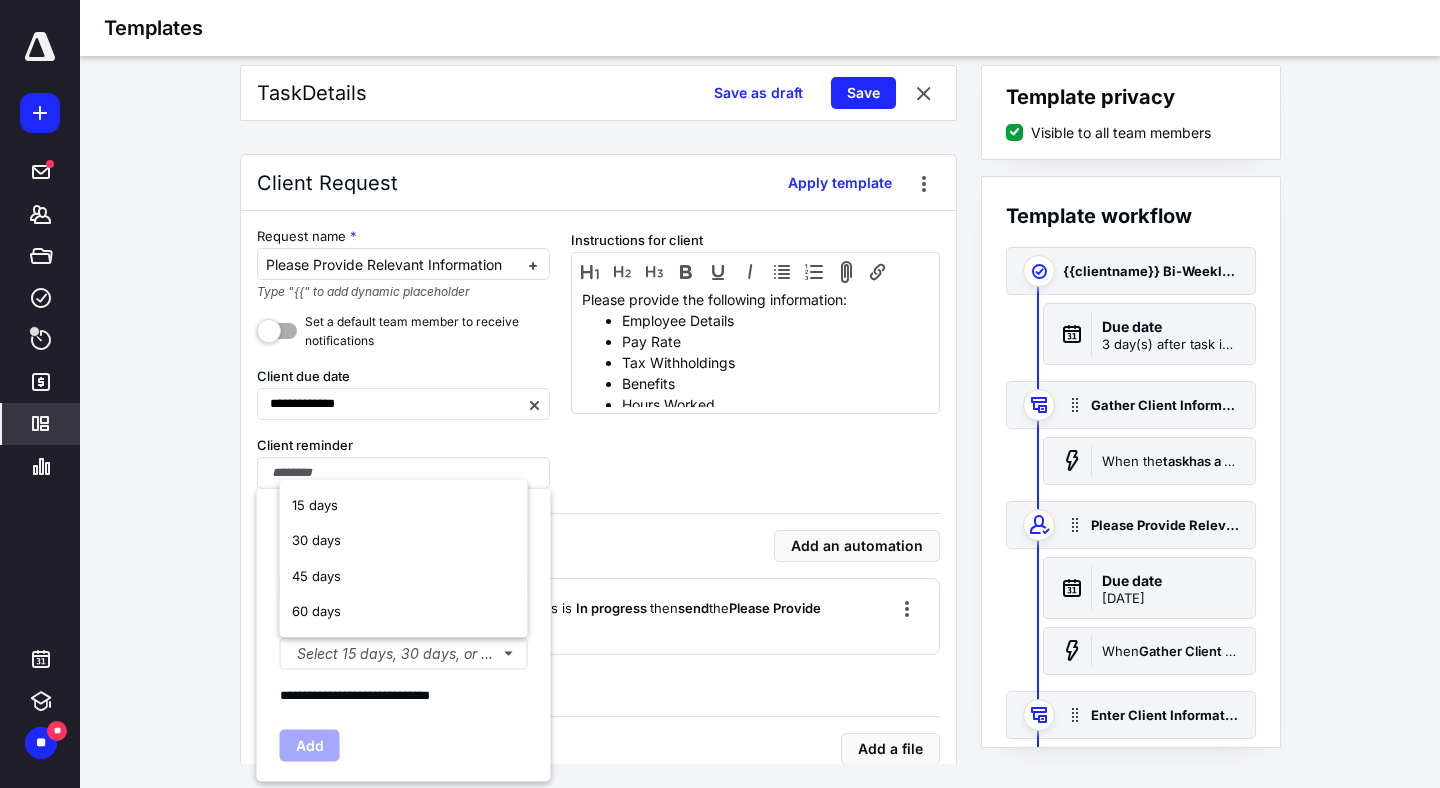 click on "**********" at bounding box center (760, 414) 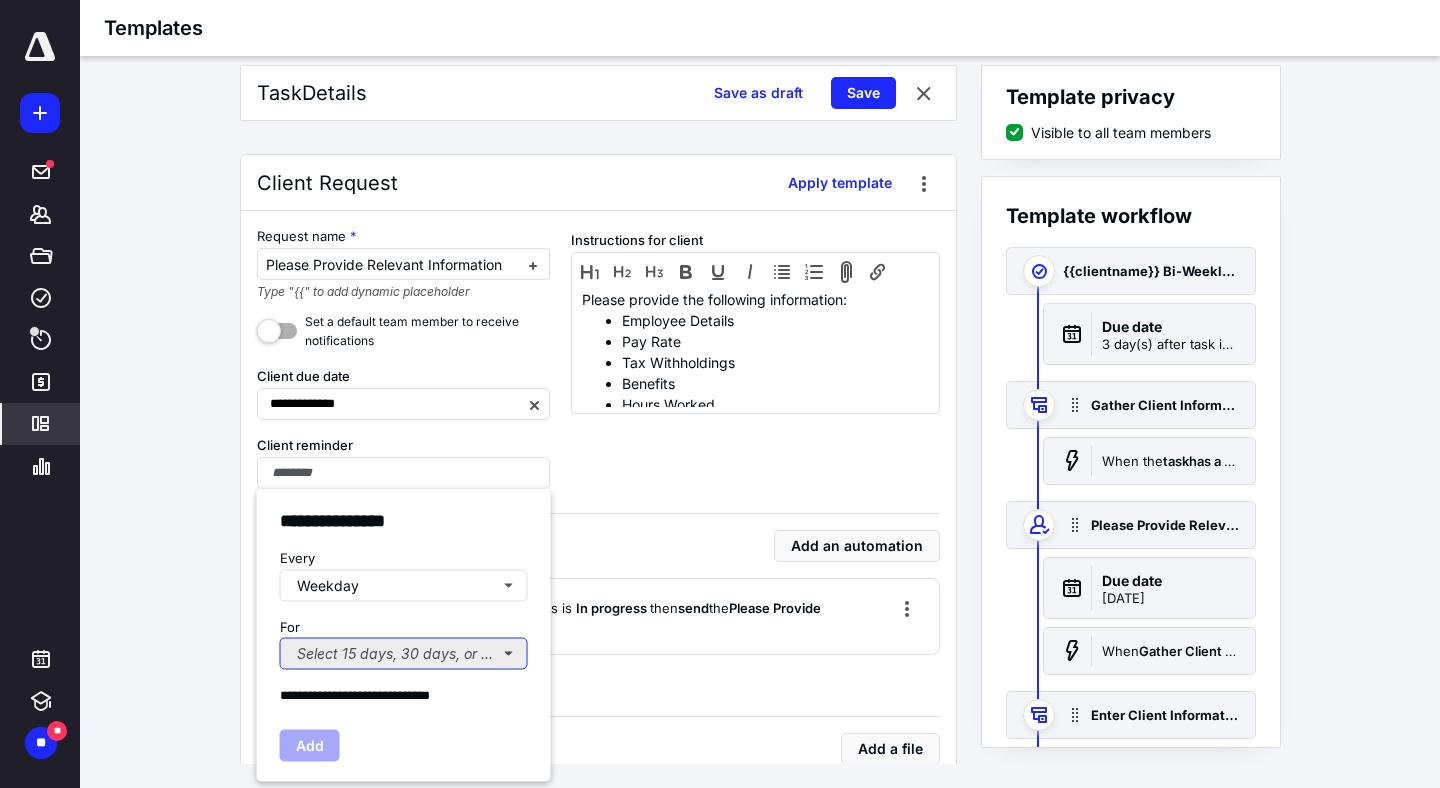 click on "Select 15 days, 30 days, or 45 days..." at bounding box center [404, 654] 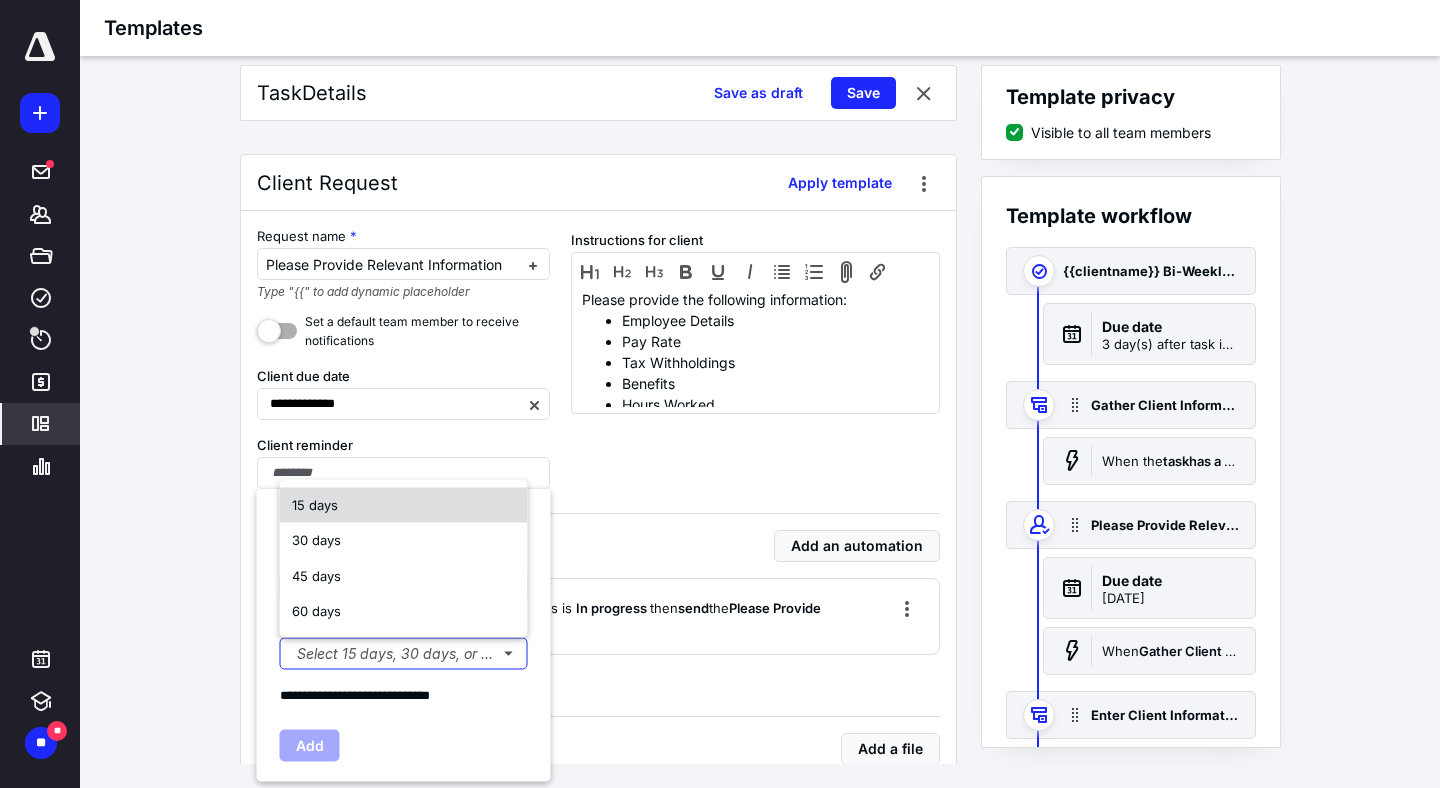 click on "15 days" at bounding box center (404, 505) 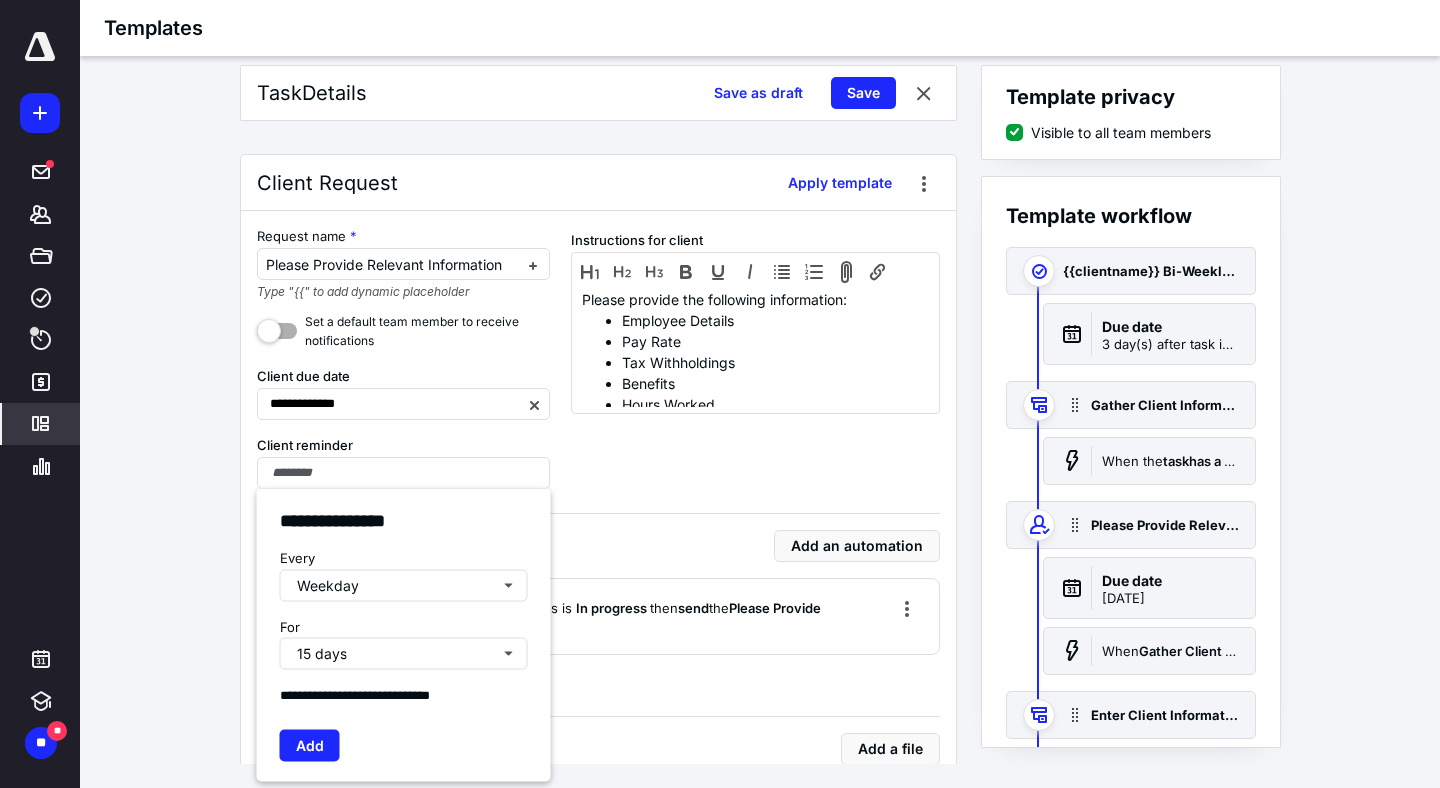 click on "**********" at bounding box center [760, 414] 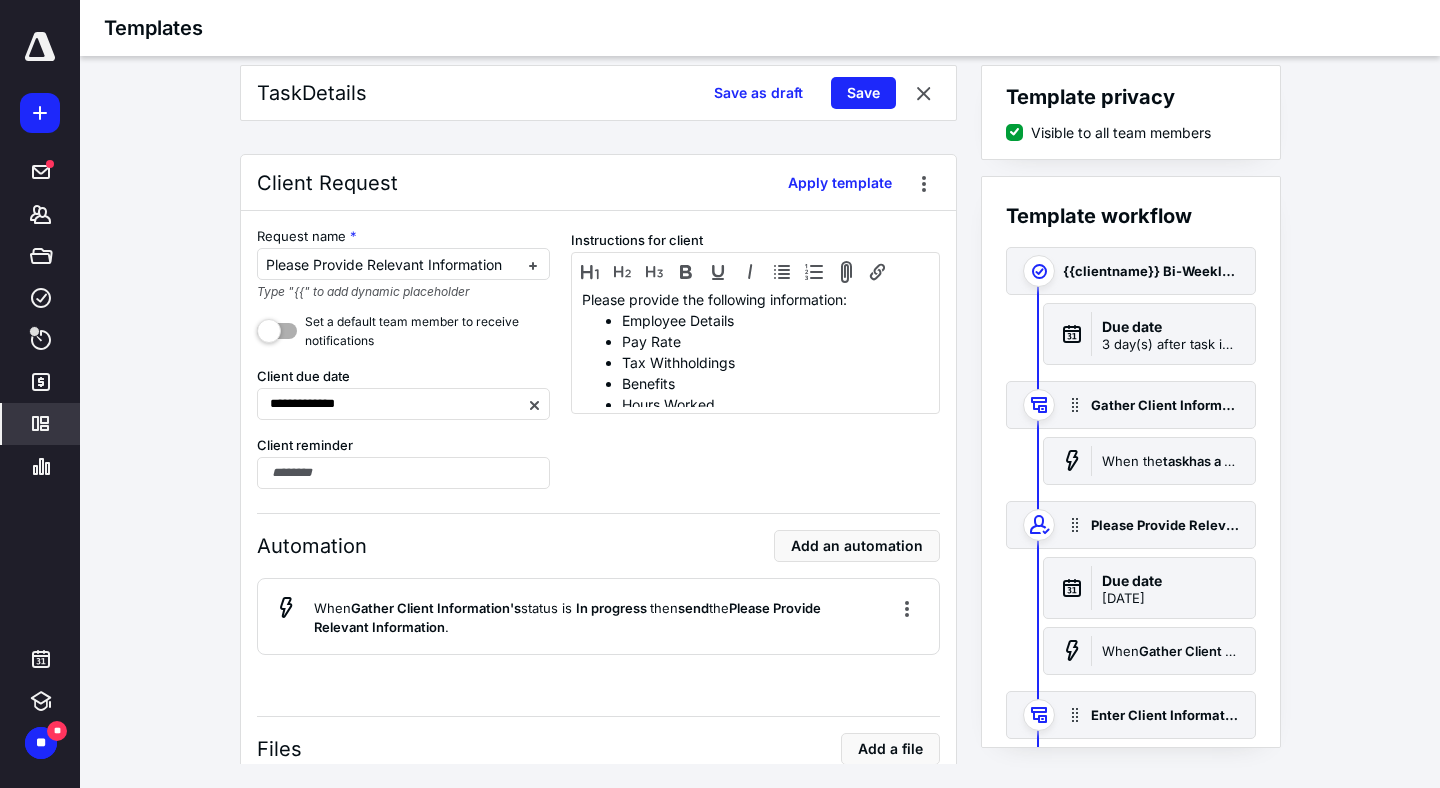click on "**********" at bounding box center (760, 414) 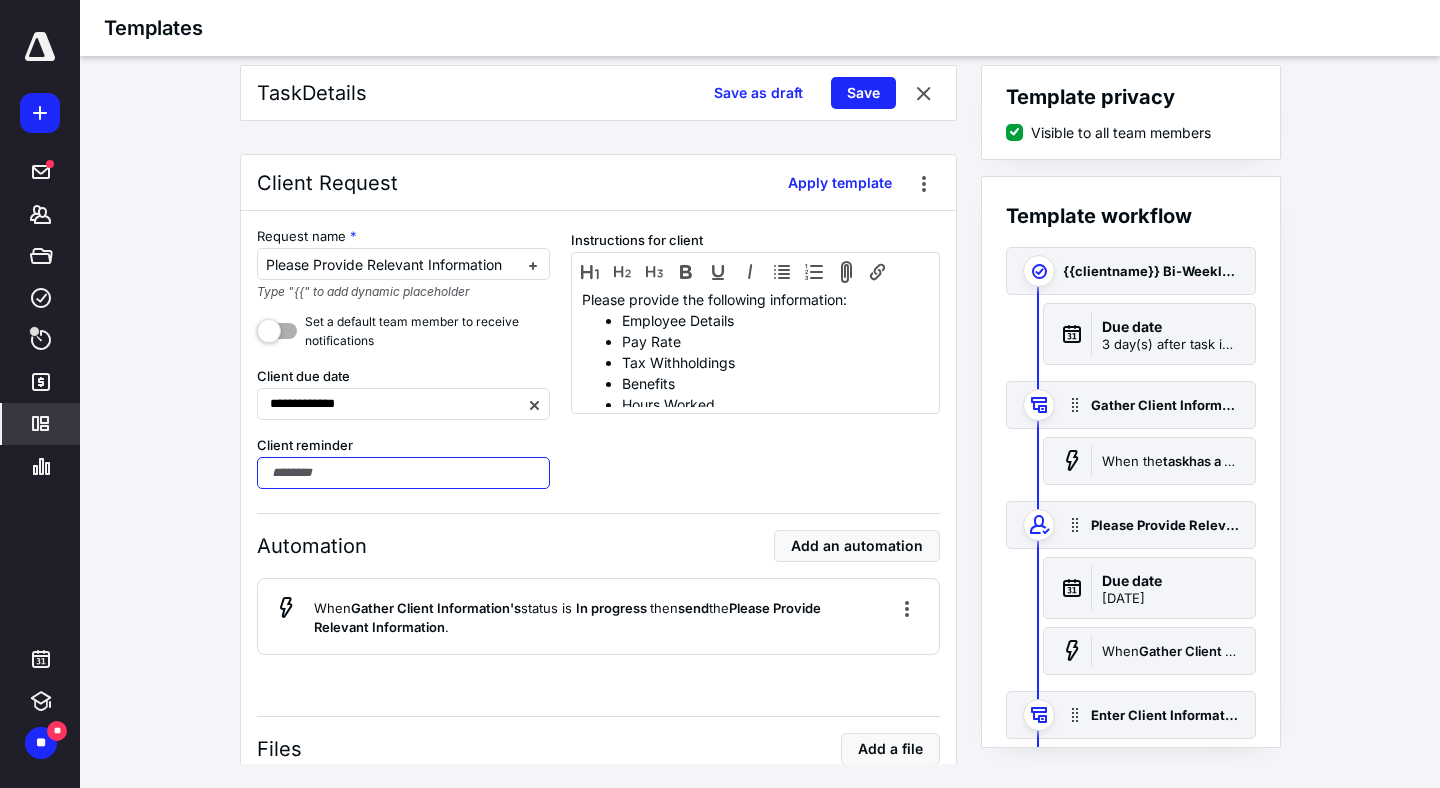 click at bounding box center (404, 473) 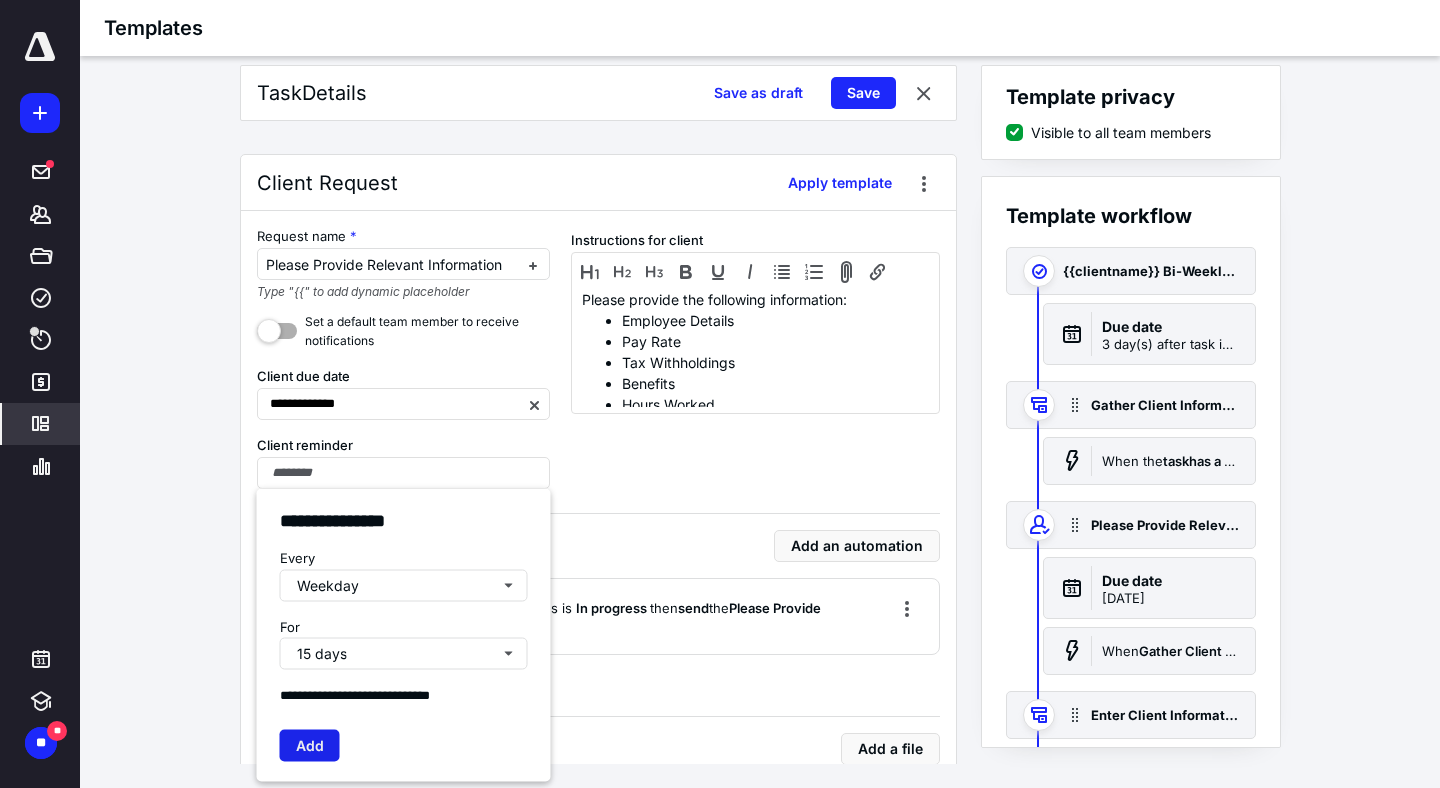 click on "Add" at bounding box center [310, 745] 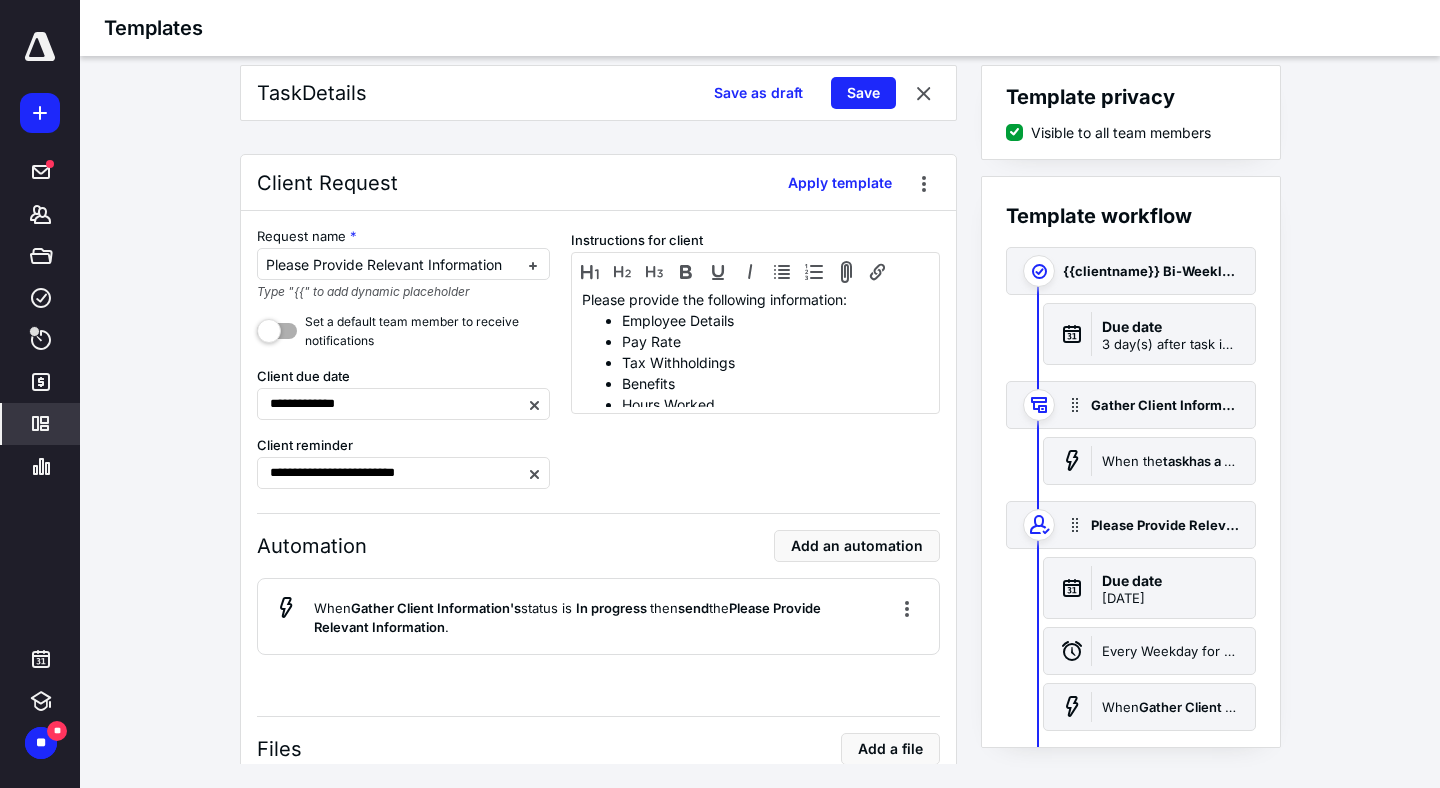click on "**********" at bounding box center (760, 414) 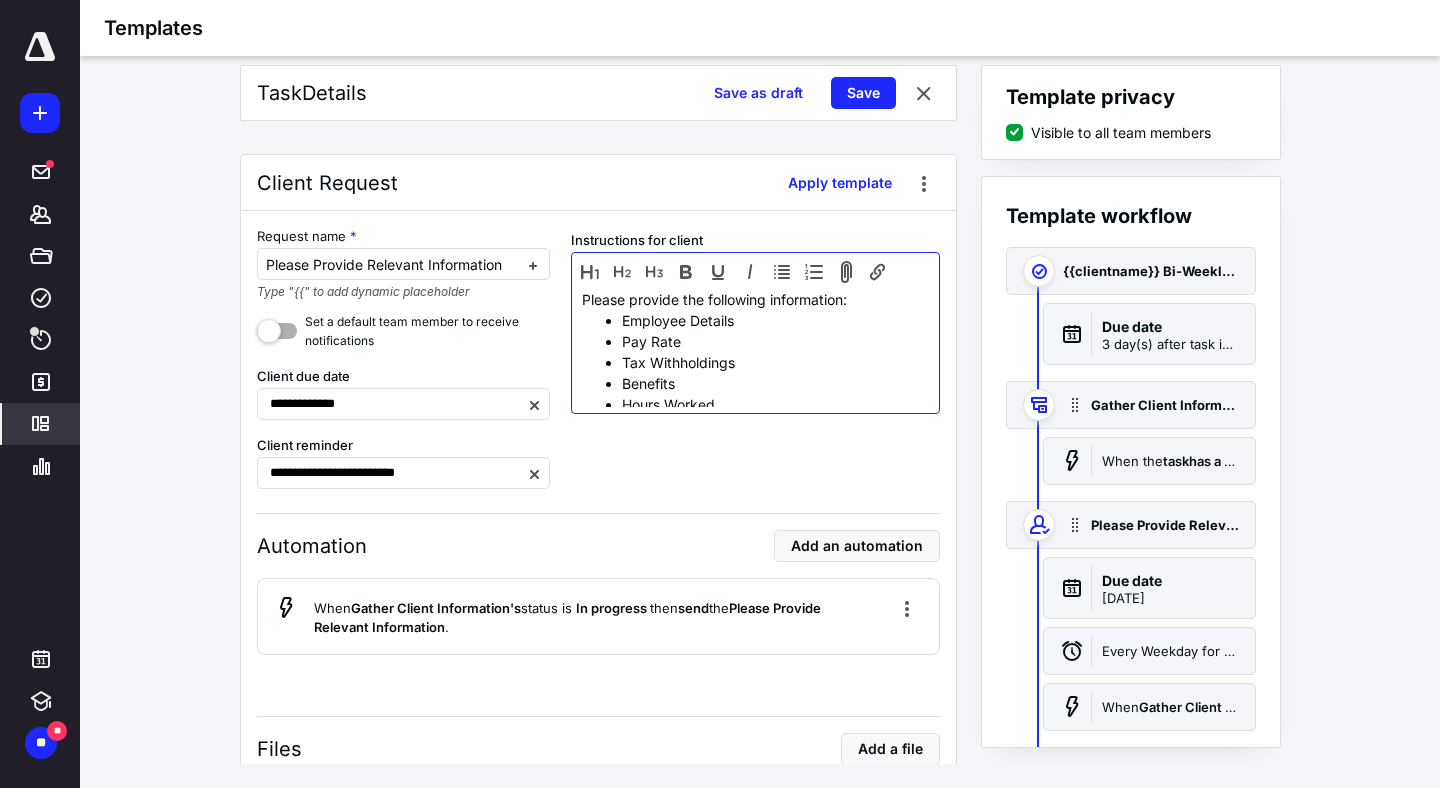click on "Instructions for client Please provide the following information: Employee Details Pay Rate Tax Withholdings  Benefits Hours Worked Overtime Hours" at bounding box center [755, 370] 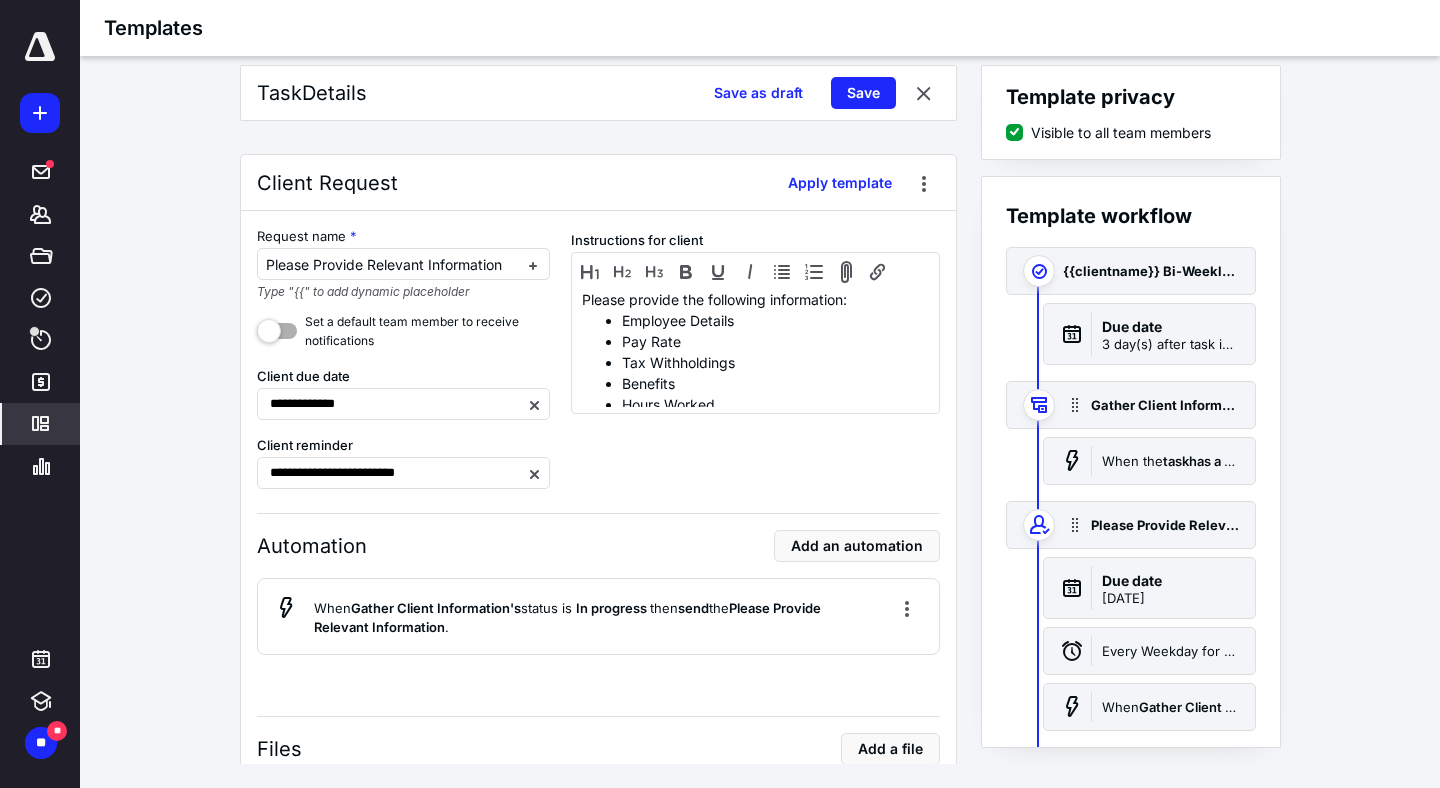 click on "Instructions for client Please provide the following information: Employee Details Pay Rate Tax Withholdings  Benefits Hours Worked Overtime Hours" at bounding box center (755, 370) 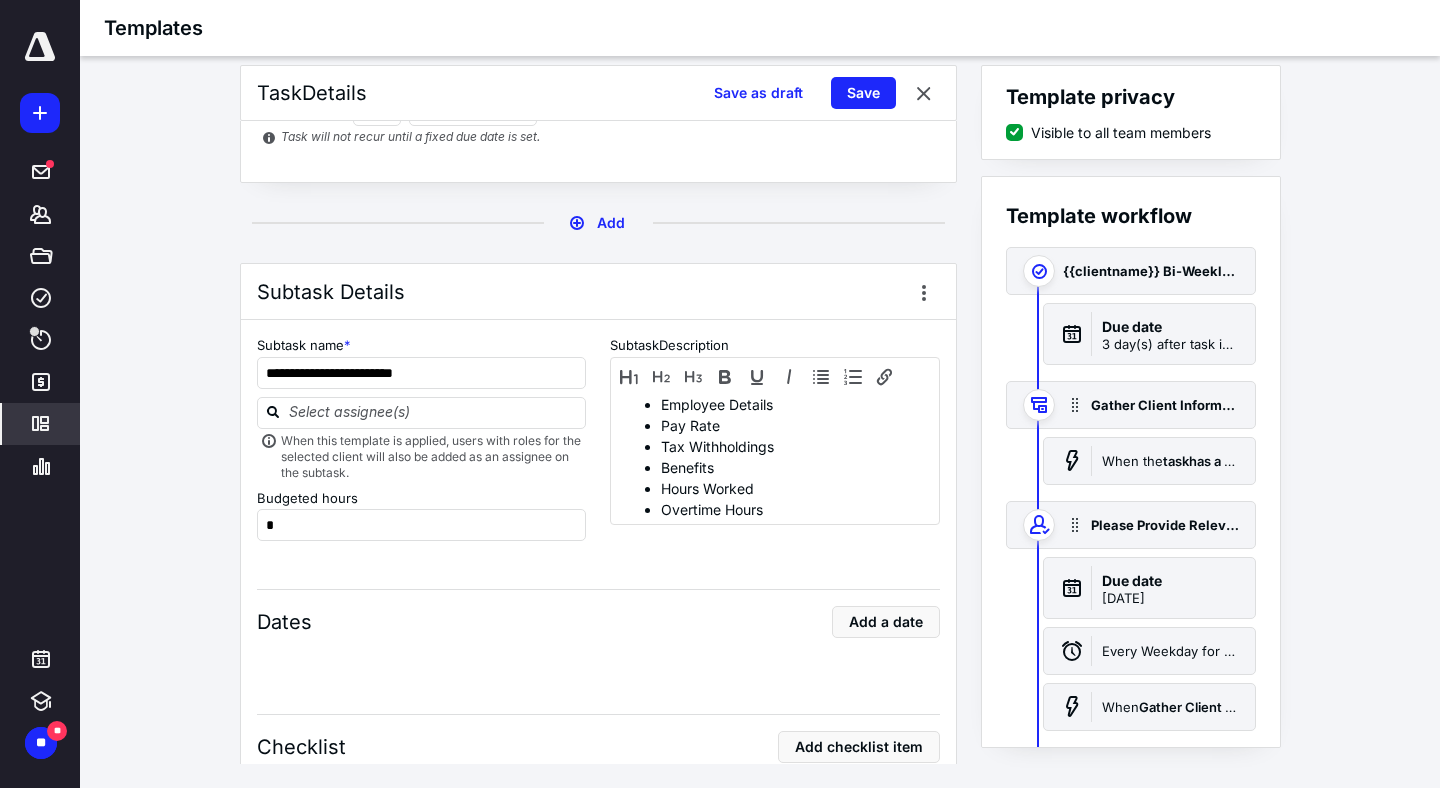 scroll, scrollTop: 1040, scrollLeft: 0, axis: vertical 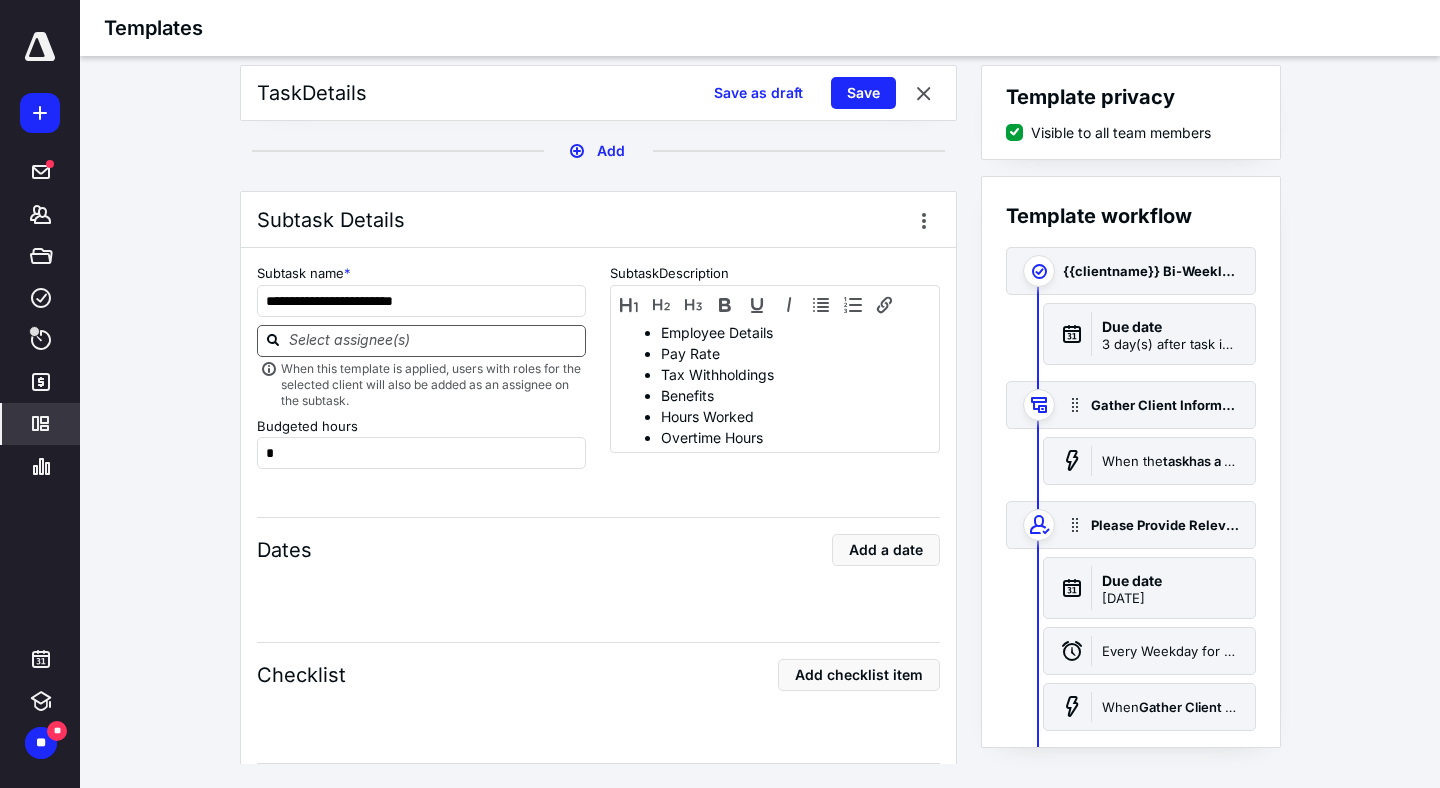 click at bounding box center (422, 341) 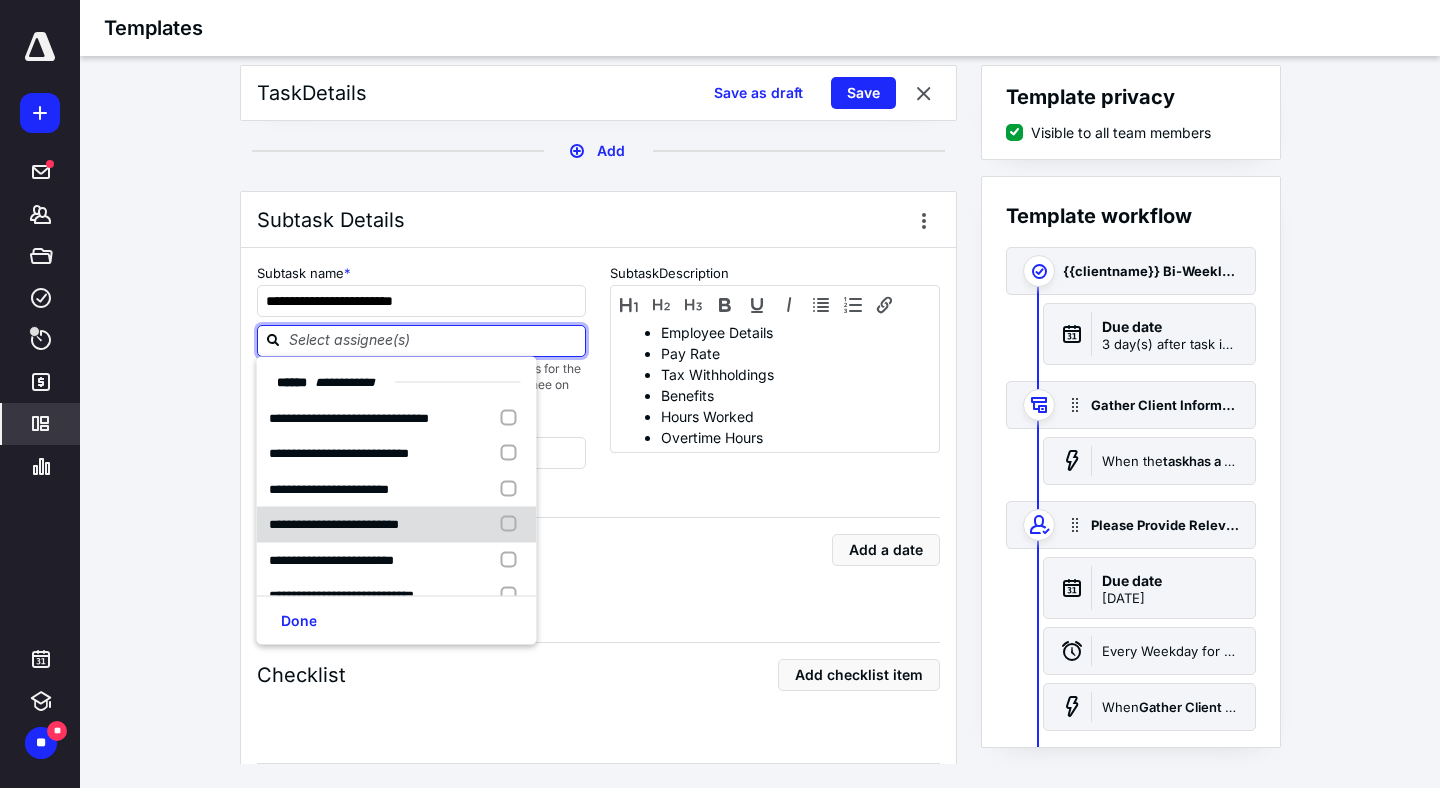 click at bounding box center (513, 525) 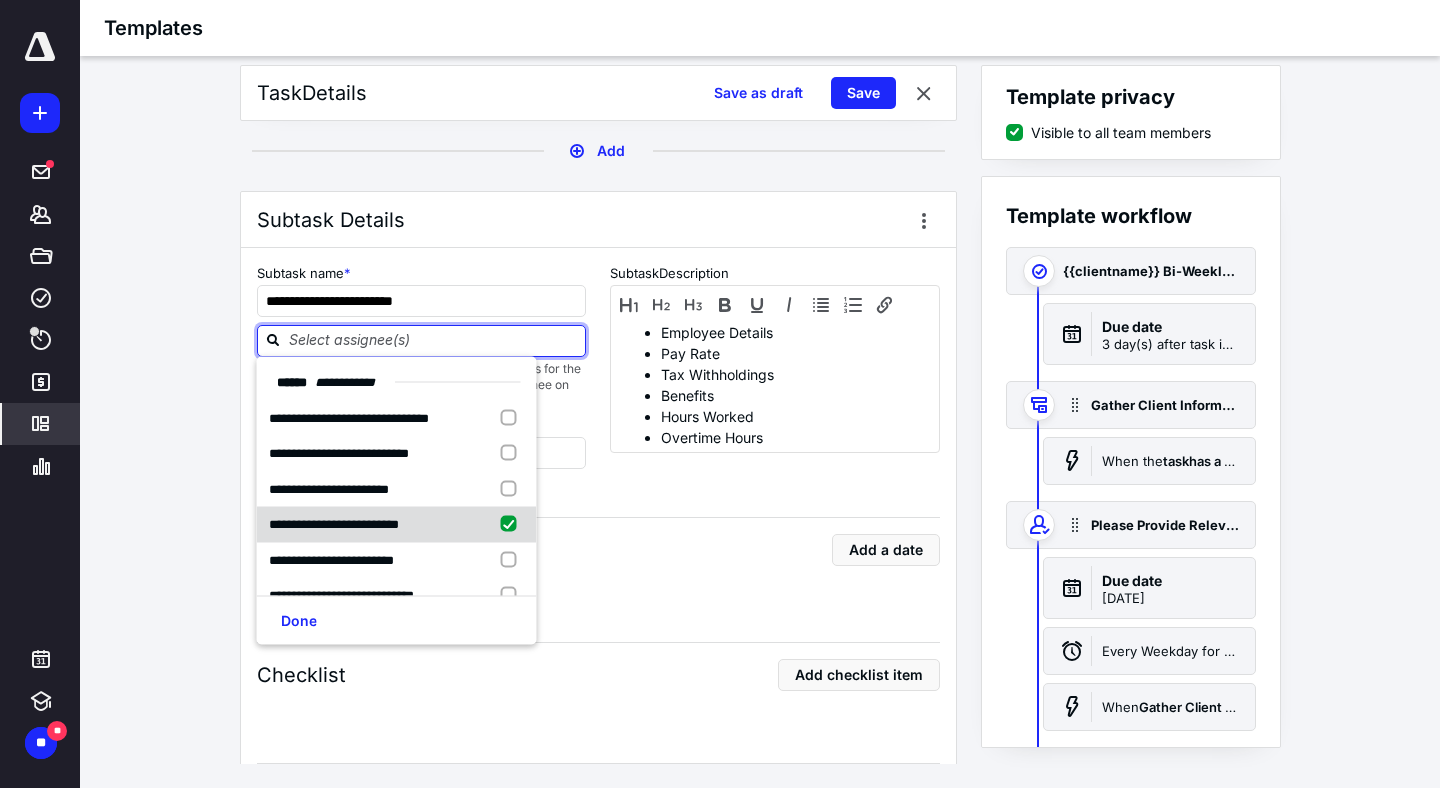 checkbox on "true" 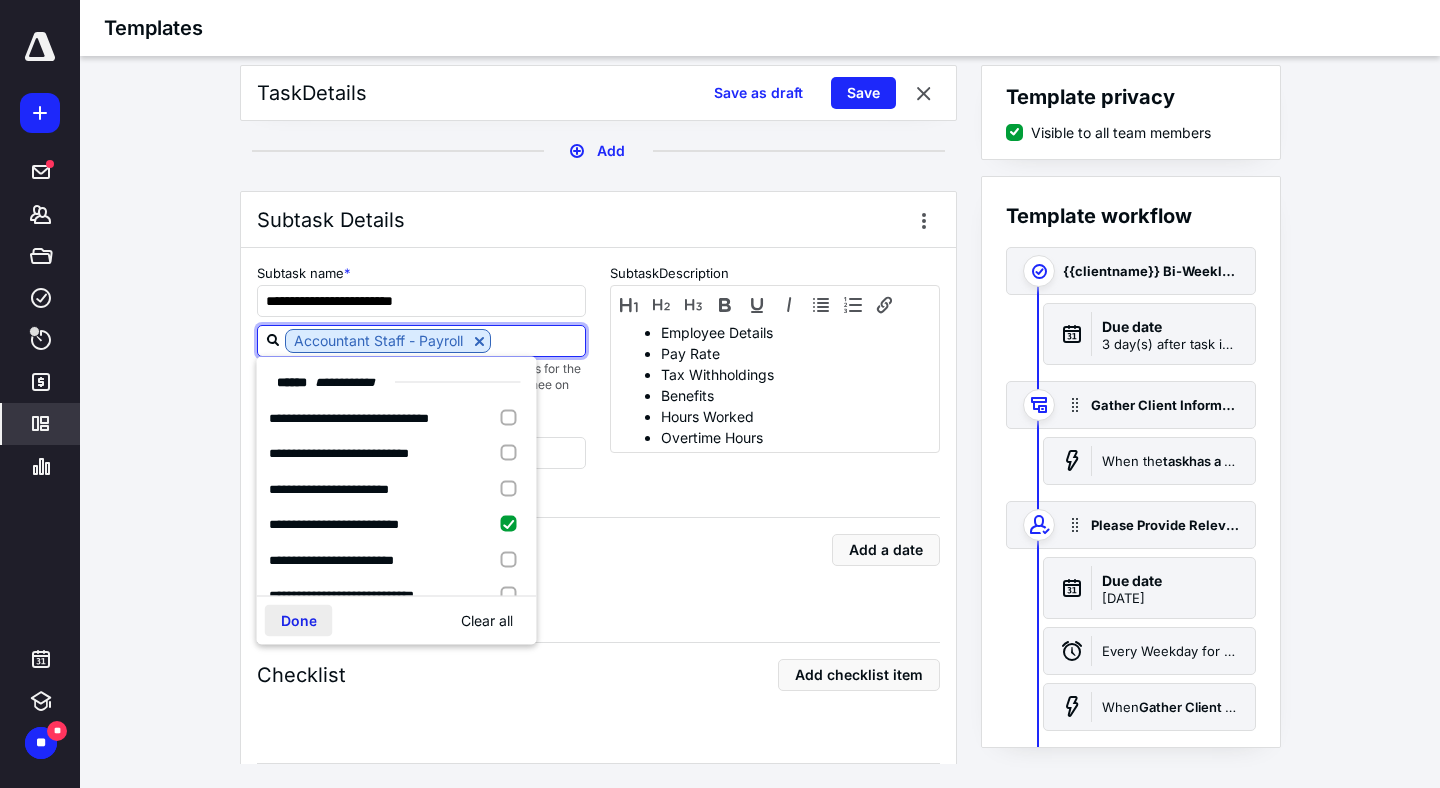 click on "Done" at bounding box center (299, 621) 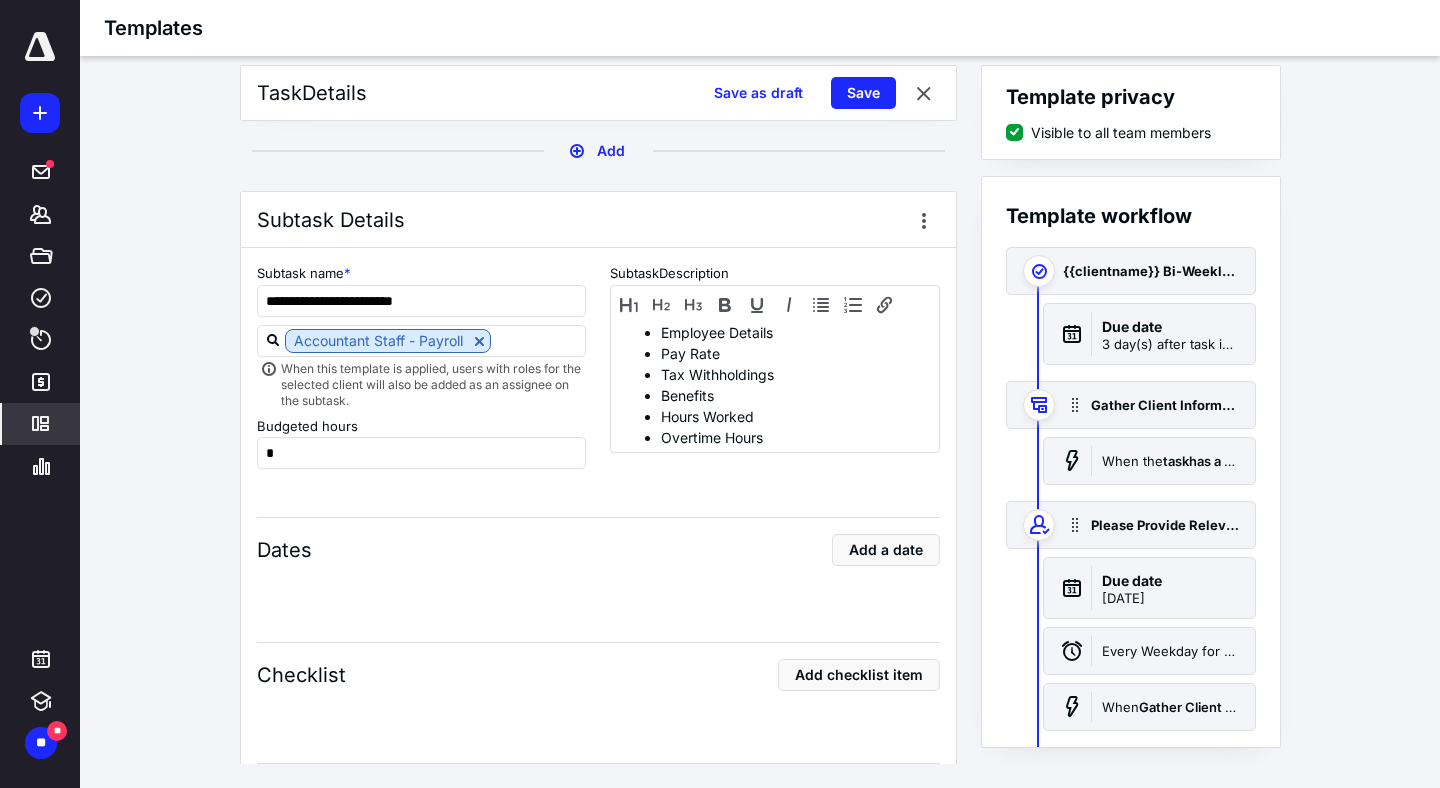 click on "**********" at bounding box center (760, 414) 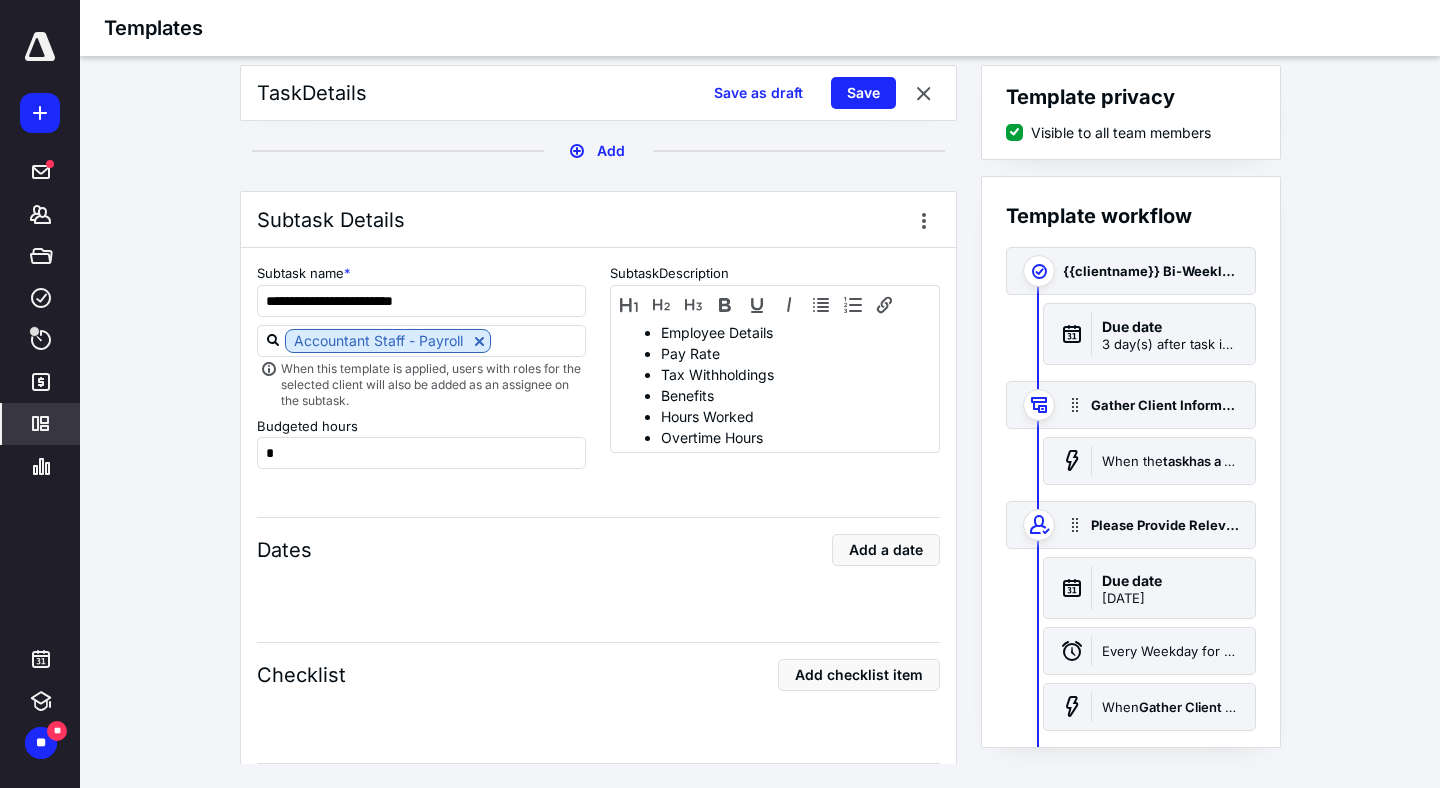 click on "Dates Add a date" at bounding box center [598, 559] 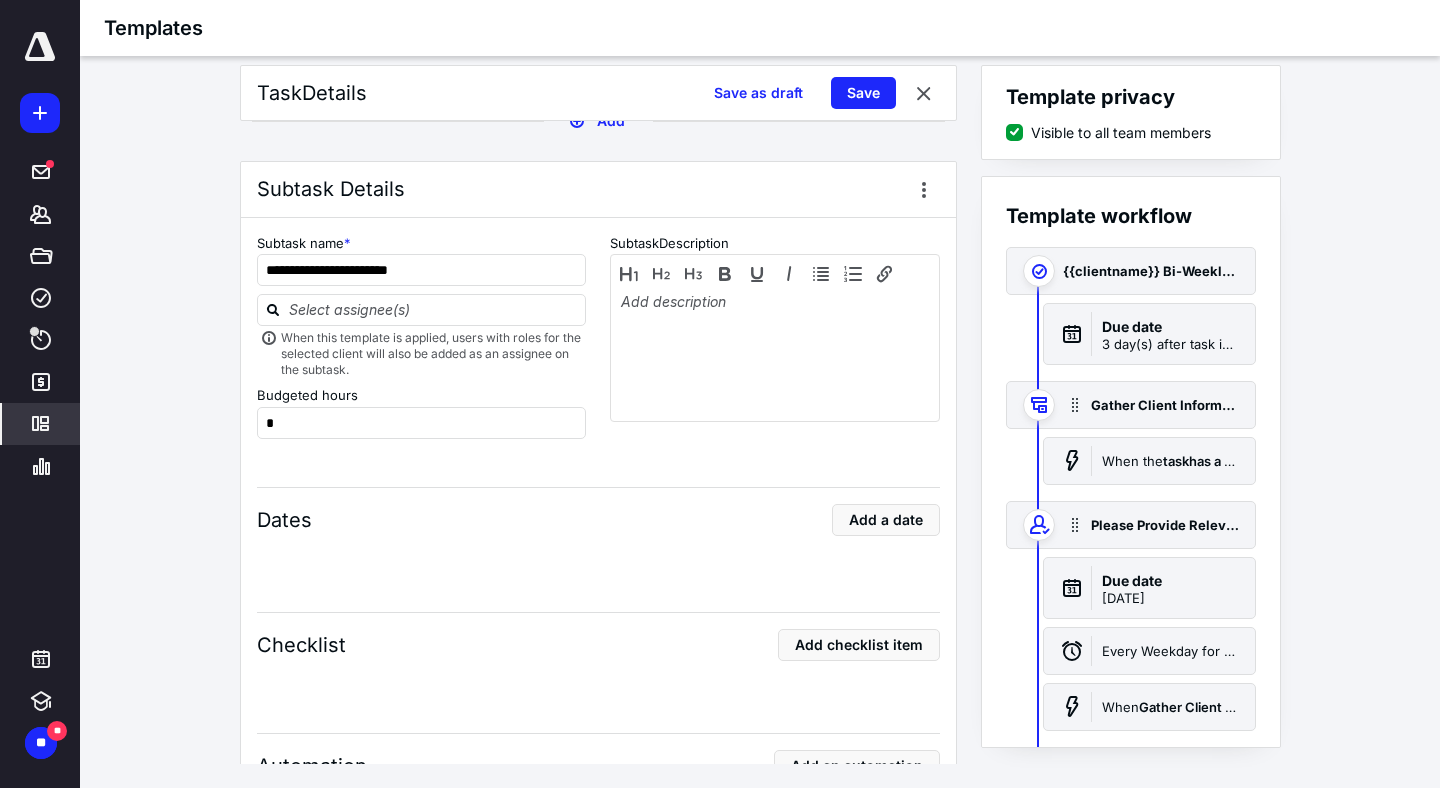 scroll, scrollTop: 2720, scrollLeft: 0, axis: vertical 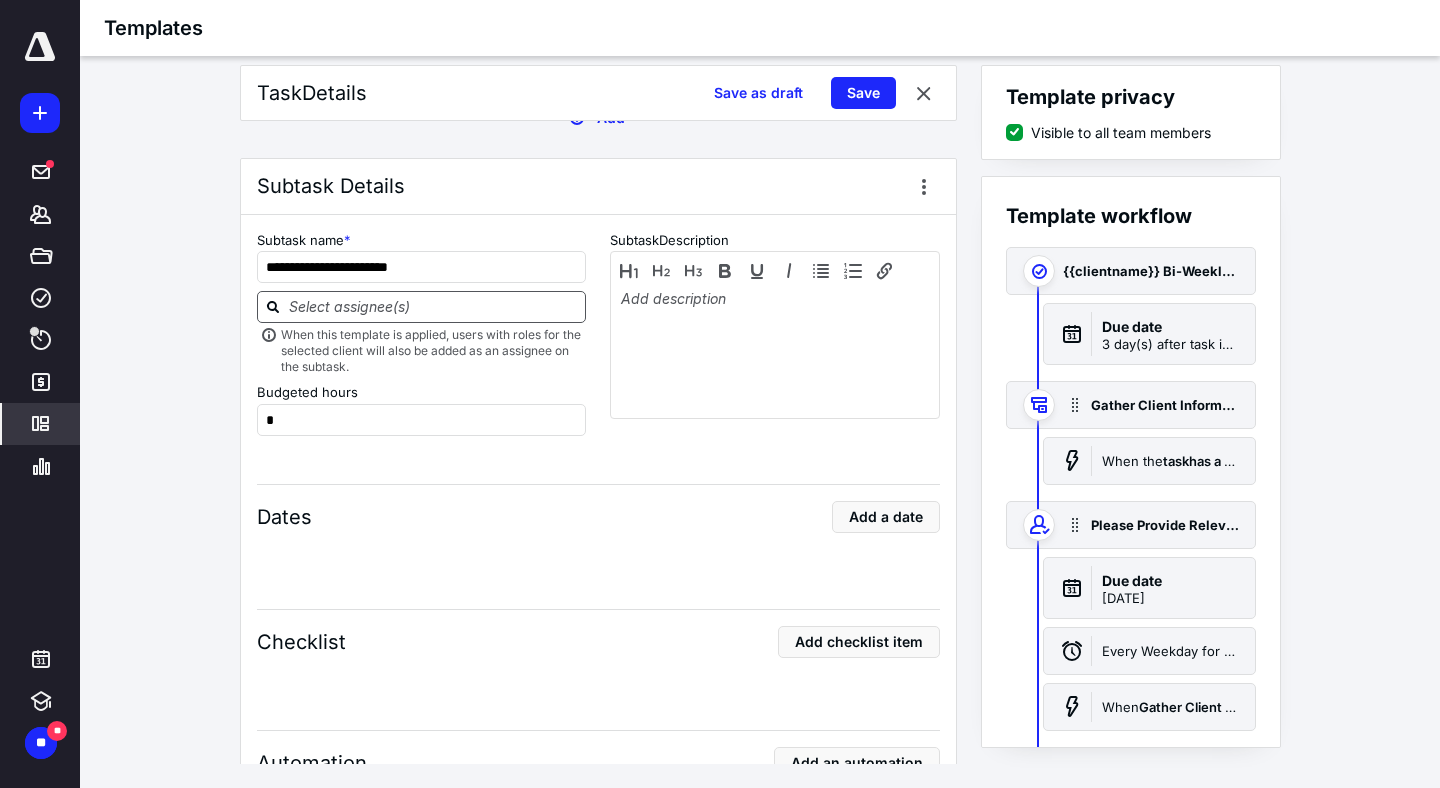 click at bounding box center [434, 306] 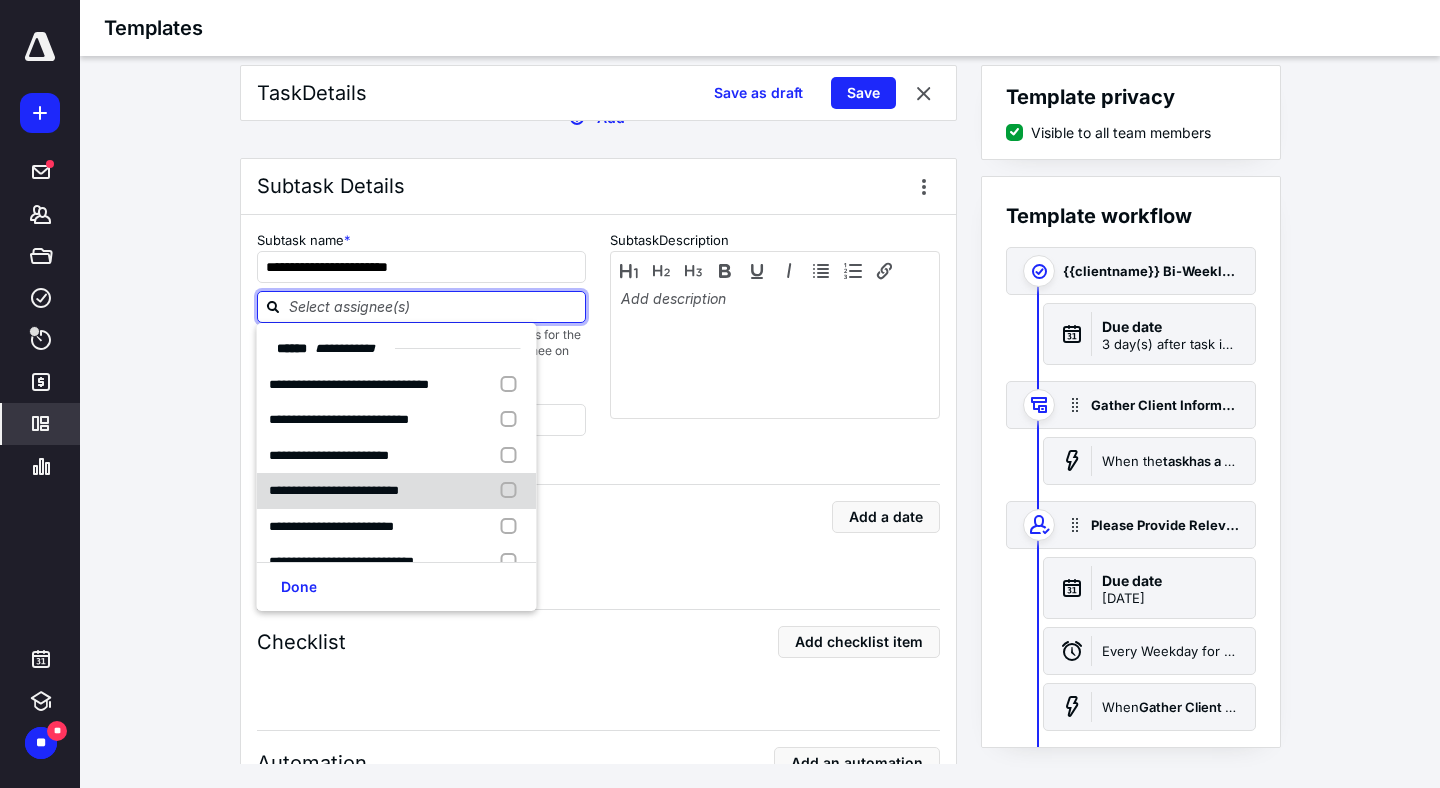 click at bounding box center [513, 491] 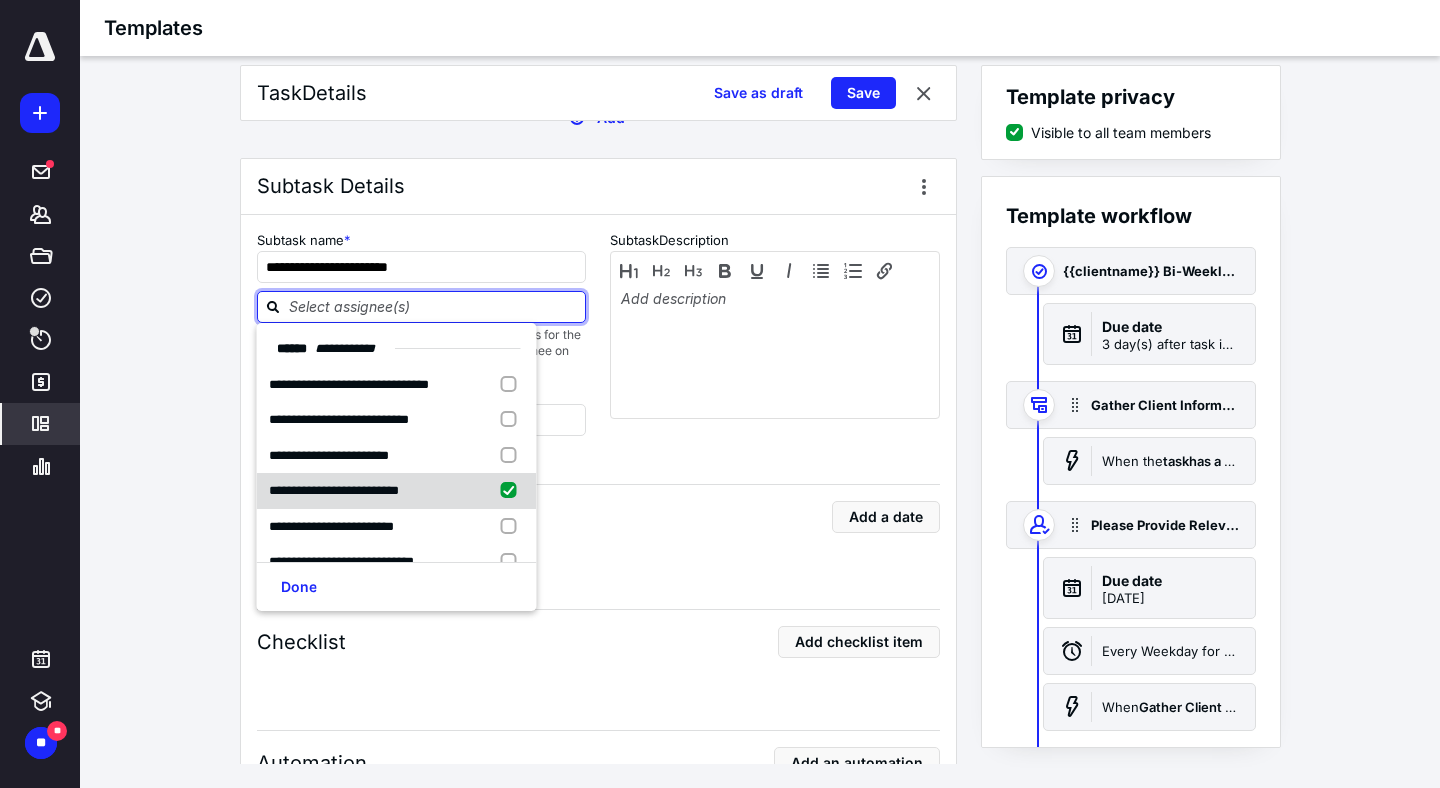 checkbox on "true" 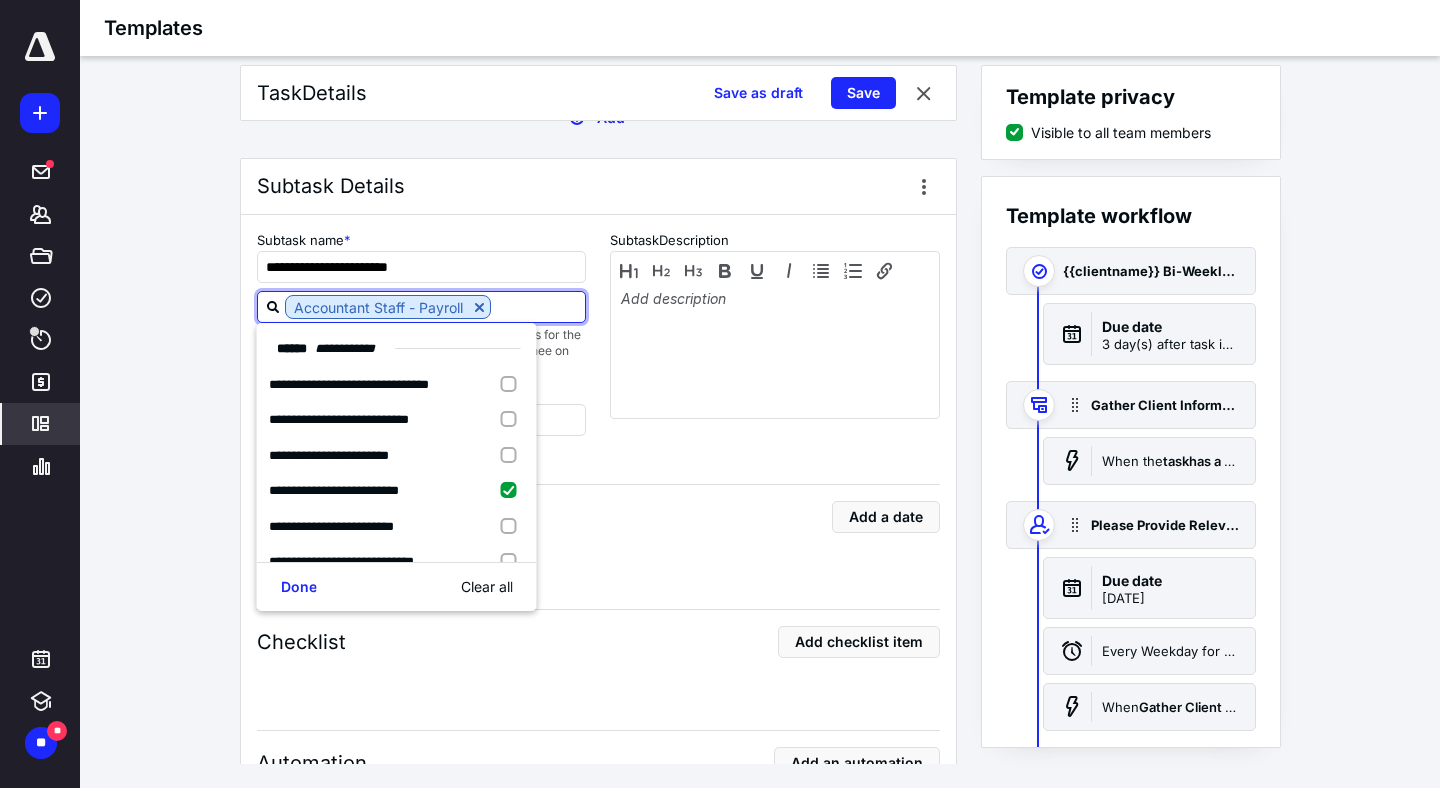 click on "**********" at bounding box center (598, 614) 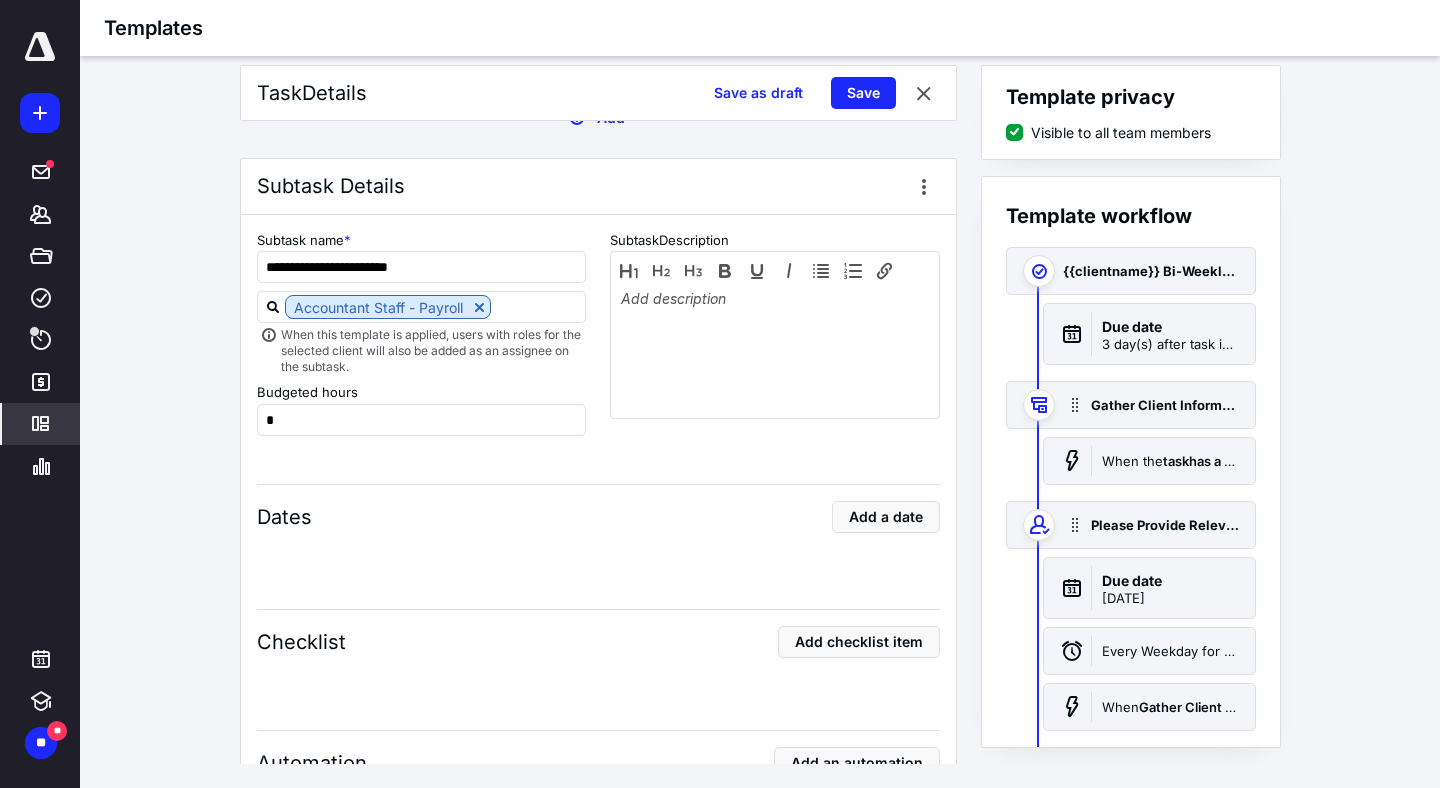 click on "**********" at bounding box center (598, 614) 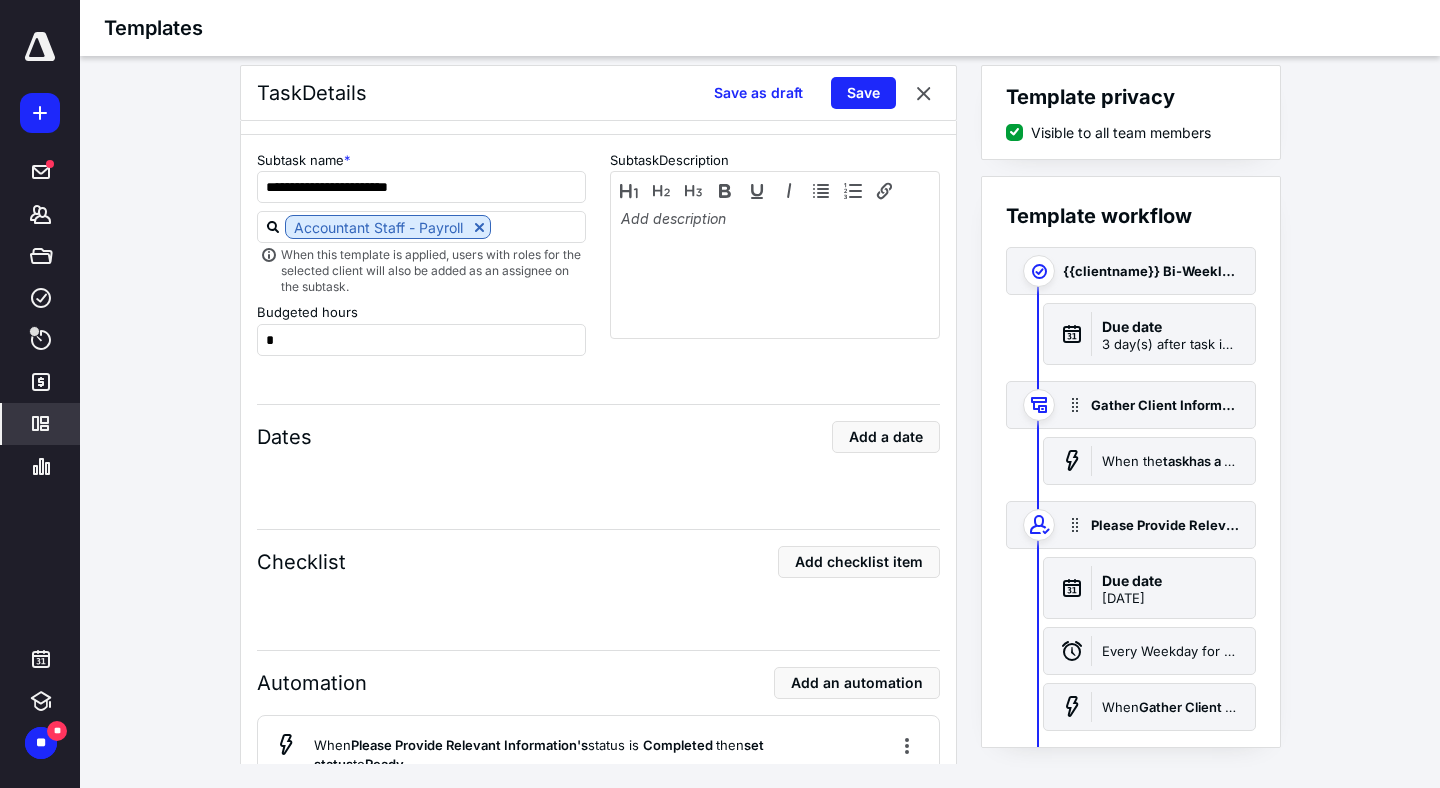 scroll, scrollTop: 2760, scrollLeft: 0, axis: vertical 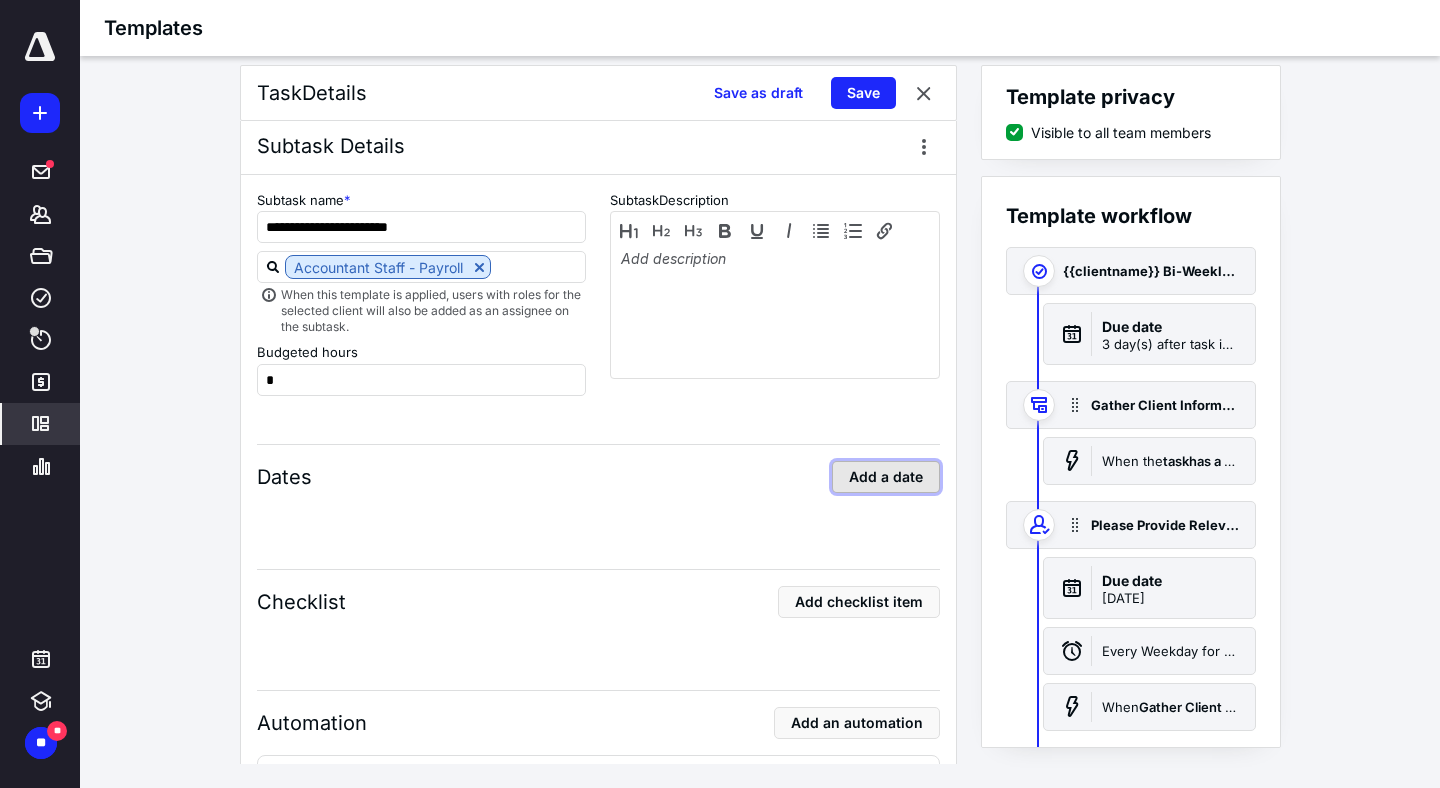 click on "Add a date" at bounding box center (886, 477) 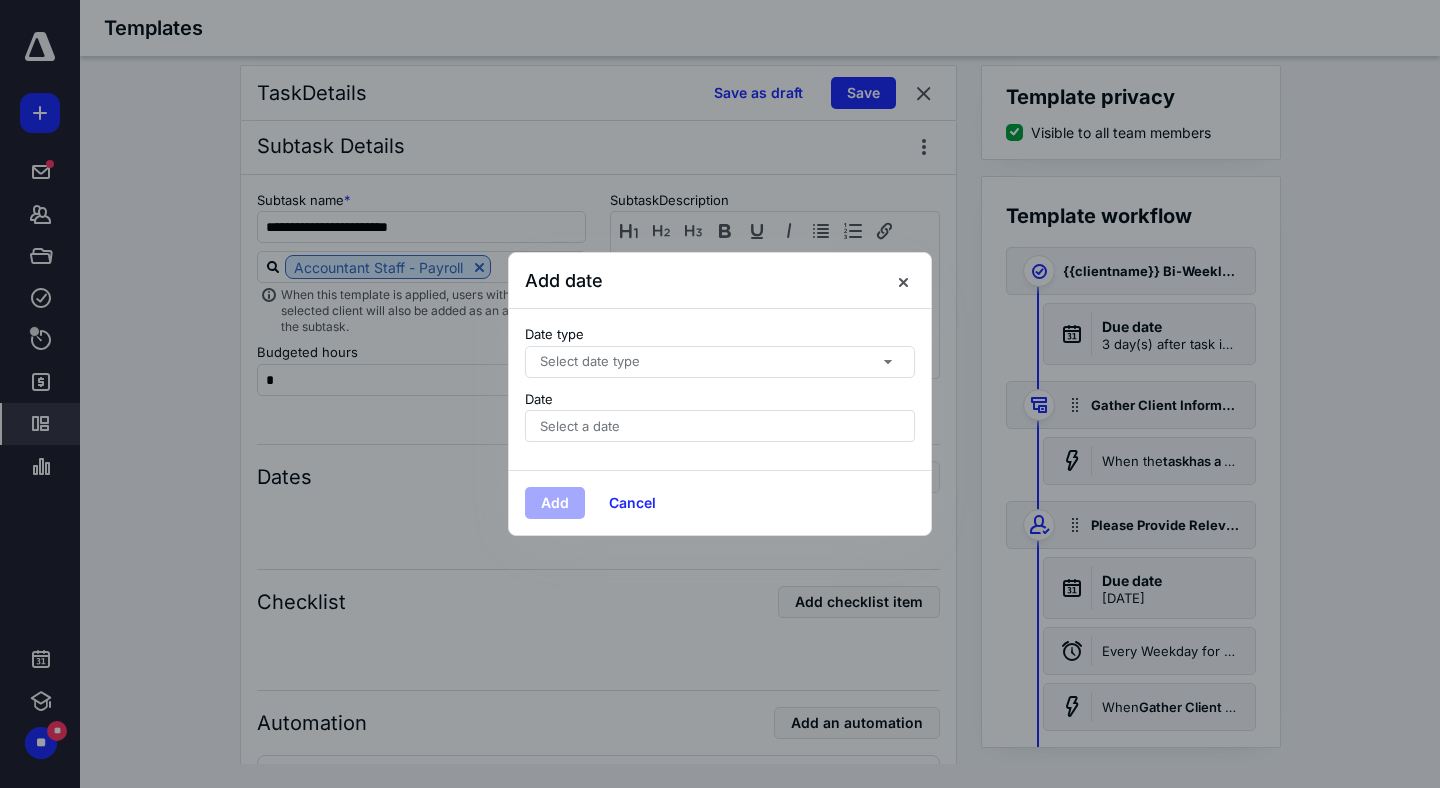 click at bounding box center [720, 394] 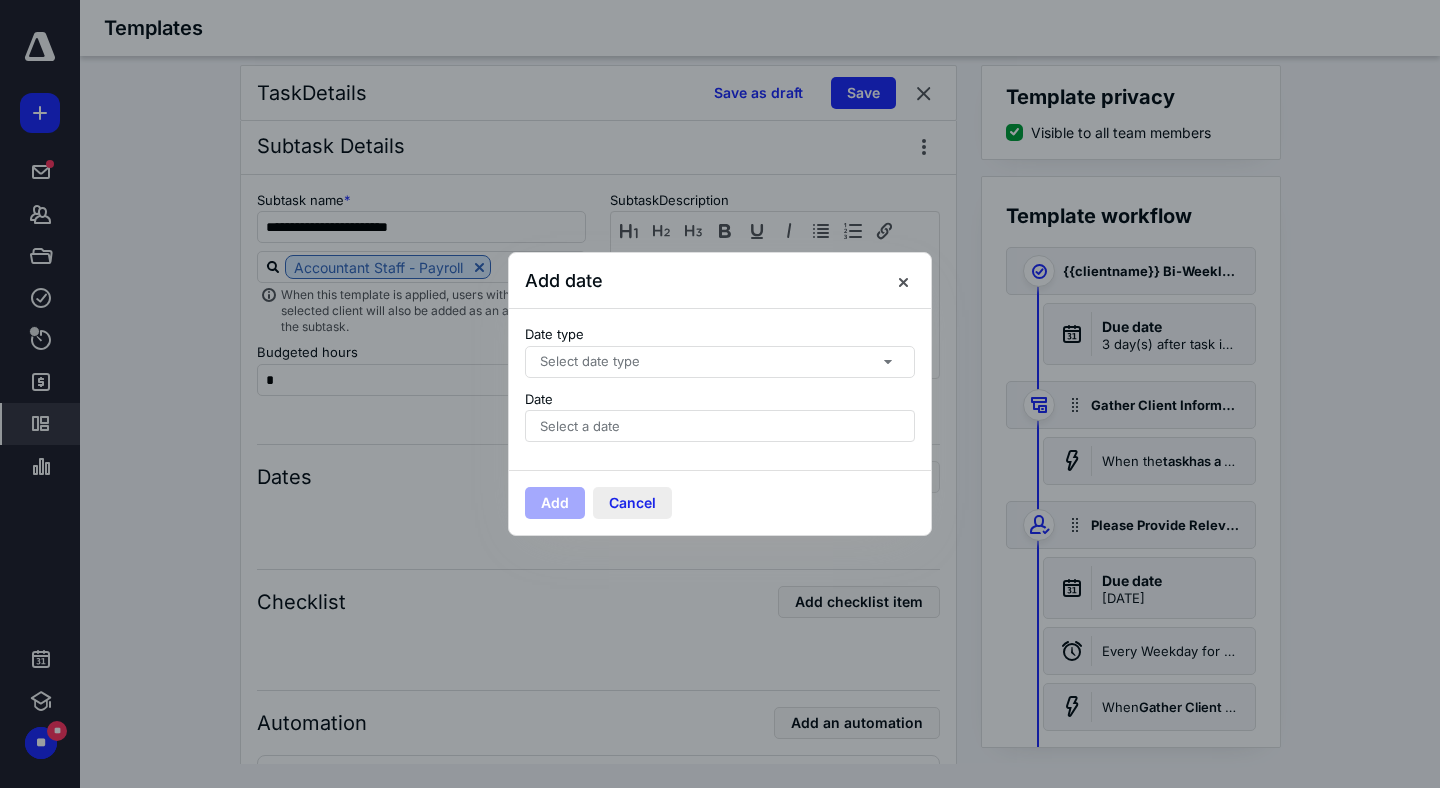 click on "Cancel" at bounding box center (632, 503) 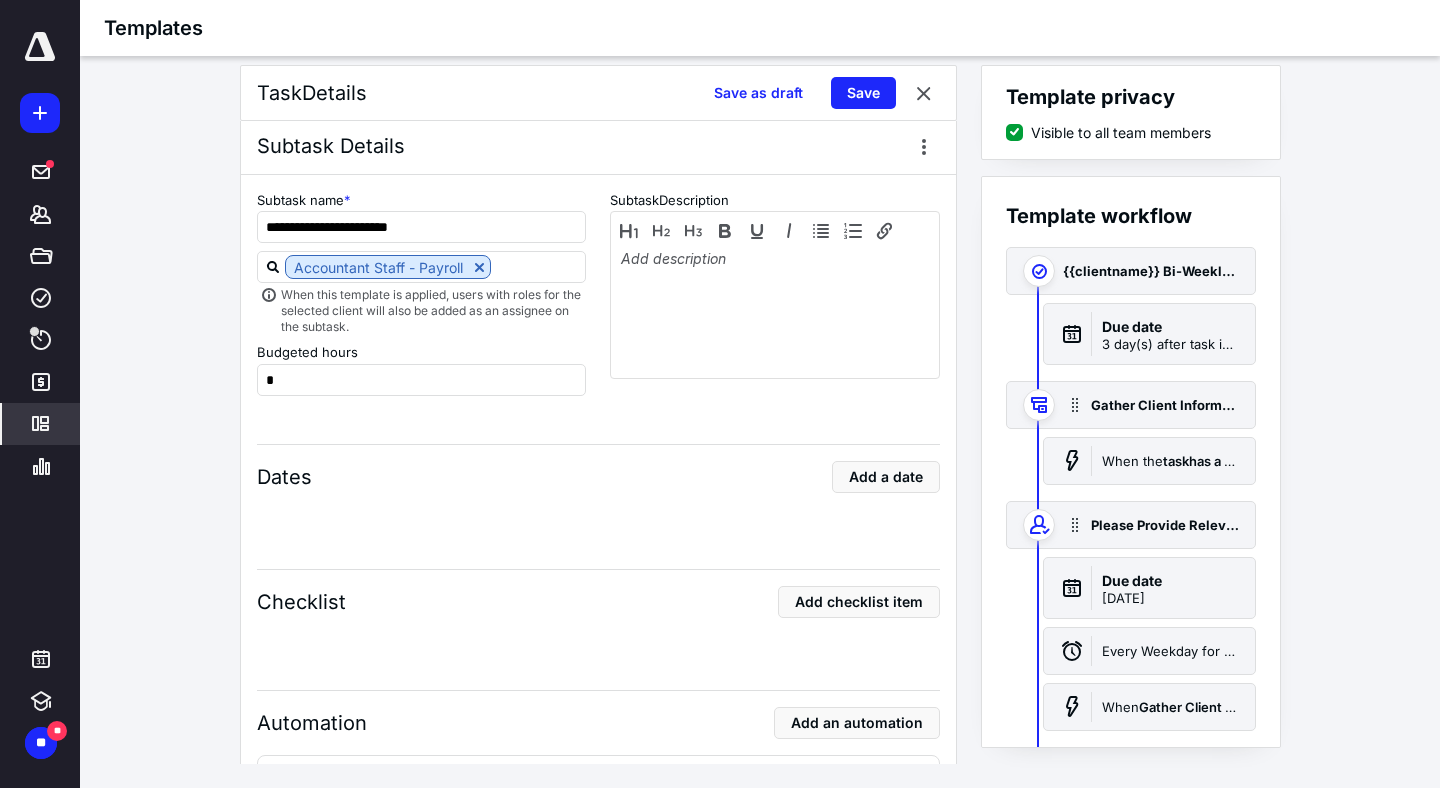 click on "Dates Add a date" at bounding box center (598, 486) 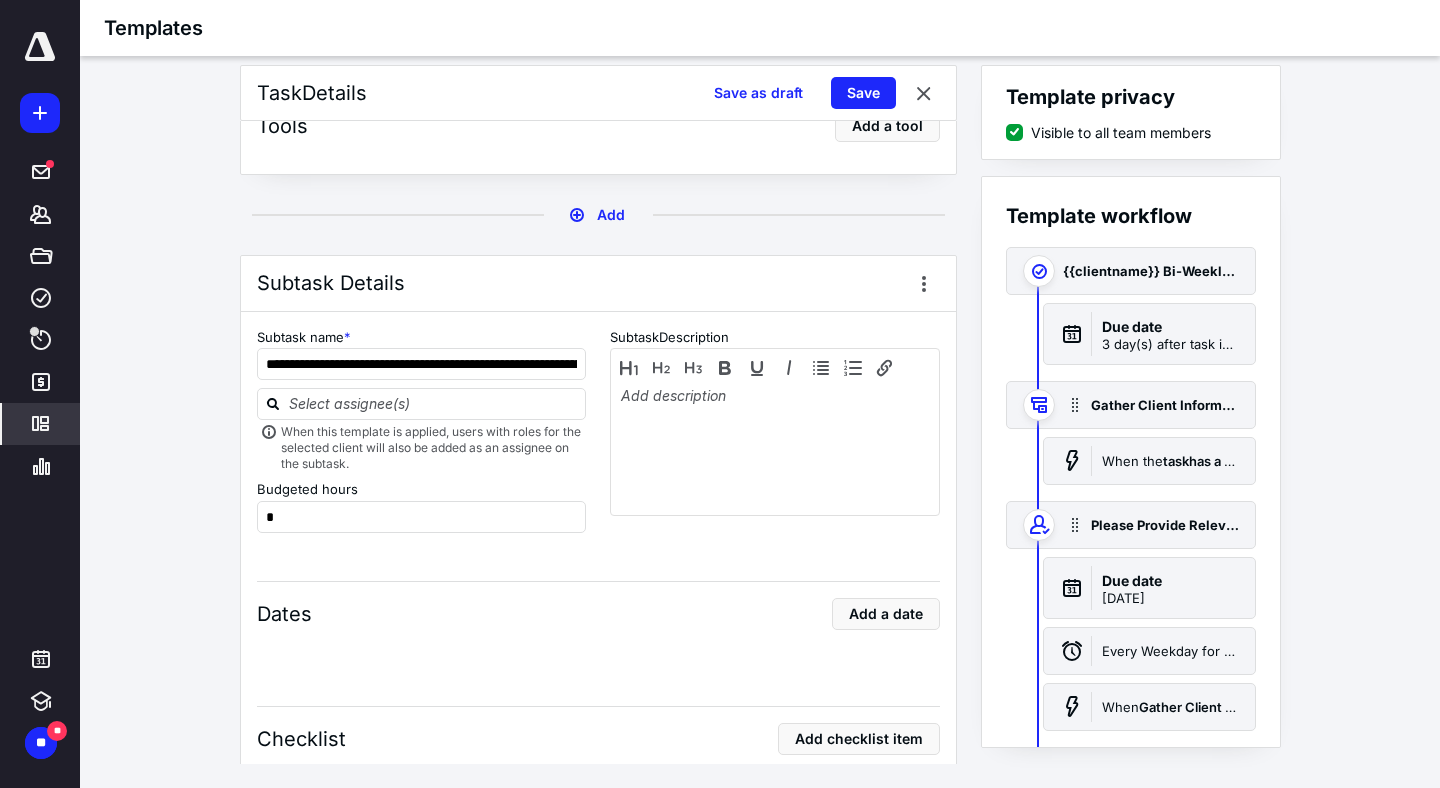 scroll, scrollTop: 3640, scrollLeft: 0, axis: vertical 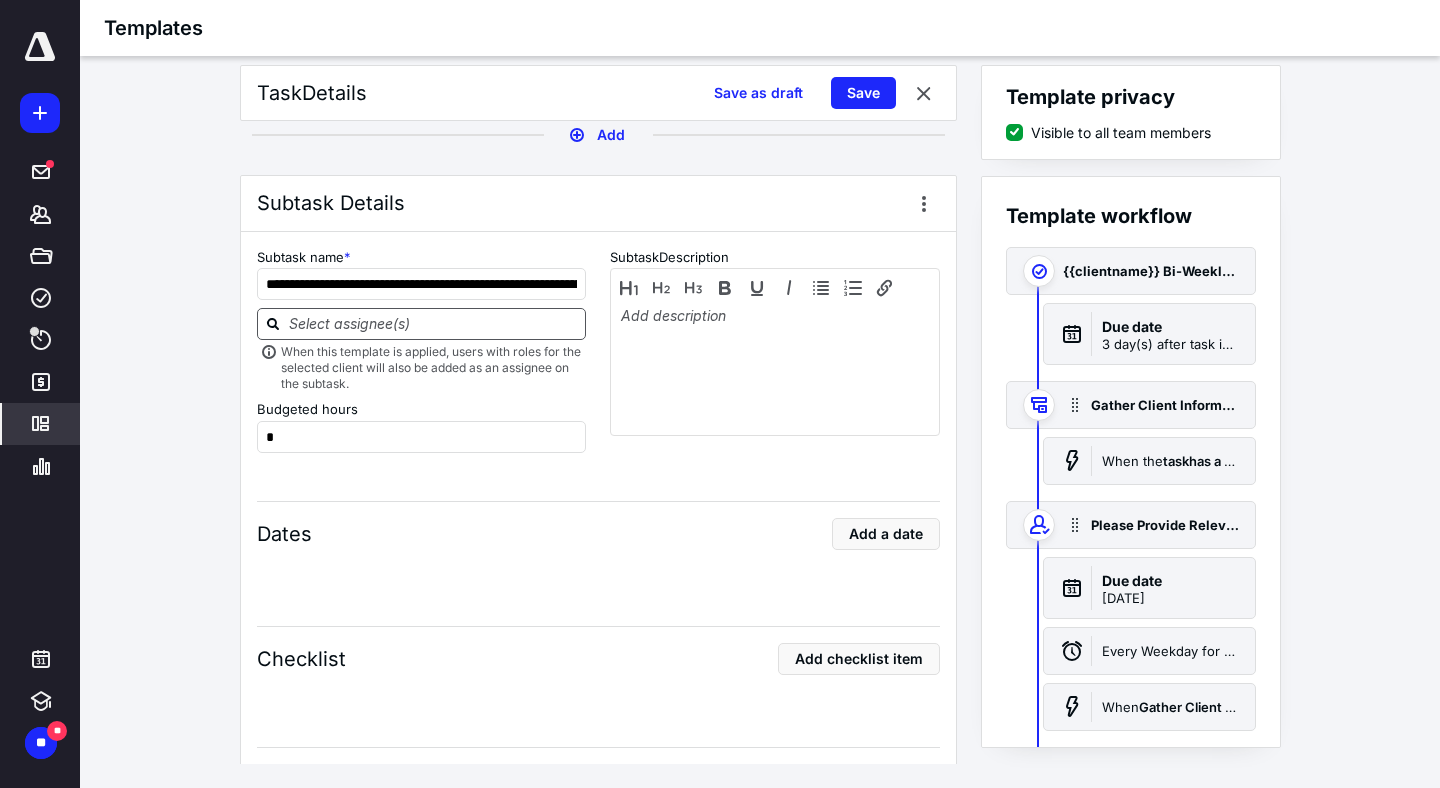 click at bounding box center [434, 323] 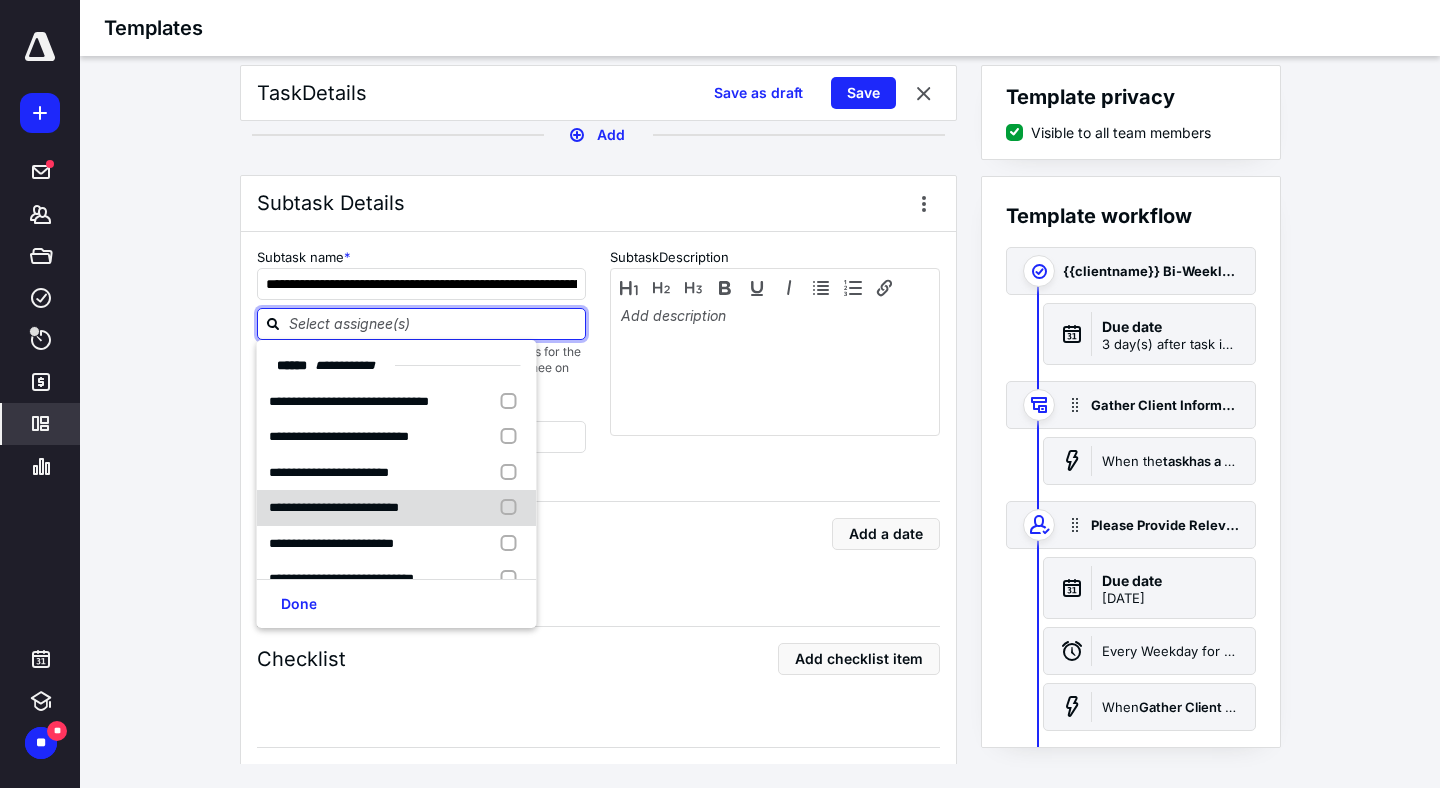 click at bounding box center (513, 508) 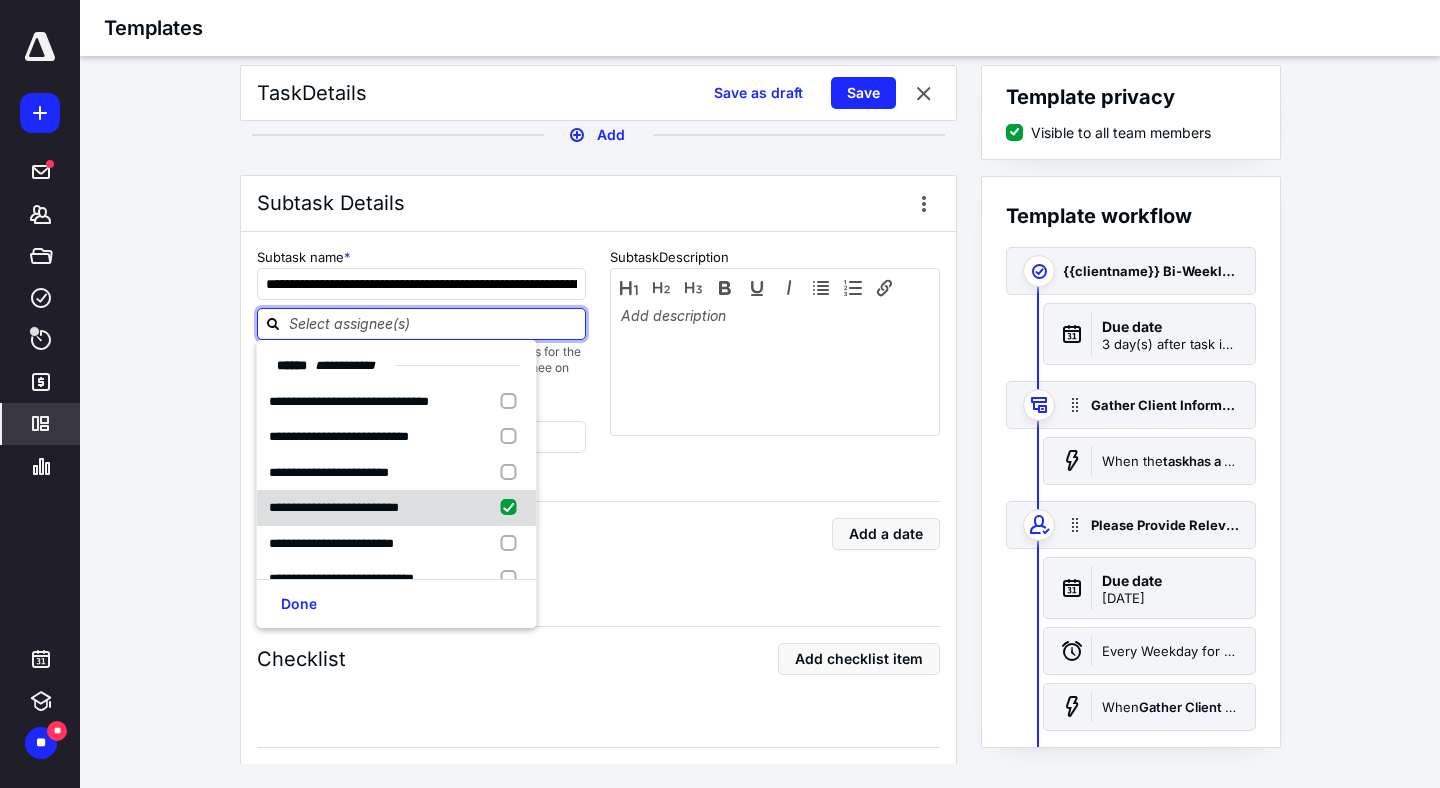 checkbox on "true" 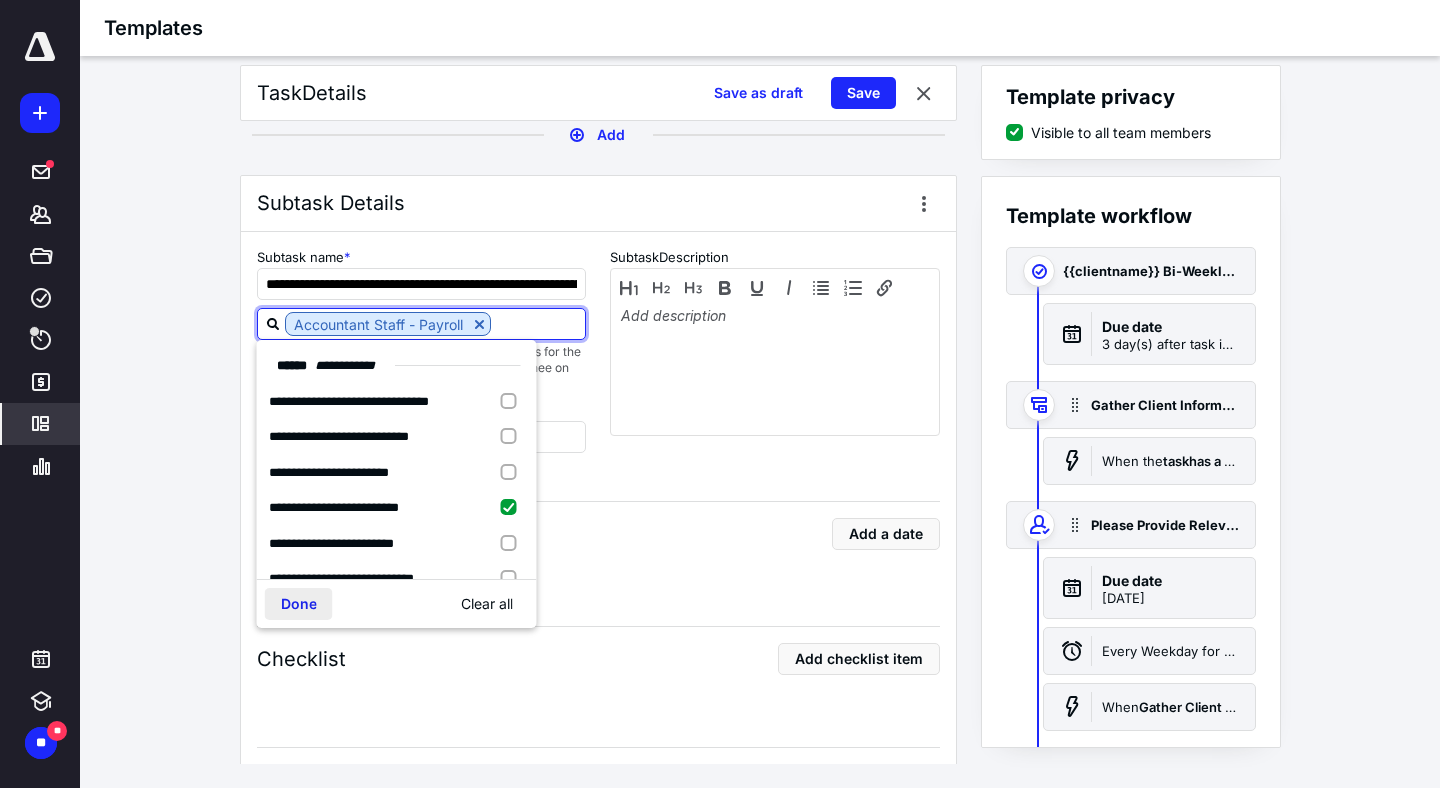 click on "Done" at bounding box center [299, 604] 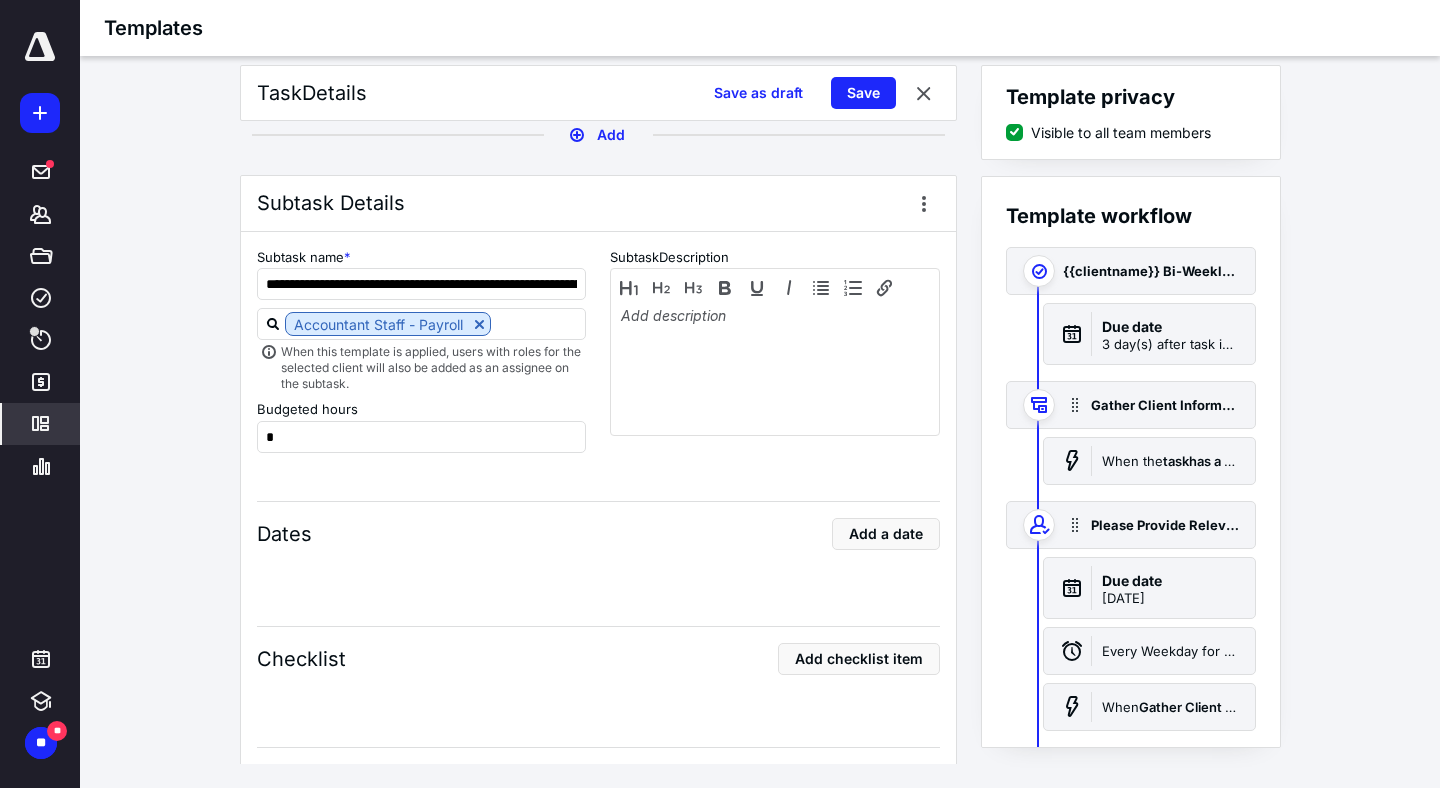 click on "Dates Add a date" at bounding box center (598, 543) 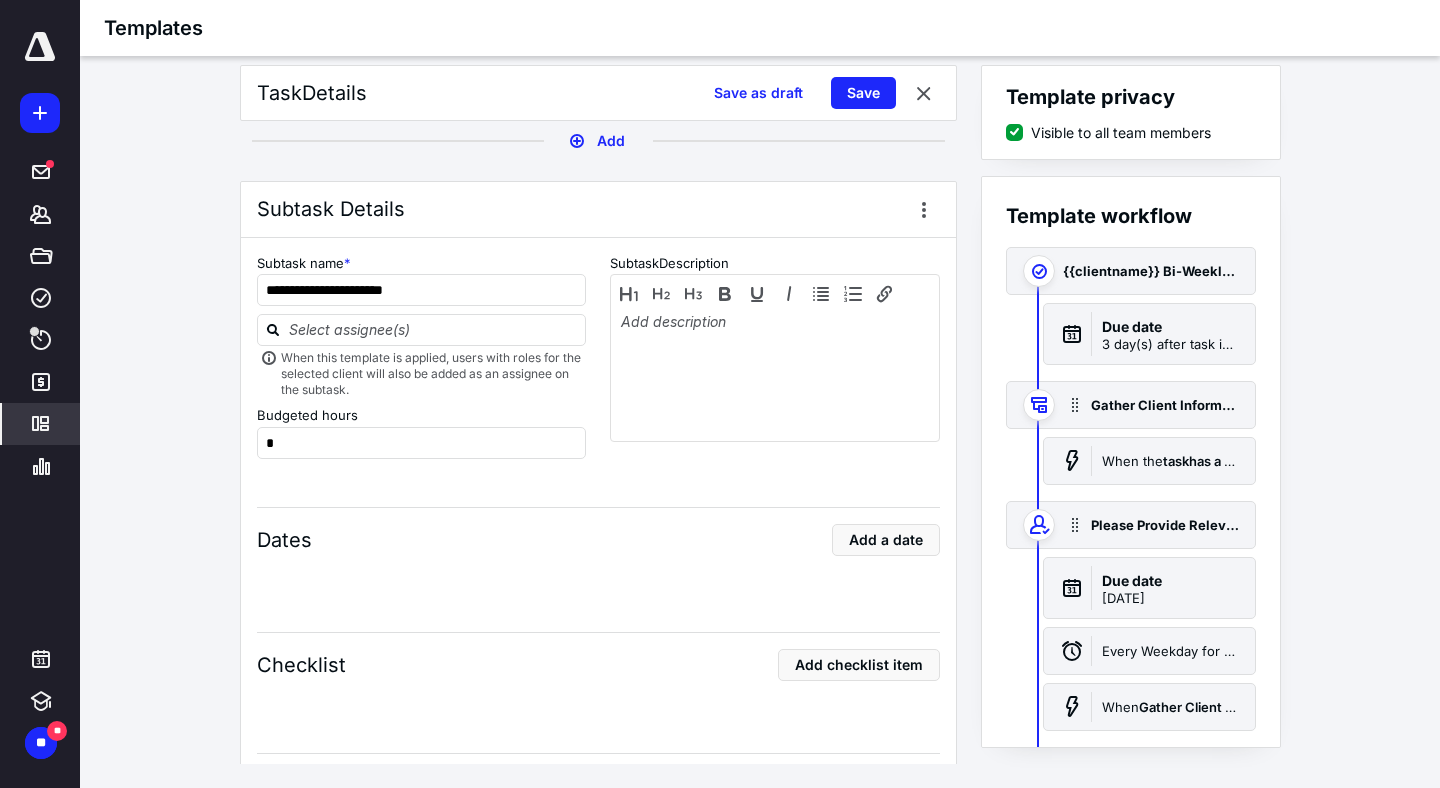 scroll, scrollTop: 4560, scrollLeft: 0, axis: vertical 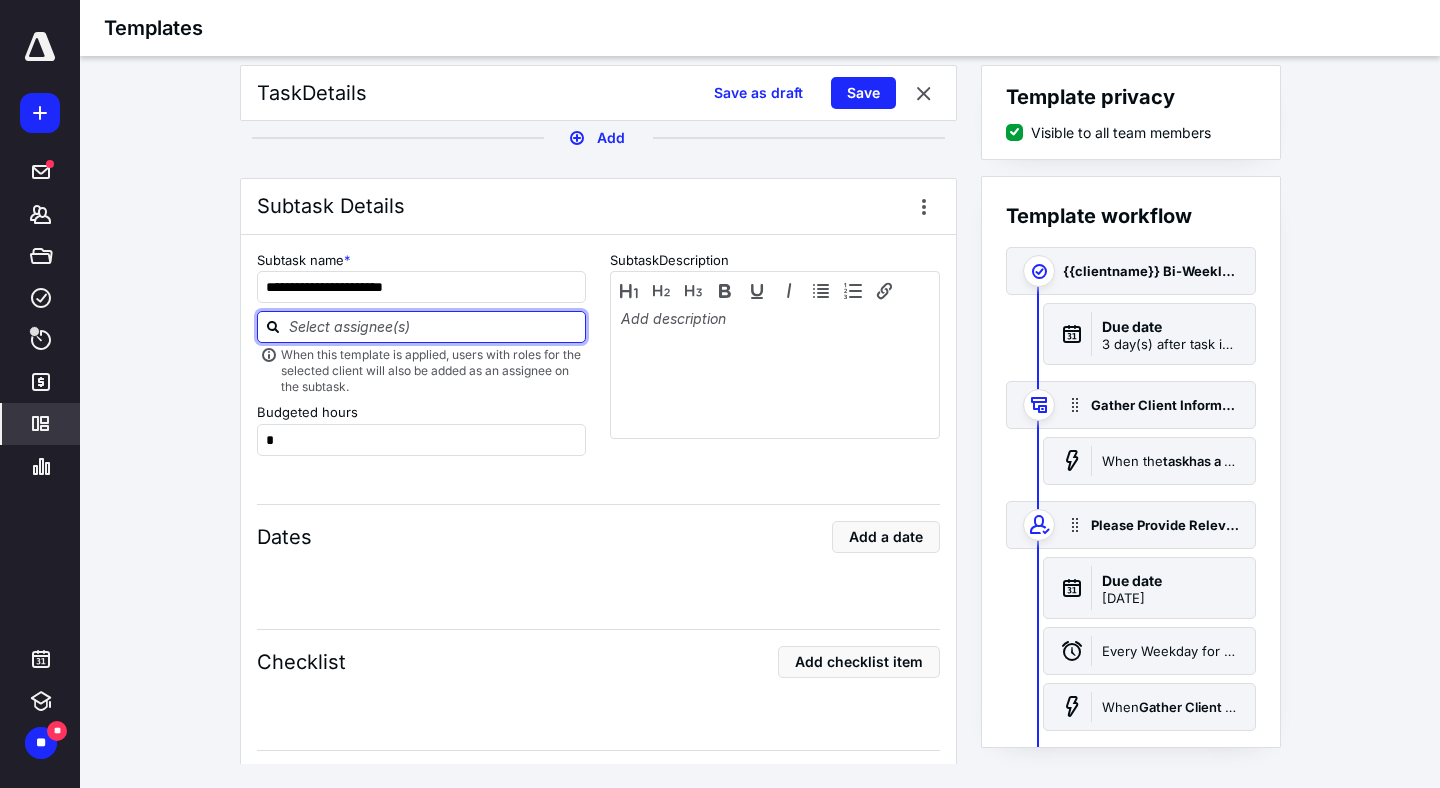 click at bounding box center (434, 326) 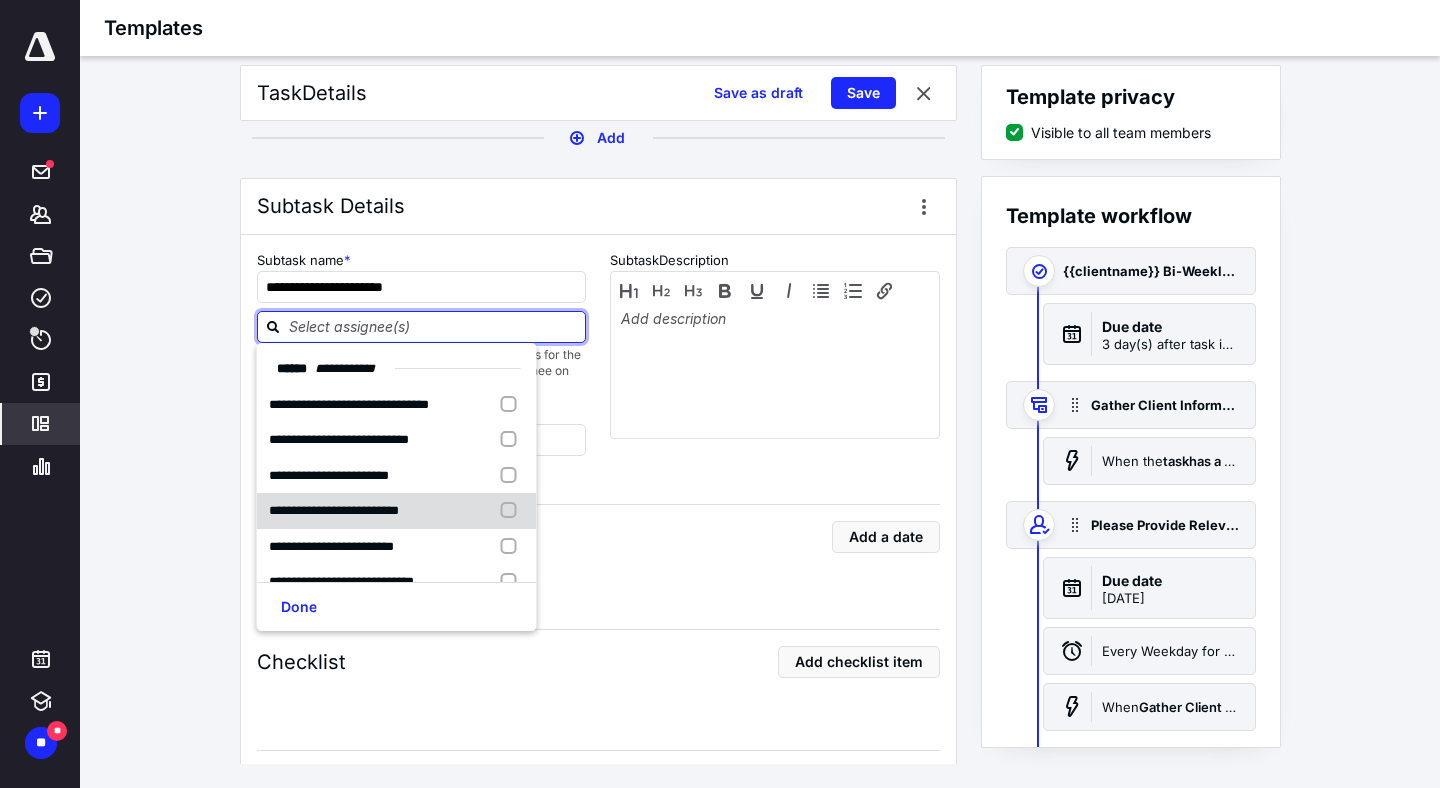 click at bounding box center [513, 511] 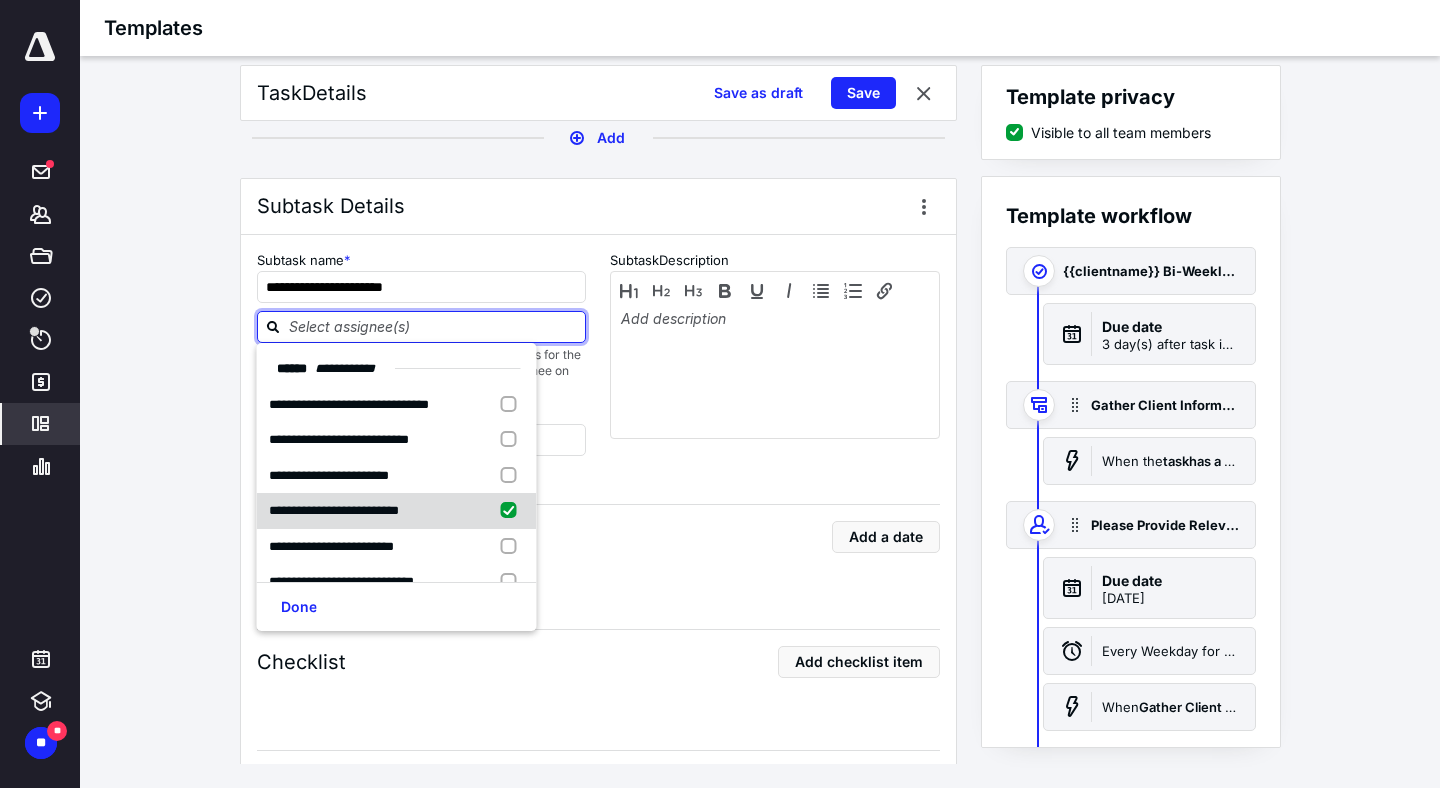 checkbox on "true" 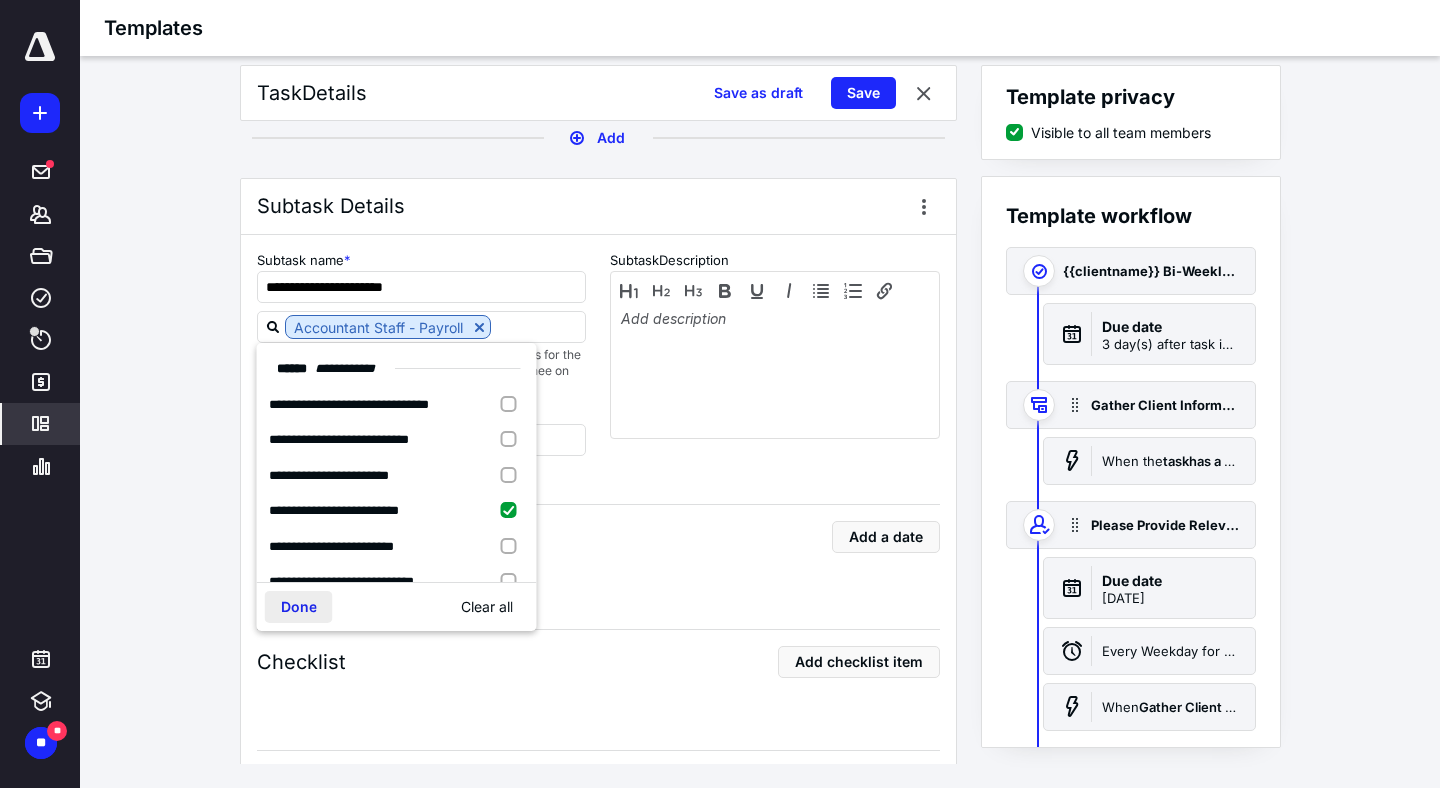 click on "Done" at bounding box center (299, 607) 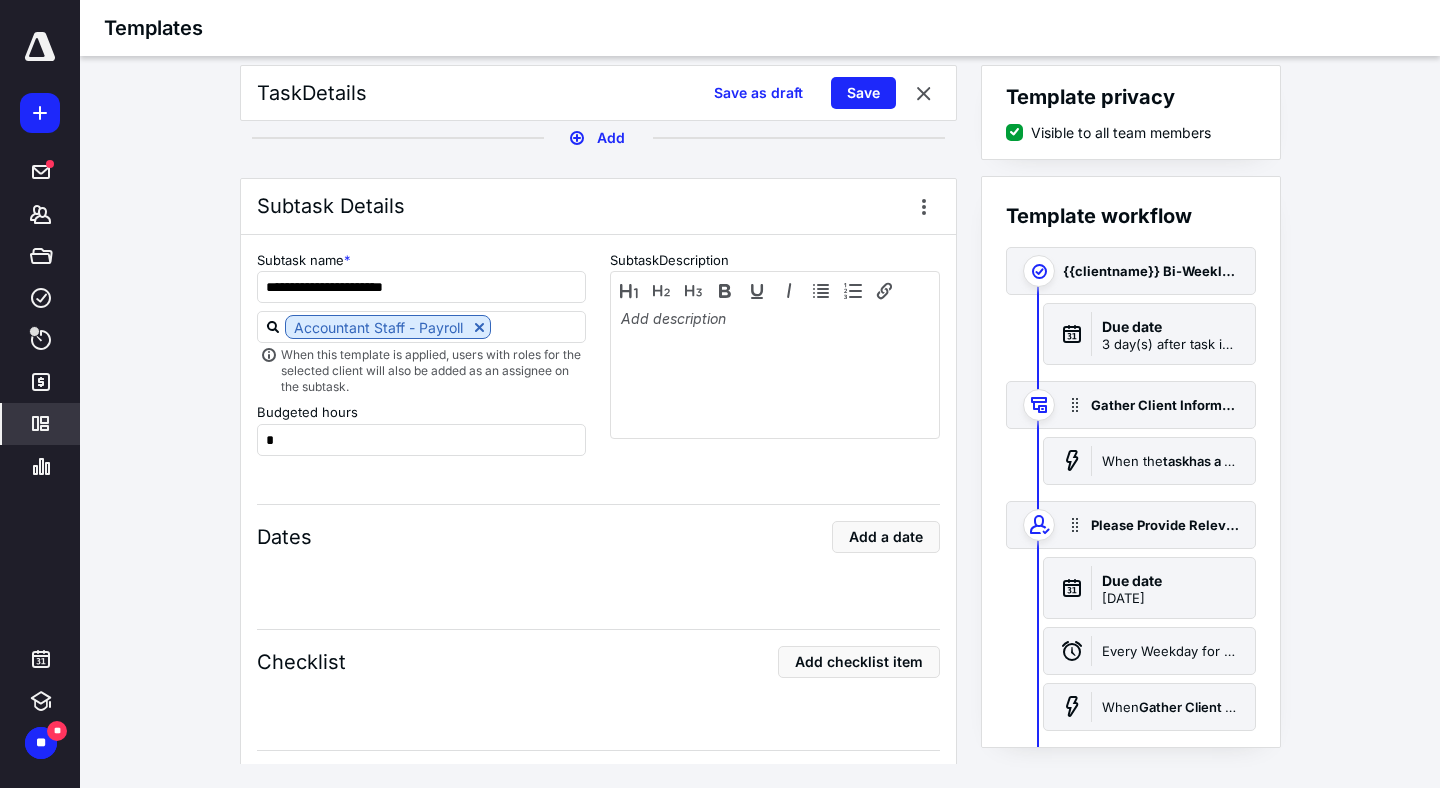 click on "Dates Add a date" at bounding box center [598, 546] 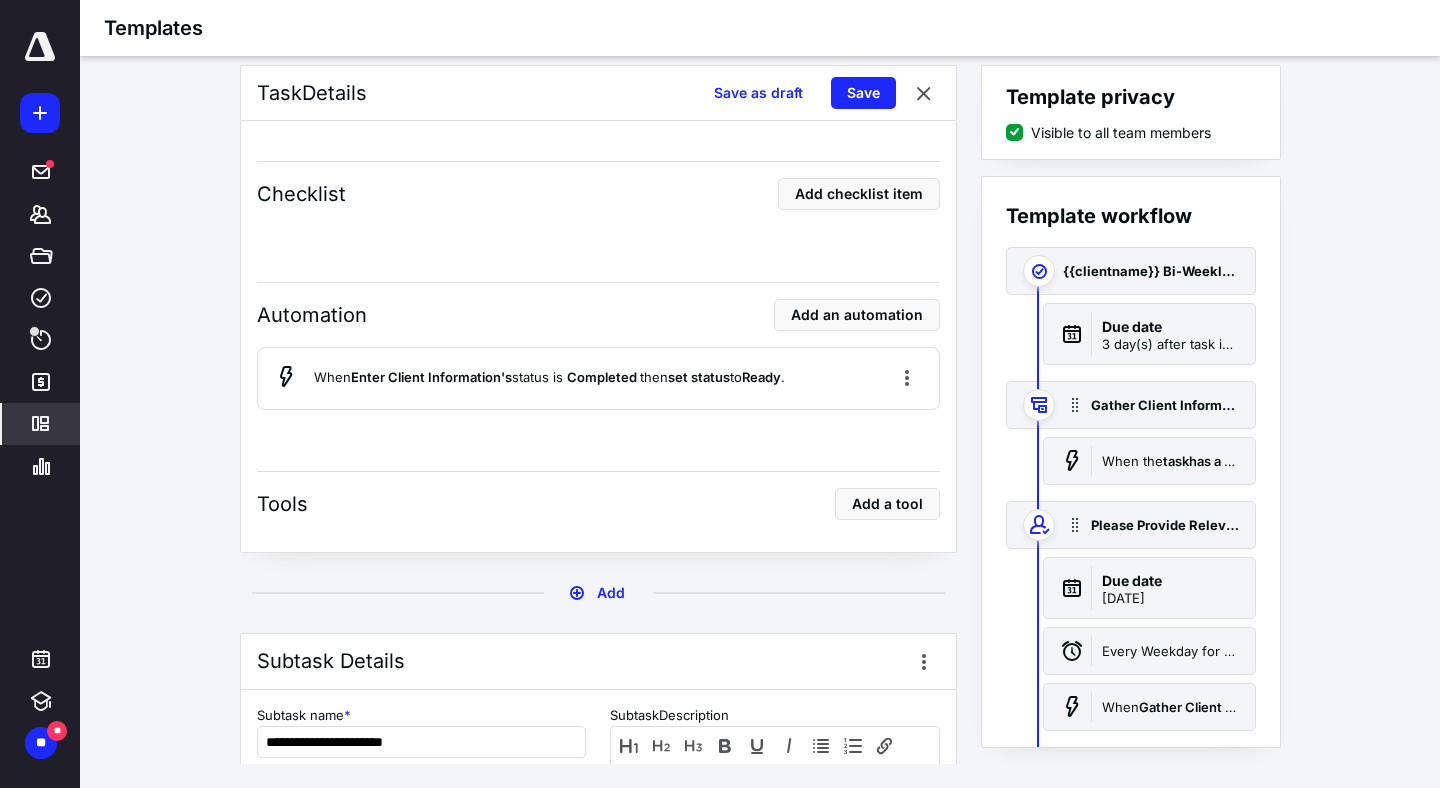 scroll, scrollTop: 4200, scrollLeft: 0, axis: vertical 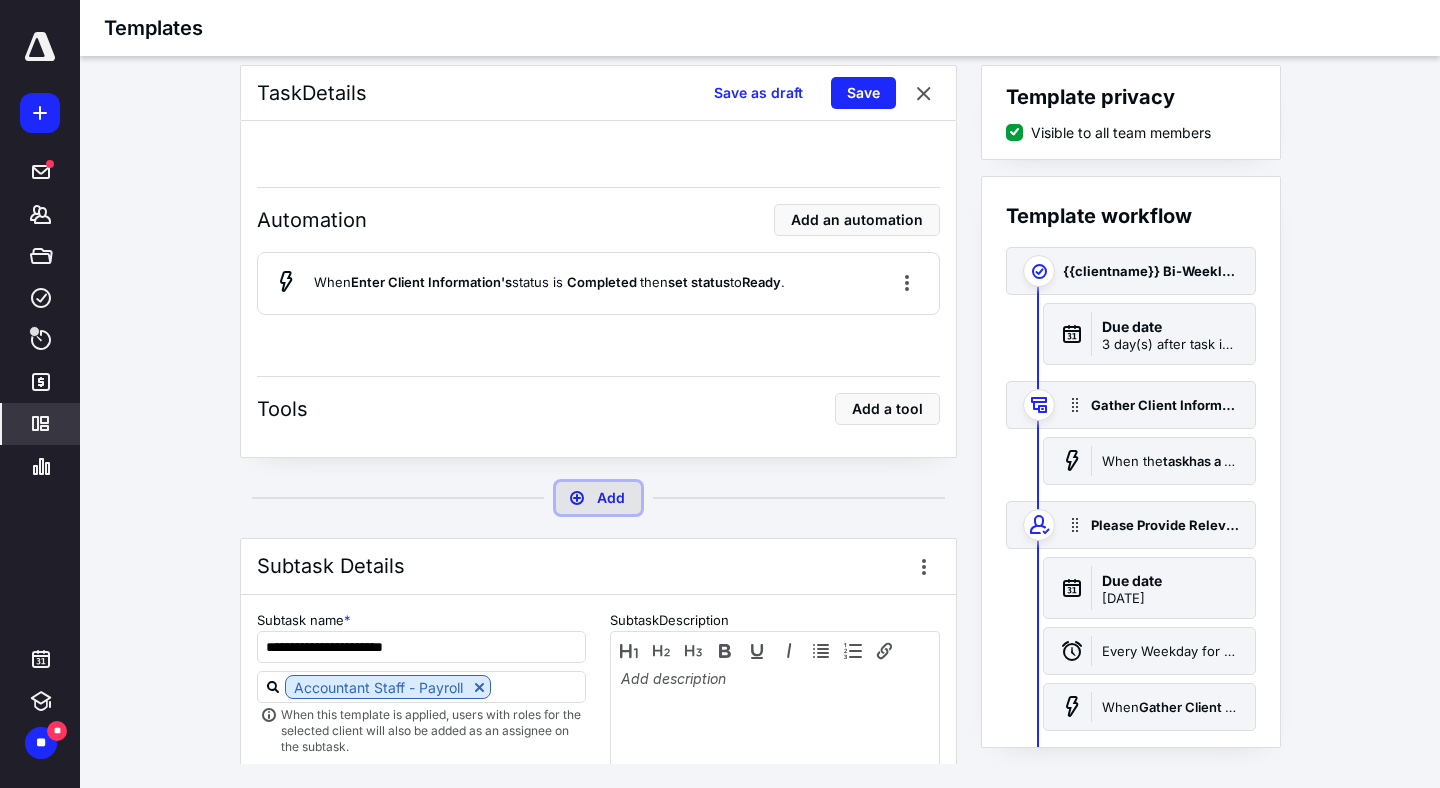 click on "Add" at bounding box center (598, 498) 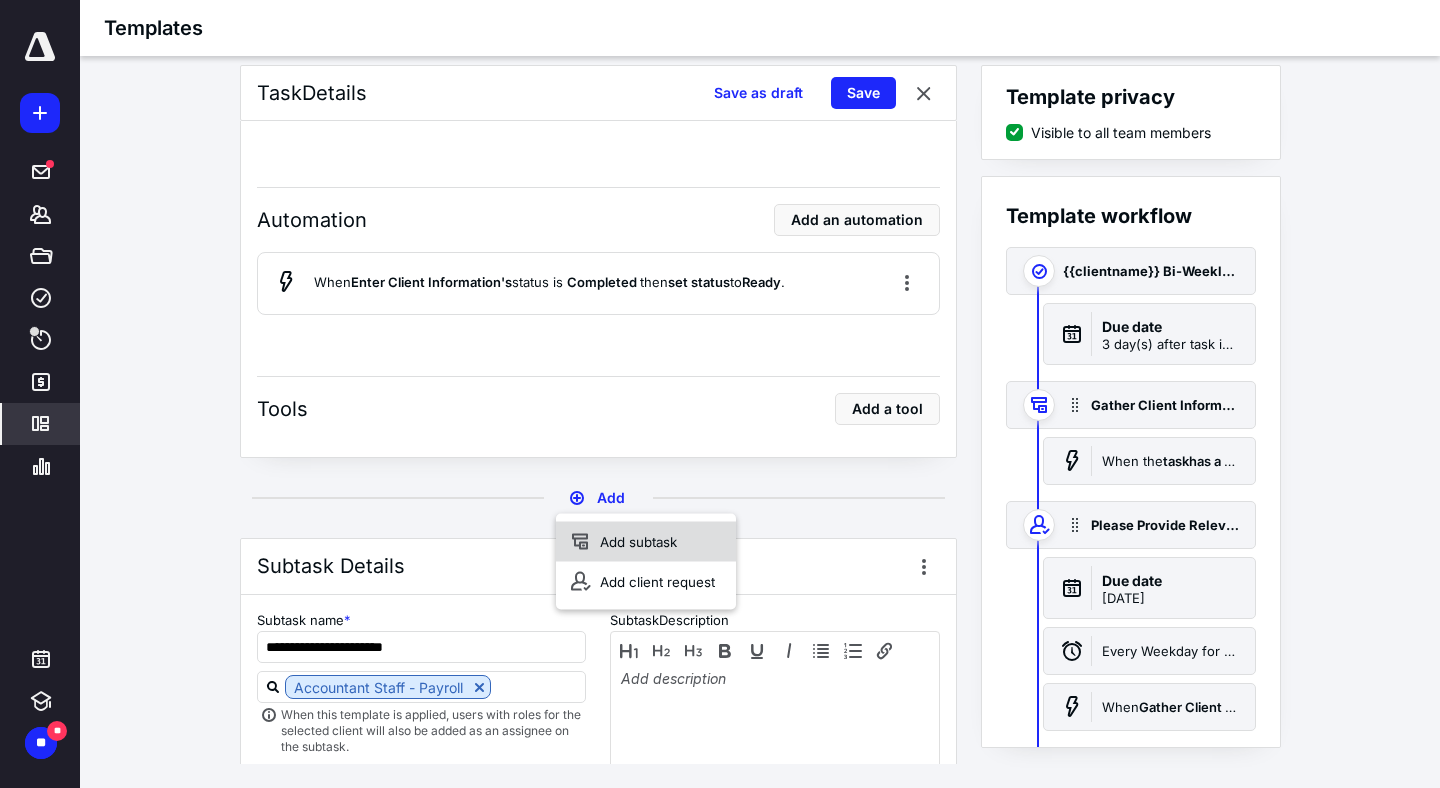 click 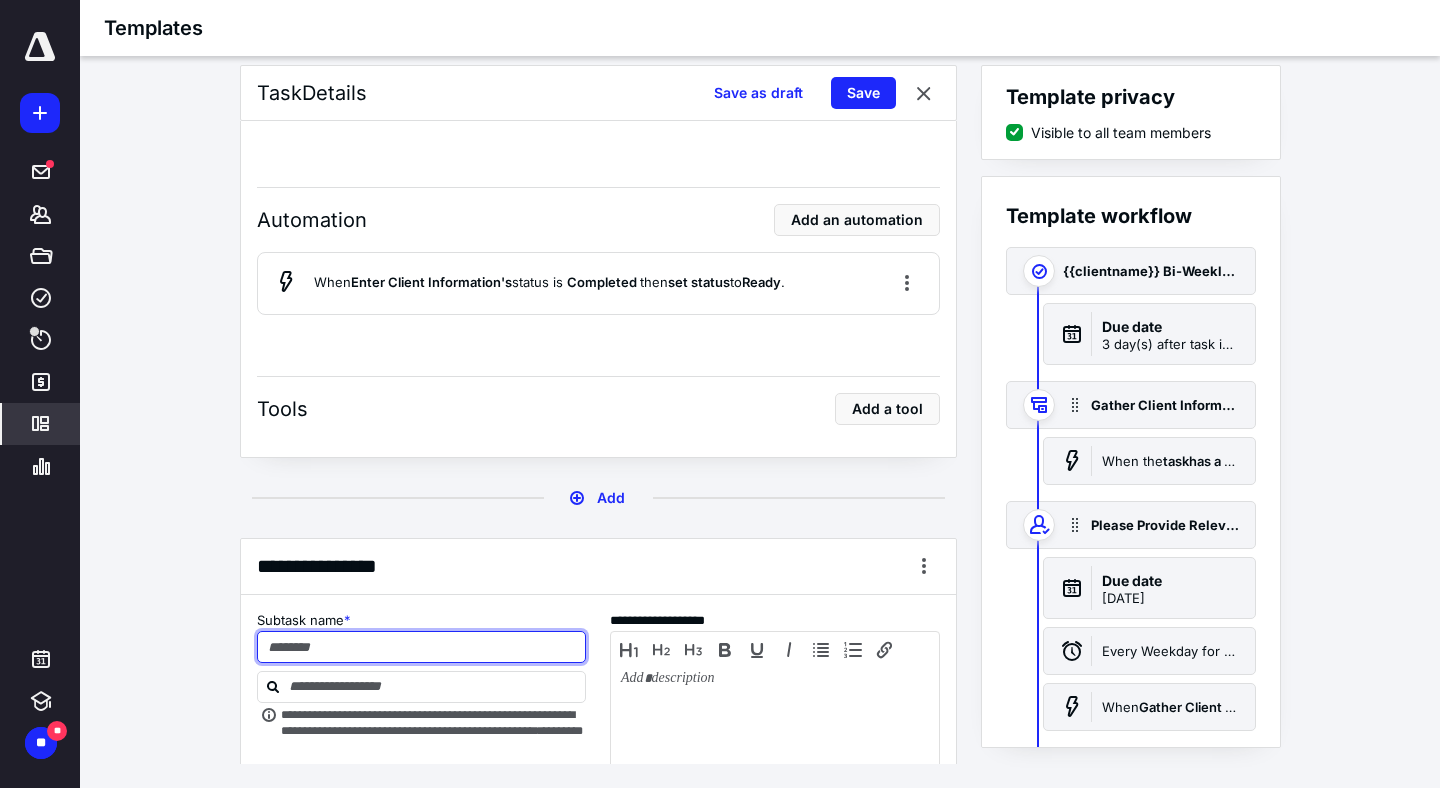 click at bounding box center (422, 647) 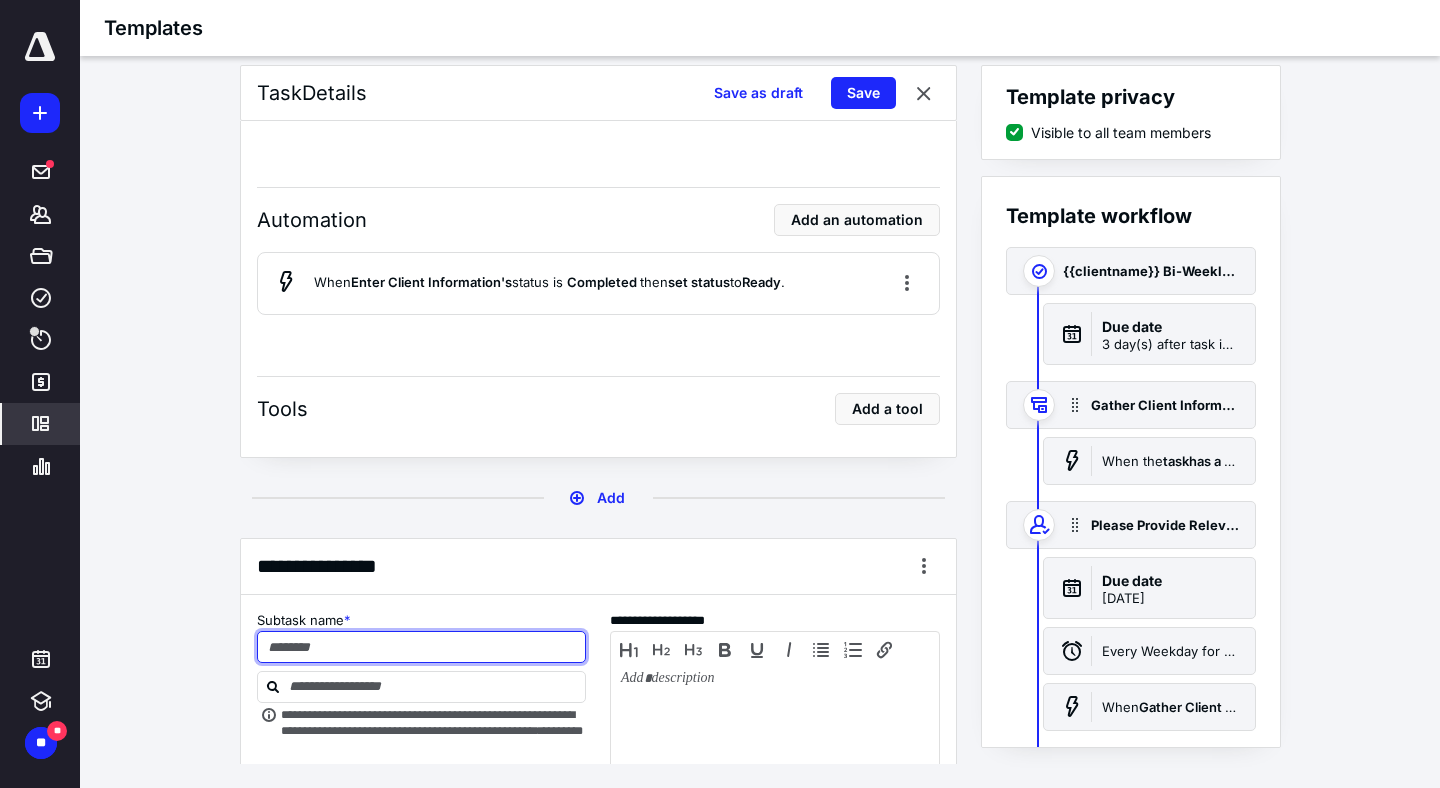 type on "*" 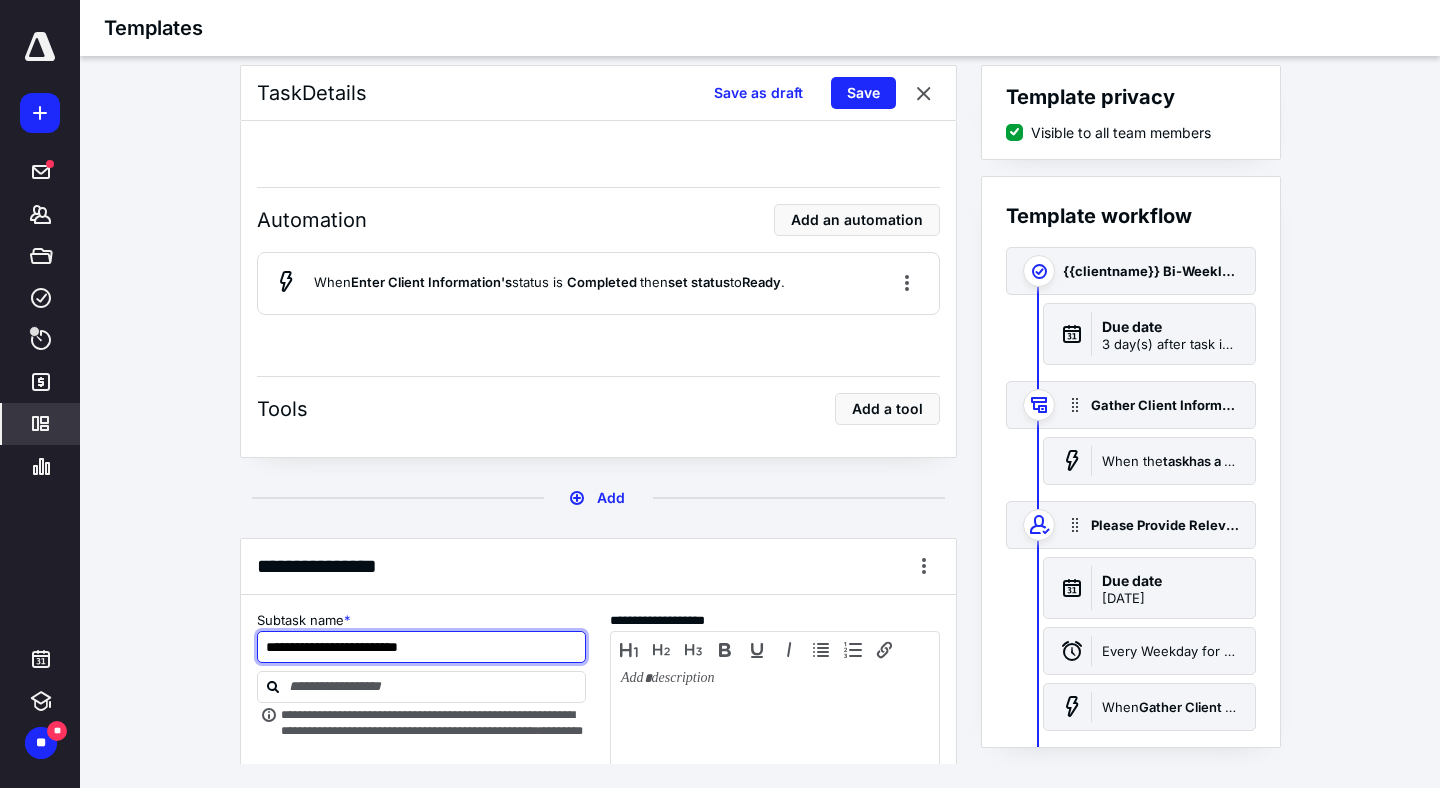type on "**********" 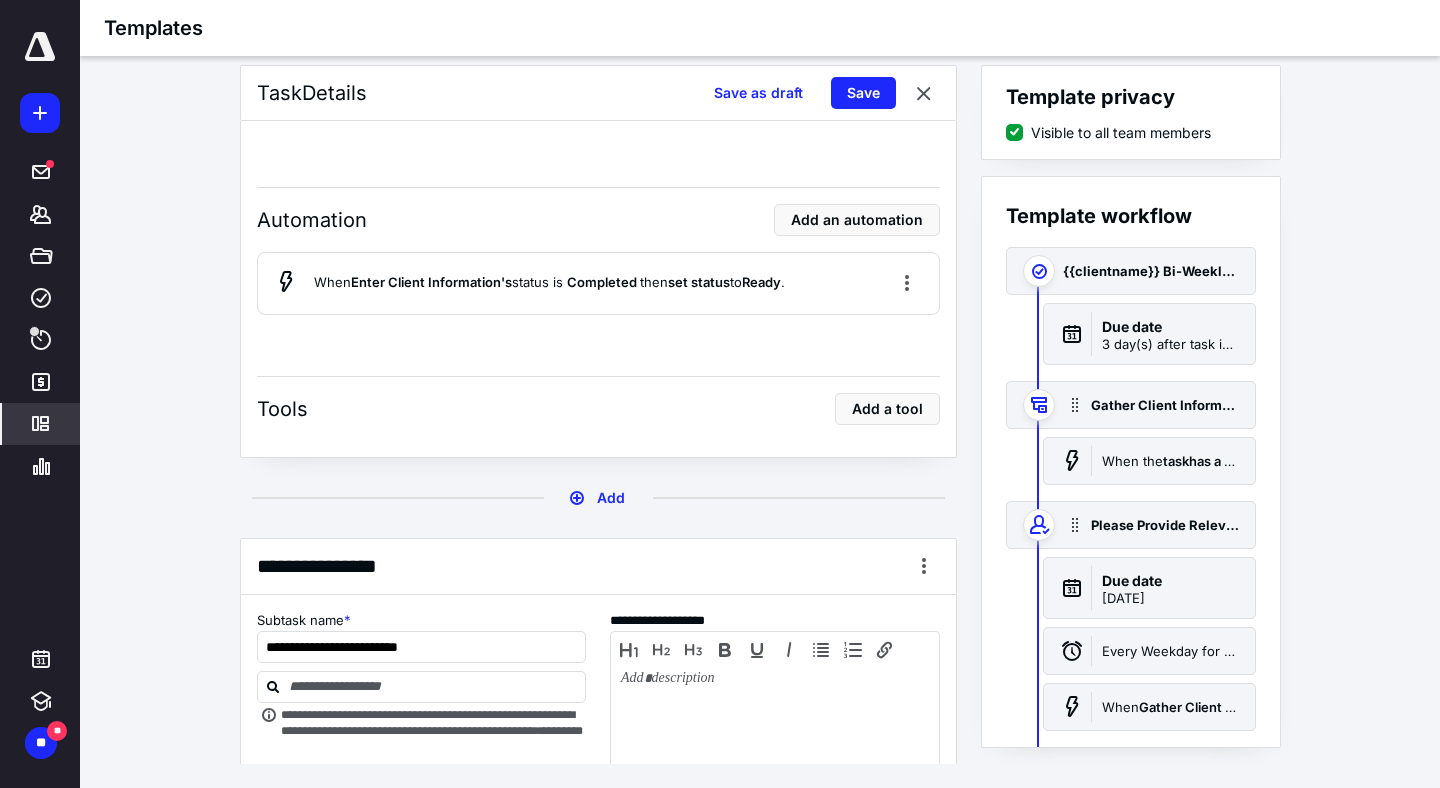 click on "**********" at bounding box center (598, 567) 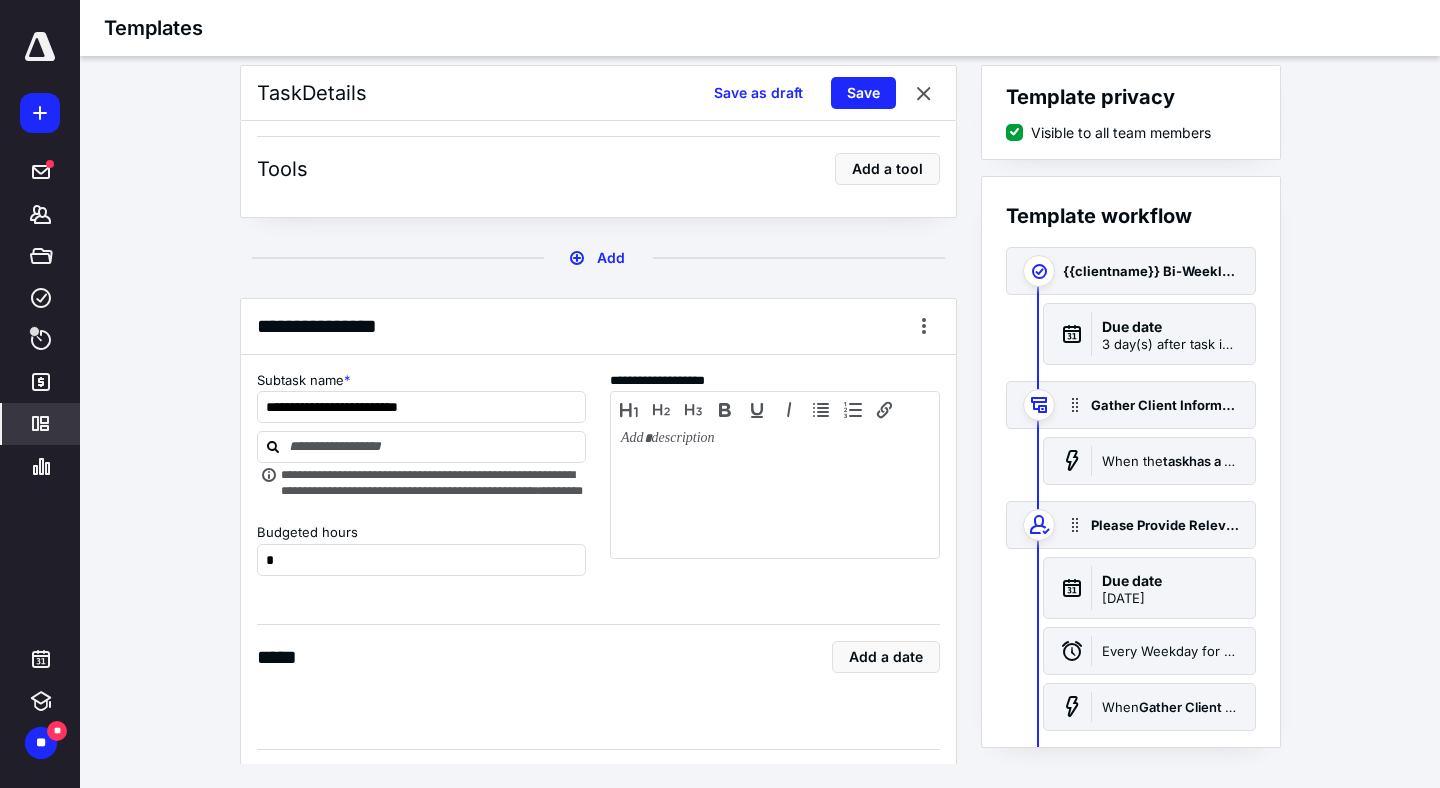 scroll, scrollTop: 4480, scrollLeft: 0, axis: vertical 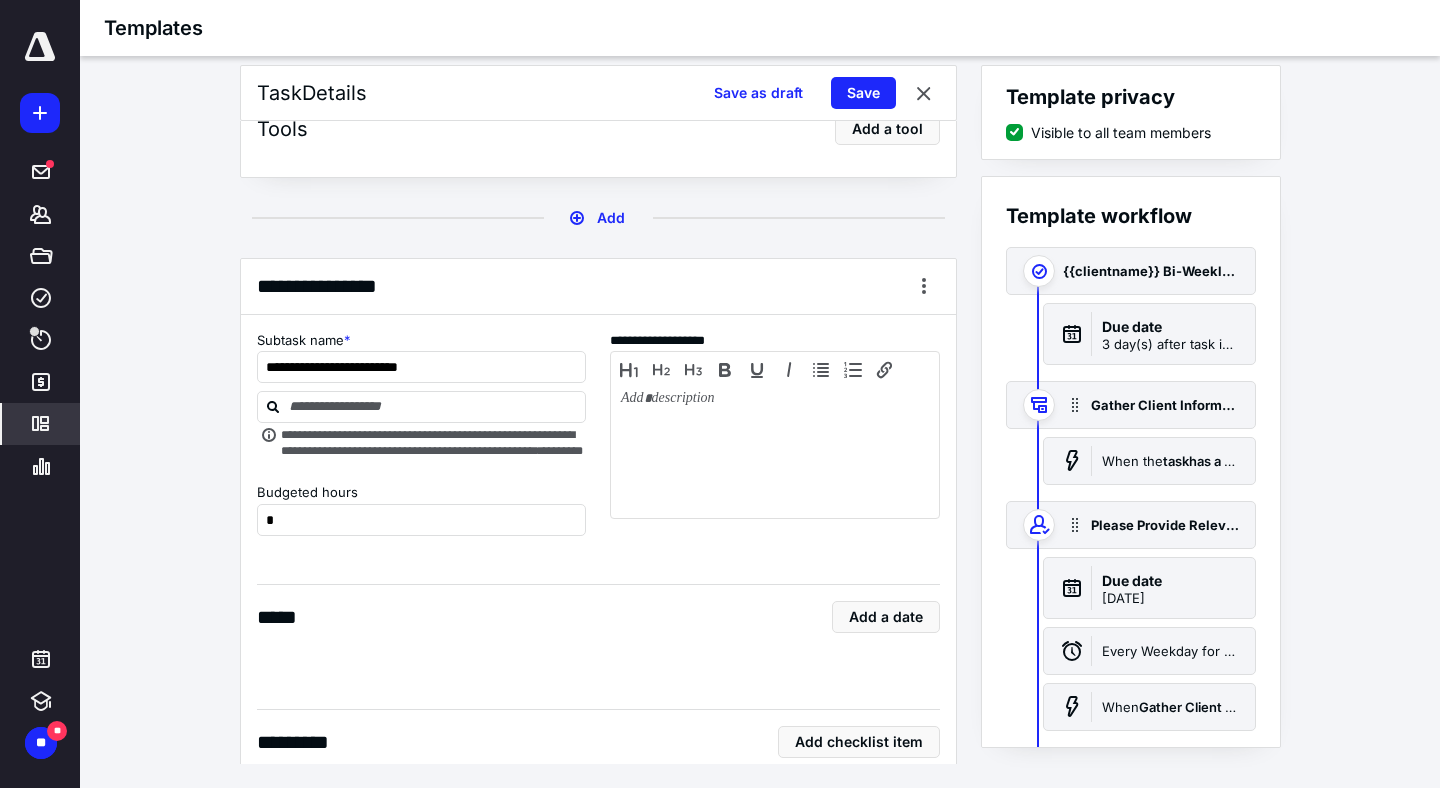 click on "**********" at bounding box center (422, 449) 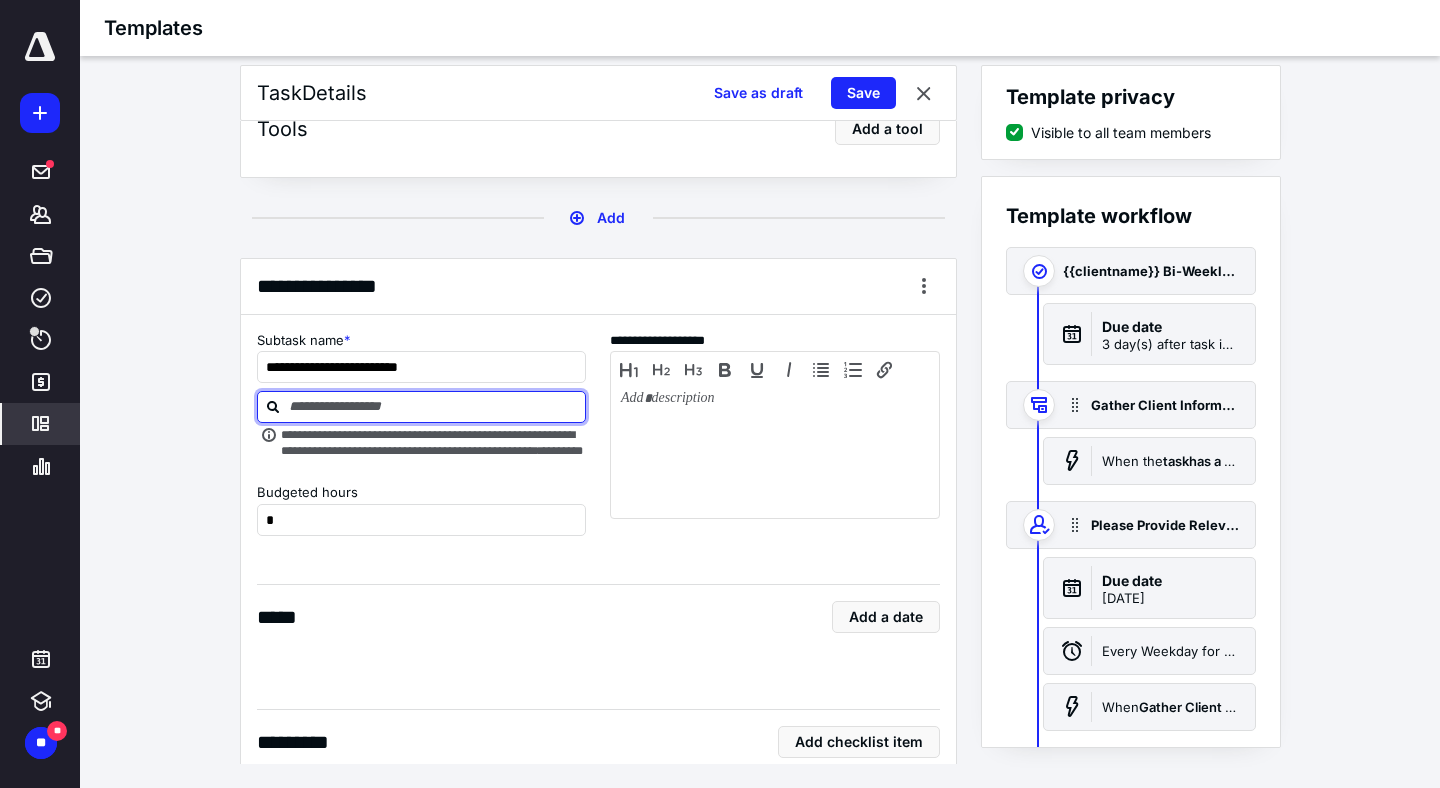 click at bounding box center [434, 406] 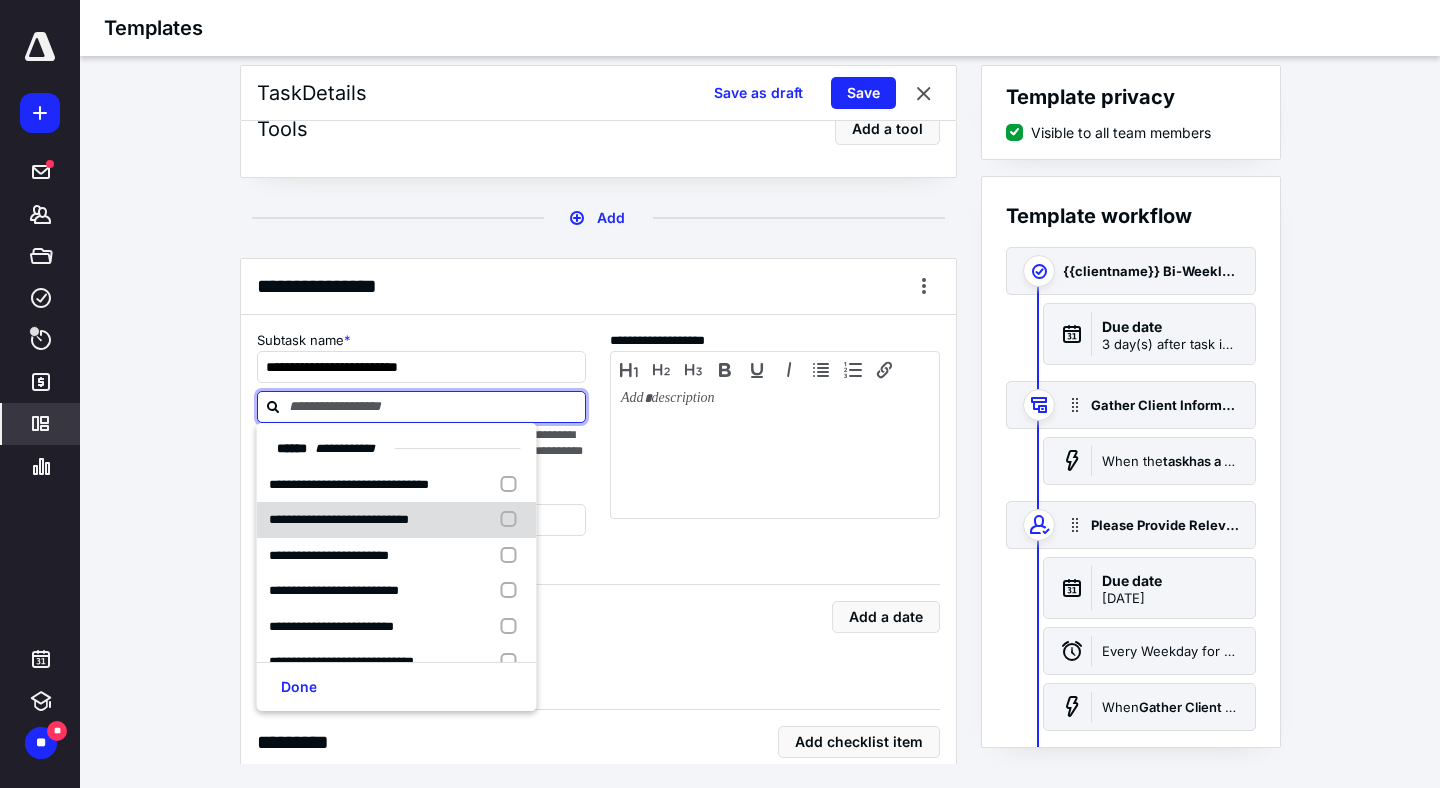 click at bounding box center (513, 520) 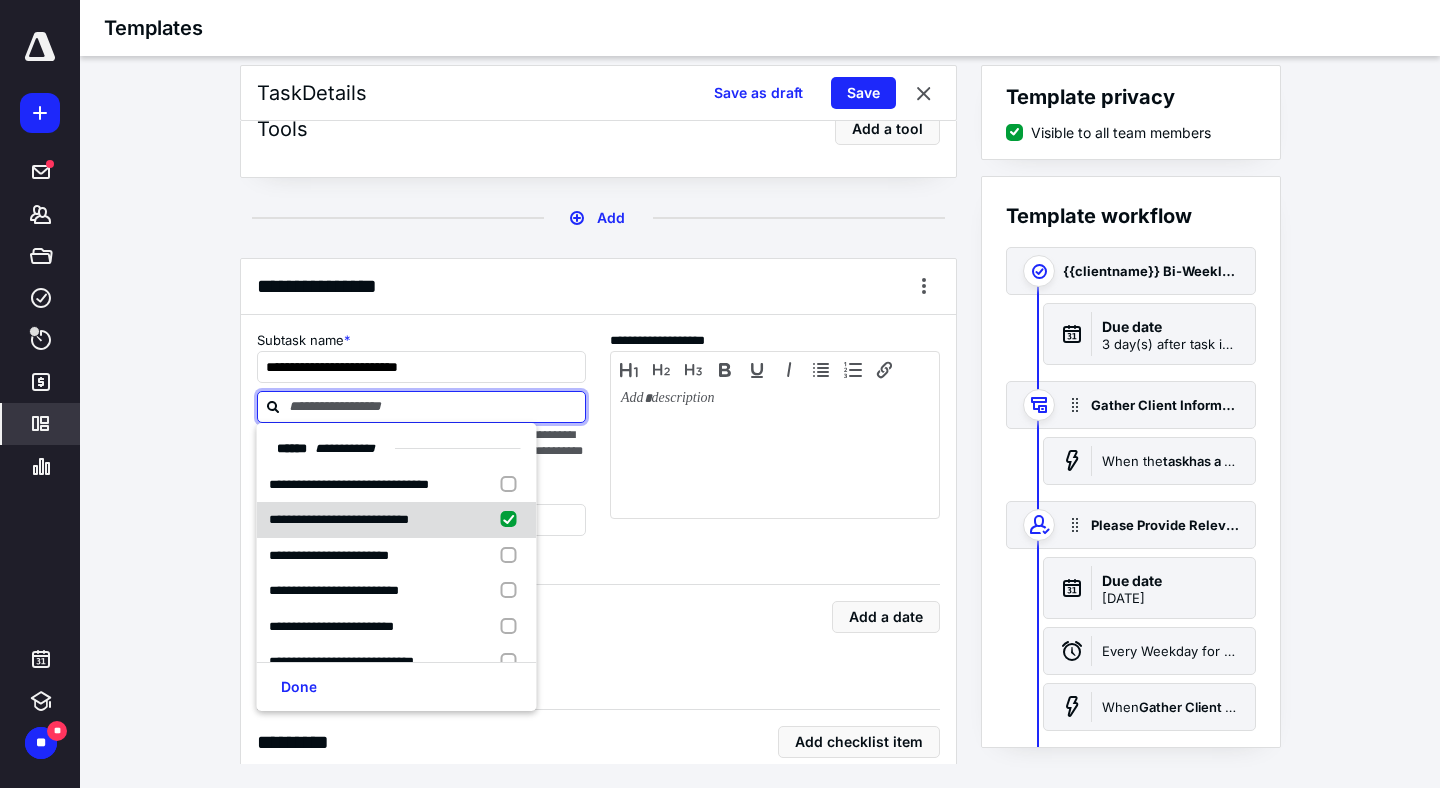 checkbox on "true" 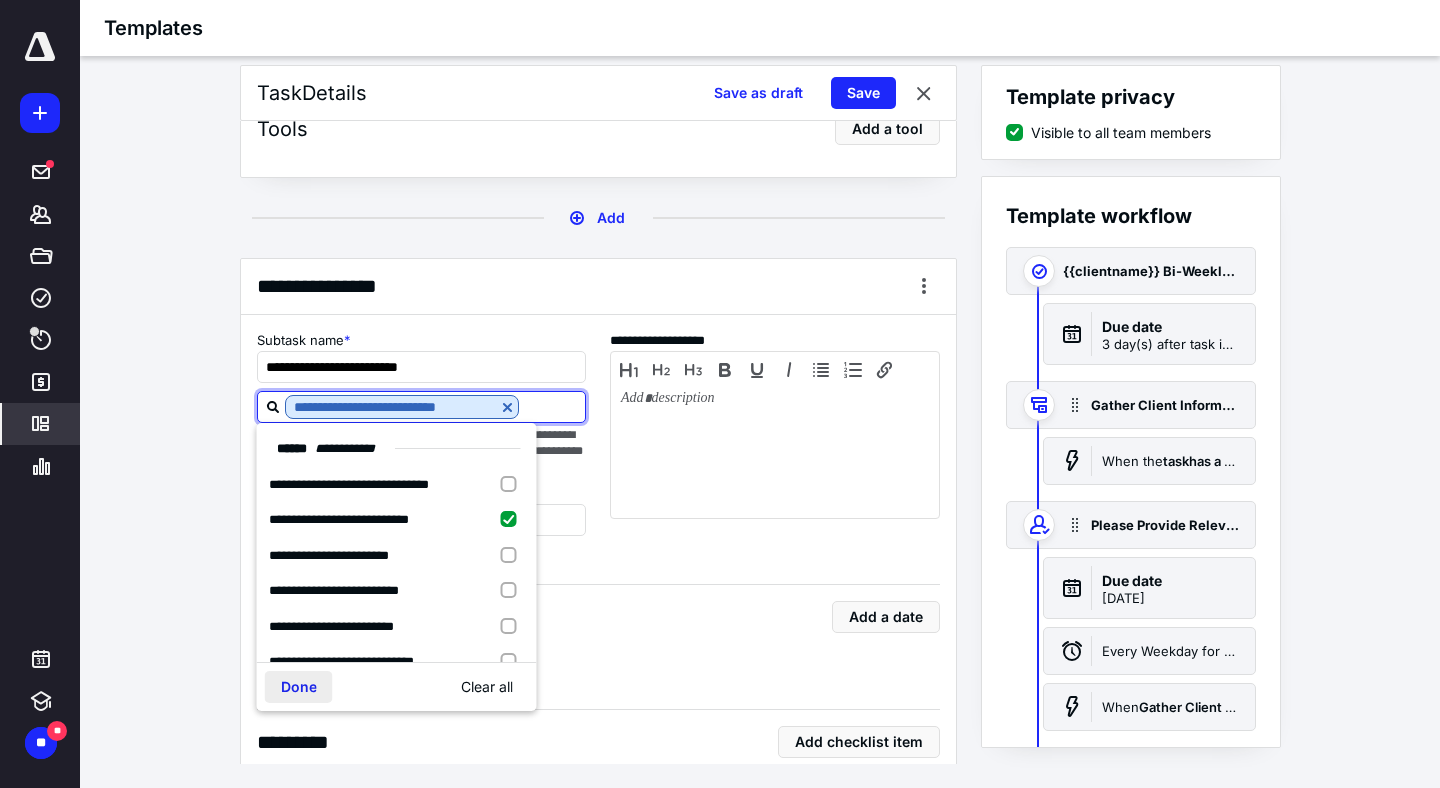 click on "Done" at bounding box center [299, 687] 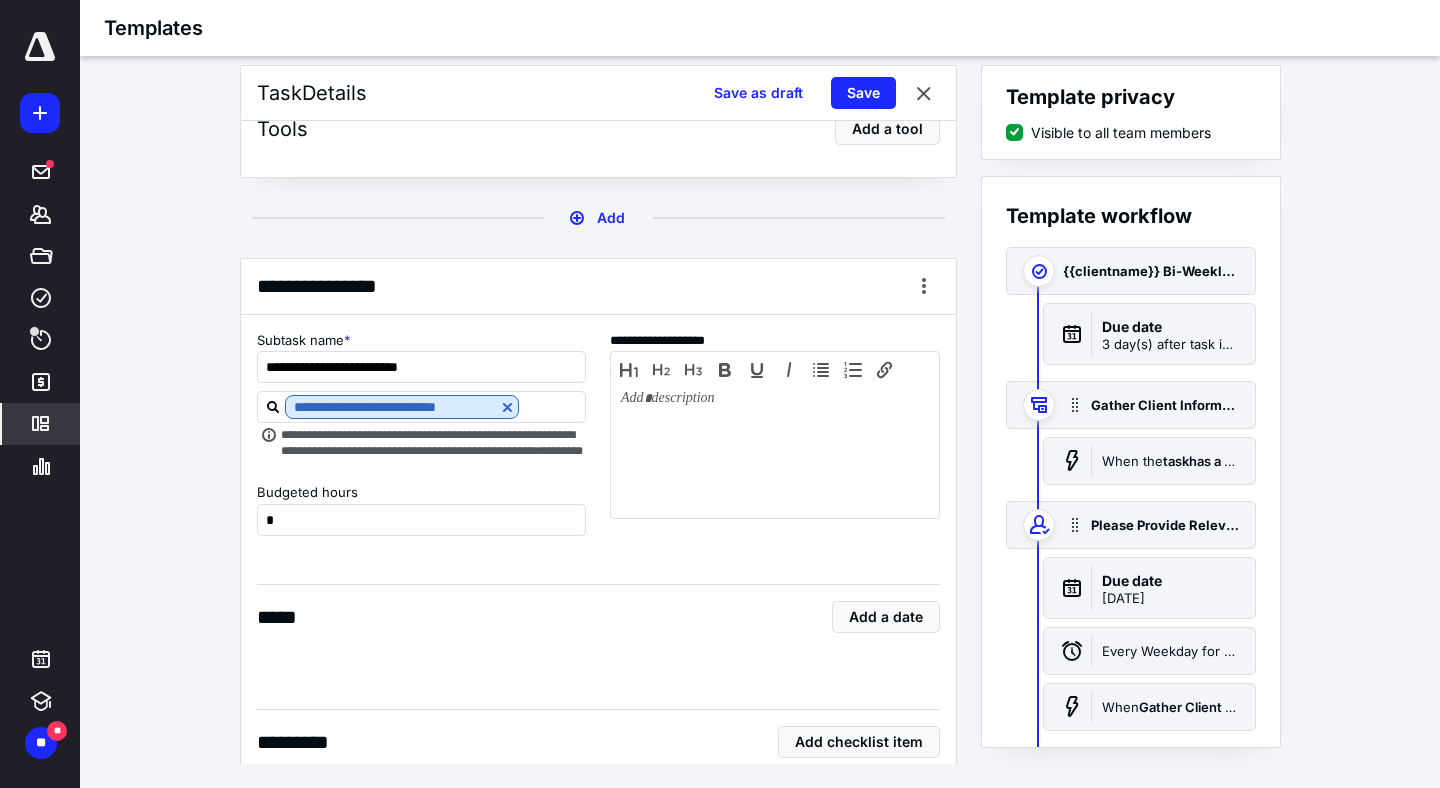 click on "**********" at bounding box center (598, 665) 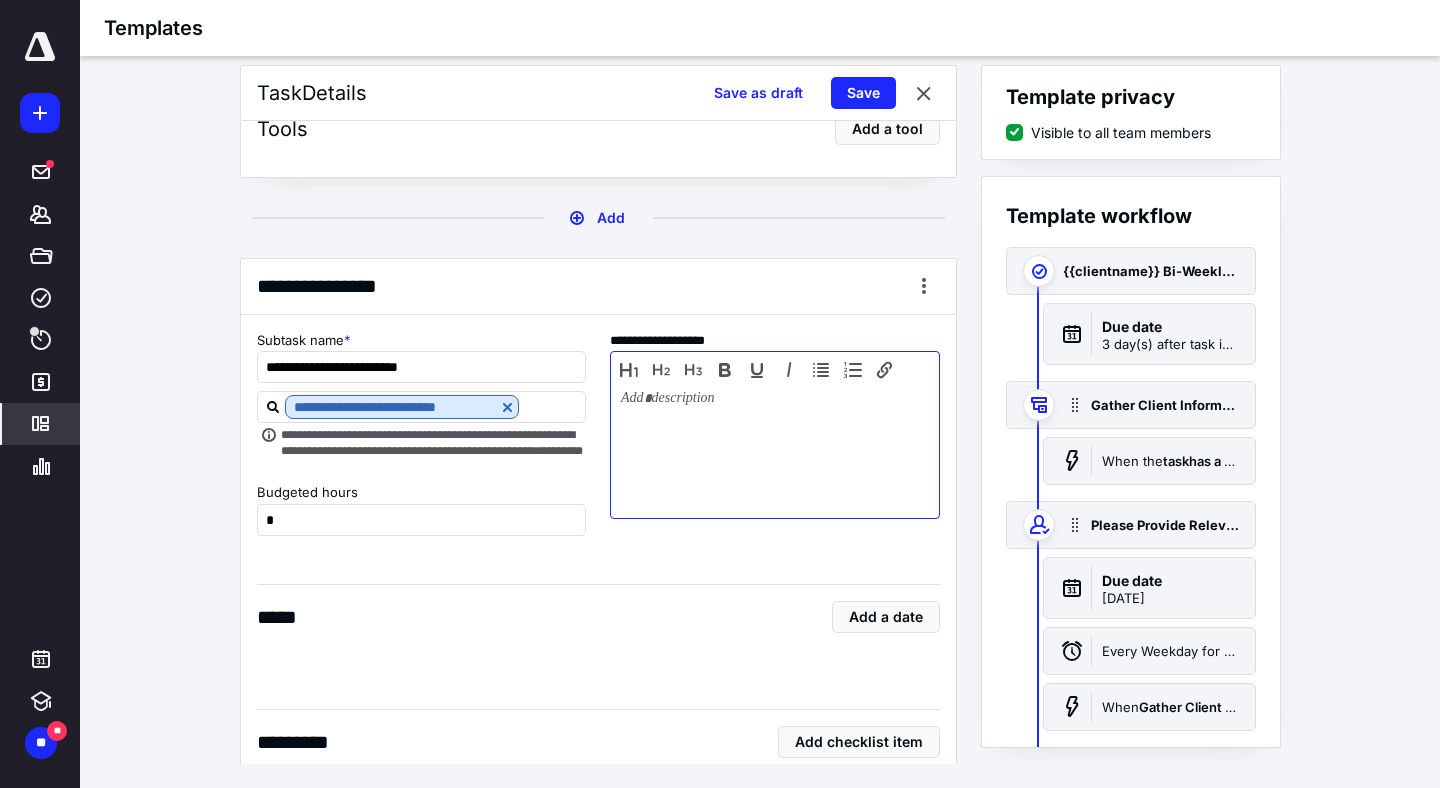 click at bounding box center [775, 450] 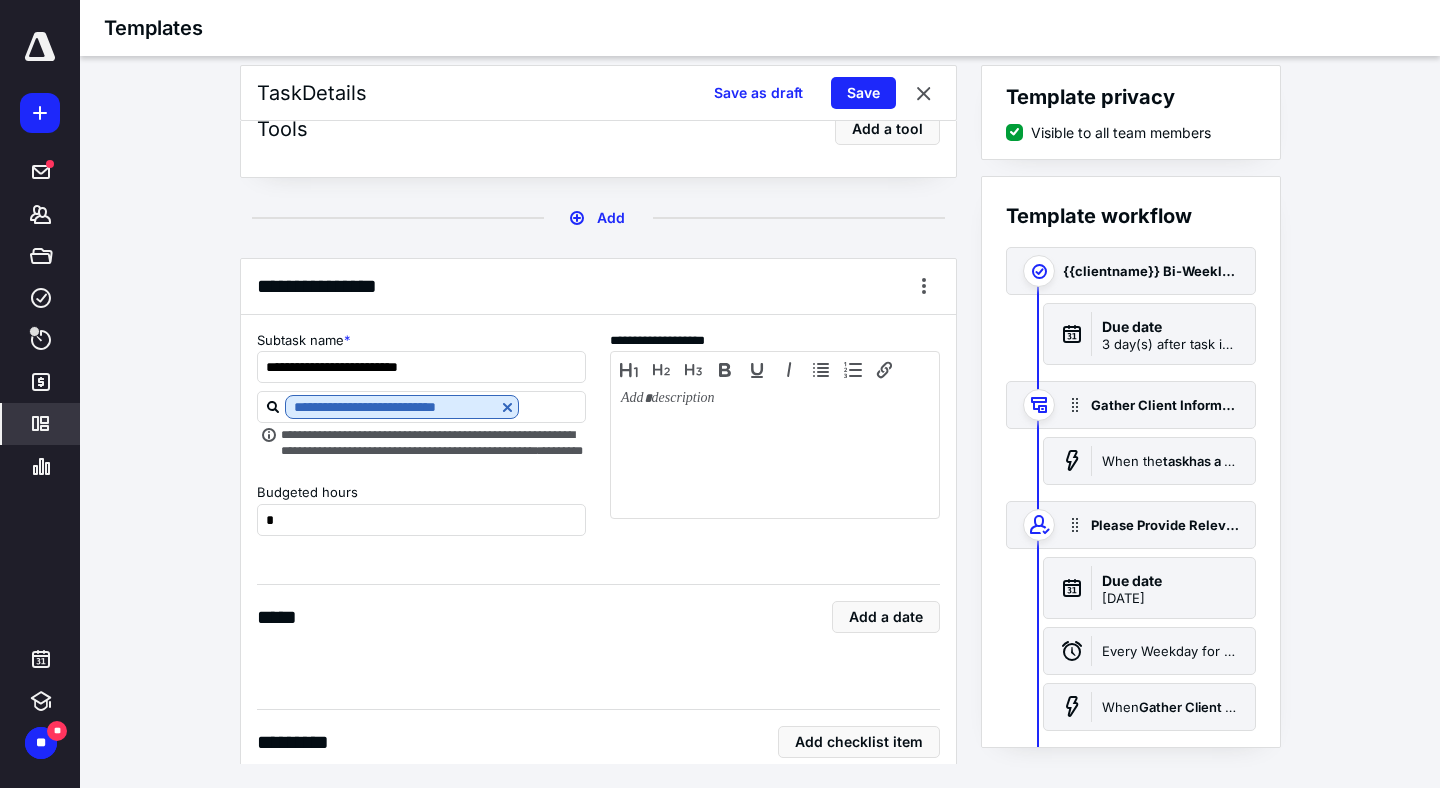 click on "**********" at bounding box center [598, 665] 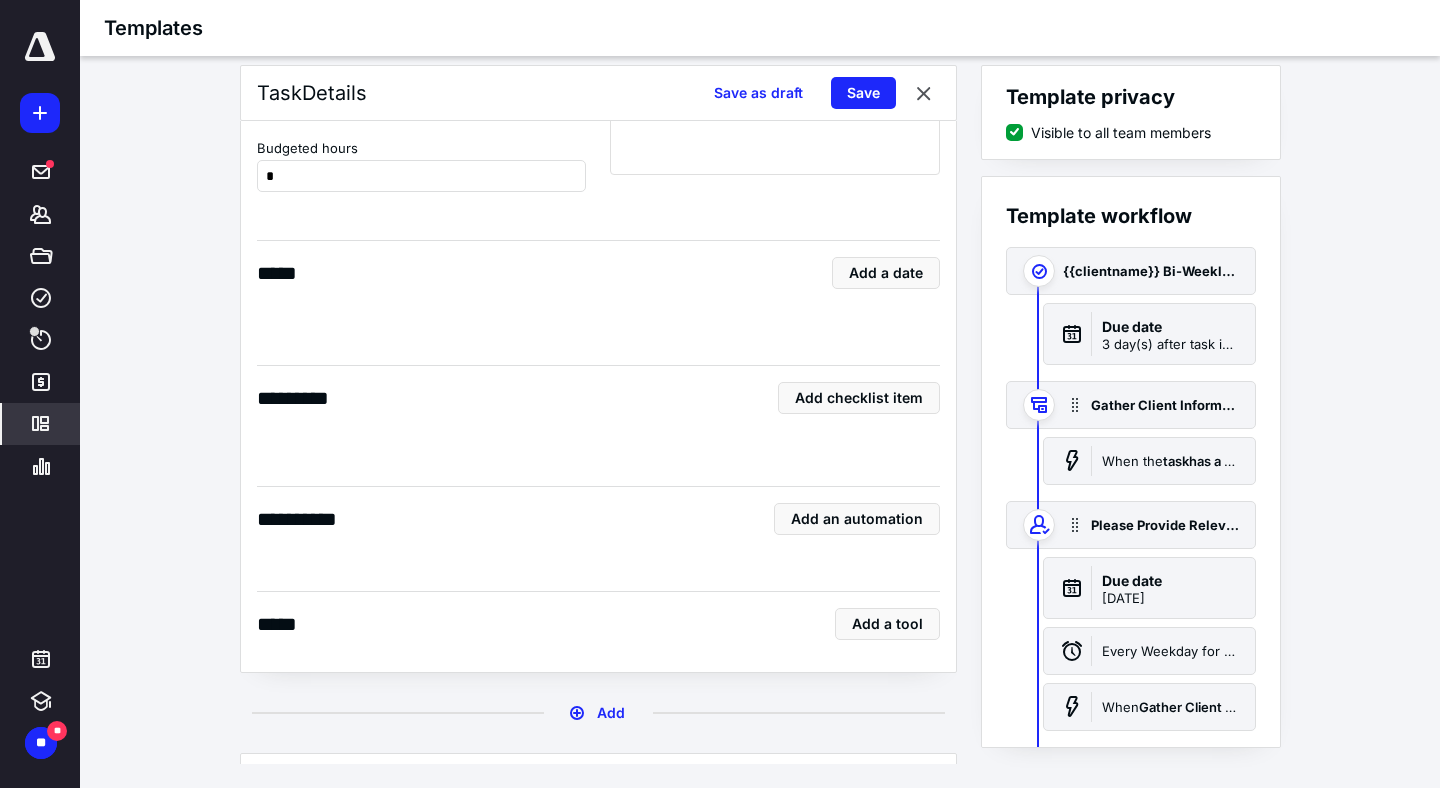 scroll, scrollTop: 4840, scrollLeft: 0, axis: vertical 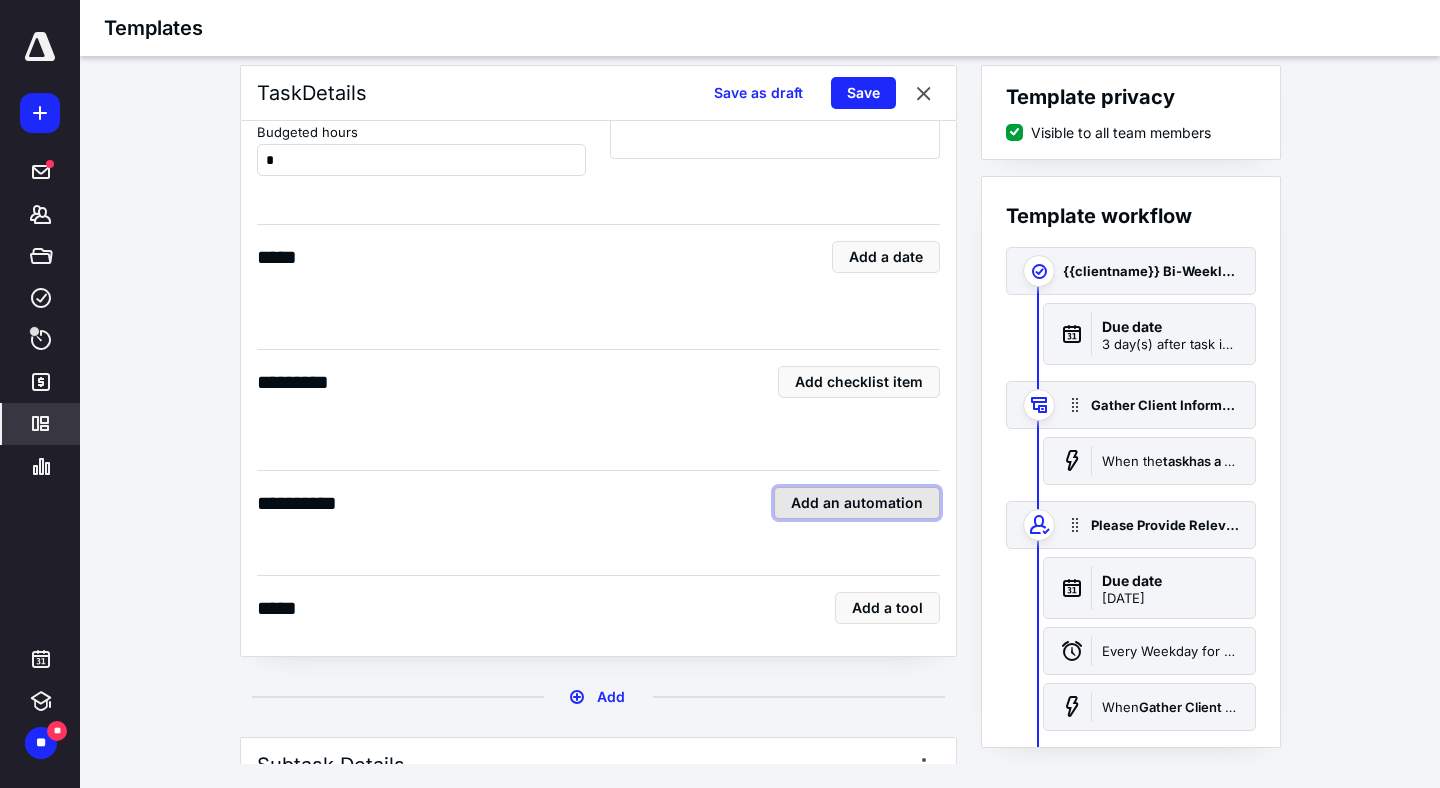 click on "Add an automation" at bounding box center [857, 503] 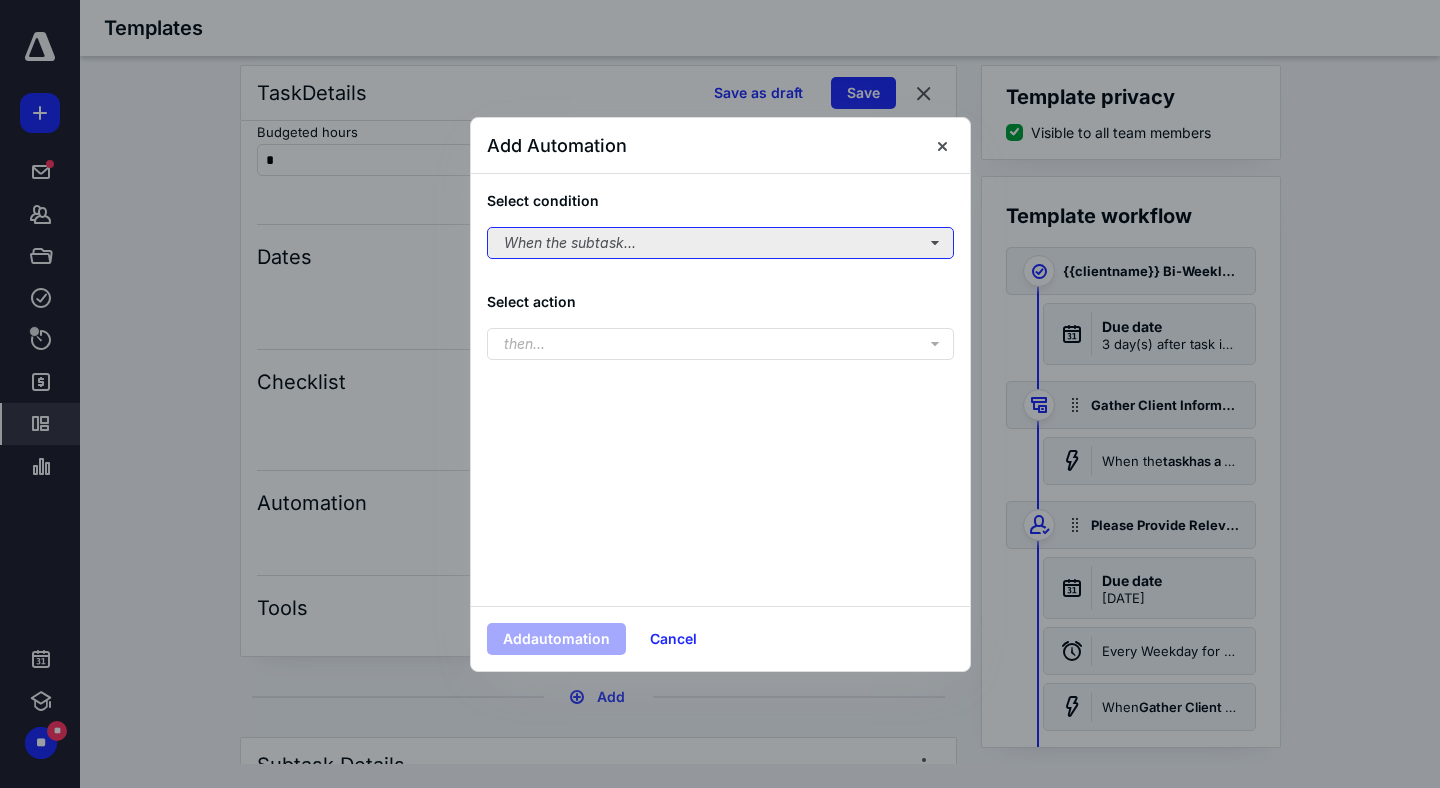 click on "When the subtask..." at bounding box center (720, 243) 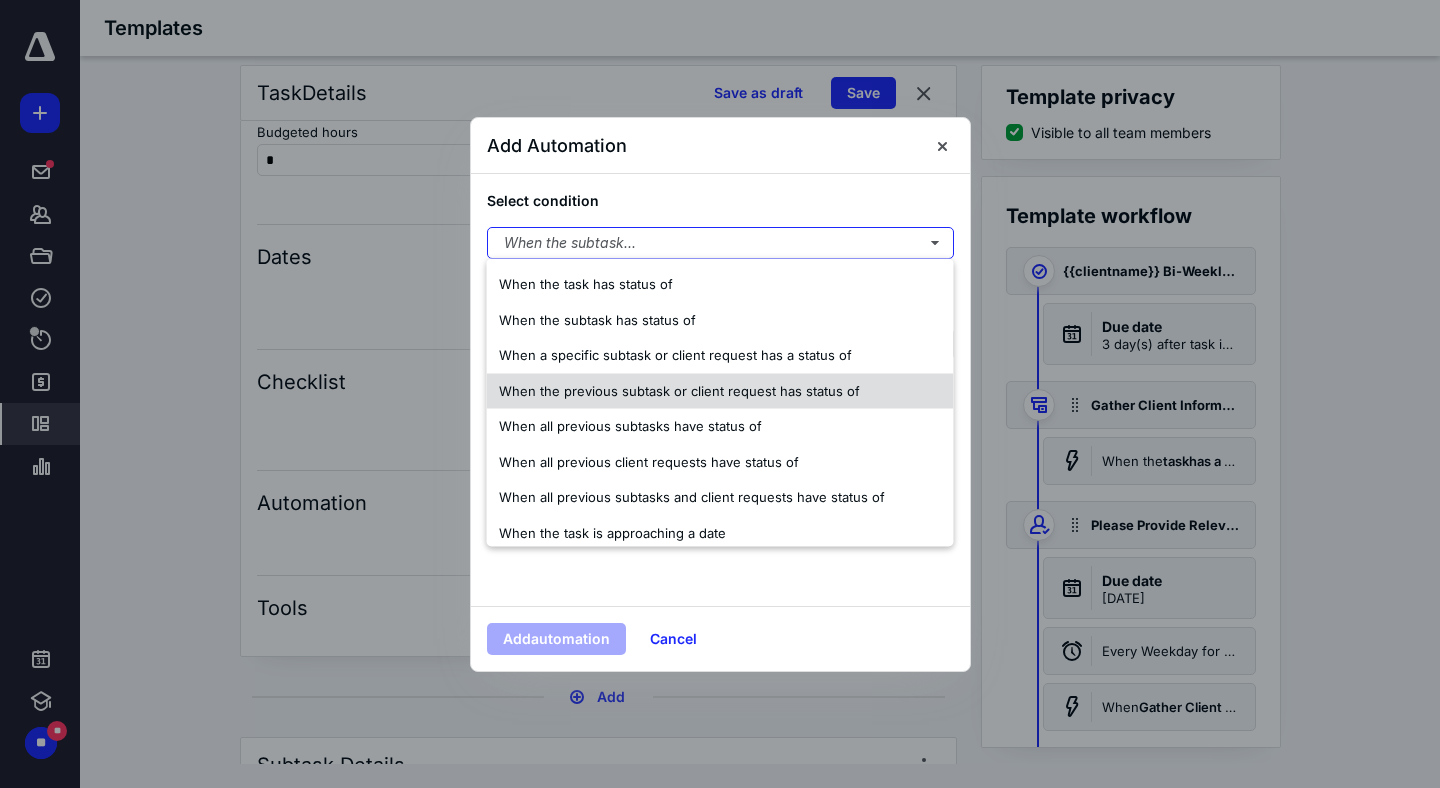 click on "When the previous subtask or client request has status of" at bounding box center [679, 390] 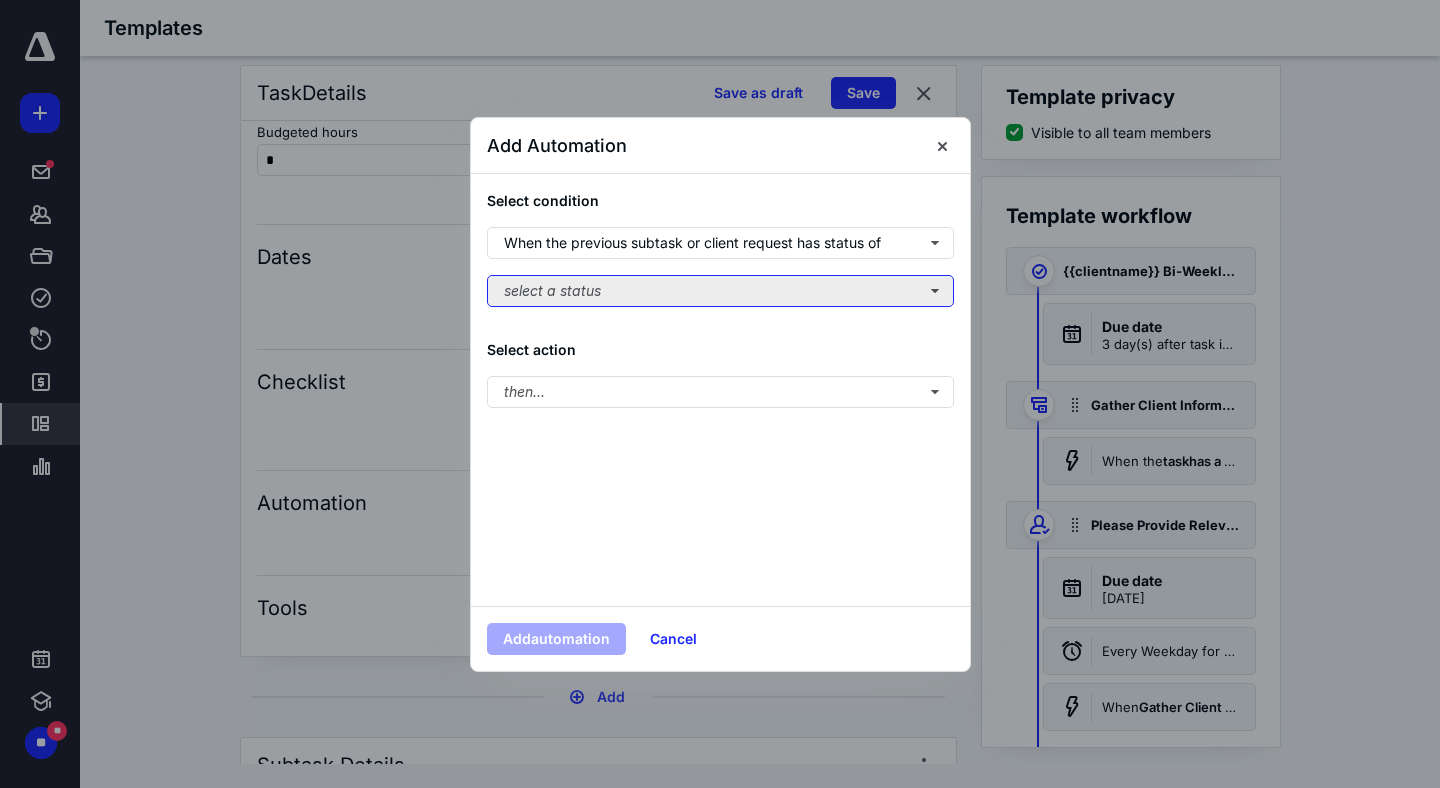click on "select a status" at bounding box center [720, 291] 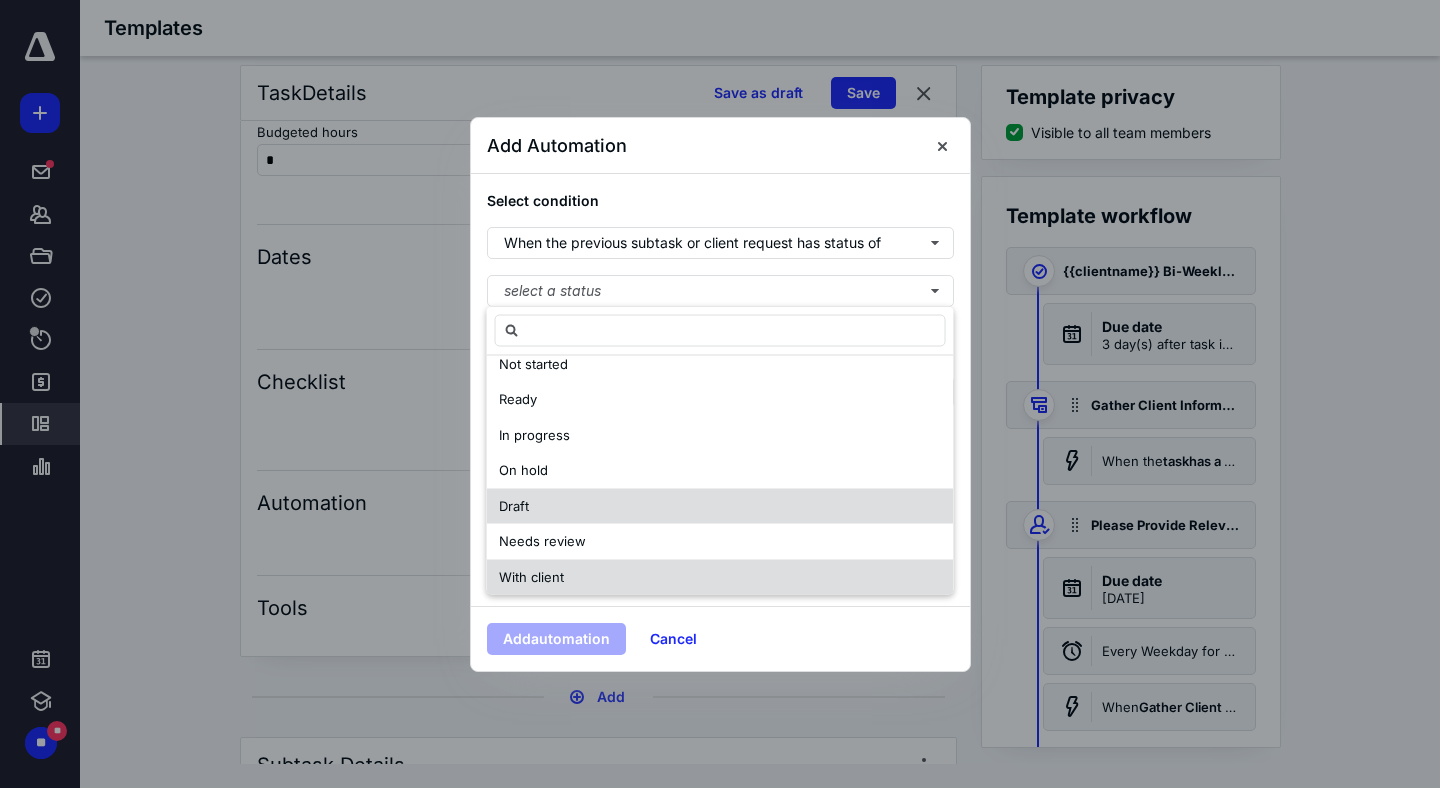 scroll, scrollTop: 88, scrollLeft: 0, axis: vertical 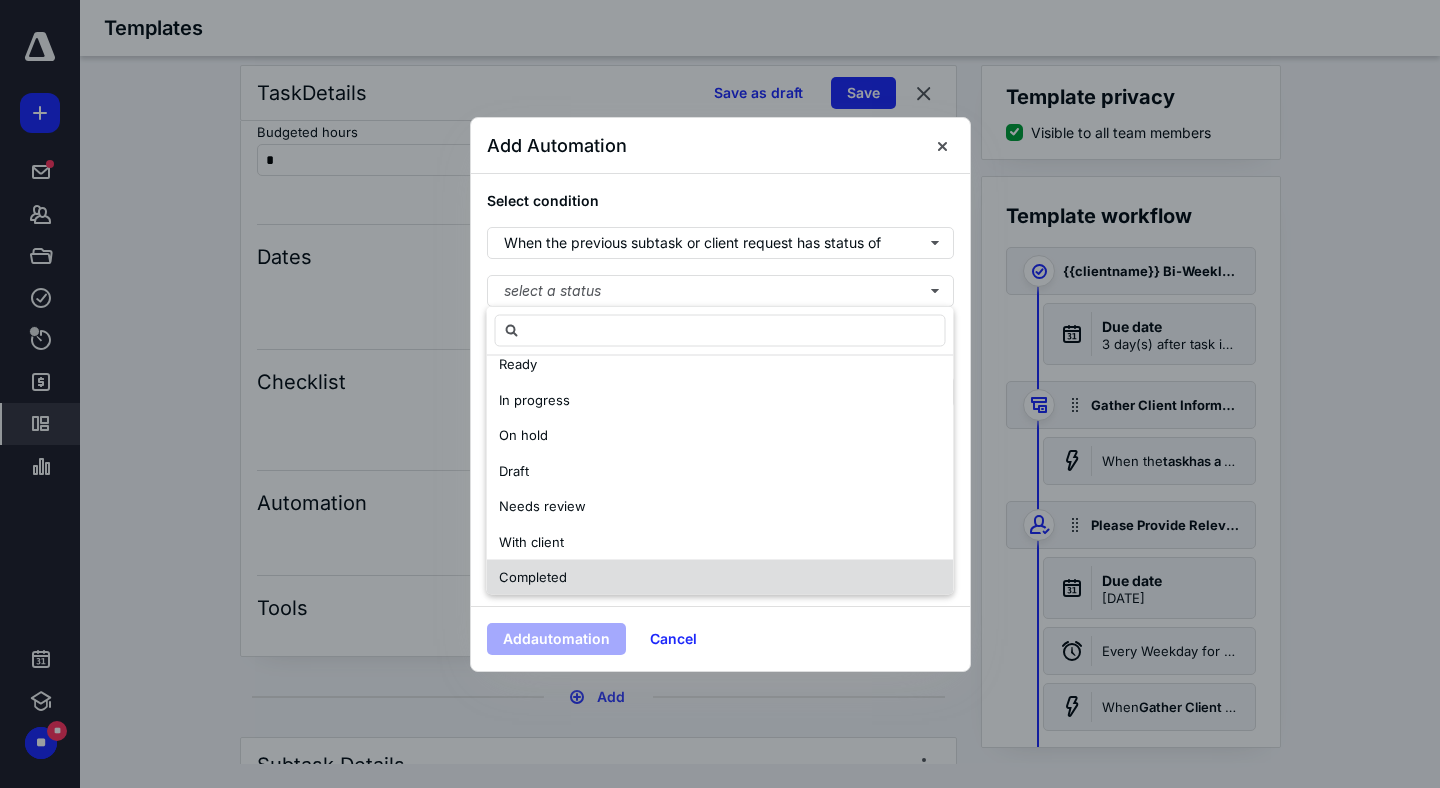 click on "Completed" at bounding box center [533, 577] 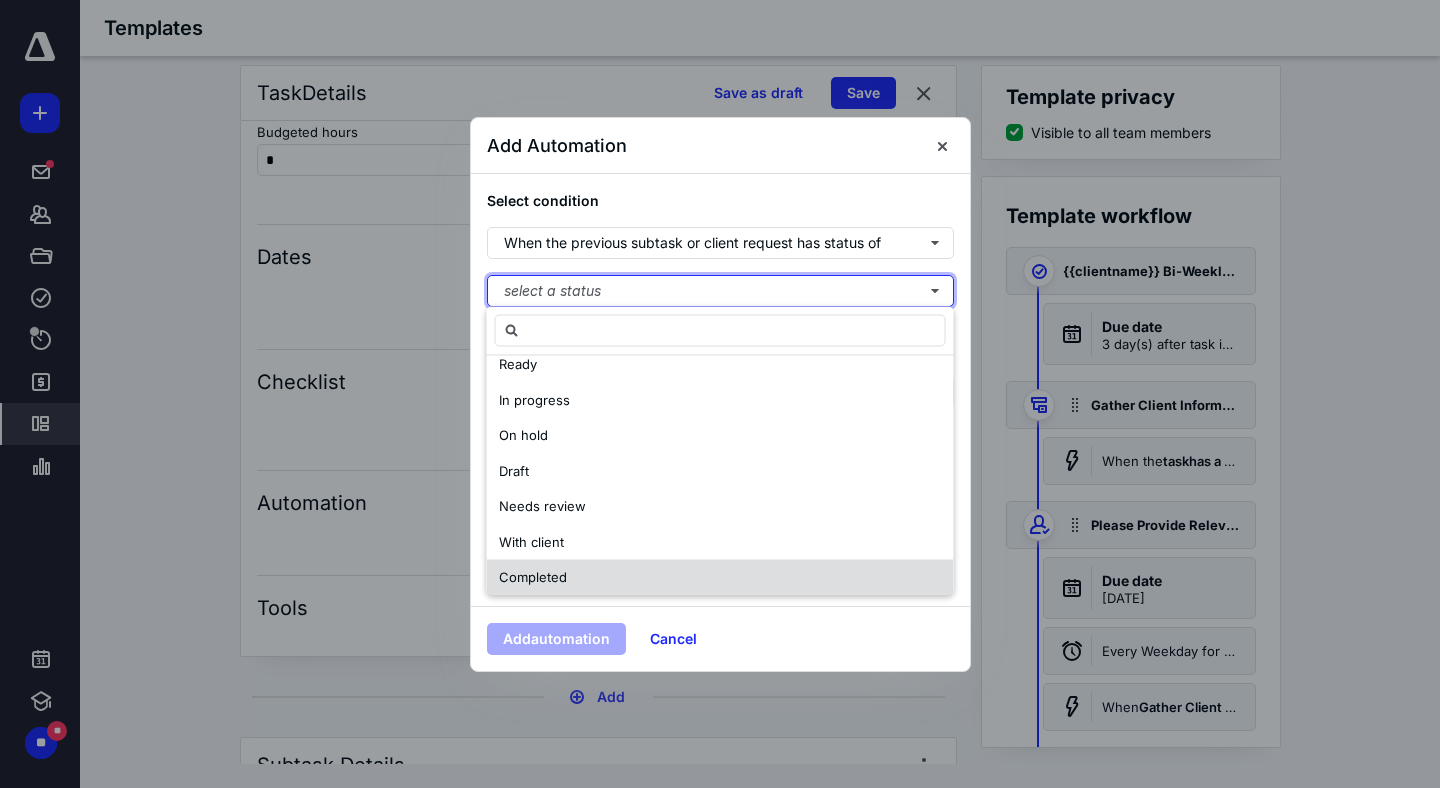 scroll, scrollTop: 0, scrollLeft: 0, axis: both 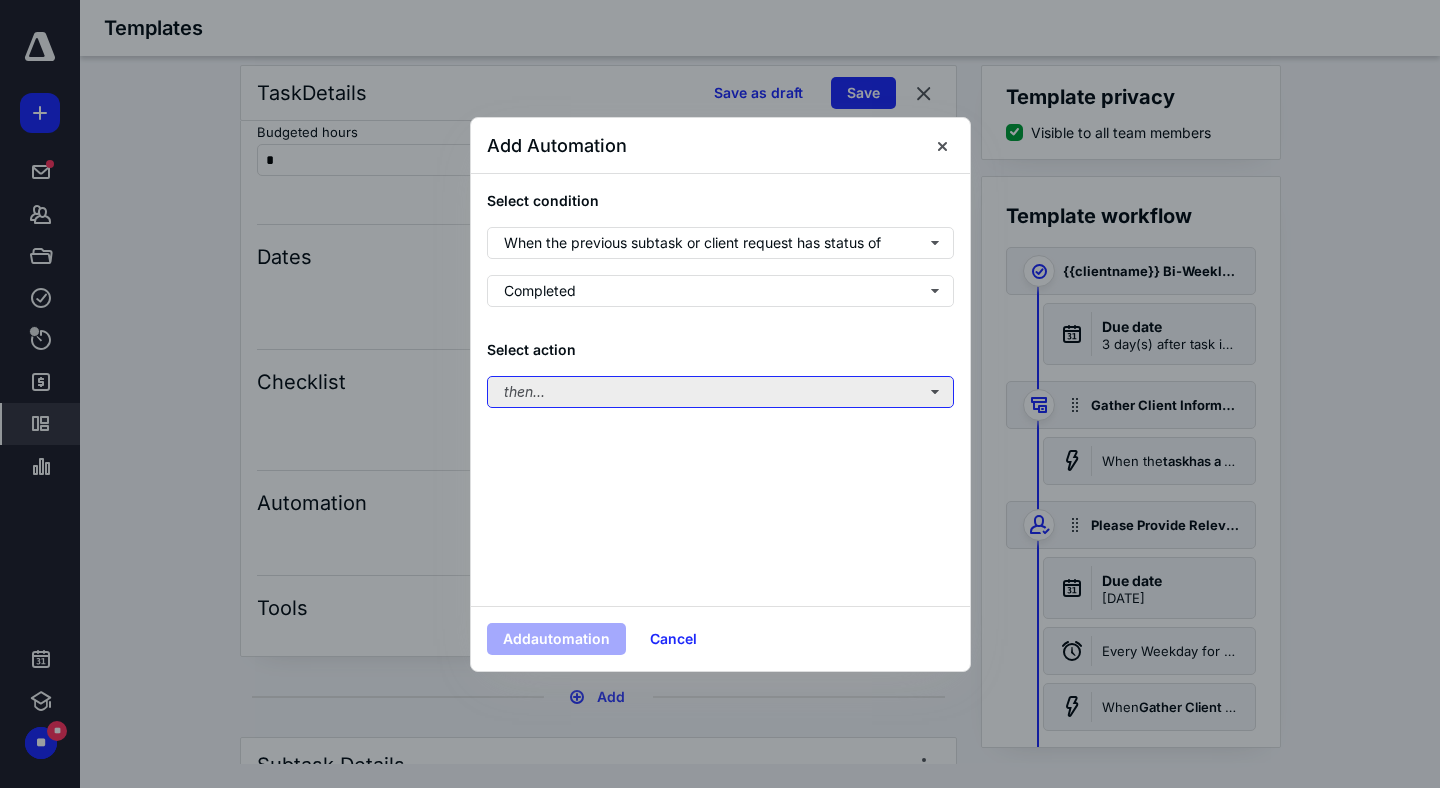 click on "then..." at bounding box center [720, 392] 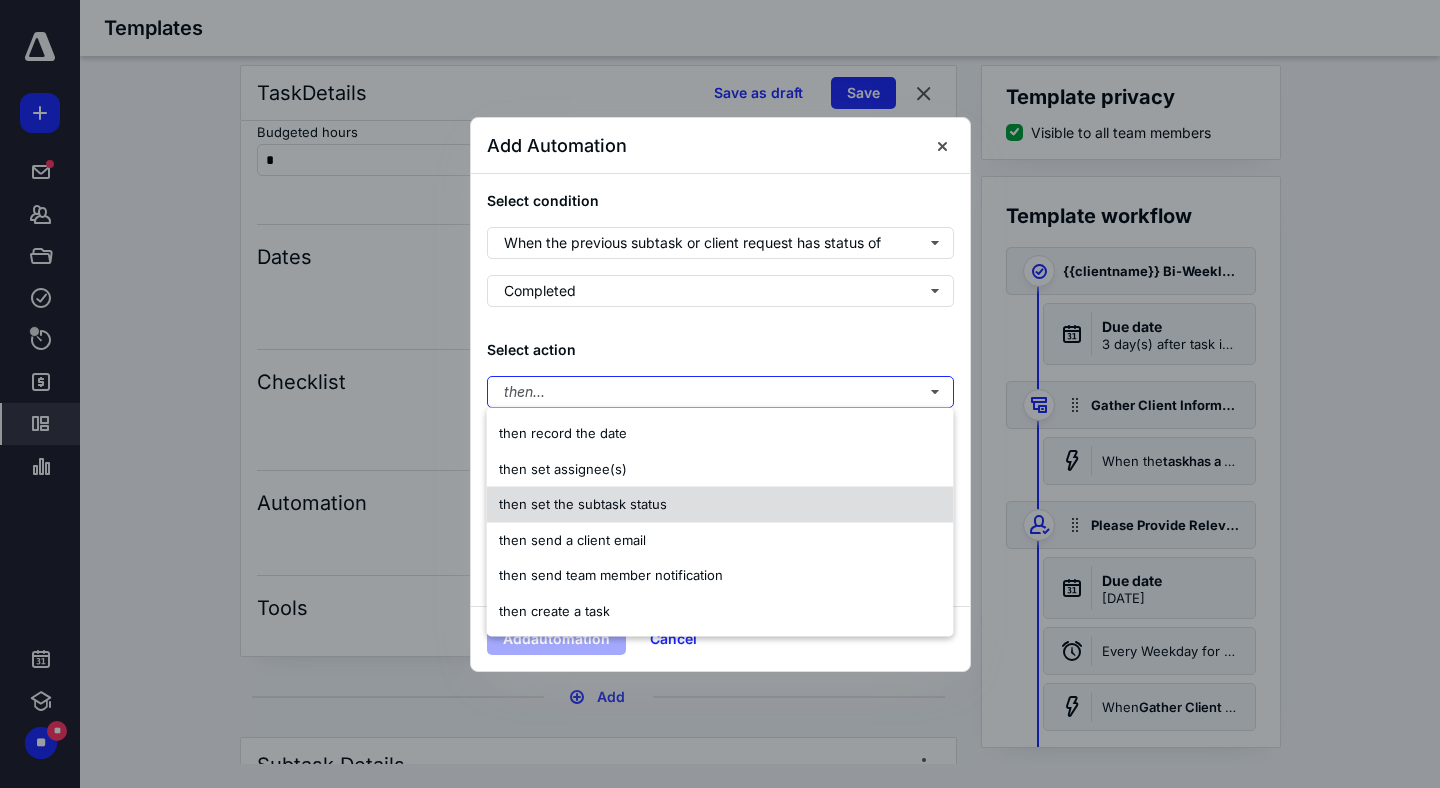 click on "then set the subtask status" at bounding box center (583, 504) 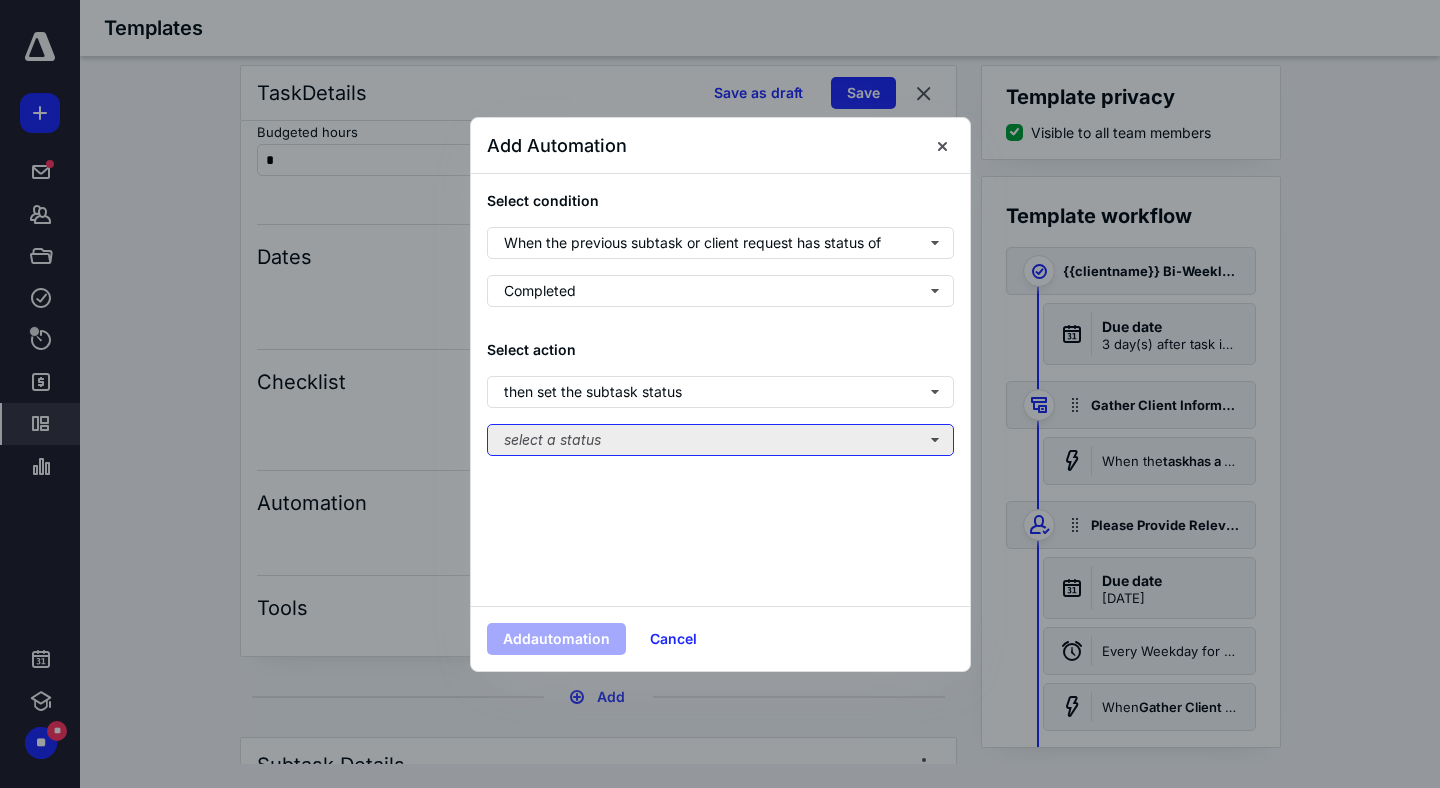 click on "select a status" at bounding box center (720, 440) 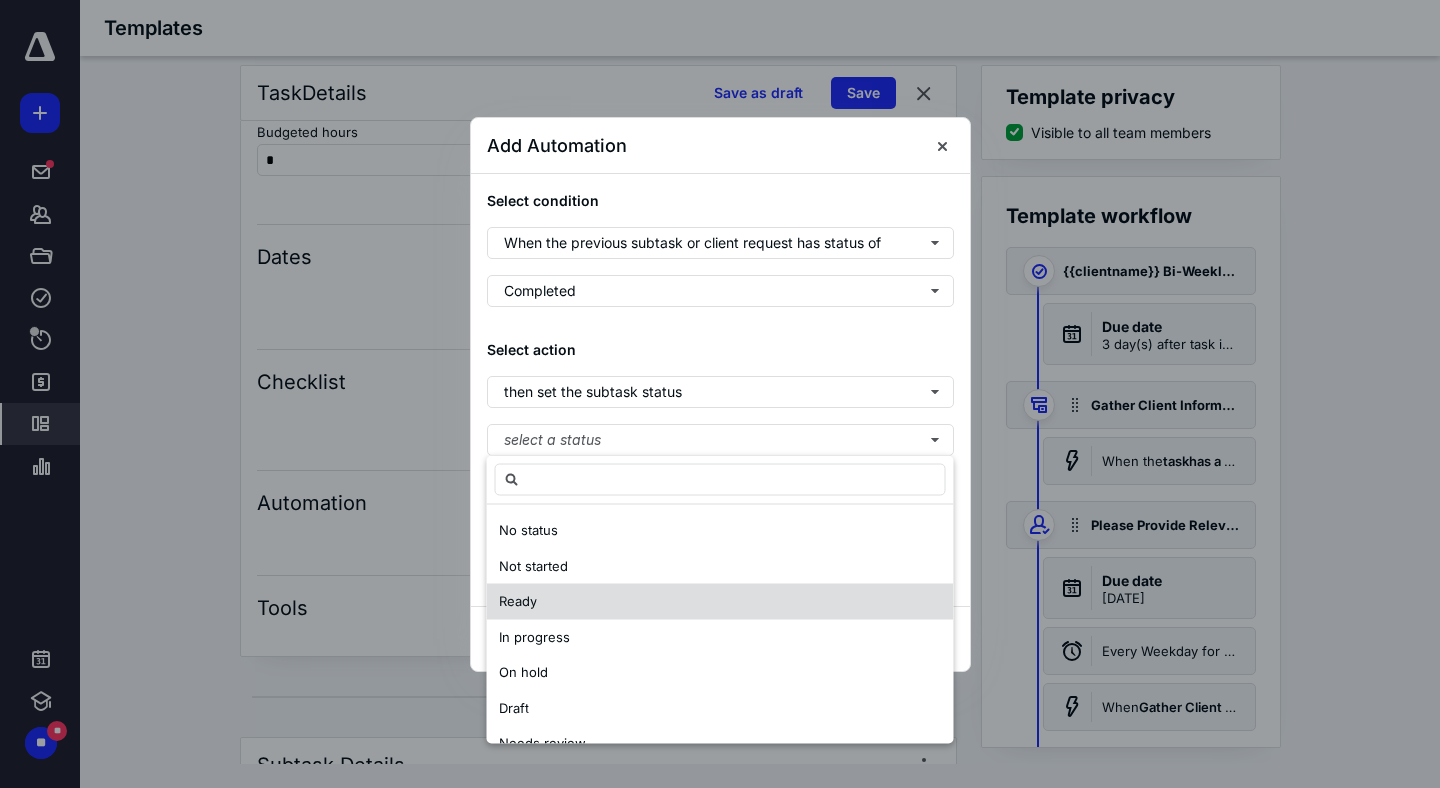 click on "Ready" at bounding box center (720, 602) 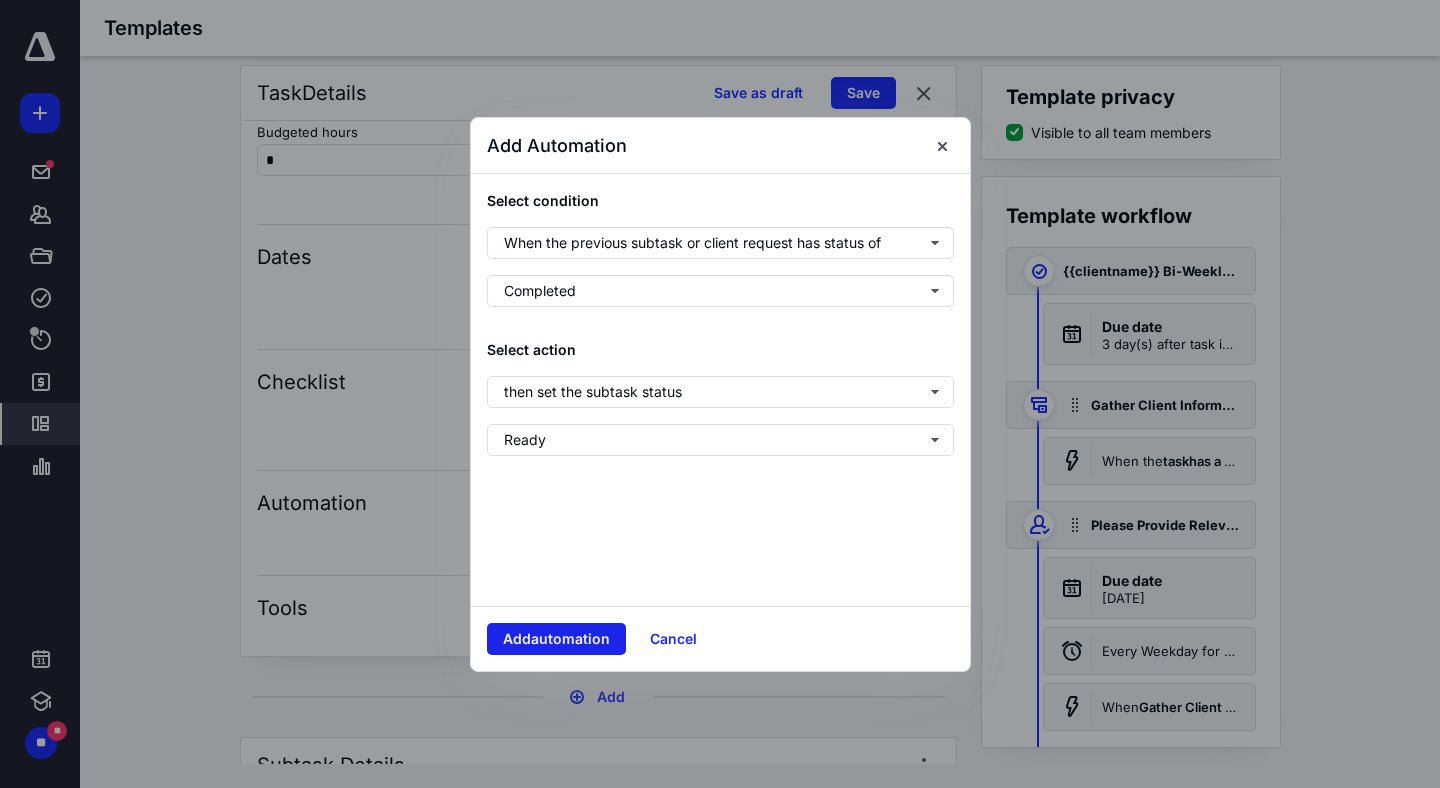 click on "Add  automation" at bounding box center [556, 639] 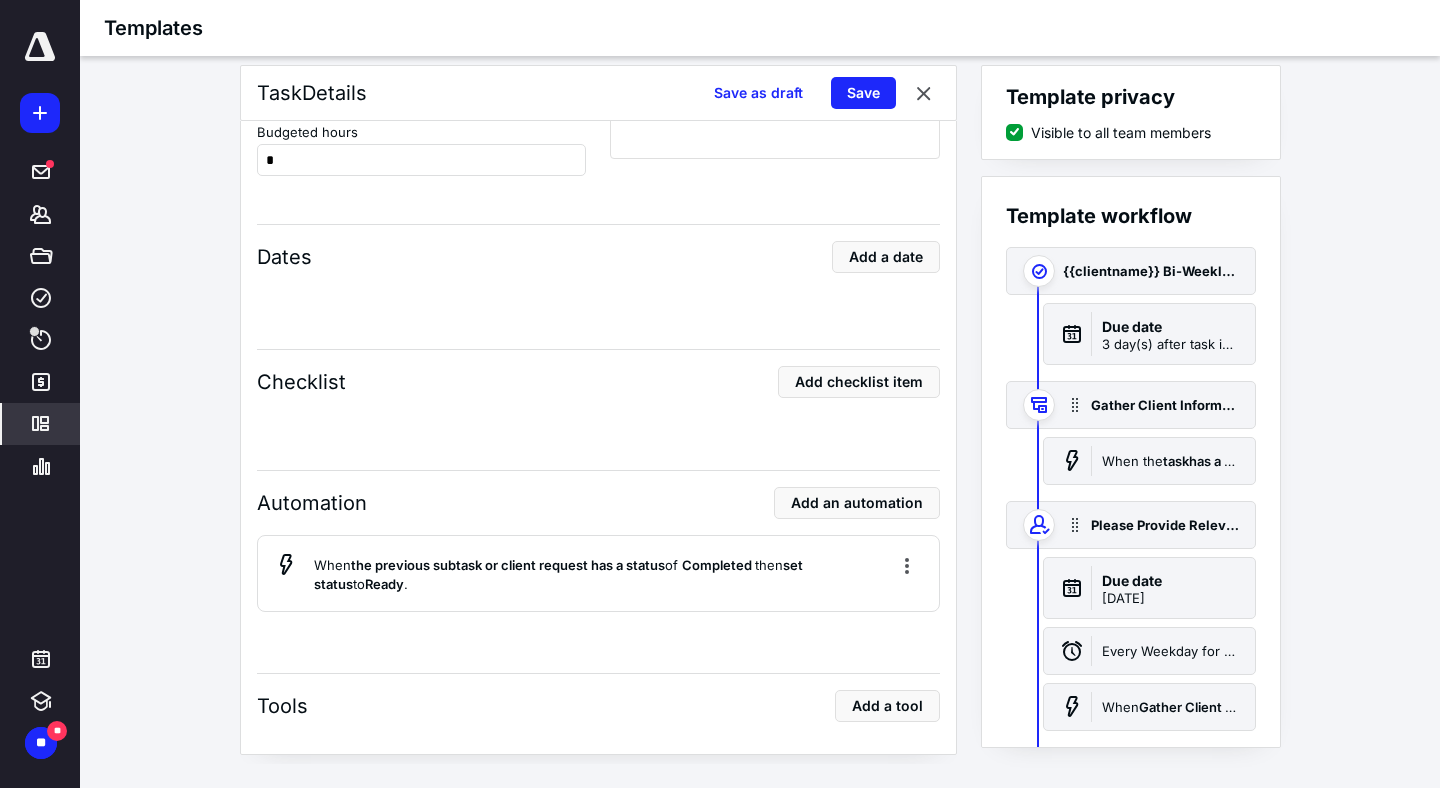 click on "**********" at bounding box center (760, 414) 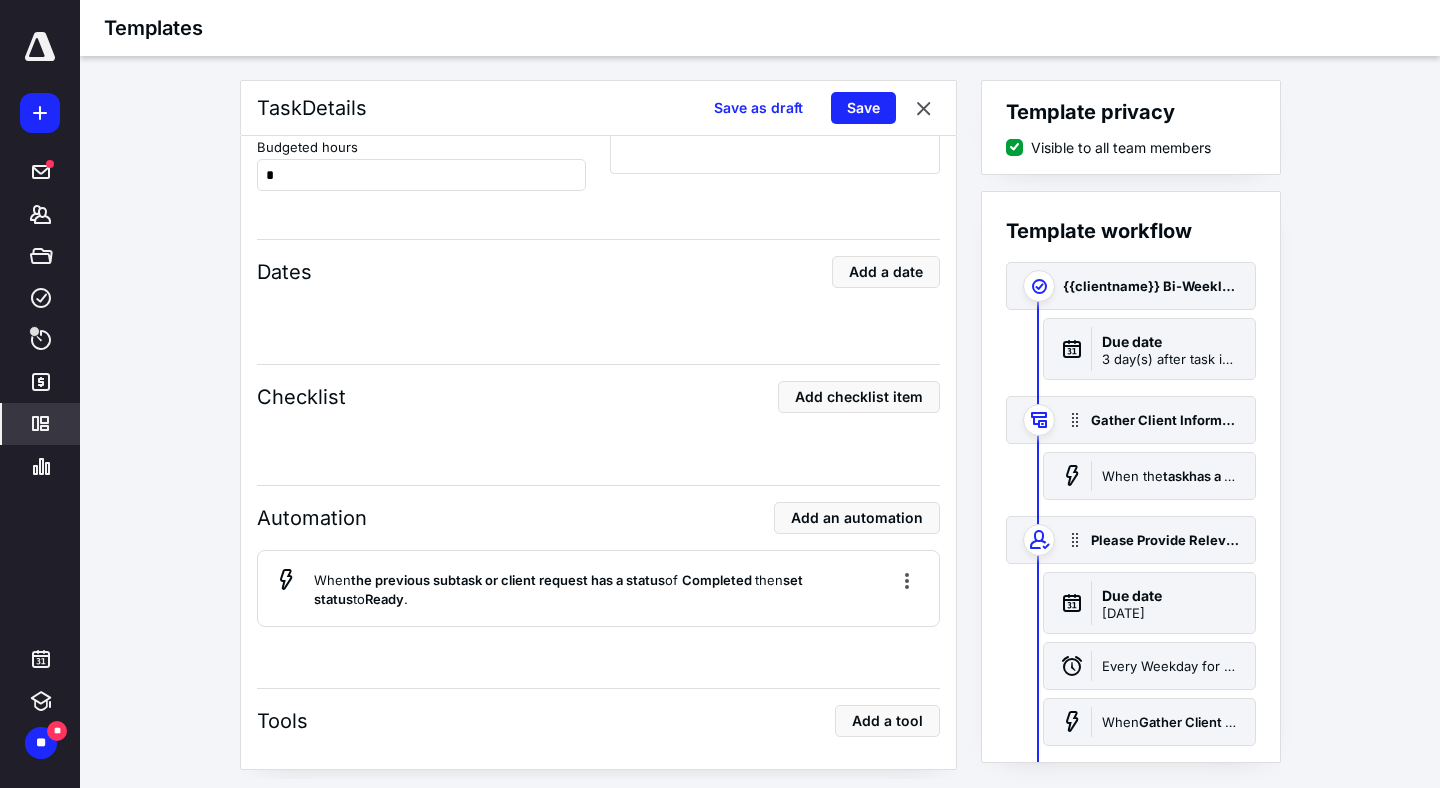 click on "**********" at bounding box center [760, 429] 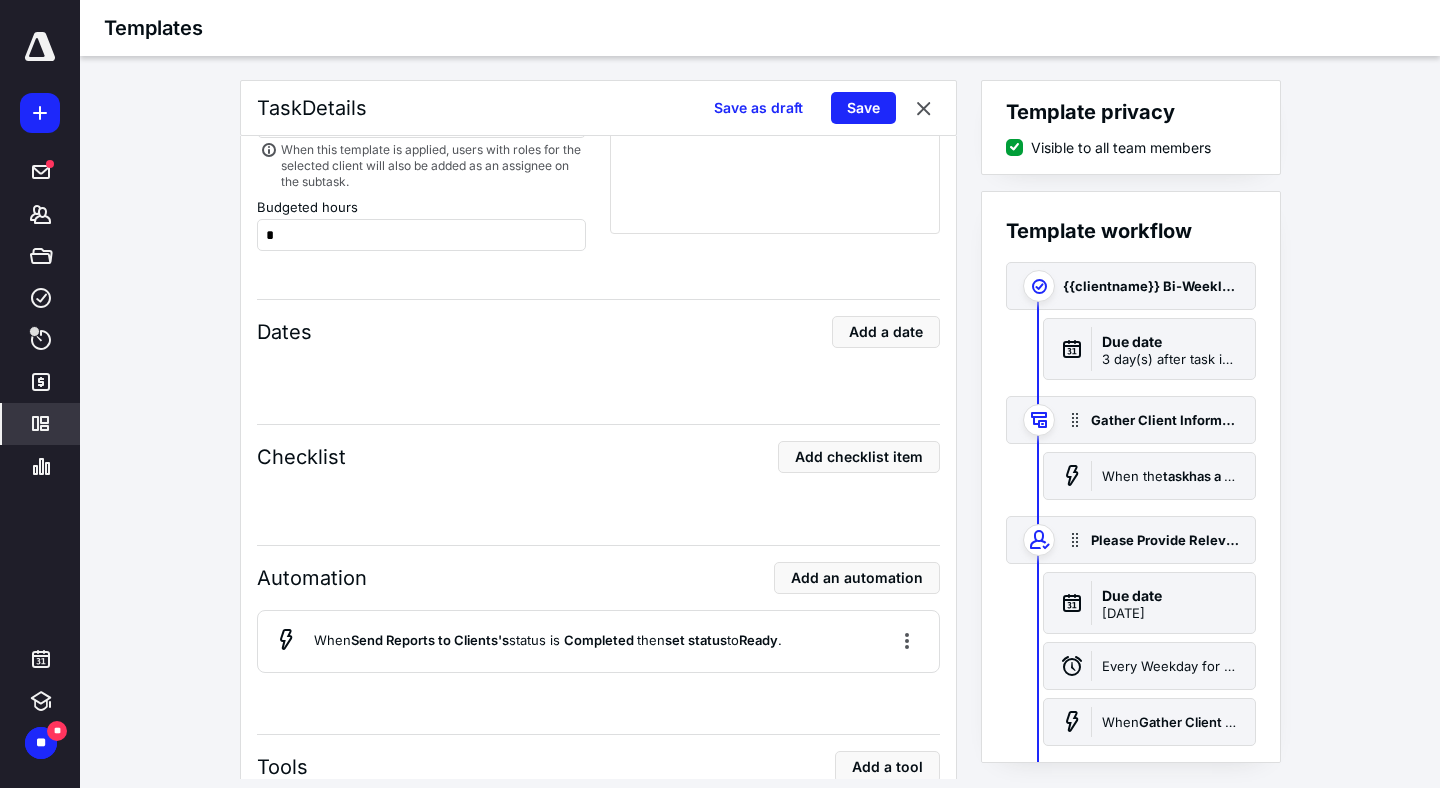 scroll, scrollTop: 7683, scrollLeft: 0, axis: vertical 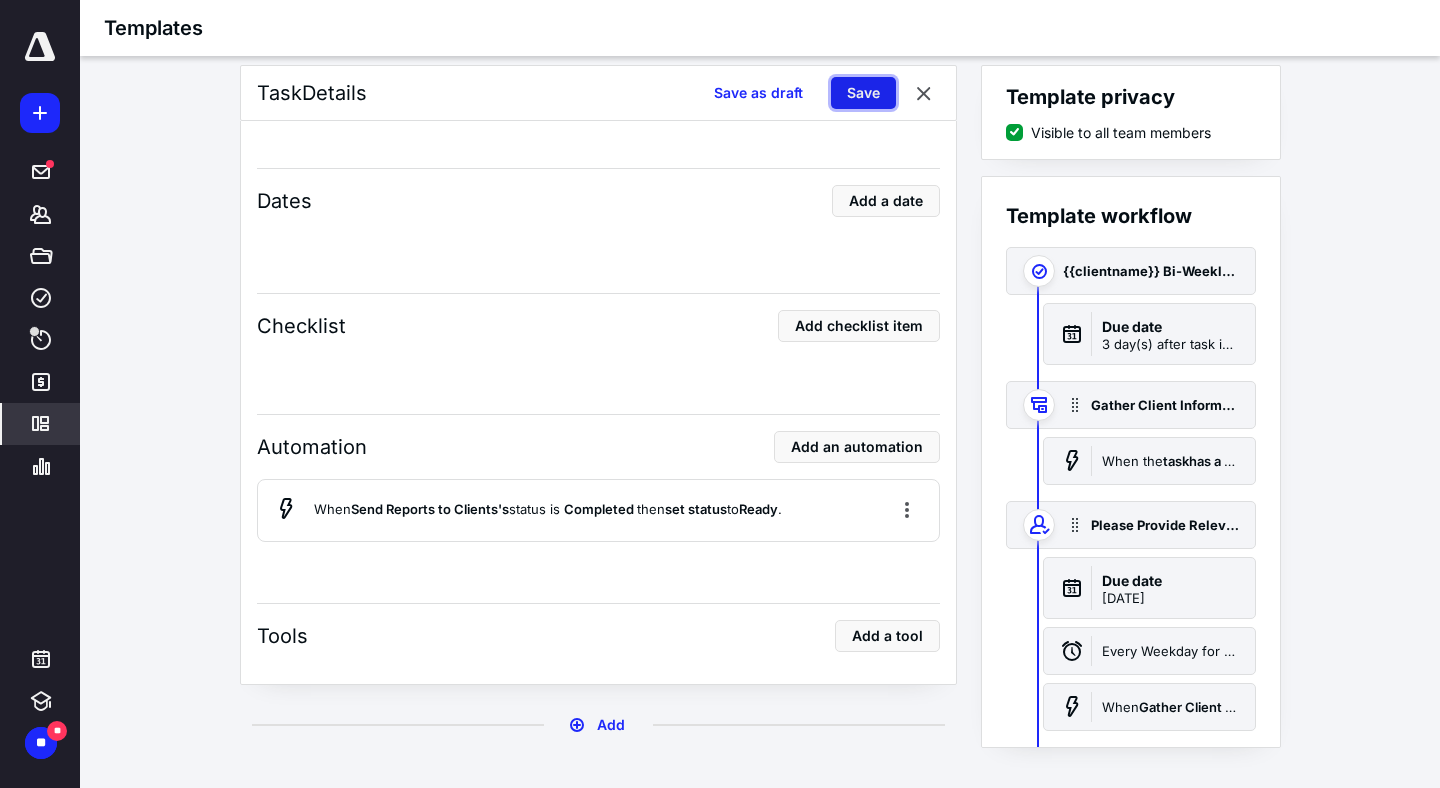 click on "Save" at bounding box center (863, 93) 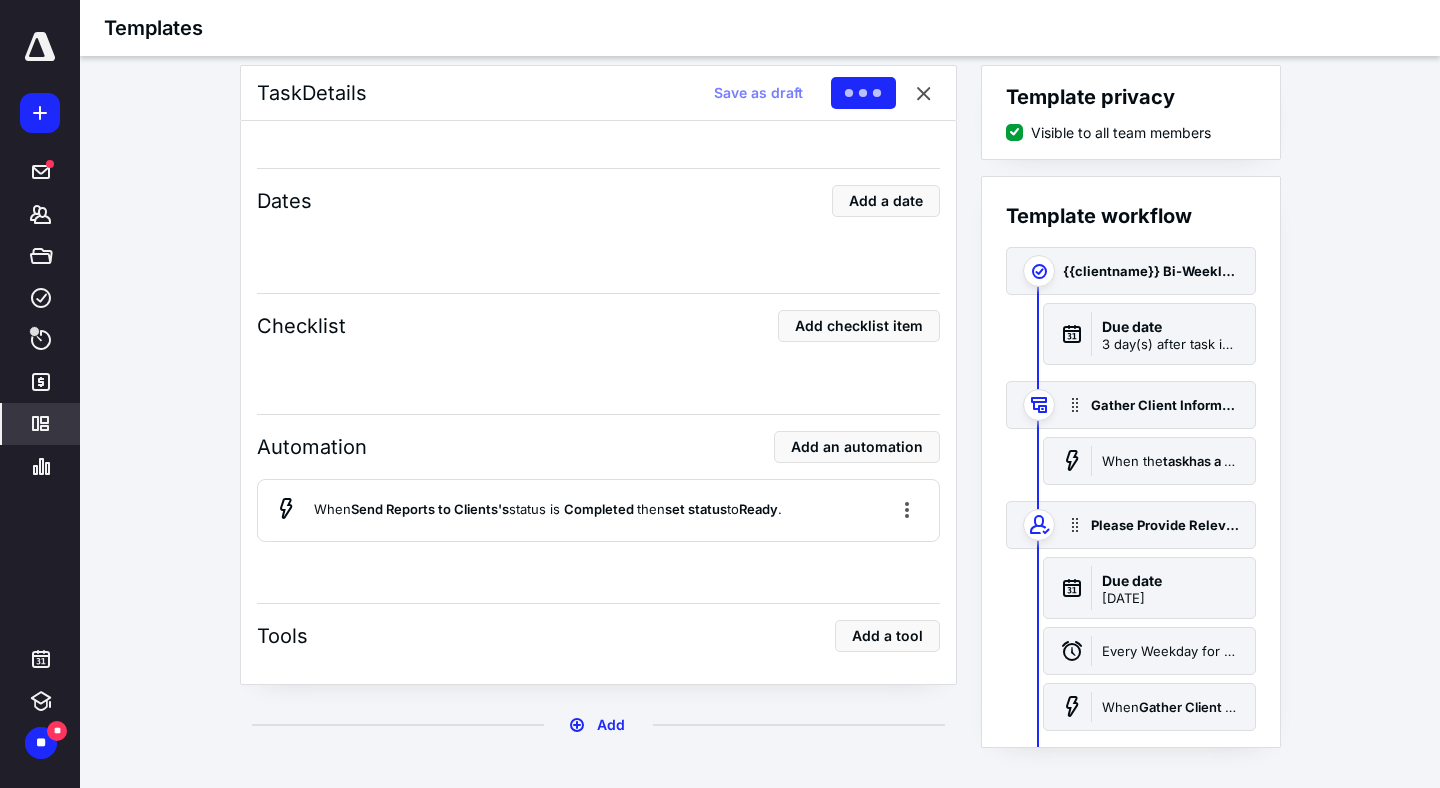 scroll, scrollTop: 0, scrollLeft: 0, axis: both 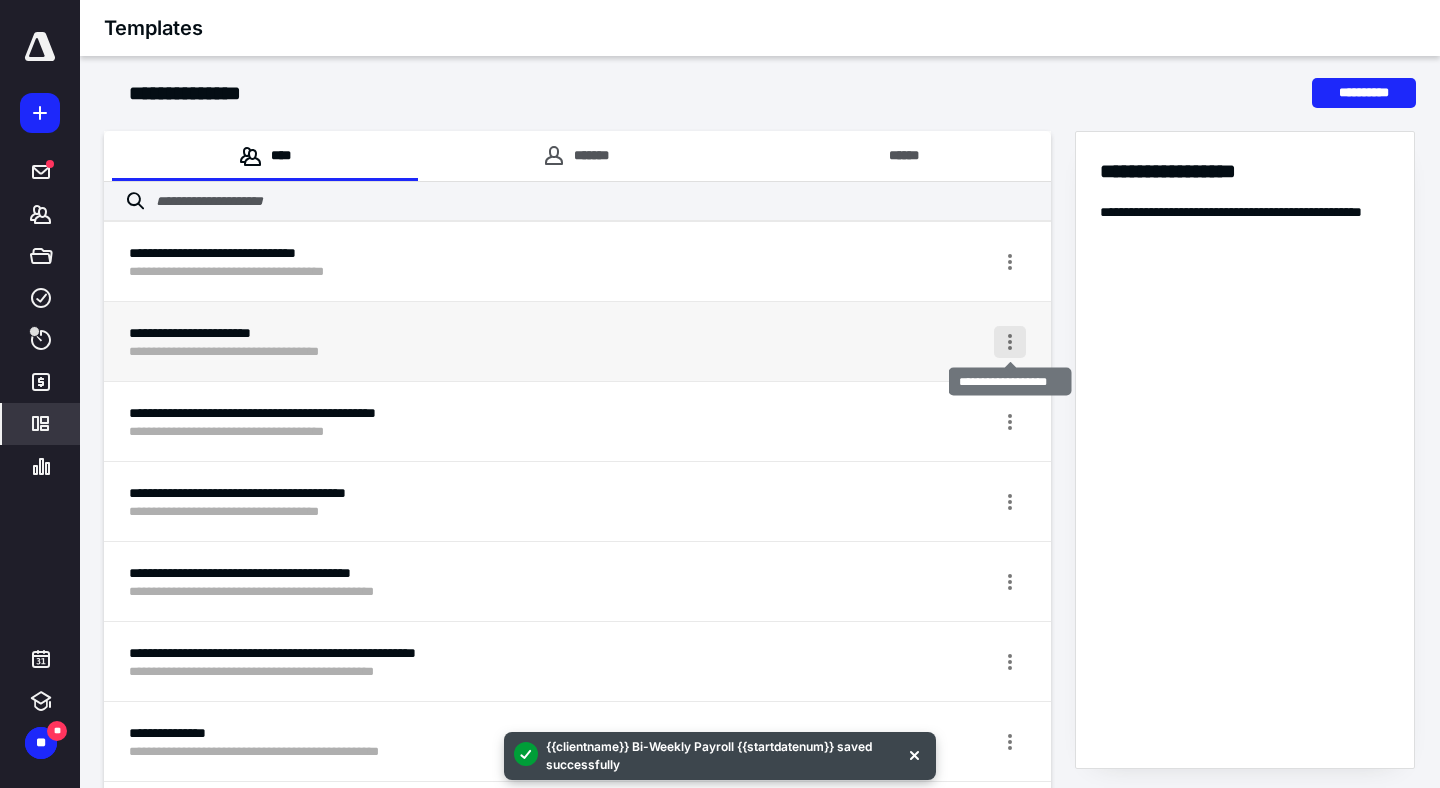 click at bounding box center (1010, 342) 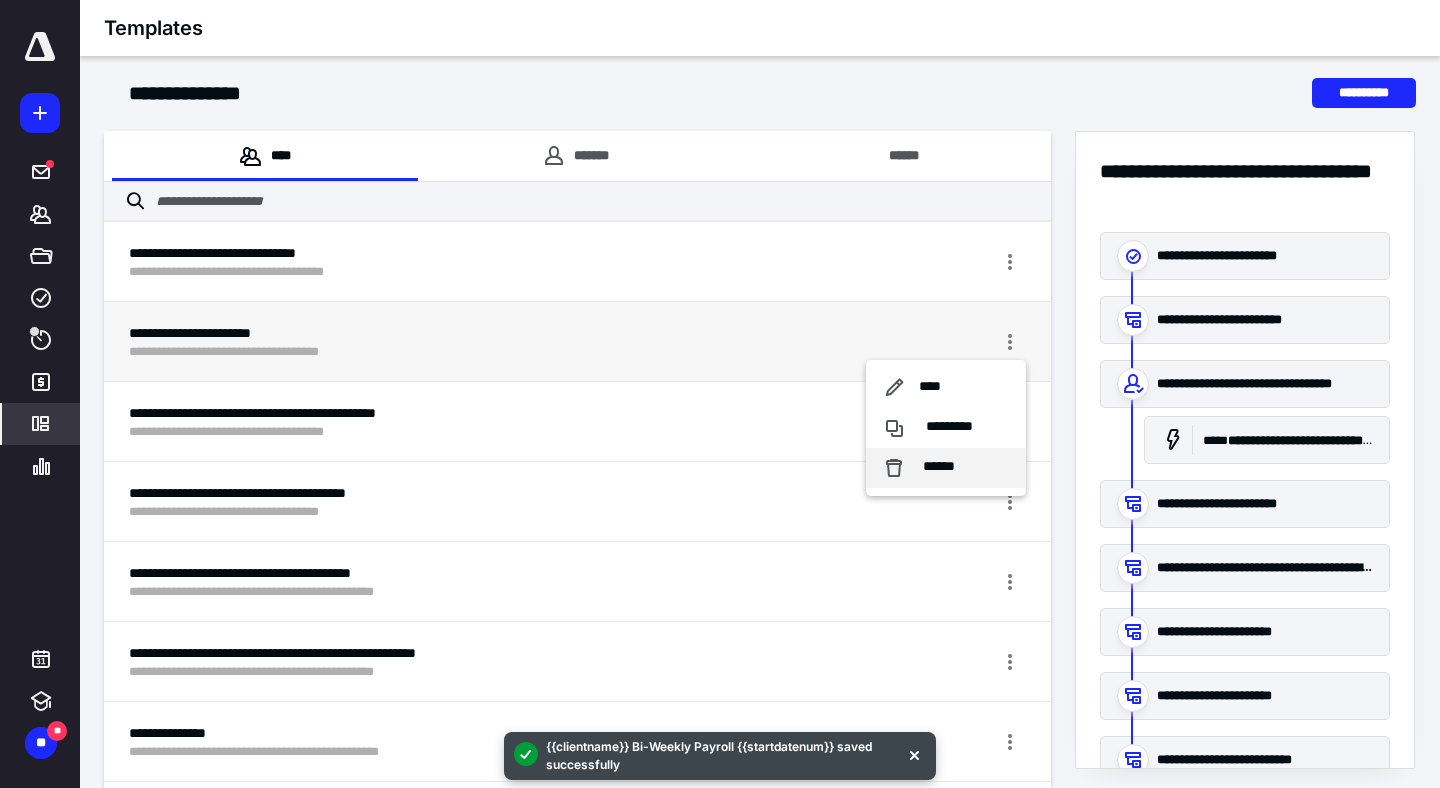 click on "******" at bounding box center [939, 467] 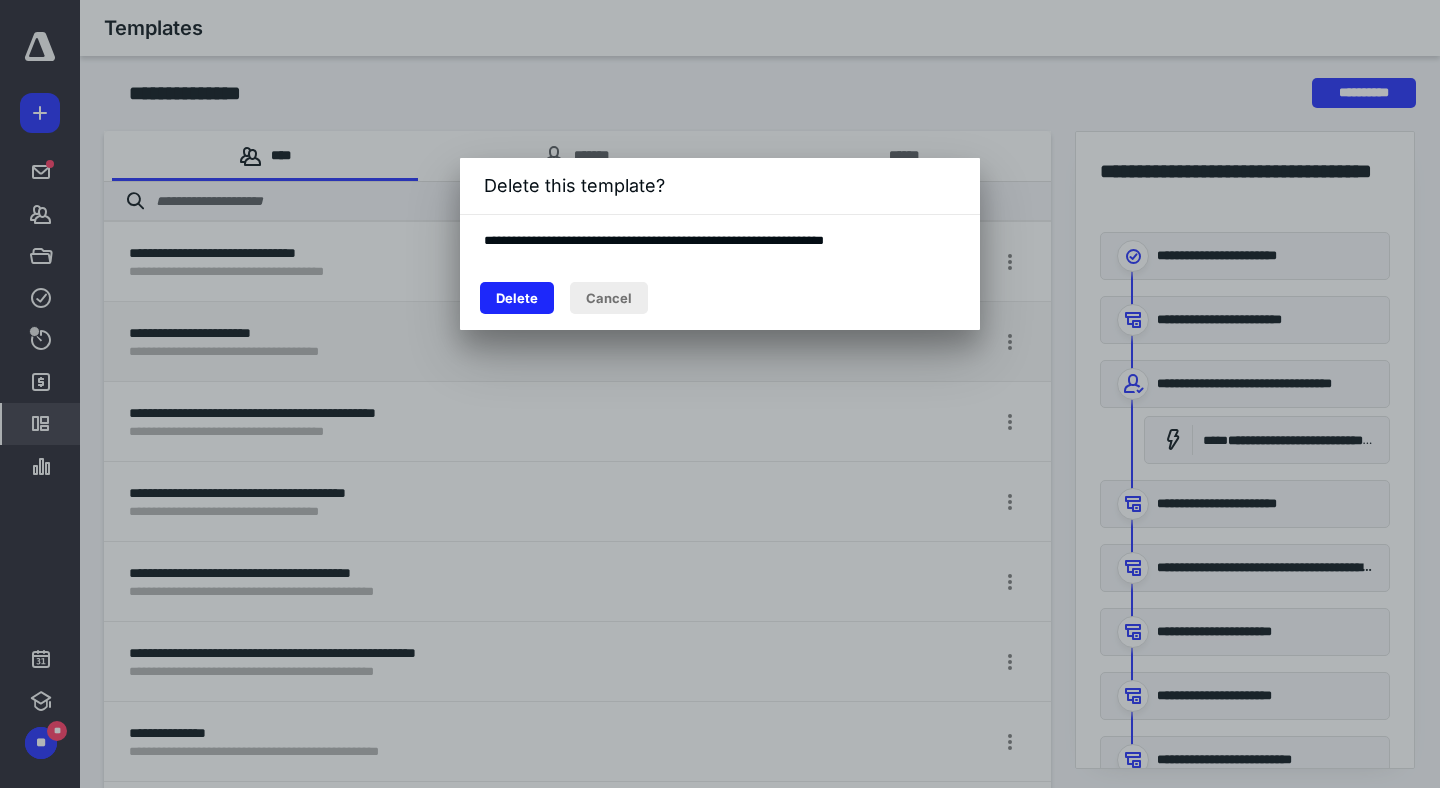 click on "Cancel" at bounding box center (609, 298) 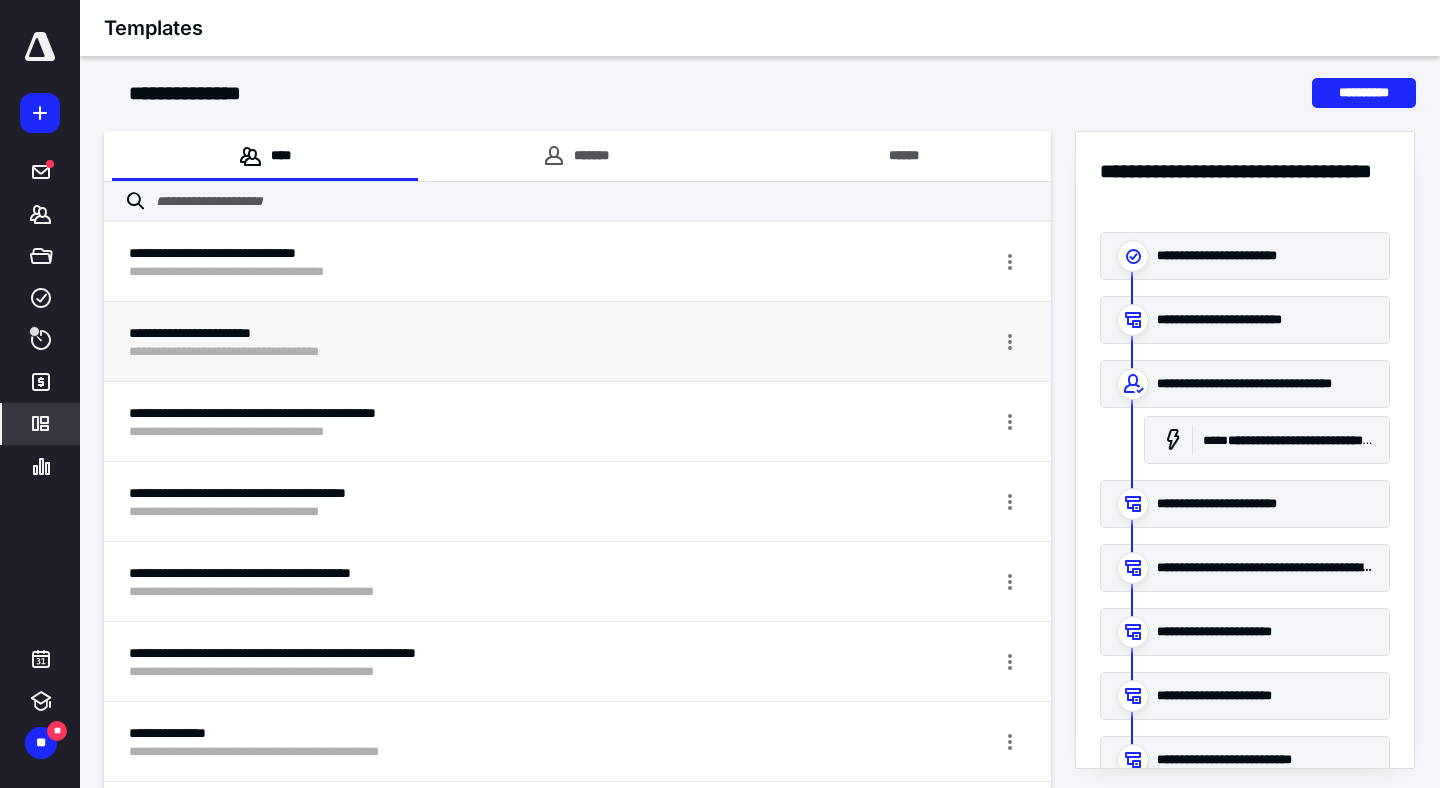 click on "**********" at bounding box center (502, 333) 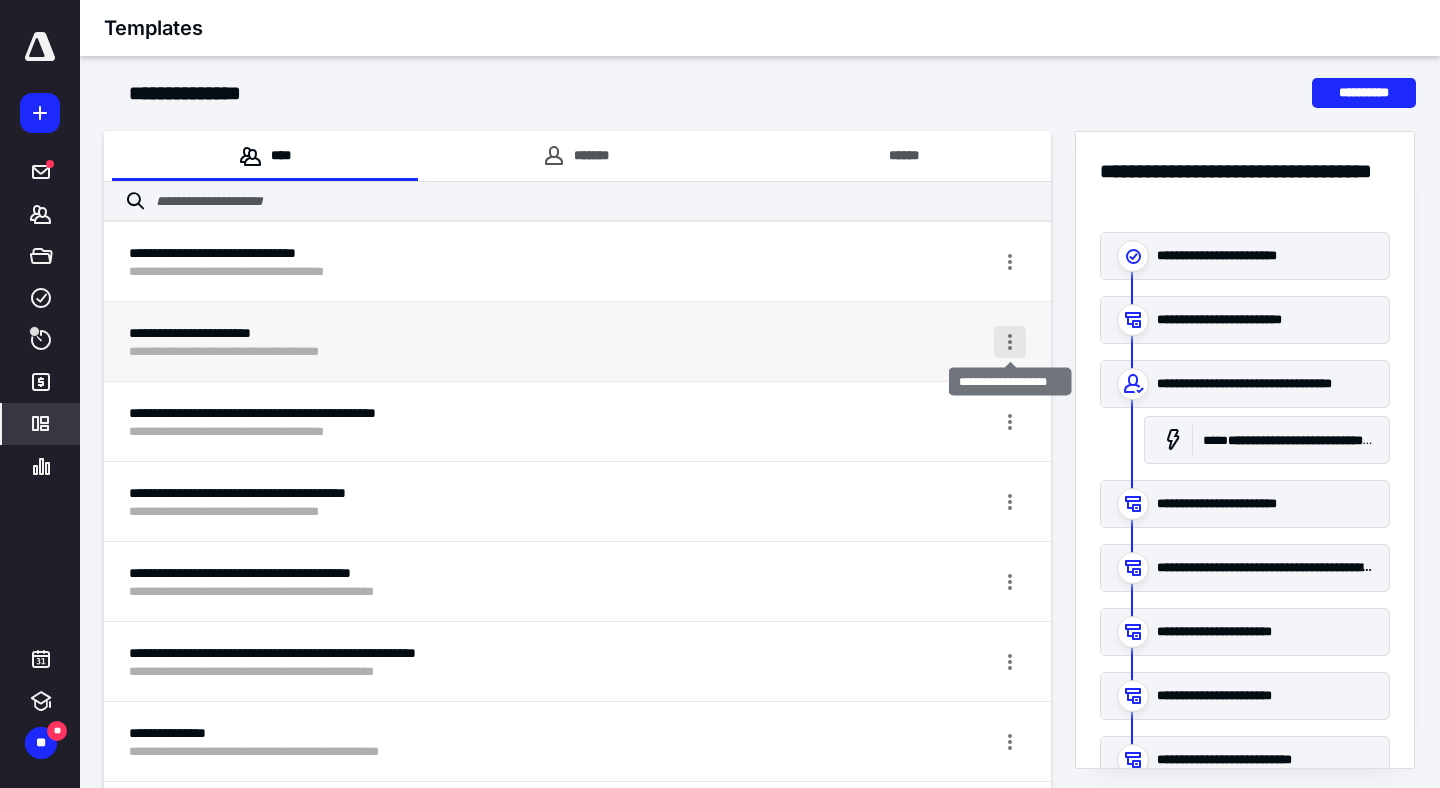 click at bounding box center [1010, 342] 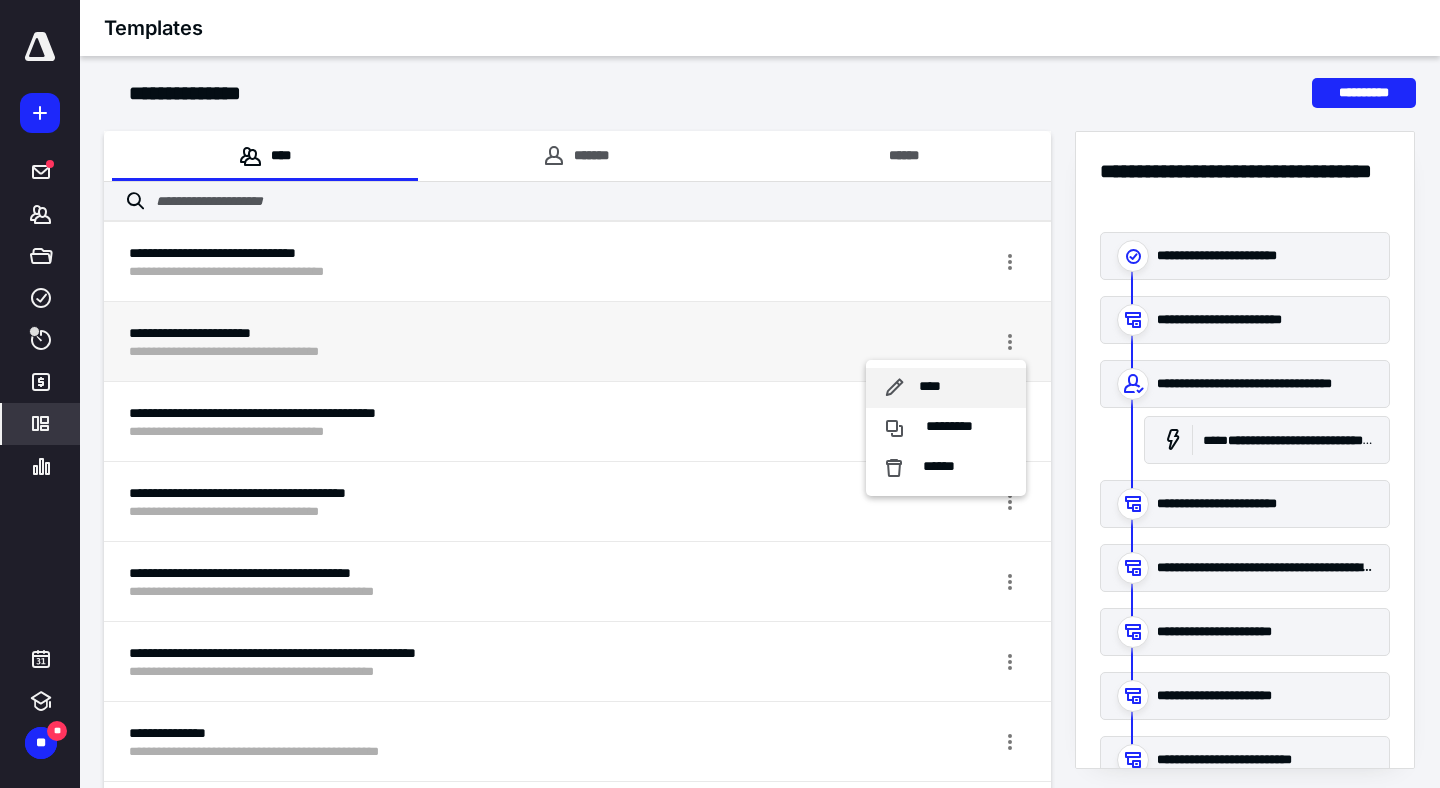 click on "****" at bounding box center (946, 388) 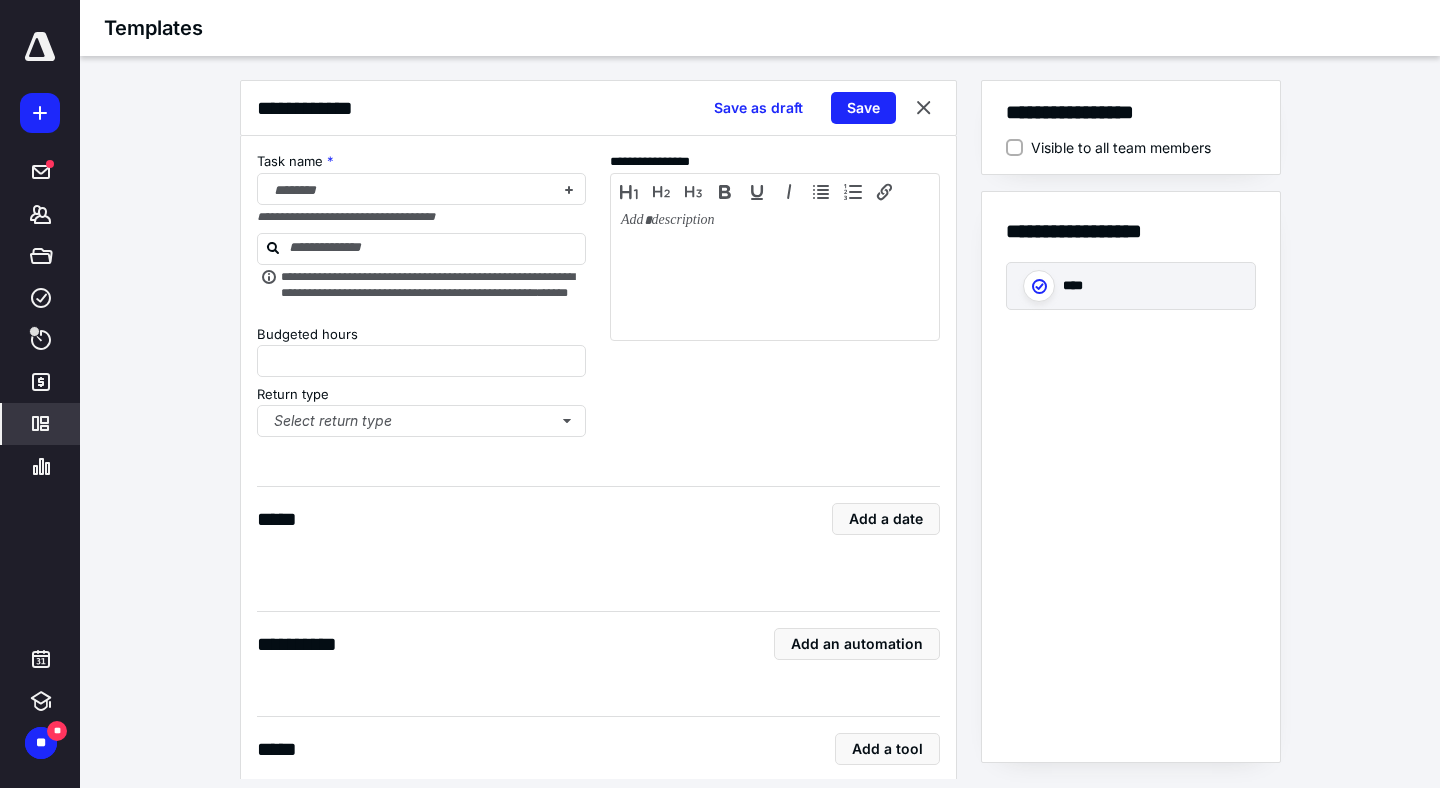 type on "*" 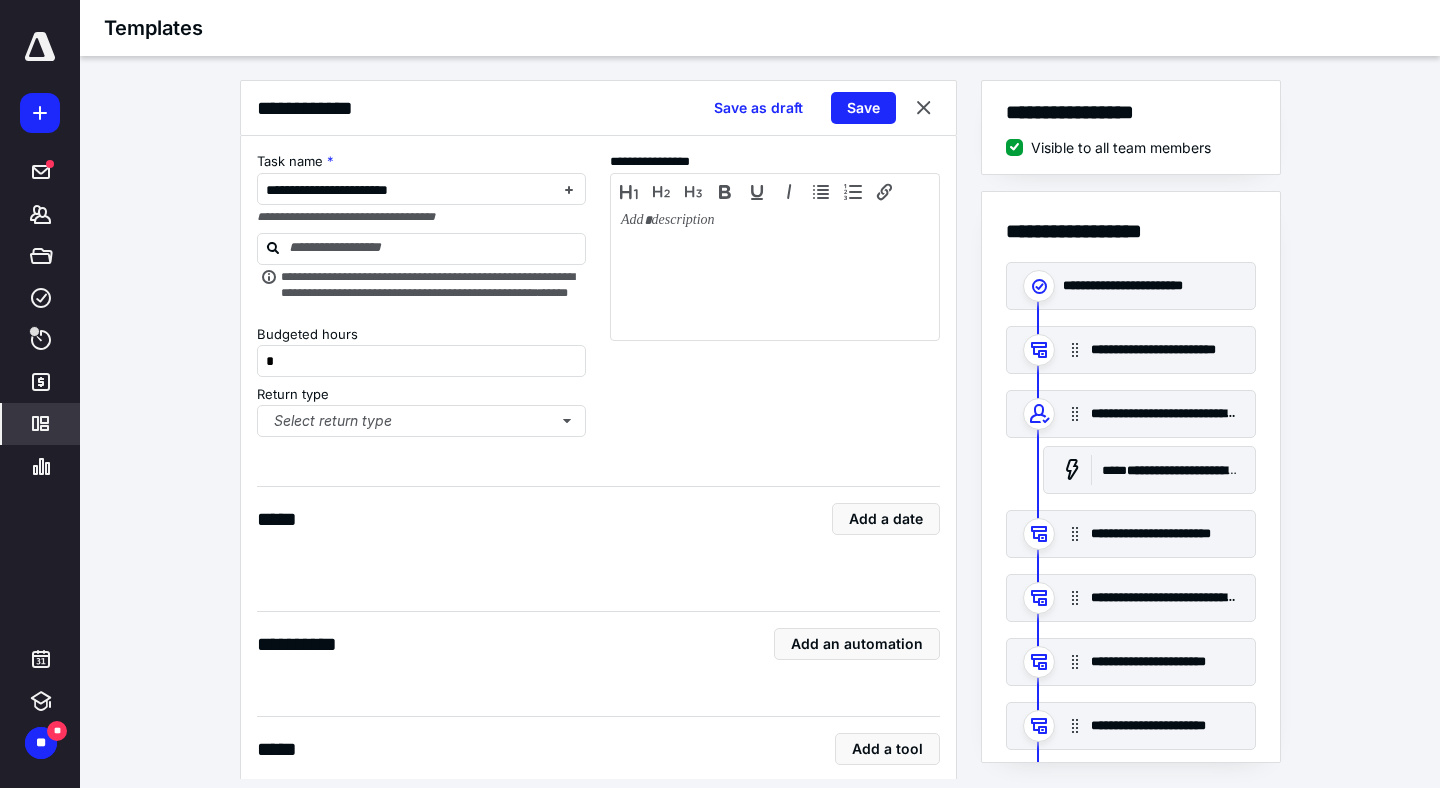 click on "**********" at bounding box center (598, 299) 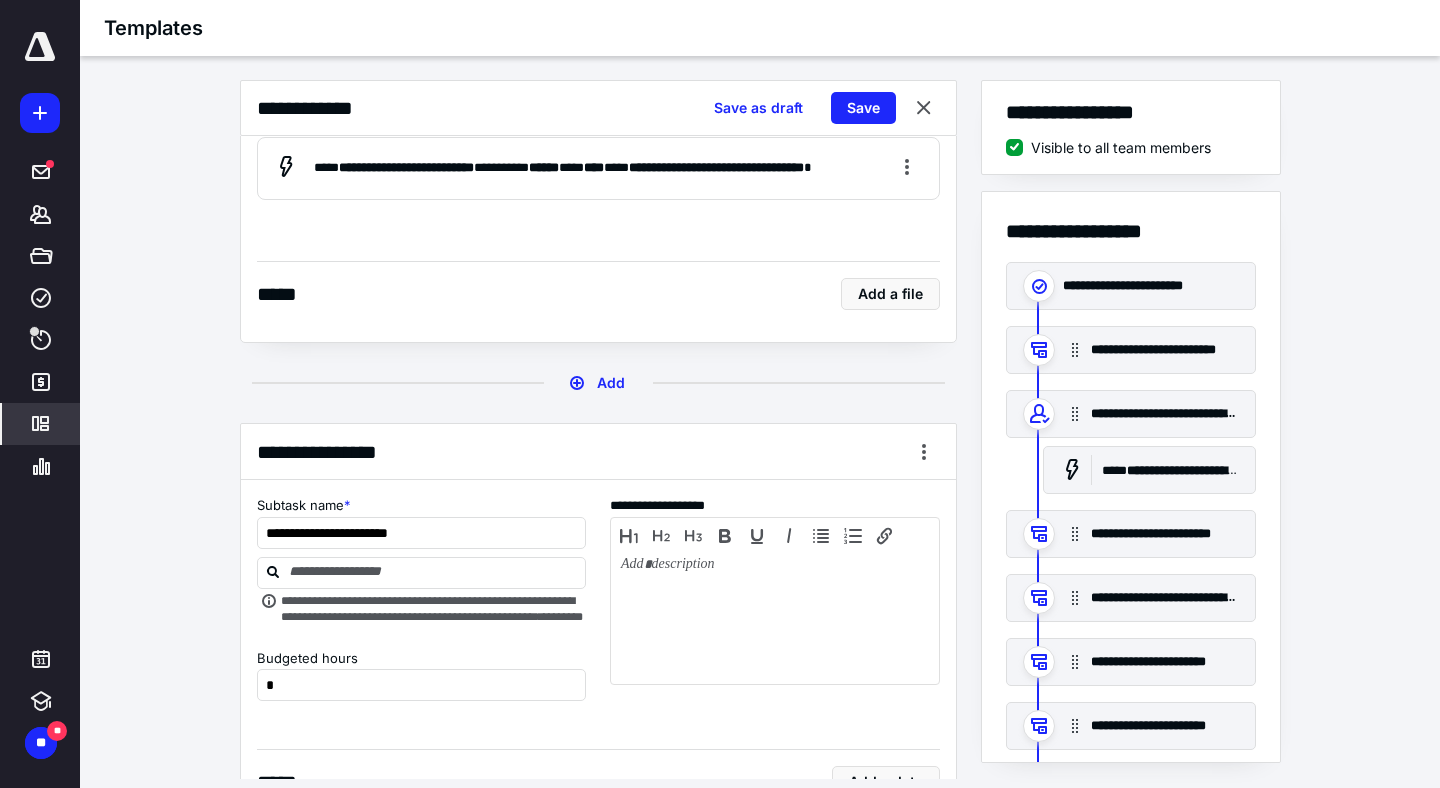 scroll, scrollTop: 2120, scrollLeft: 0, axis: vertical 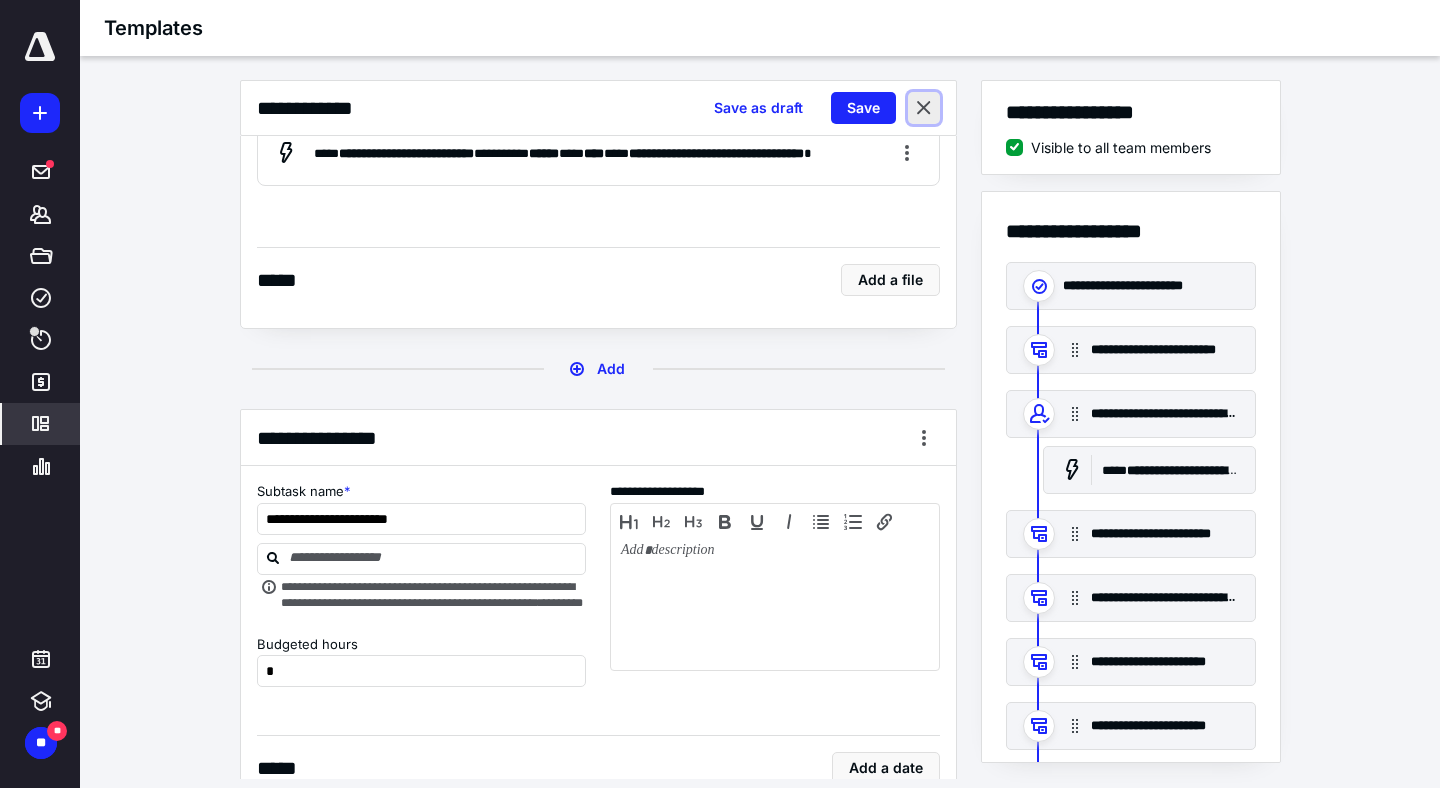 click at bounding box center (924, 108) 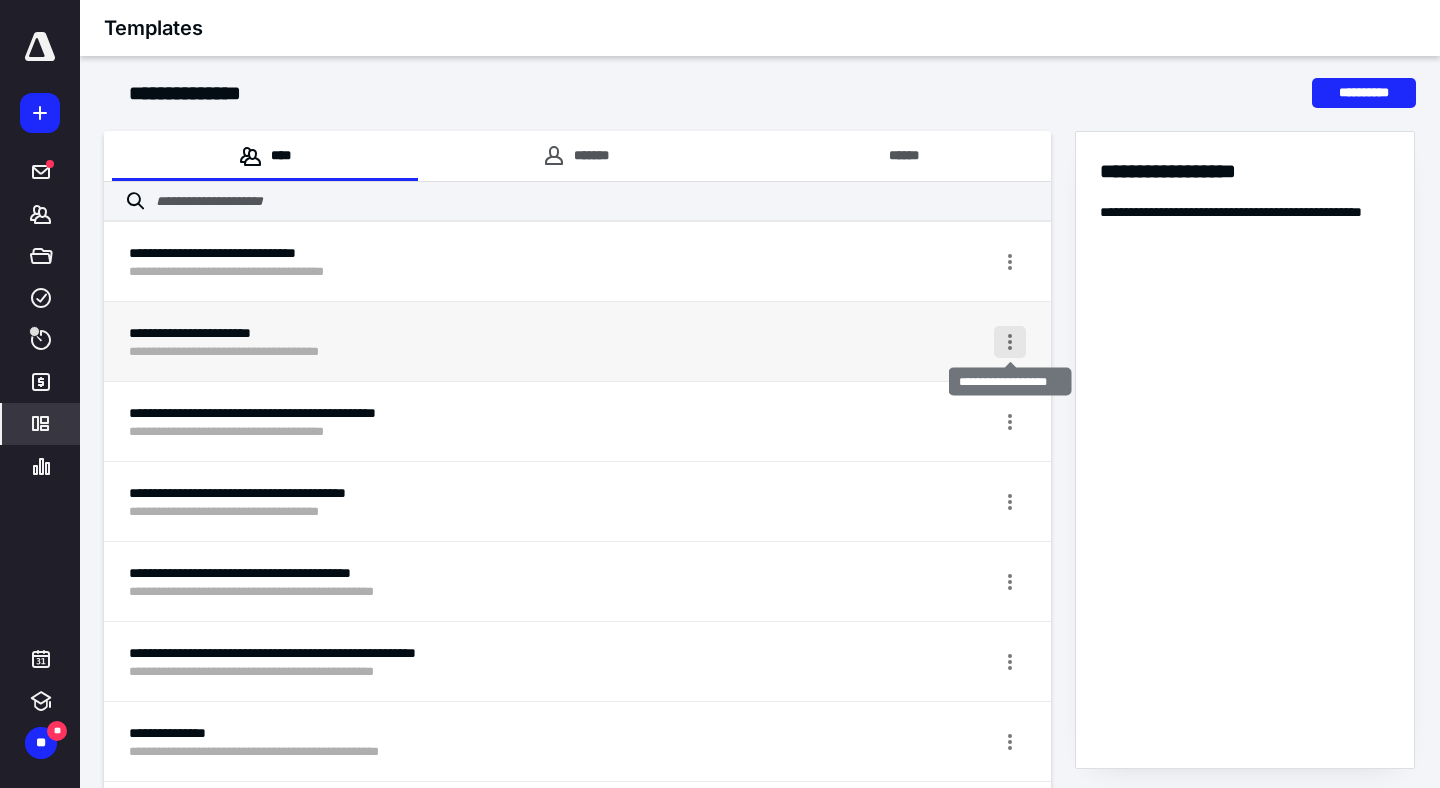 click at bounding box center (1010, 342) 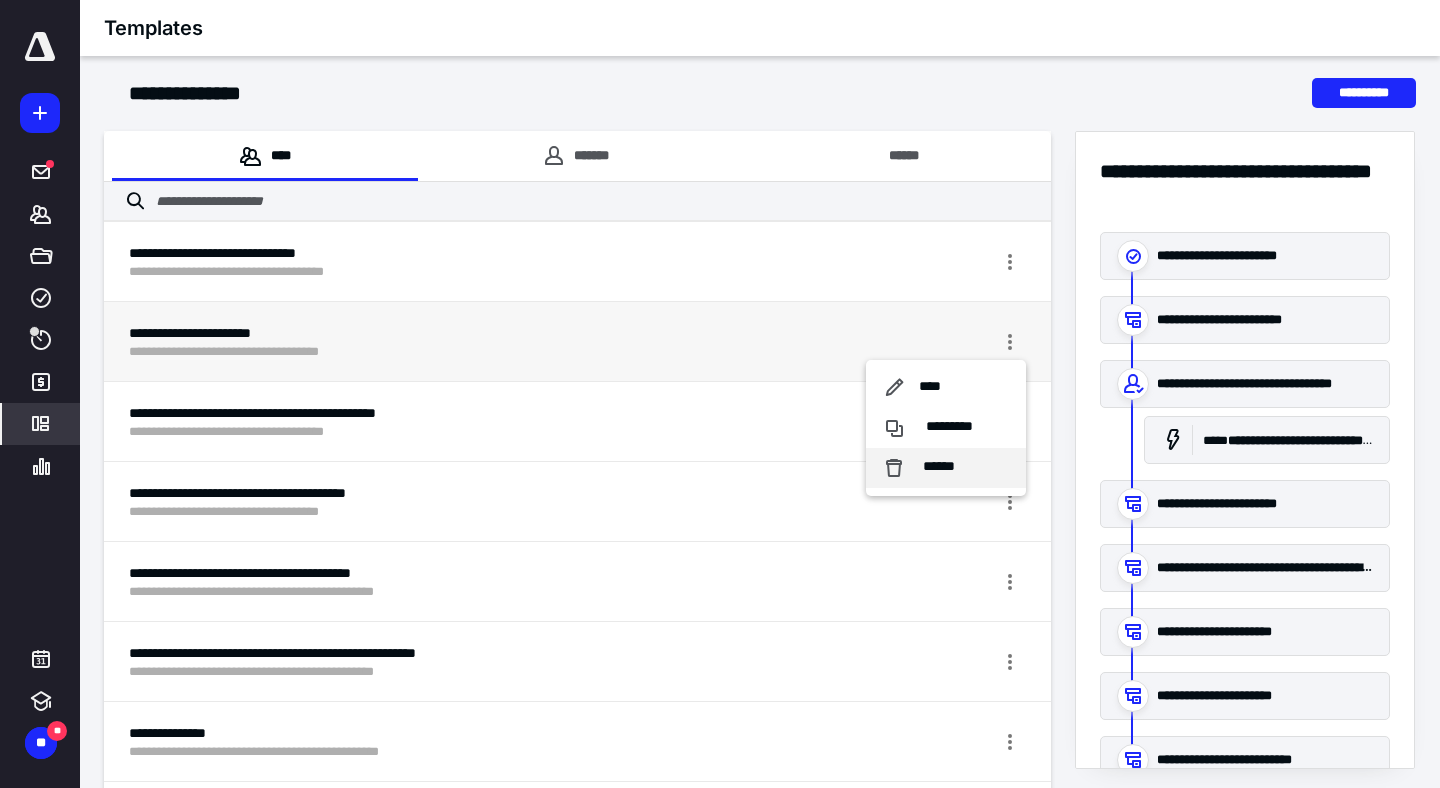 click on "******" at bounding box center [939, 467] 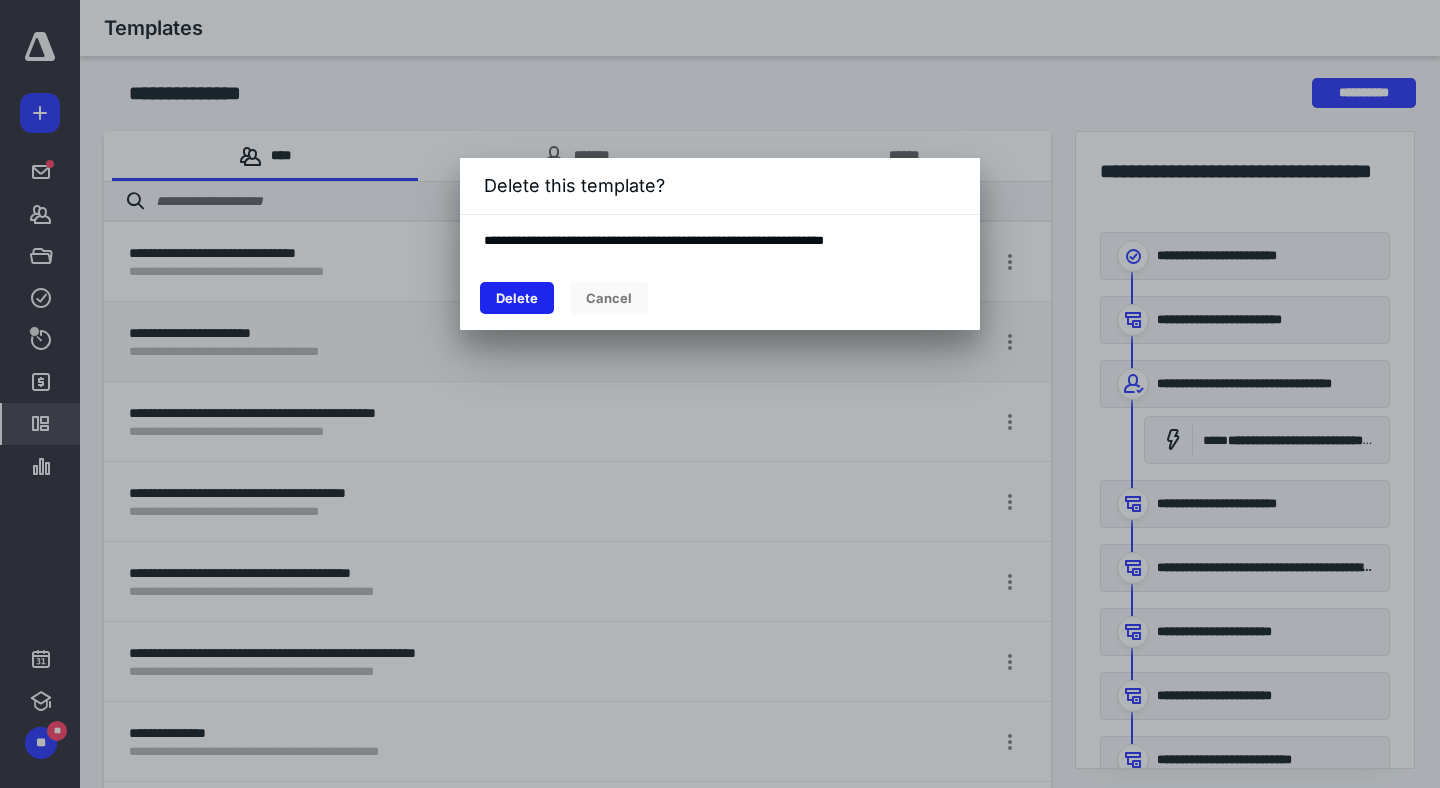click on "Delete" at bounding box center [517, 298] 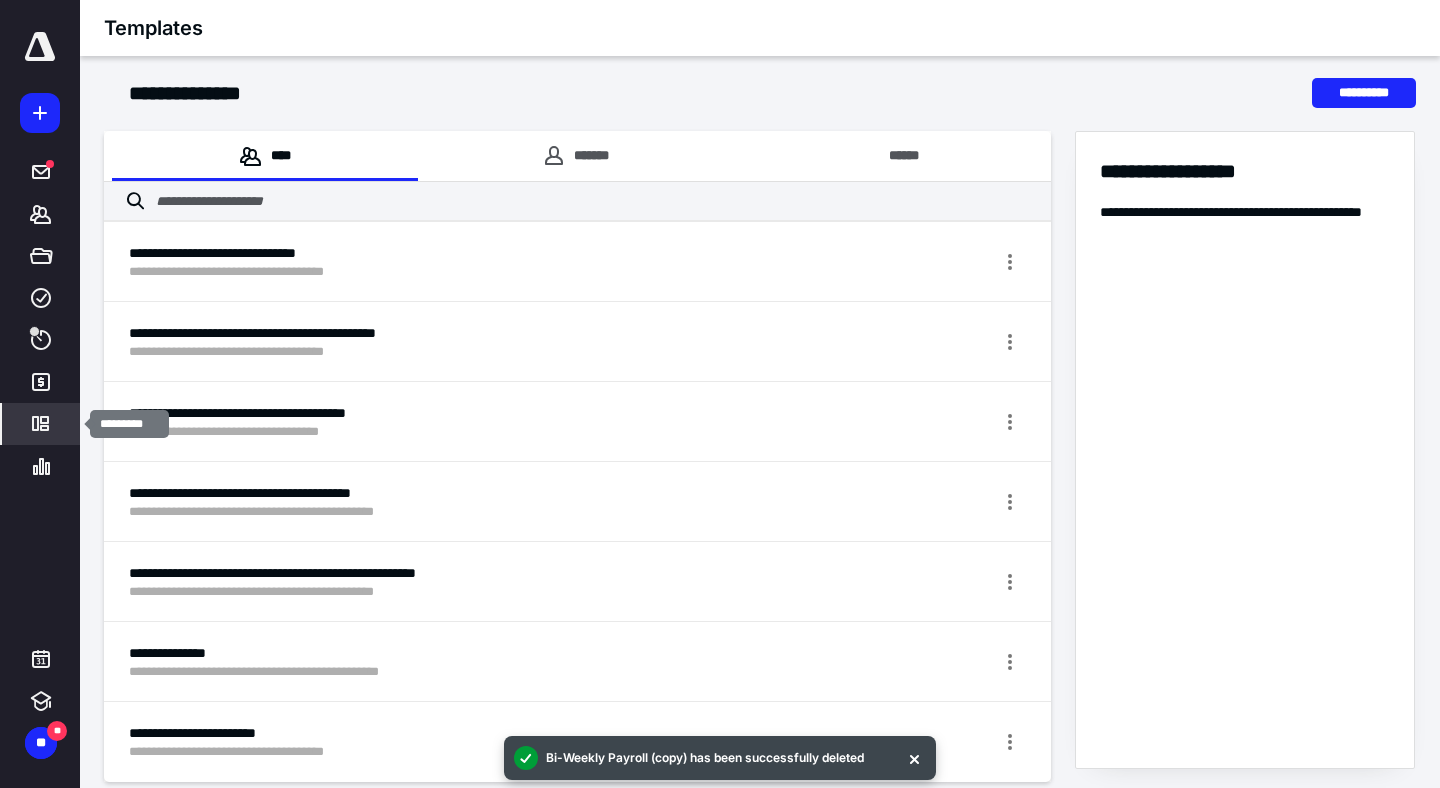 click 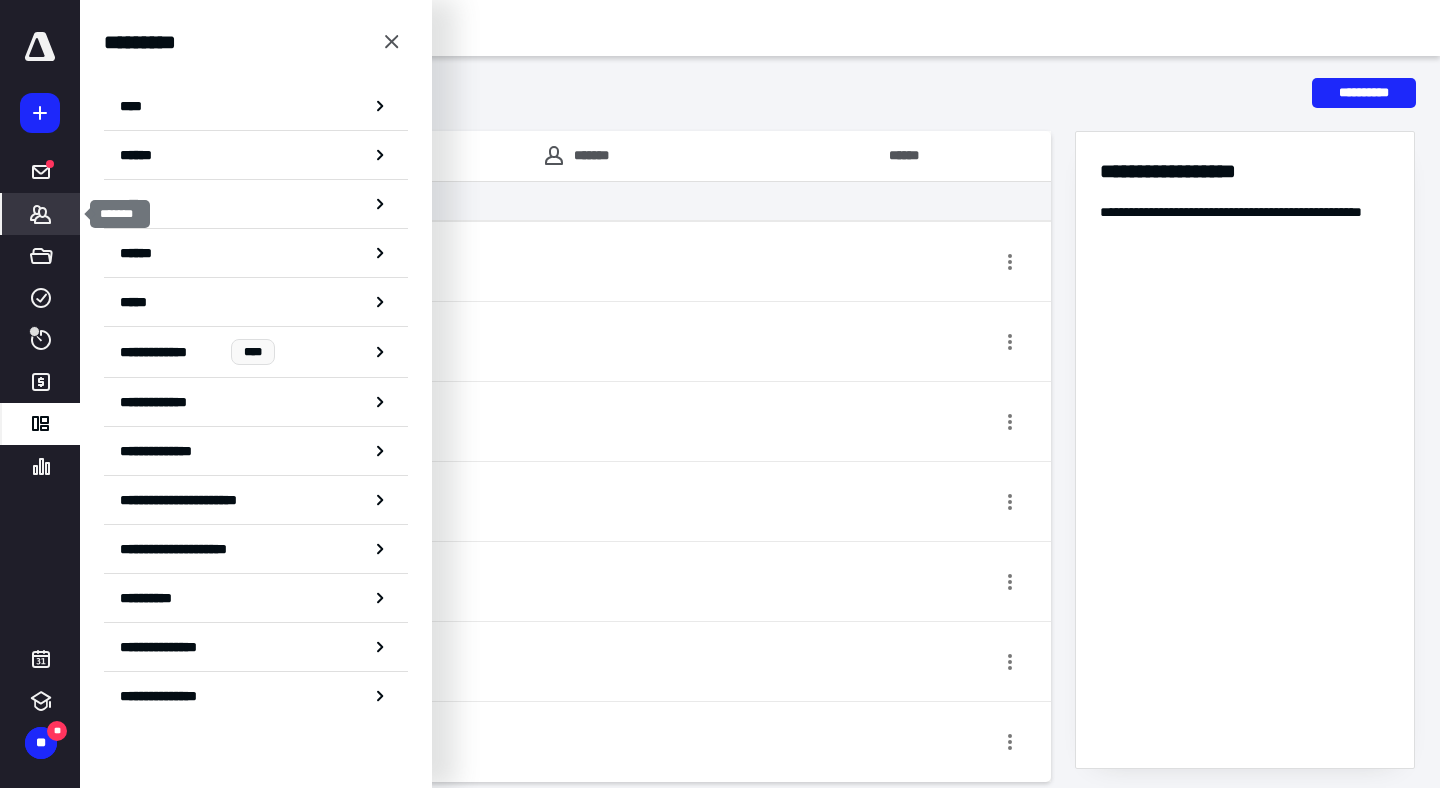 click on "*******" at bounding box center (41, 214) 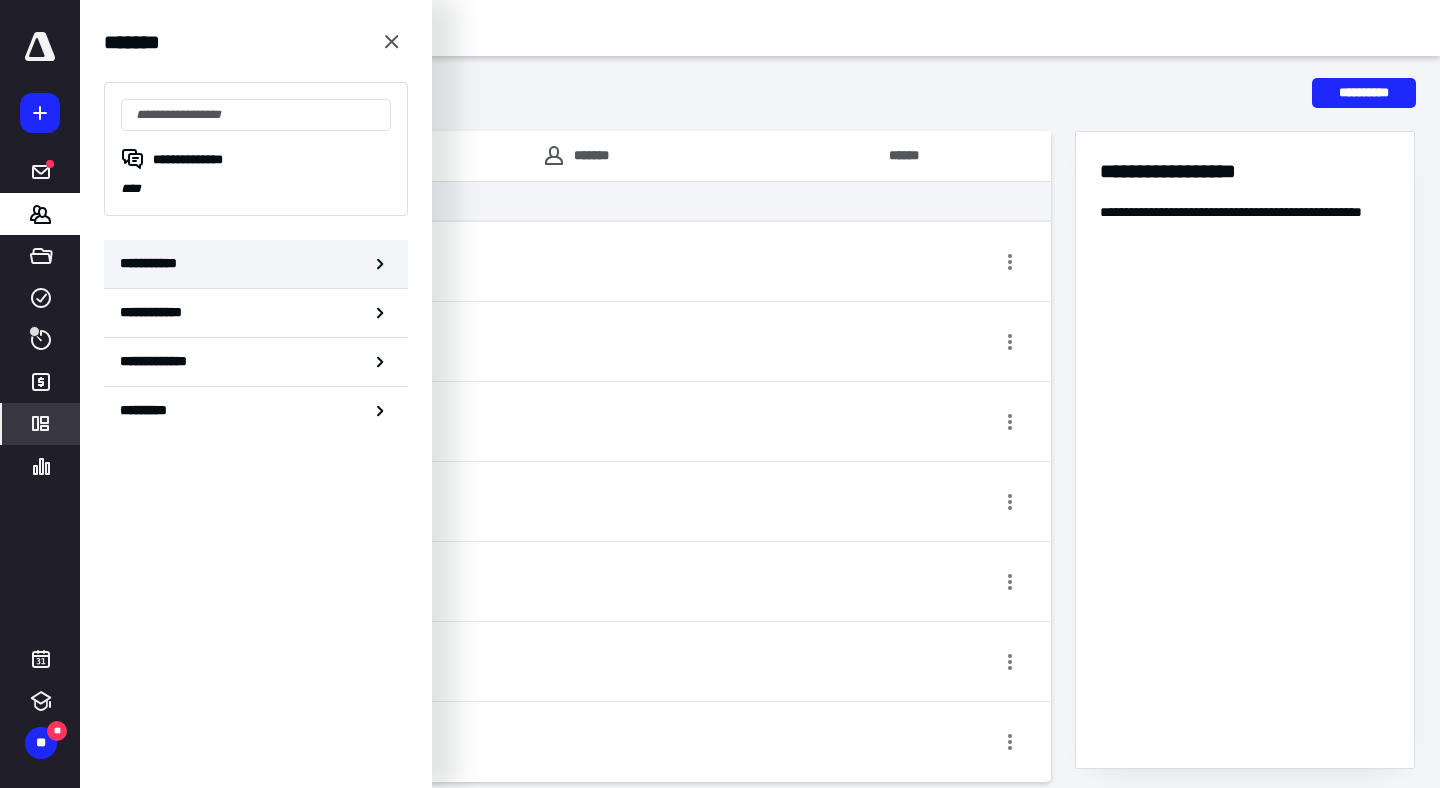 click on "**********" at bounding box center [256, 264] 